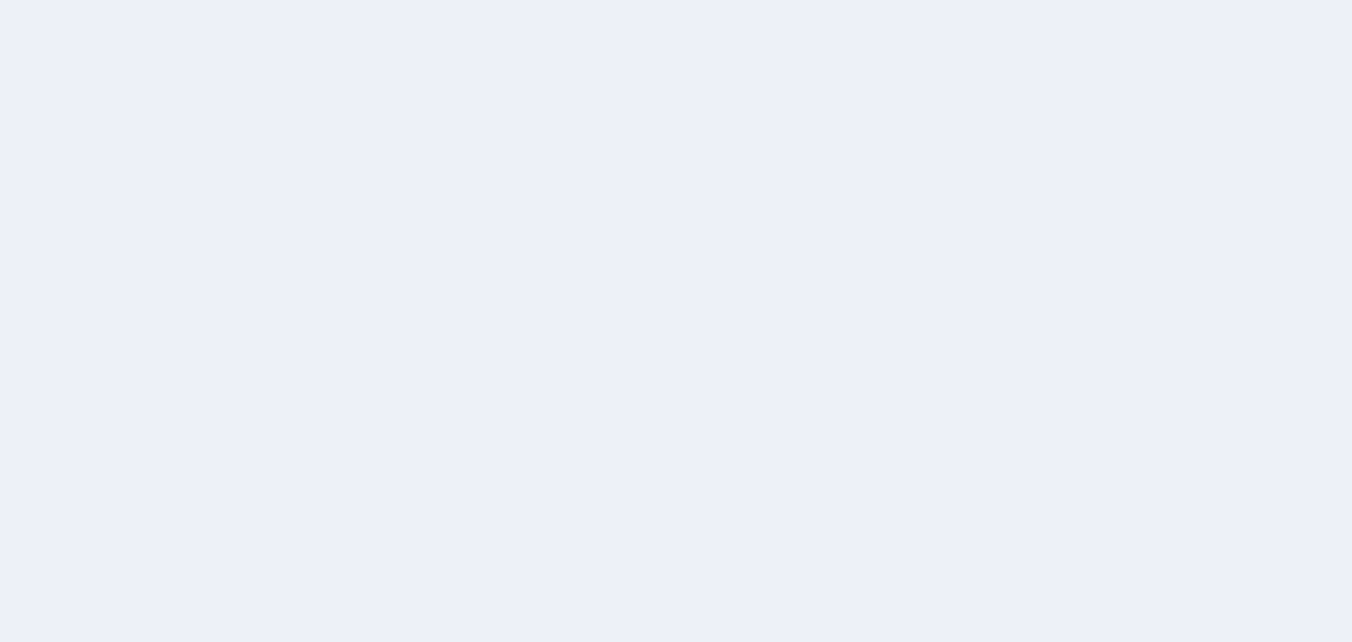 scroll, scrollTop: 0, scrollLeft: 0, axis: both 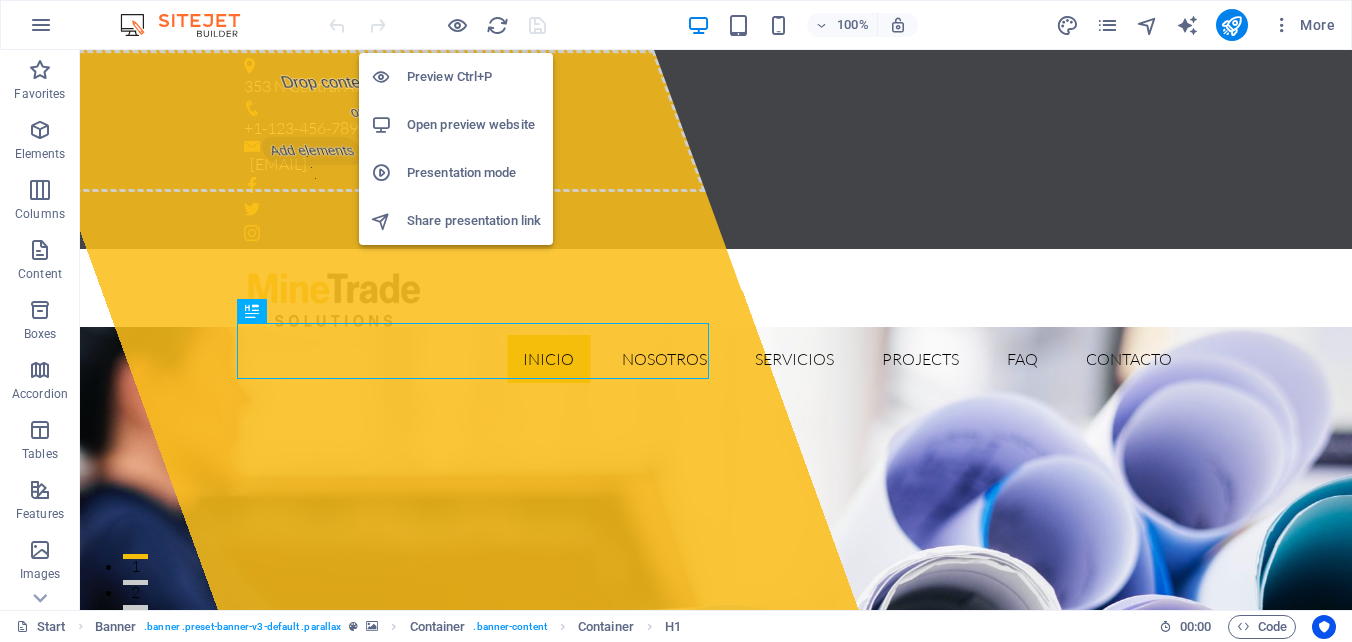 click on "Open preview website" at bounding box center [474, 125] 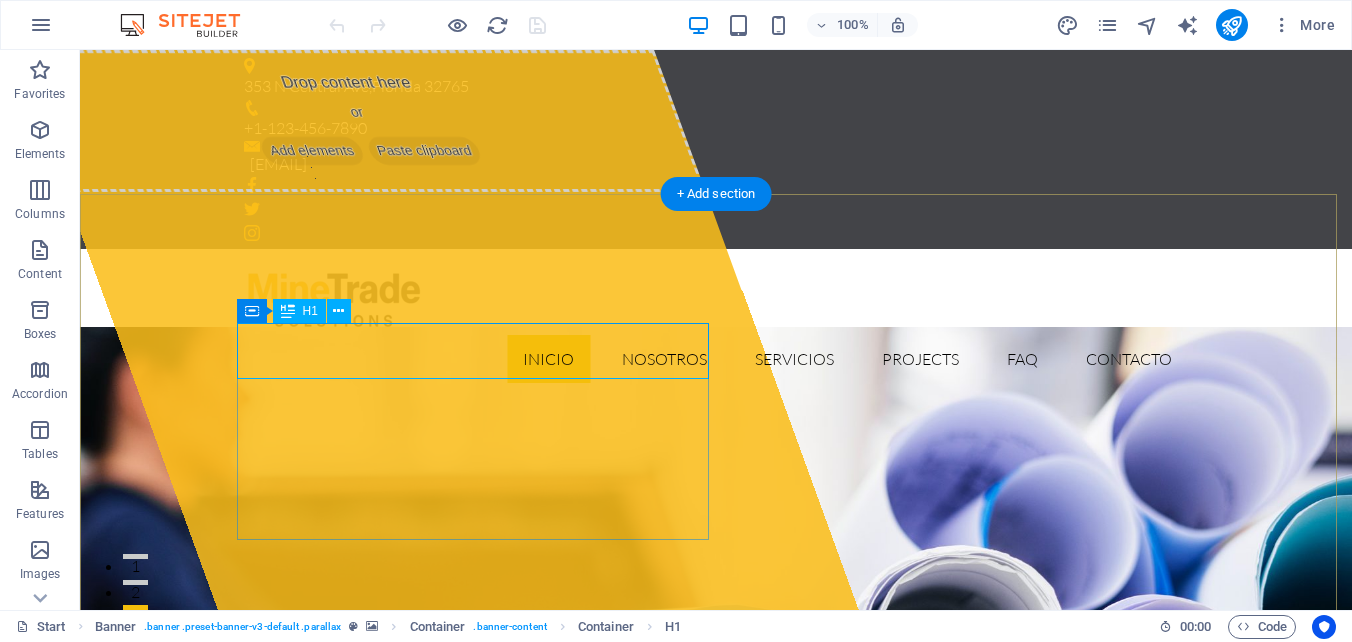 click on "minetradesolutions.cl" at bounding box center (467, 1024) 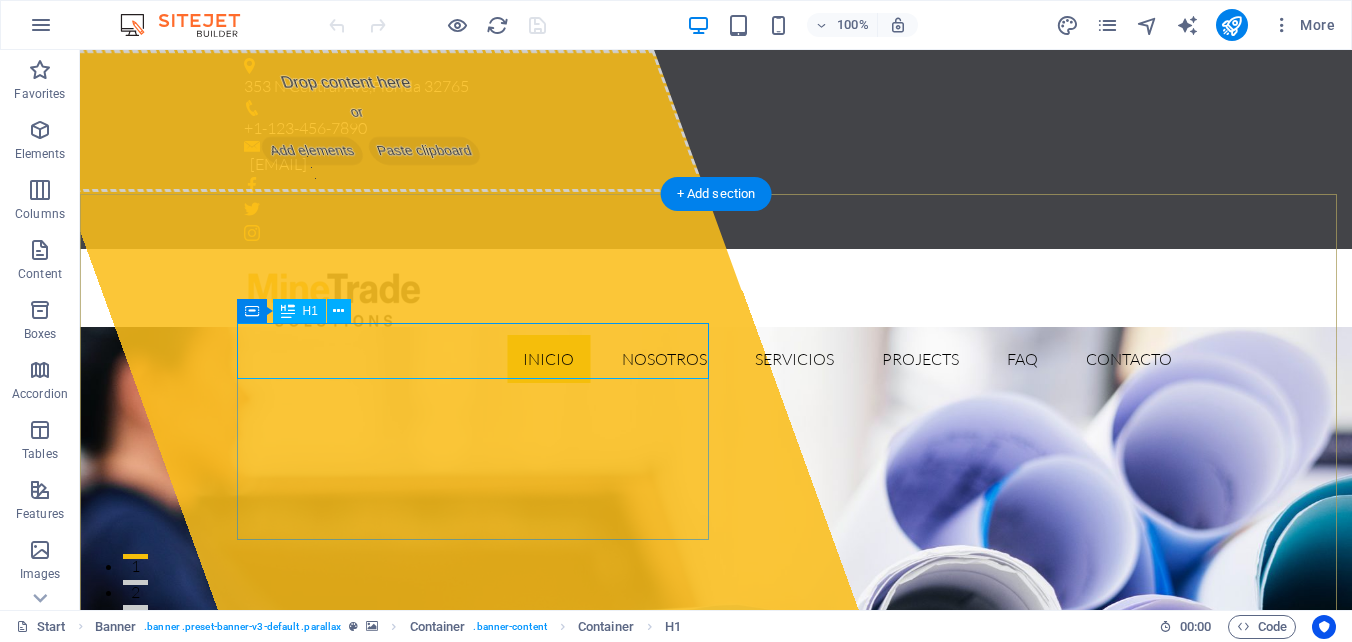 click on "minetradesolutions.cl" at bounding box center (467, 1024) 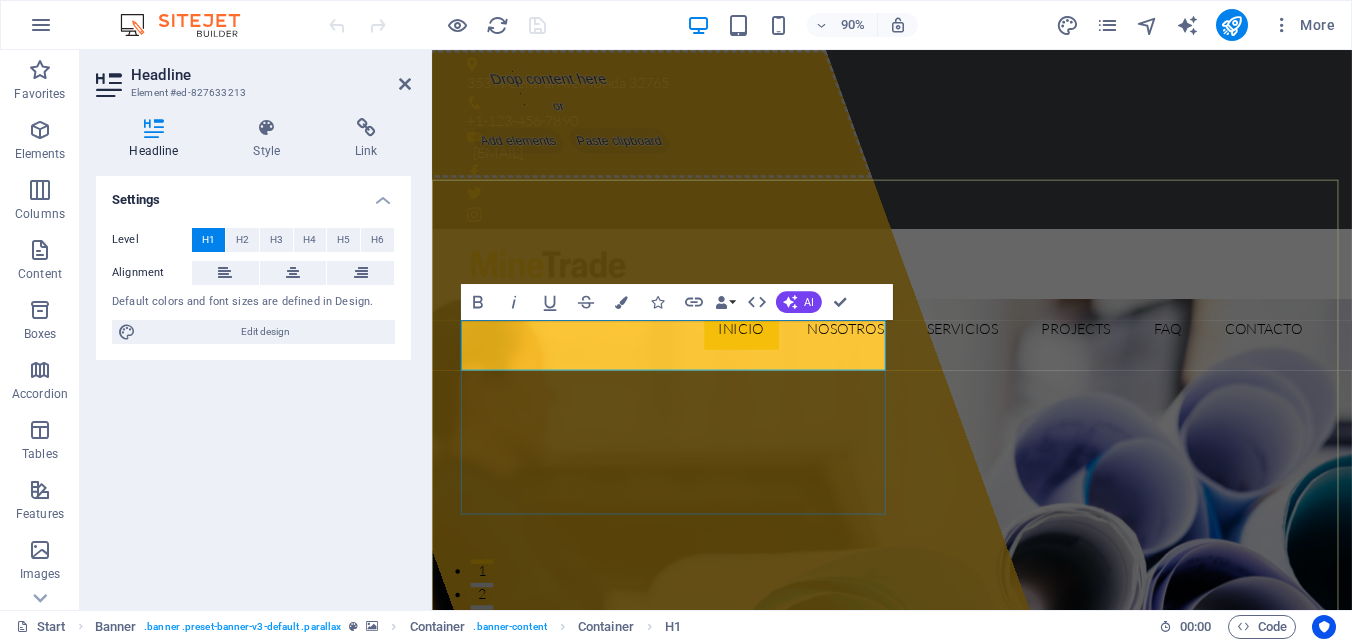 click on "minetradesolutions.cl" at bounding box center [694, 1024] 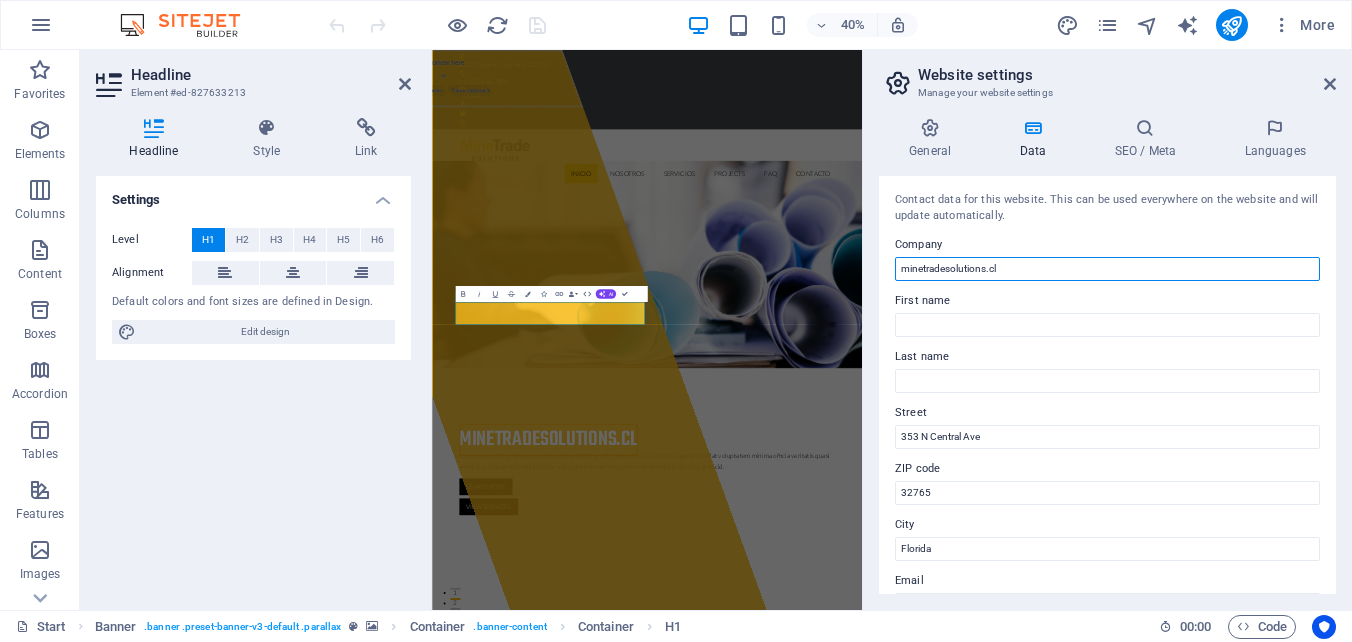 drag, startPoint x: 1012, startPoint y: 268, endPoint x: 884, endPoint y: 266, distance: 128.01562 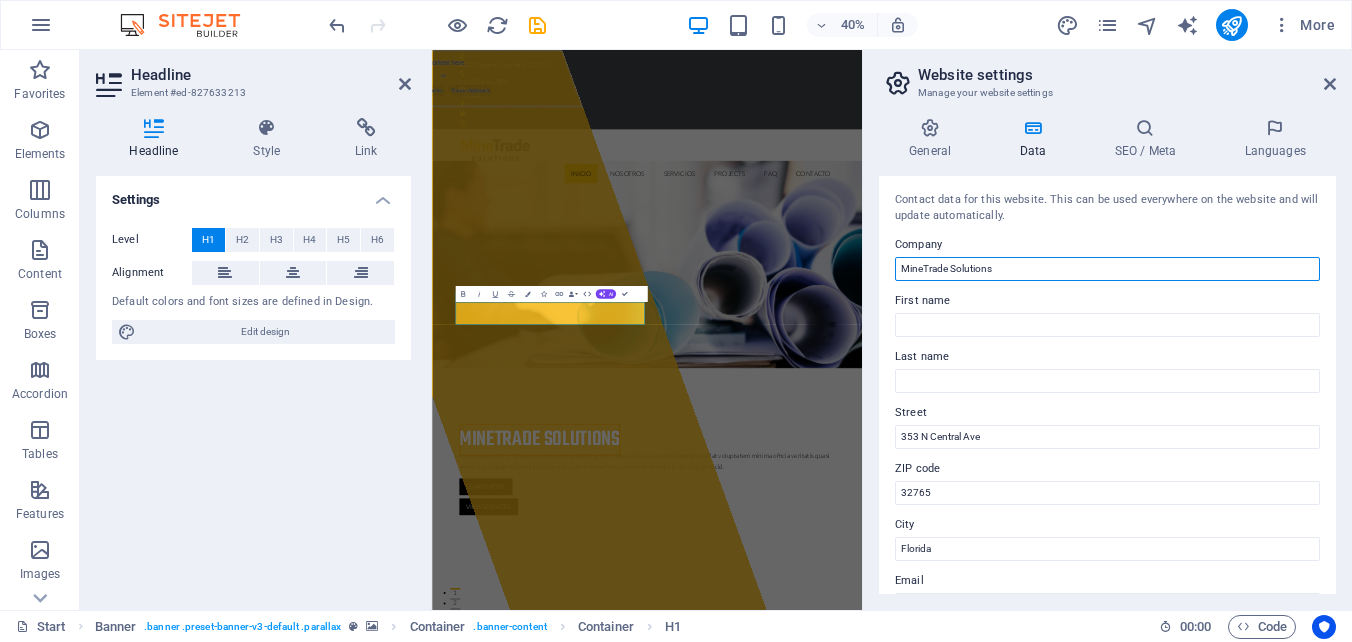 type on "MineTrade Solutions" 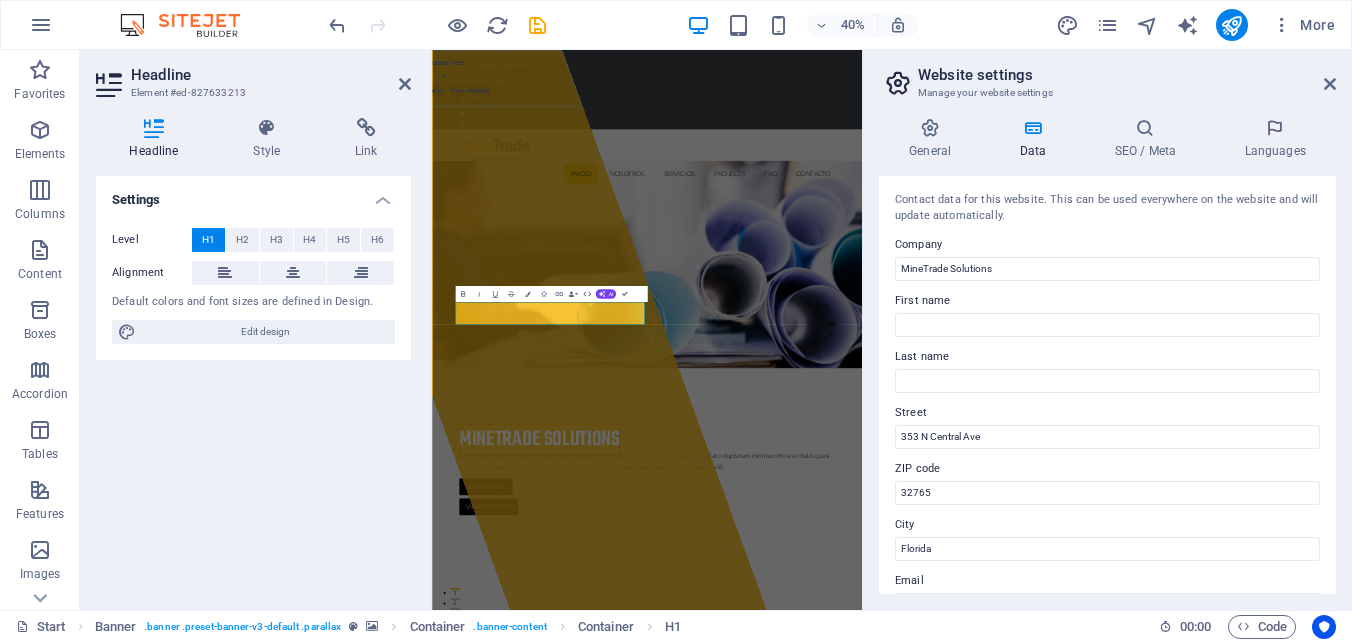 click on "General  Data  SEO / Meta  Languages Website name minetradesolutions.cl Logo Drag files here, click to choose files or select files from Files or our free stock photos & videos Select files from the file manager, stock photos, or upload file(s) Upload Favicon Set the favicon of your website here. A favicon is a small icon shown in the browser tab next to your website title. It helps visitors identify your website. Drag files here, click to choose files or select files from Files or our free stock photos & videos Select files from the file manager, stock photos, or upload file(s) Upload Preview Image (Open Graph) This image will be shown when the website is shared on social networks Drag files here, click to choose files or select files from Files or our free stock photos & videos Select files from the file manager, stock photos, or upload file(s) Upload Contact data for this website. This can be used everywhere on the website and will update automatically. Company MineTrade Solutions First name Last name Fax" at bounding box center (1107, 356) 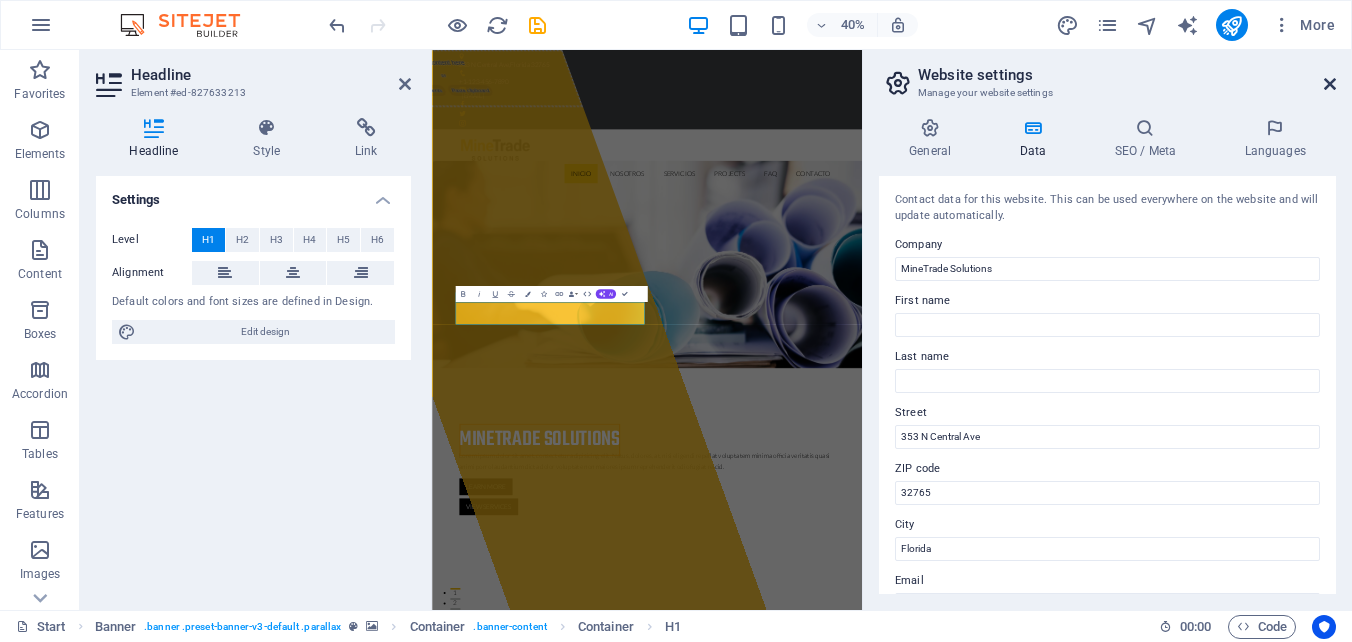 click at bounding box center [1330, 84] 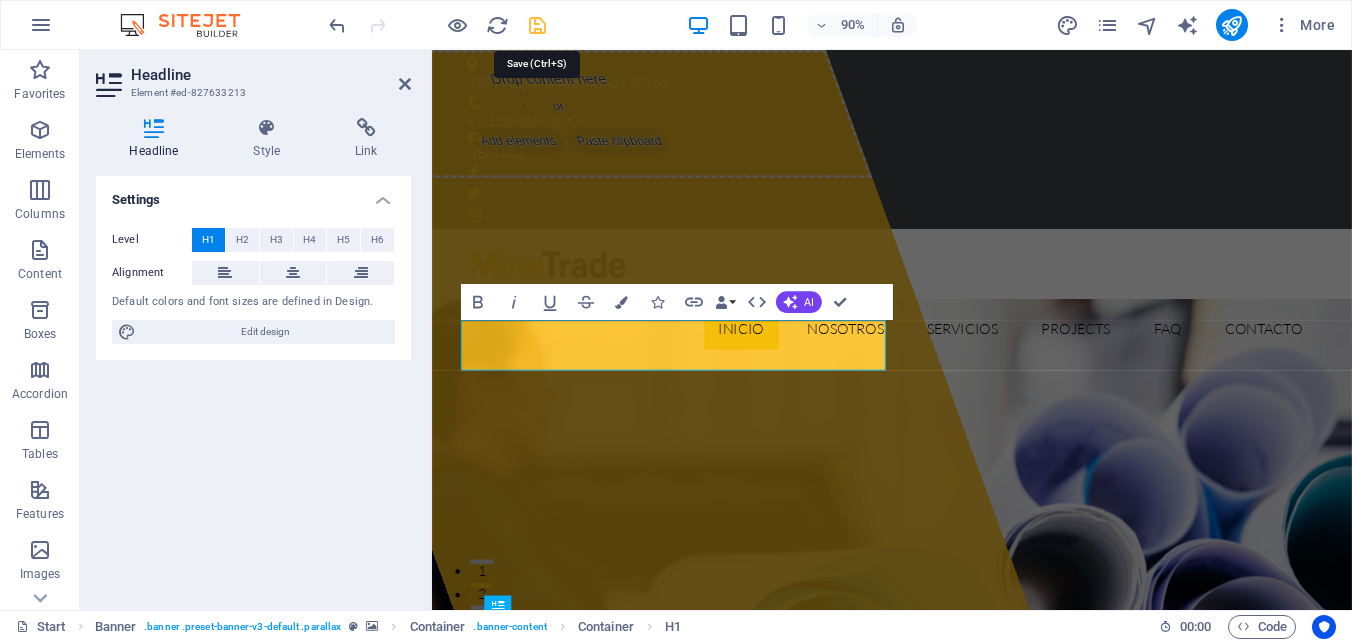 click at bounding box center (537, 25) 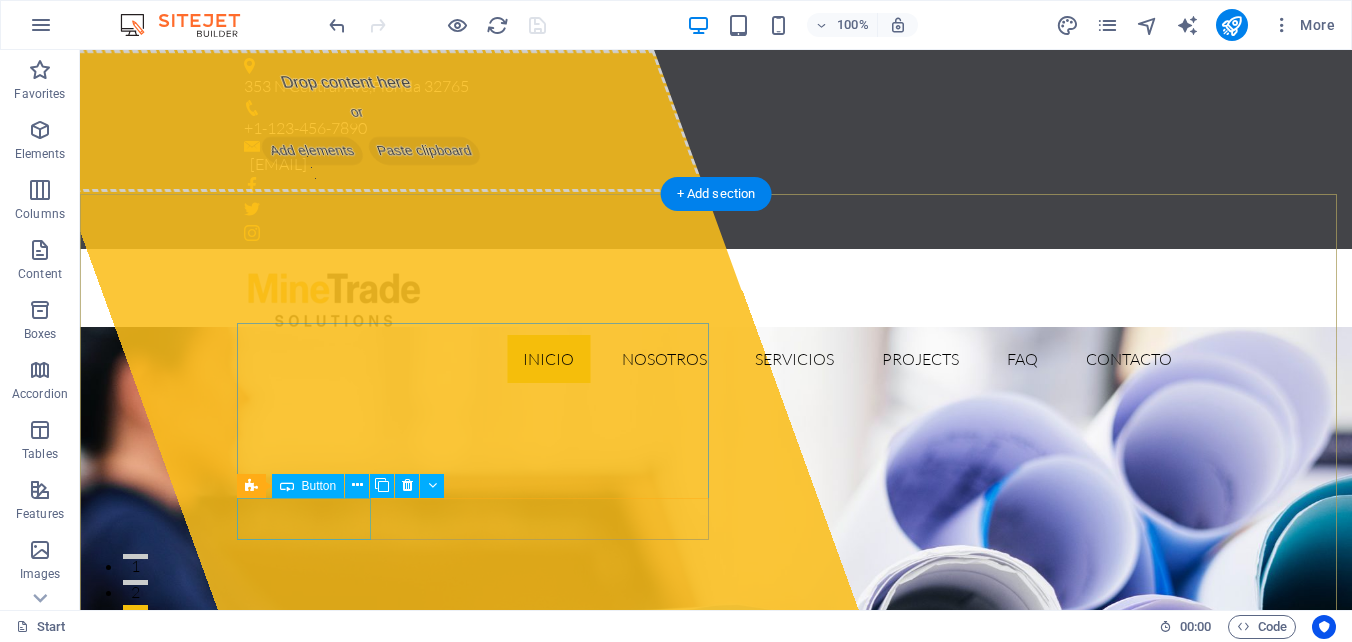 click on "Learn more" at bounding box center (716, 1142) 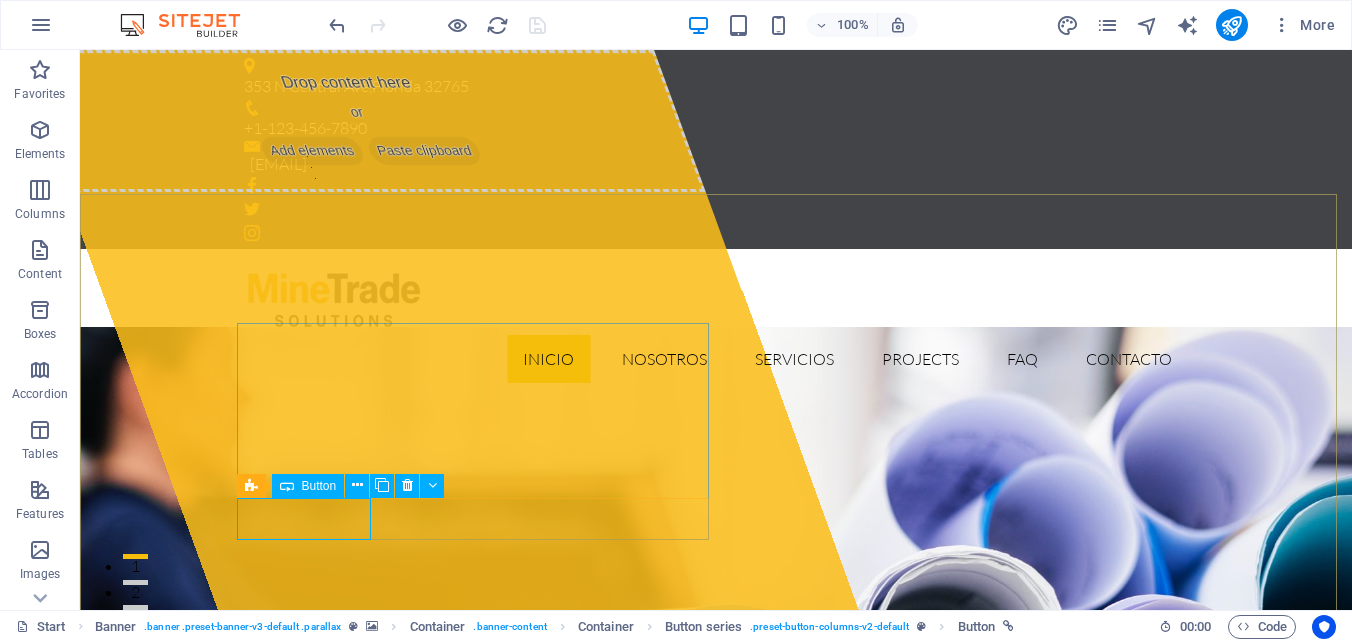 click on "Button" at bounding box center [319, 486] 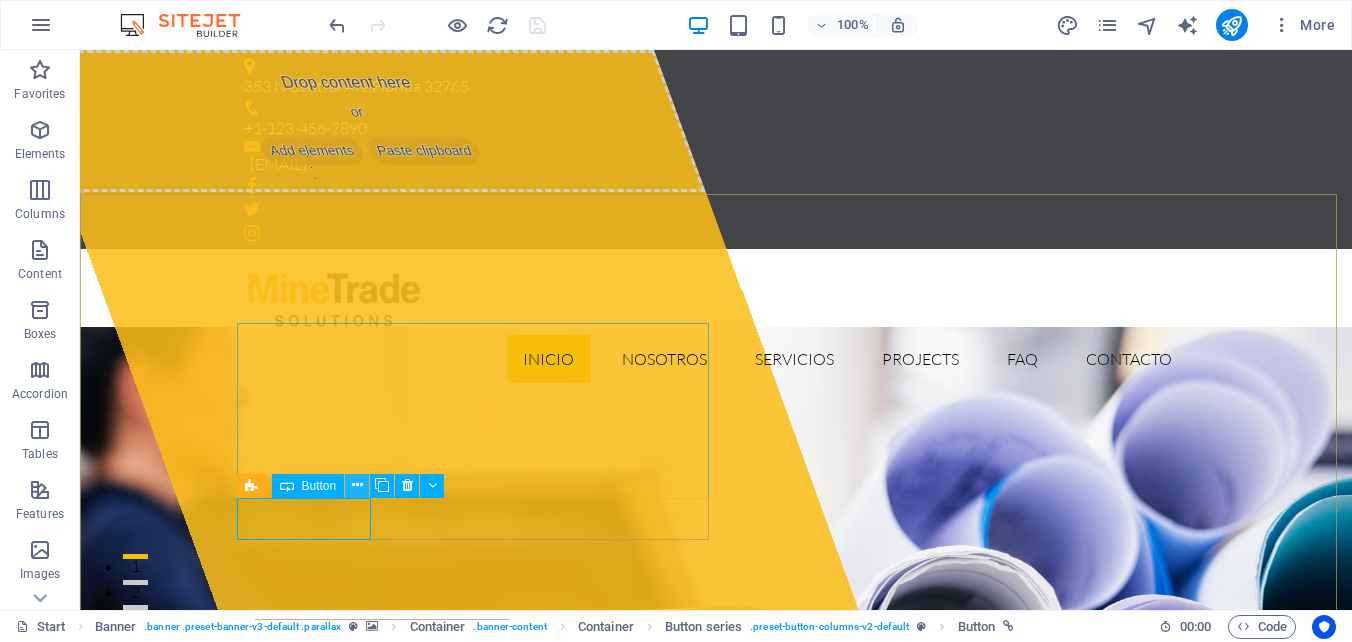 click at bounding box center [357, 485] 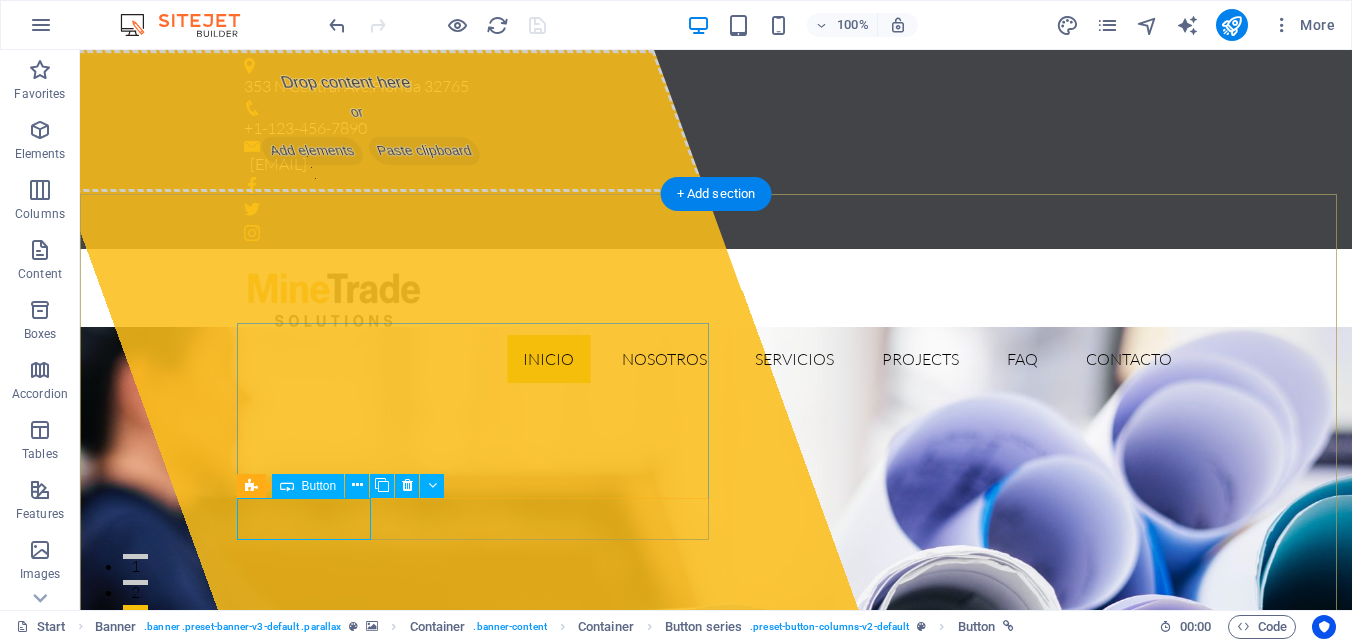 click on "Learn more" at bounding box center (716, 1142) 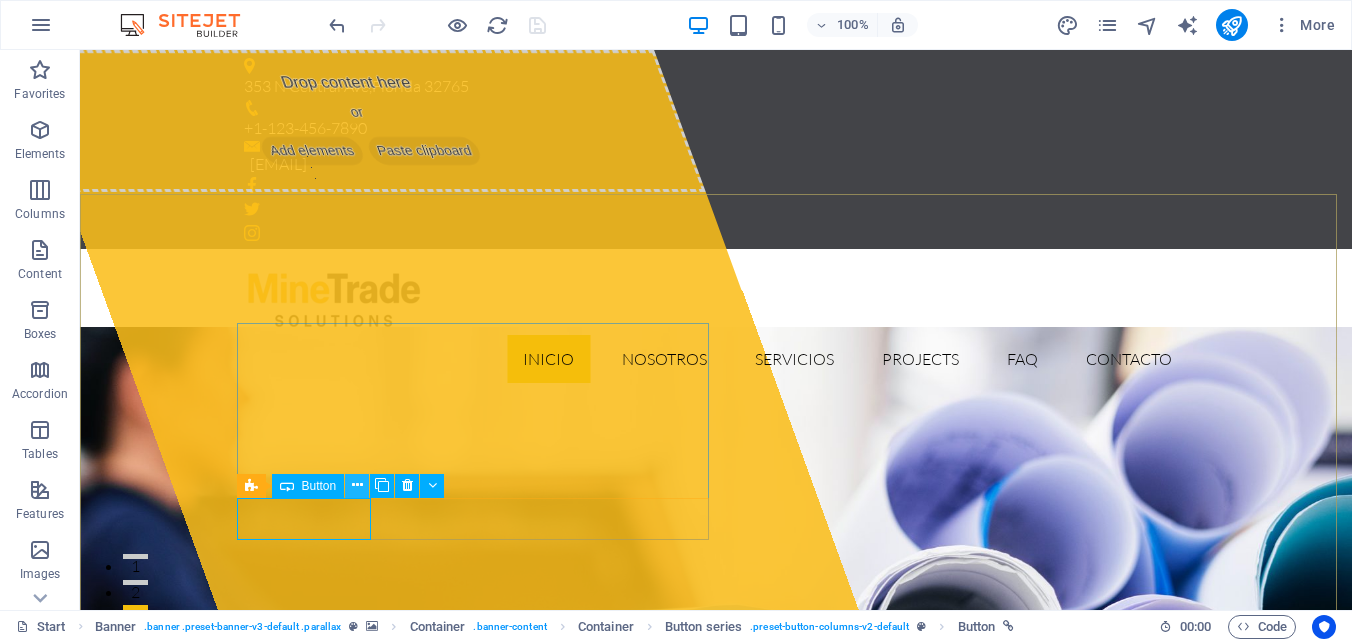 click at bounding box center (357, 485) 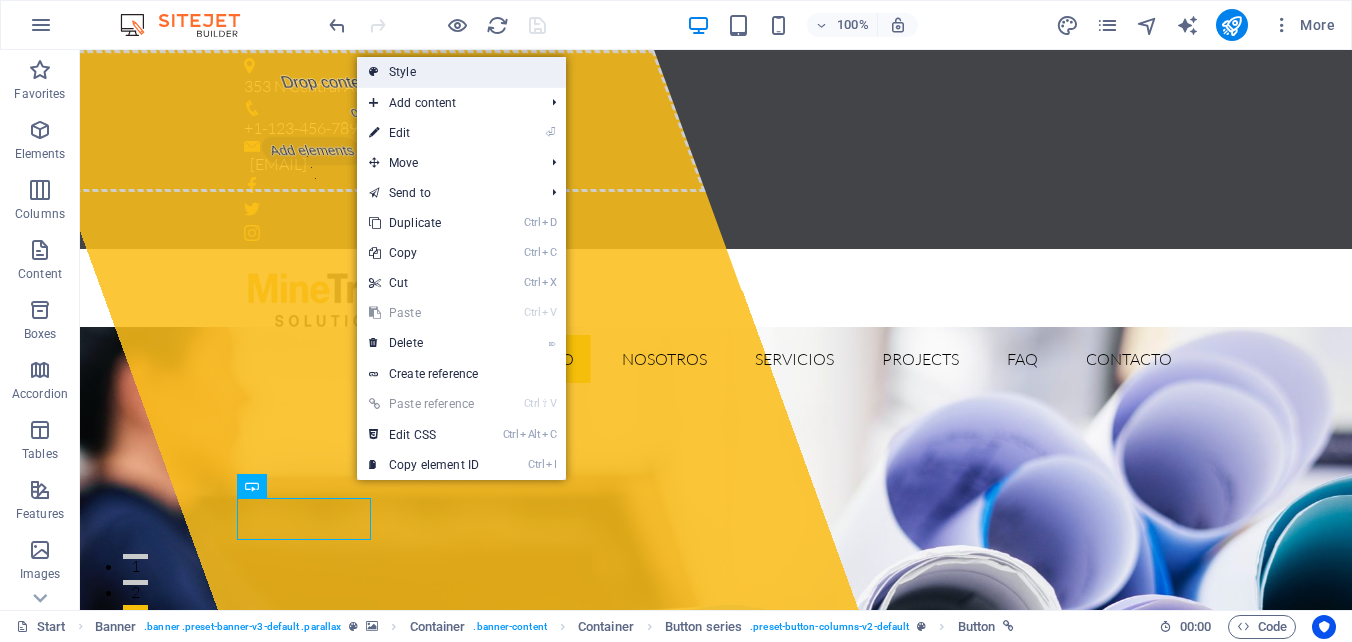 click on "Style" at bounding box center (461, 72) 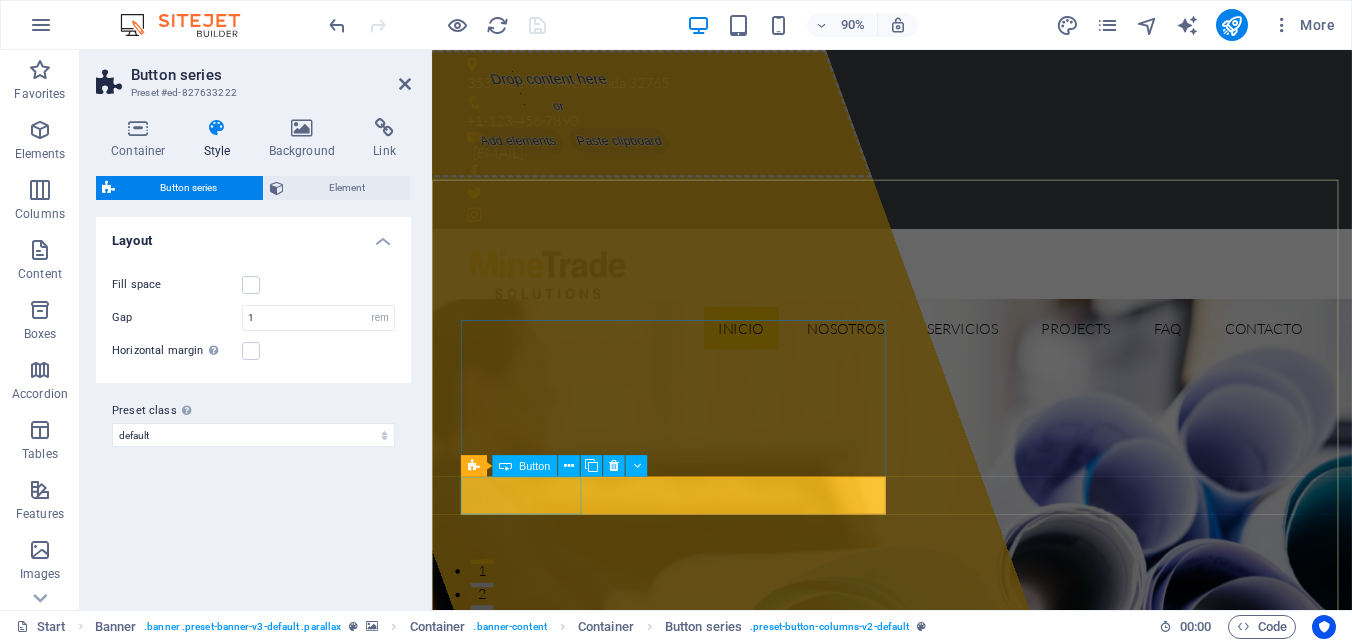 click on "Learn more" at bounding box center (943, 1142) 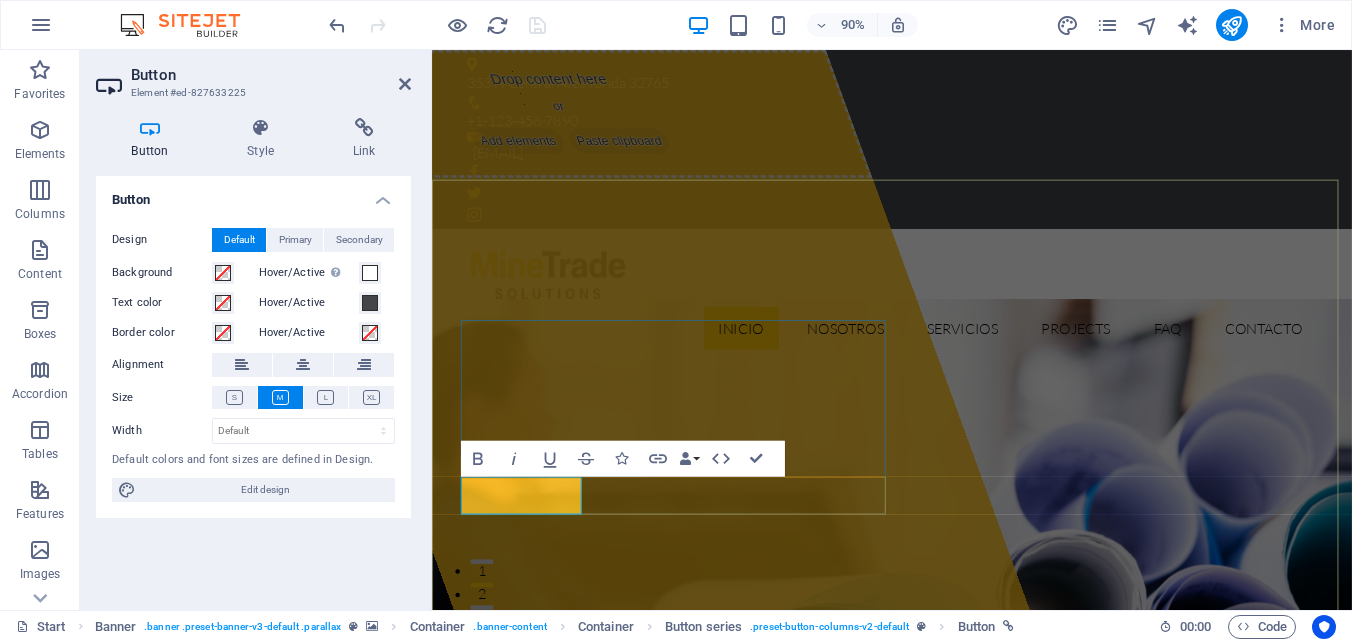 type 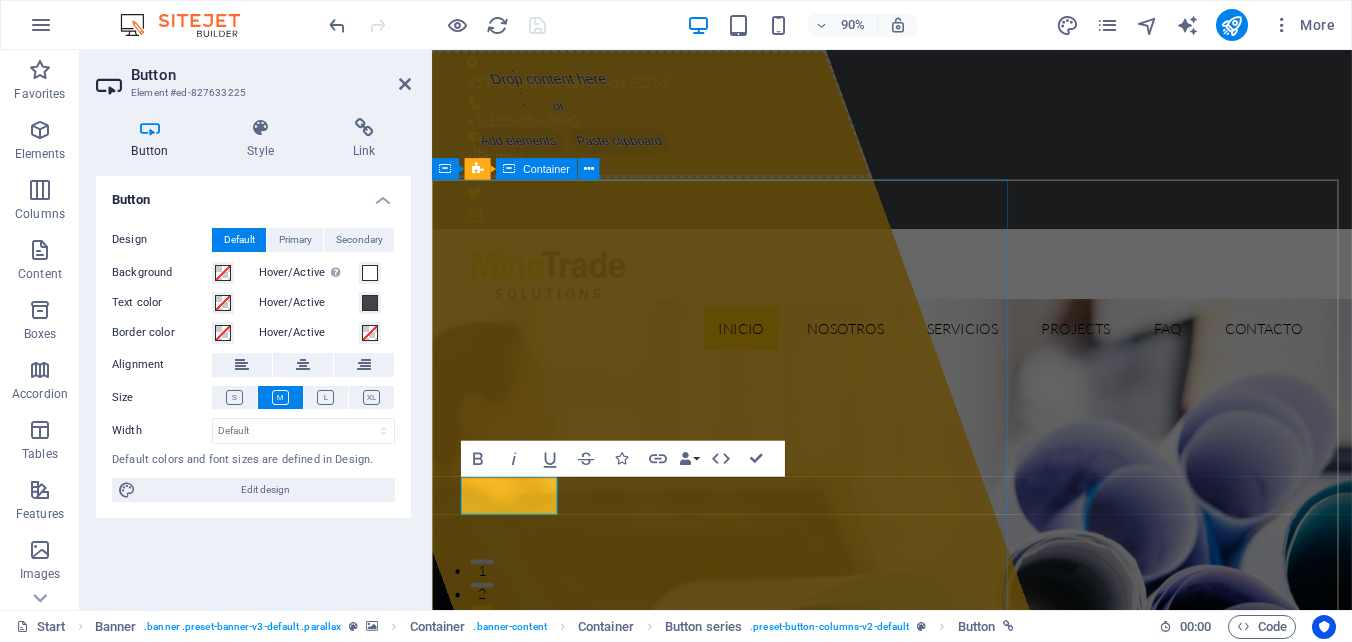 click on "Drop content here or  Add elements  Paste clipboard" at bounding box center [663, 361] 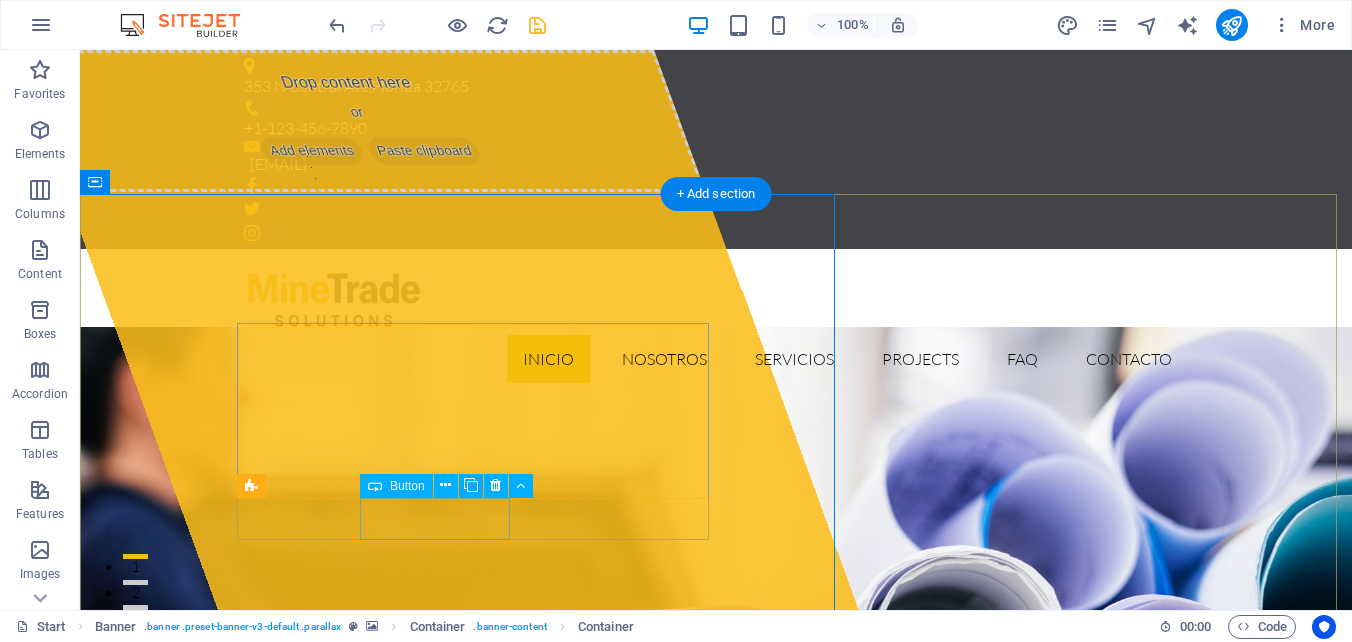 click on "View Services" at bounding box center [716, 1192] 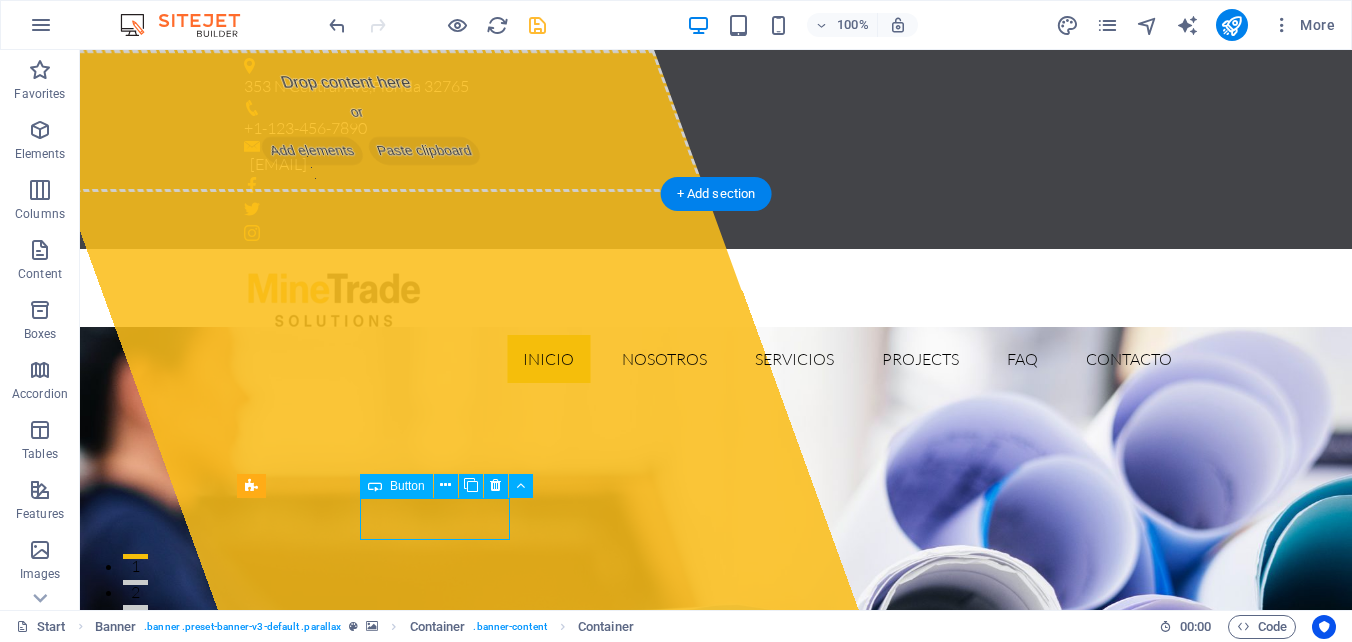 click on "View Services" at bounding box center (716, 1192) 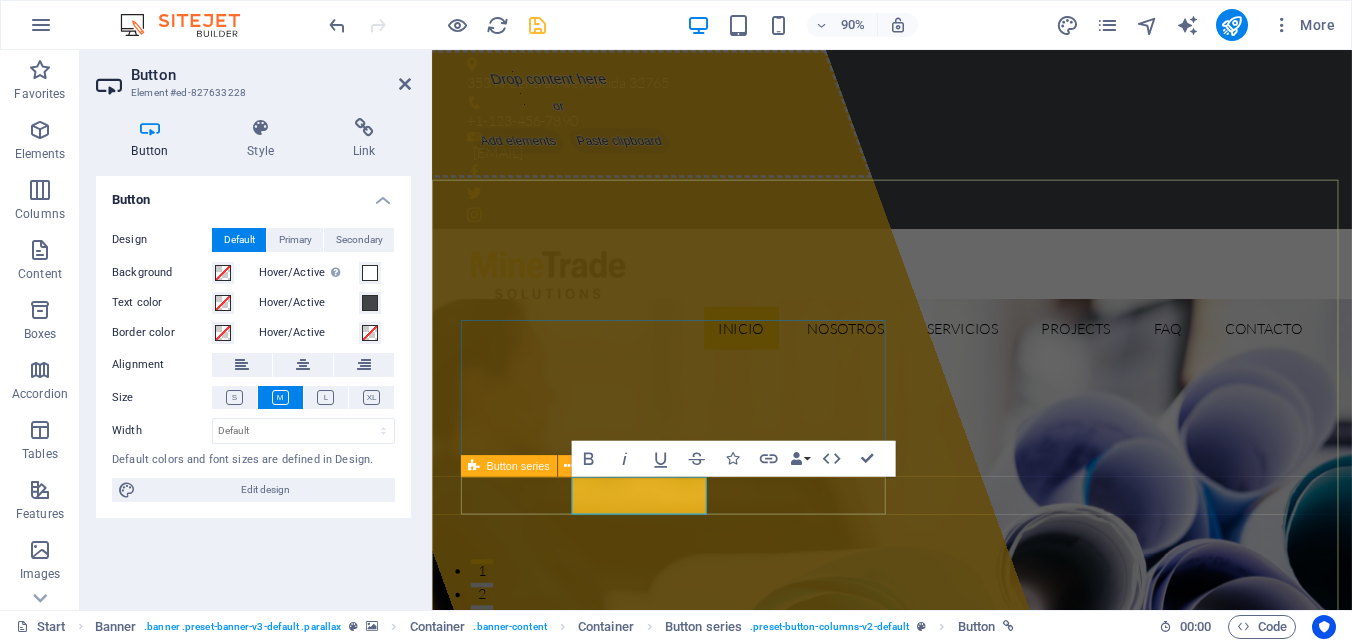 type 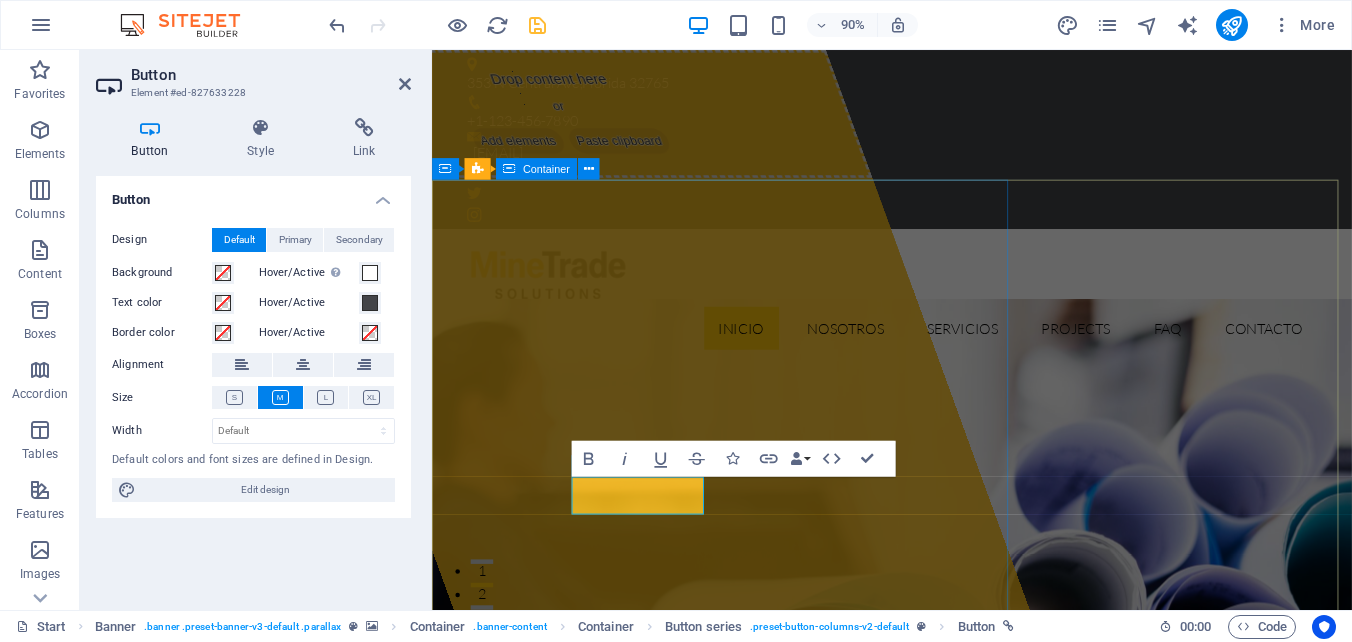 click on "Drop content here or  Add elements  Paste clipboard" at bounding box center (663, 361) 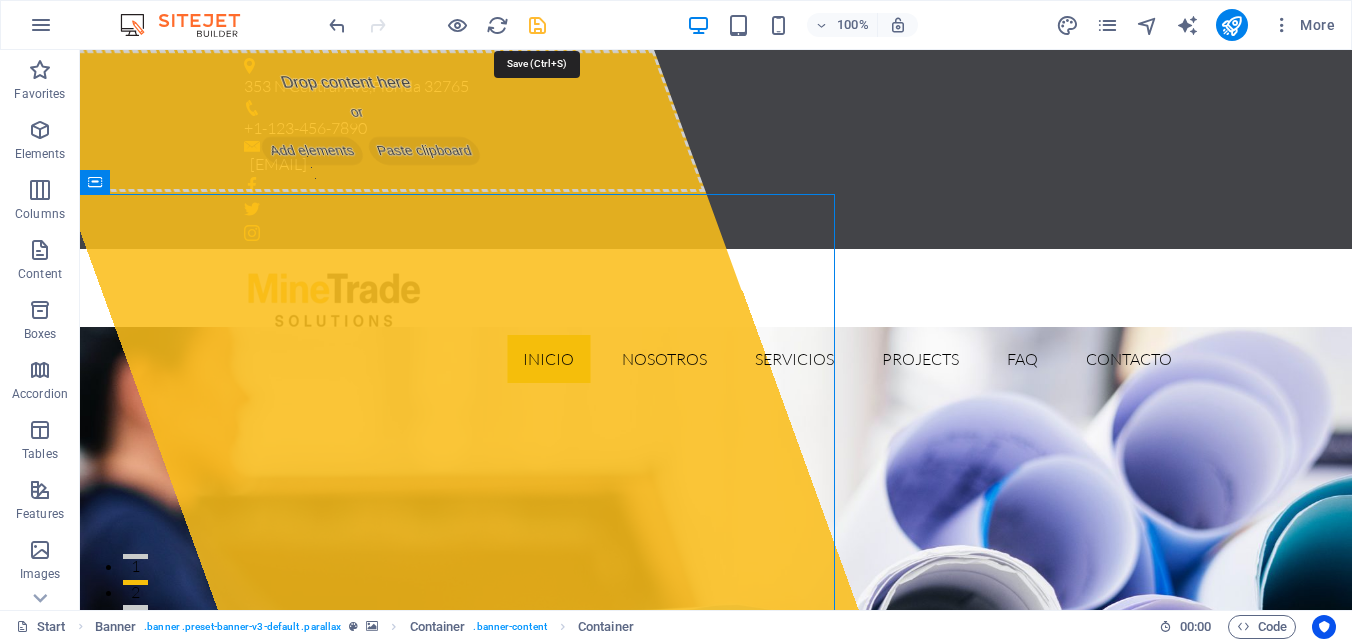 click at bounding box center [537, 25] 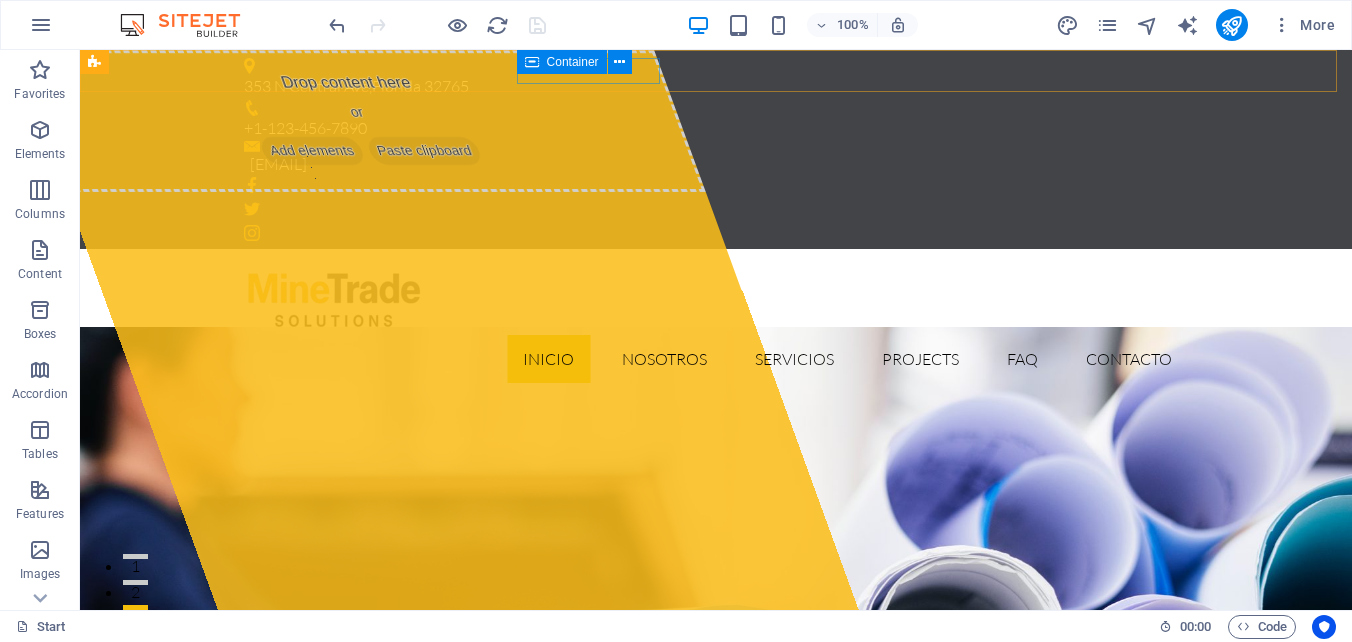 click on "Container" at bounding box center (581, 62) 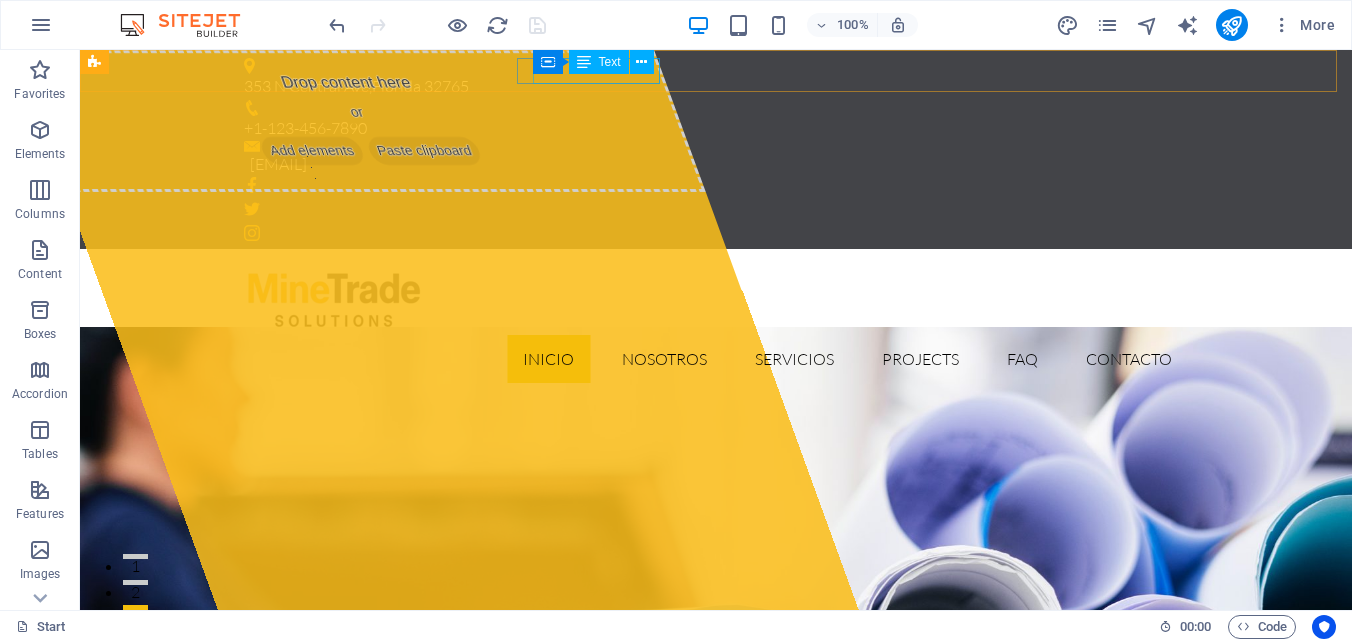 click on "+1-123-456-7890" at bounding box center [708, 129] 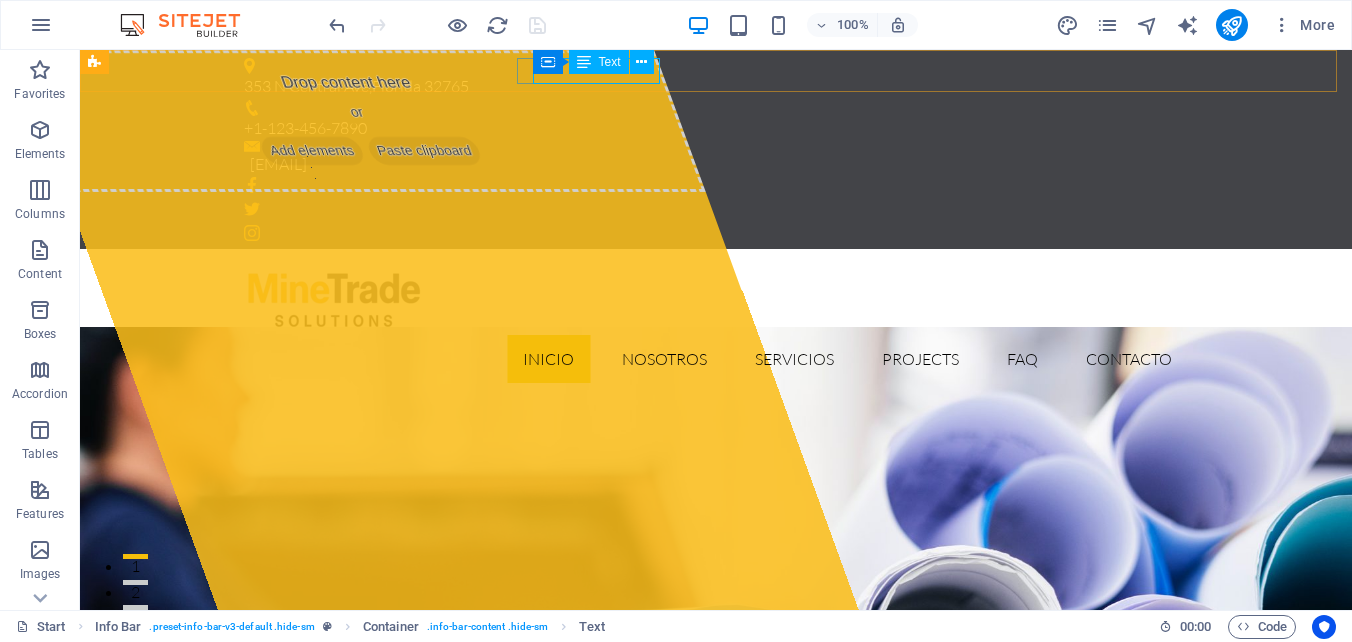 click on "Container   Text" at bounding box center (600, 62) 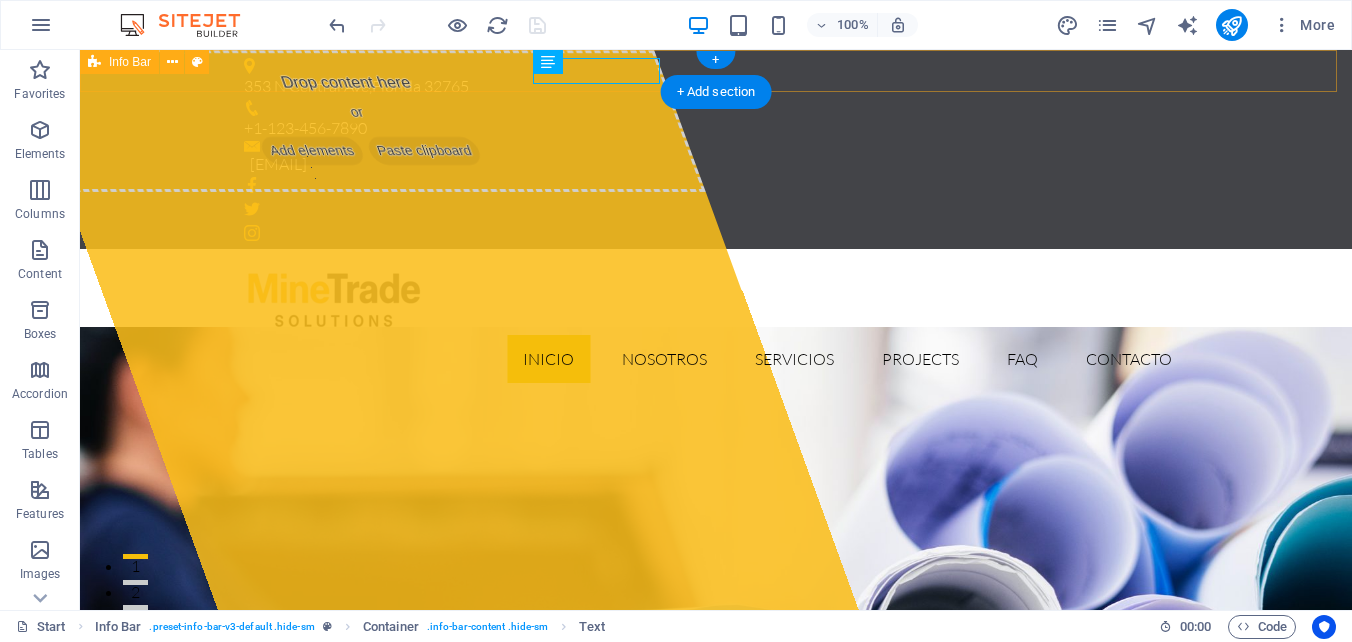 click on "[STREET] [NUMBER] [STREET], [CITY] [POSTAL_CODE] [PHONE] [EMAIL]" at bounding box center (716, 149) 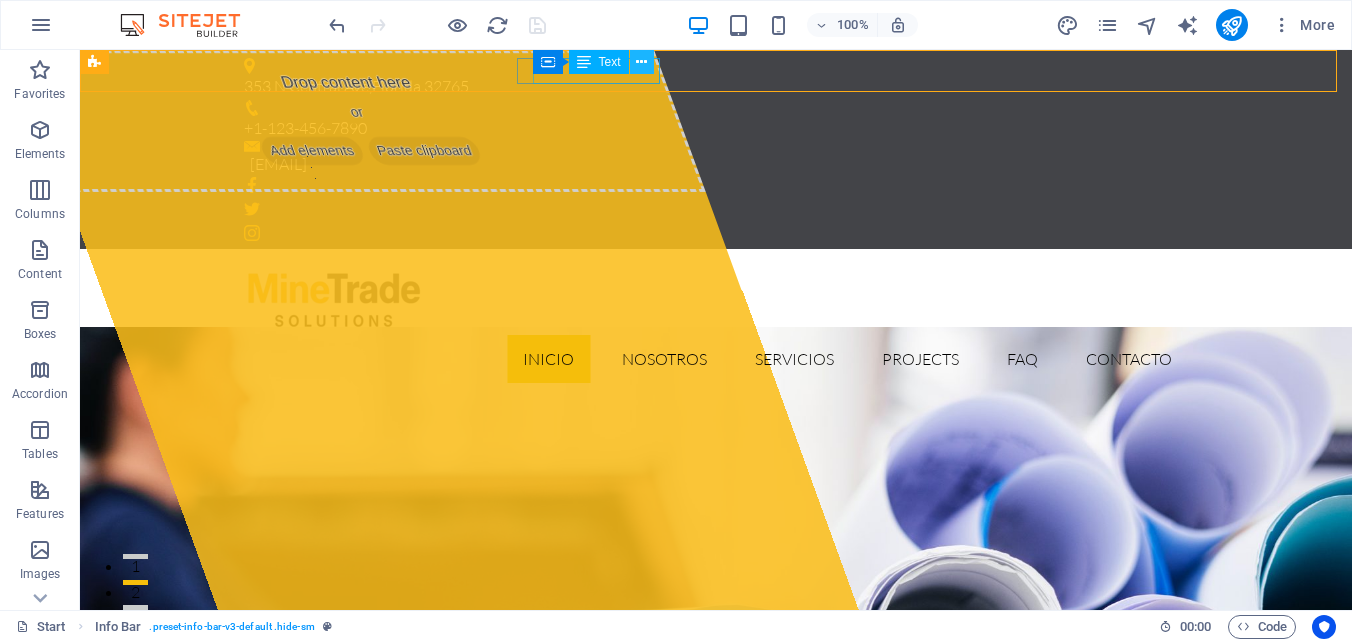 click at bounding box center (642, 62) 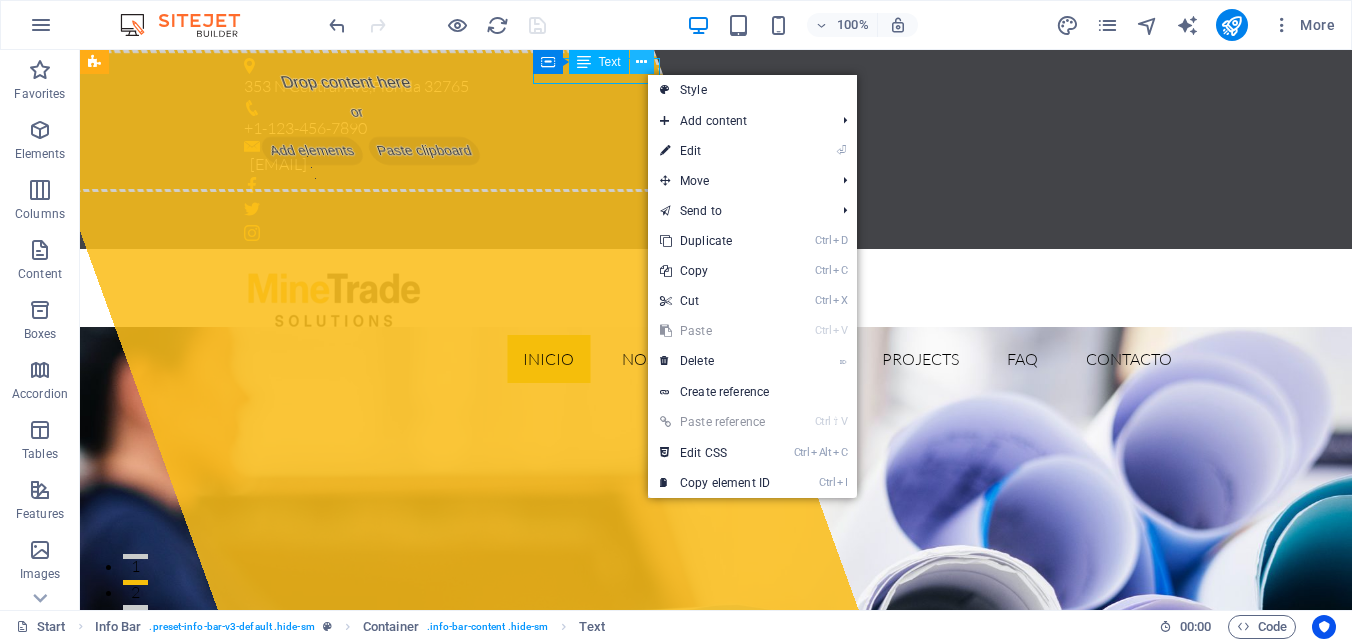 click at bounding box center (641, 62) 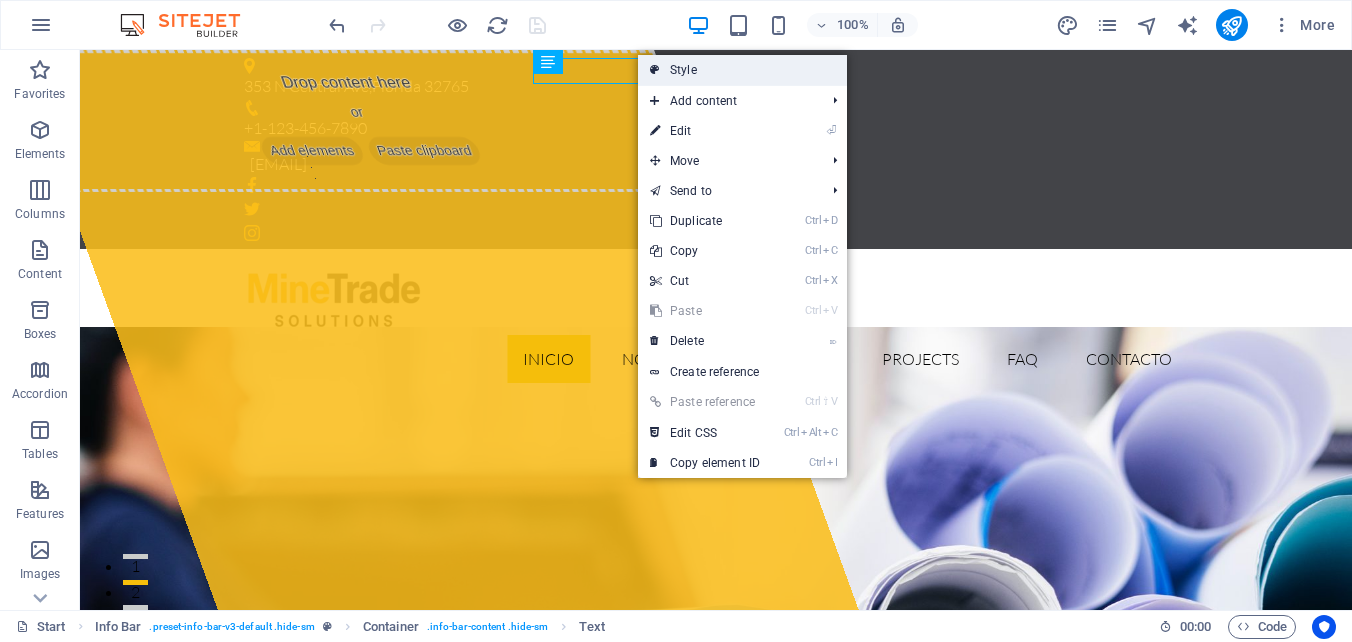 click on "Style" at bounding box center [742, 70] 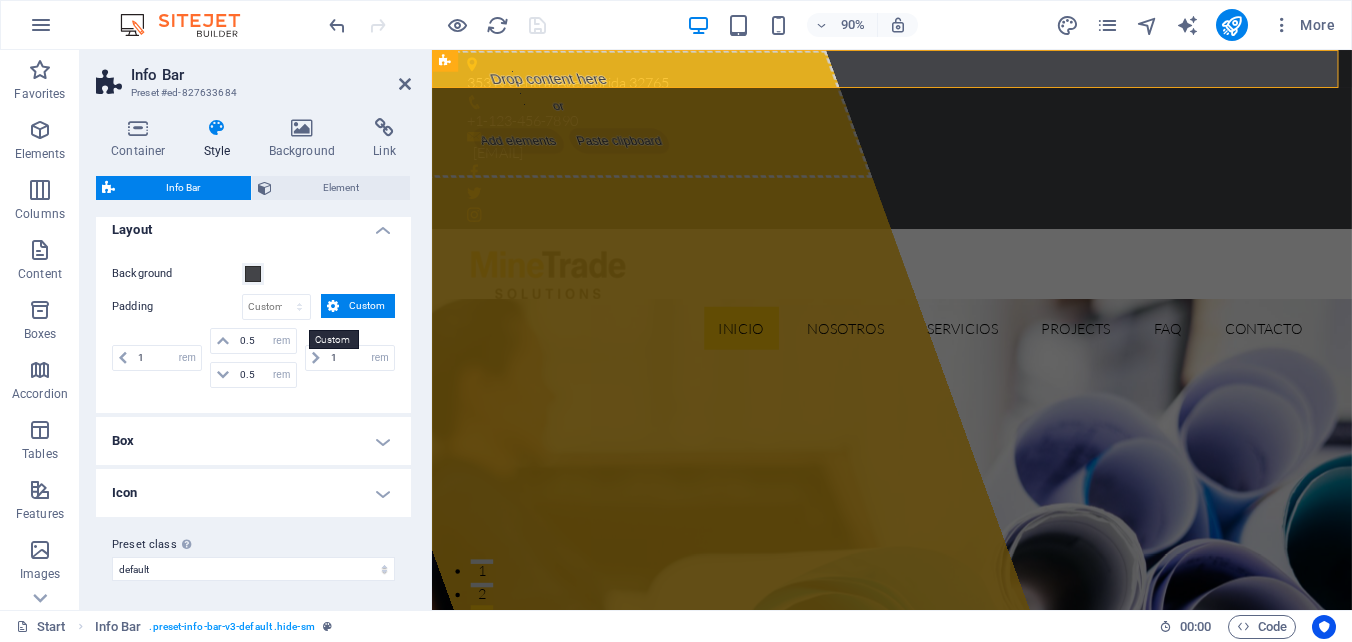 scroll, scrollTop: 14, scrollLeft: 0, axis: vertical 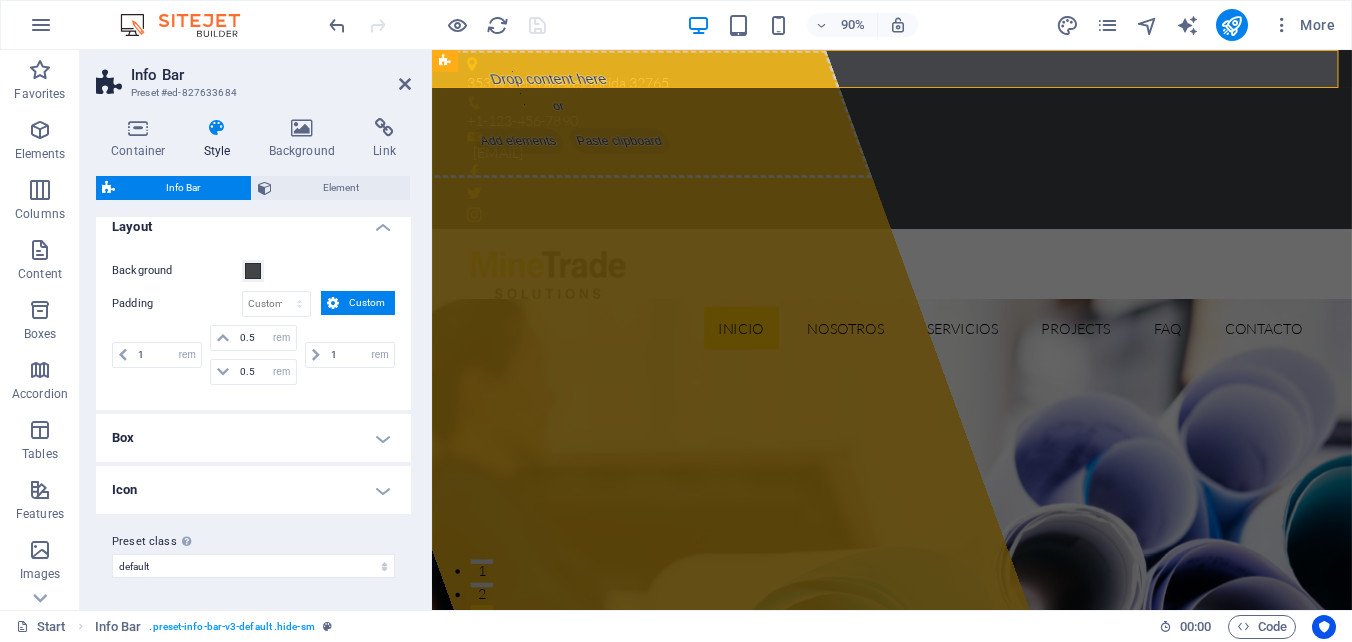 click on "Box" at bounding box center (253, 438) 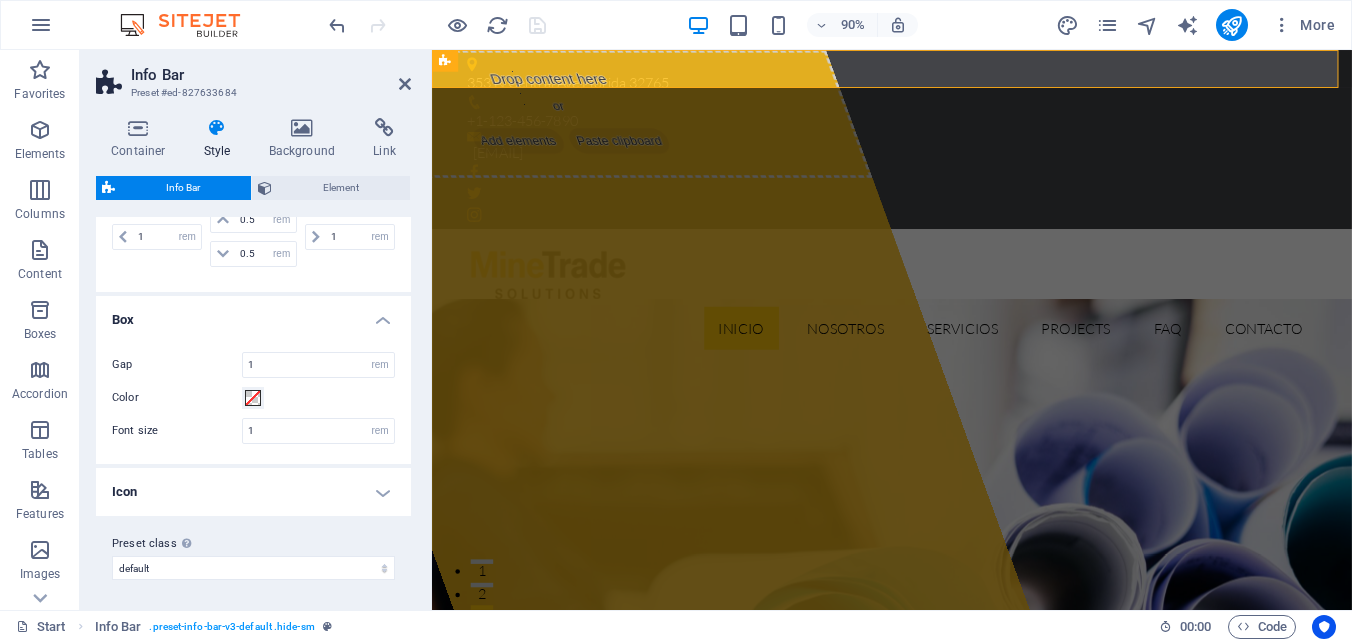 scroll, scrollTop: 134, scrollLeft: 0, axis: vertical 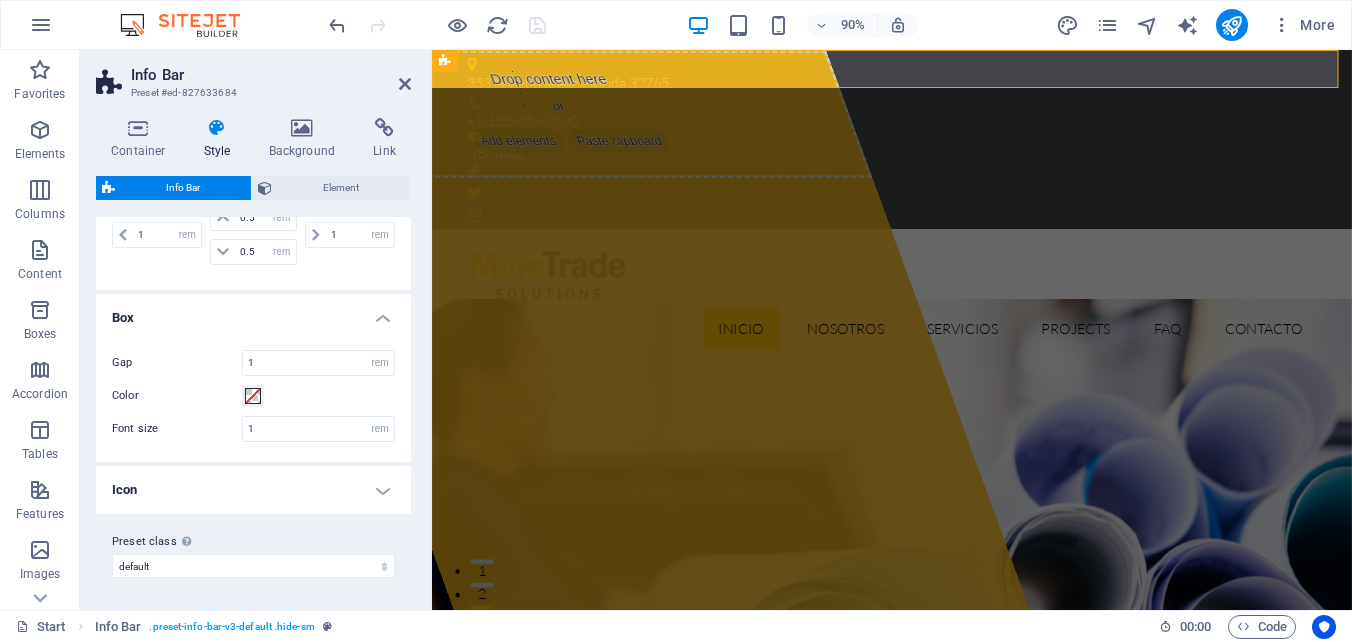 click on "Icon" at bounding box center [253, 490] 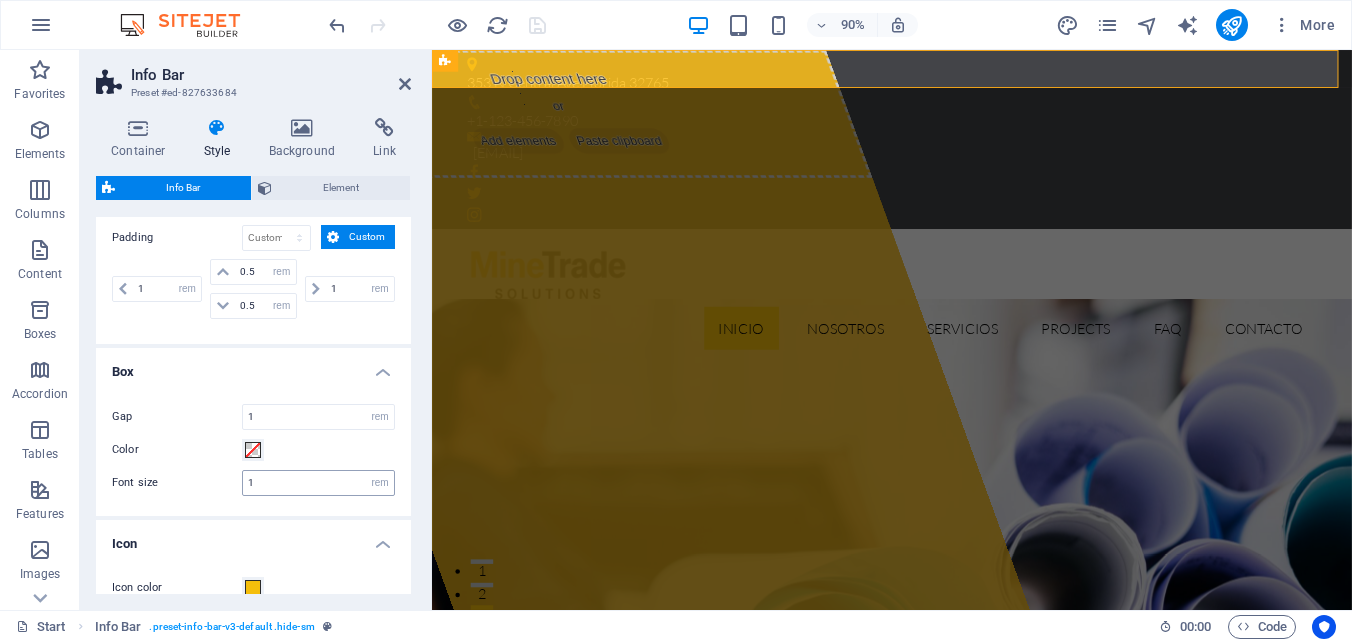 scroll, scrollTop: 0, scrollLeft: 0, axis: both 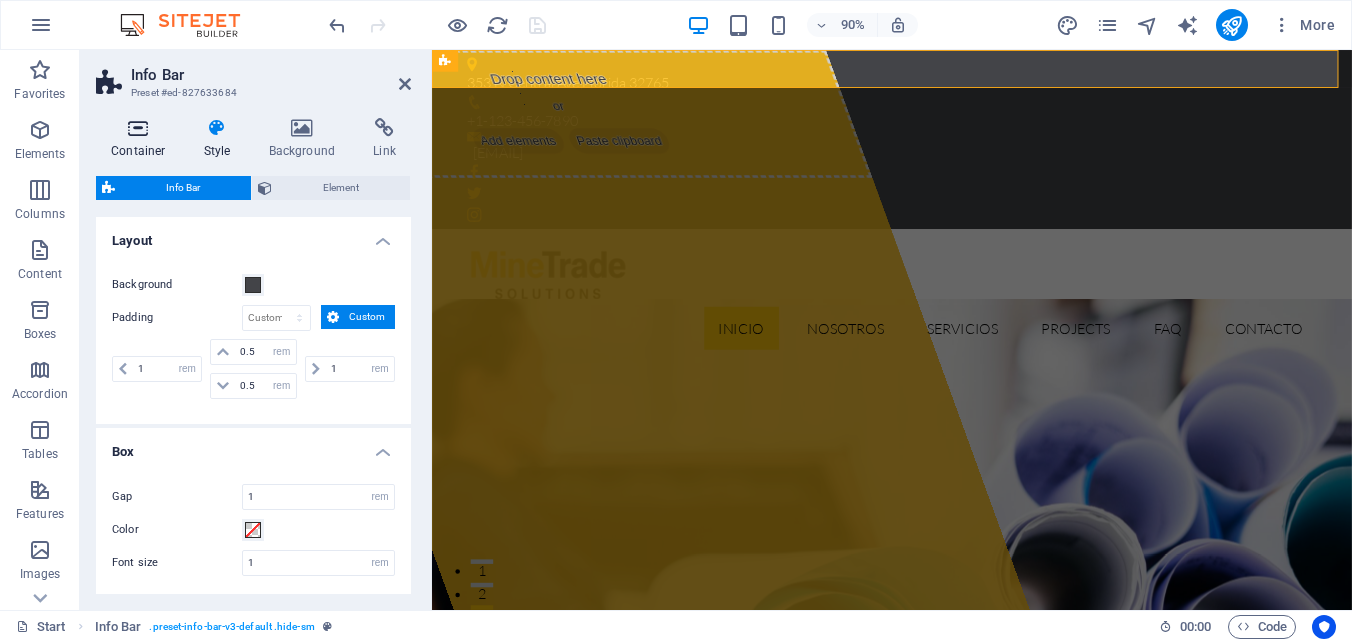 click at bounding box center (138, 128) 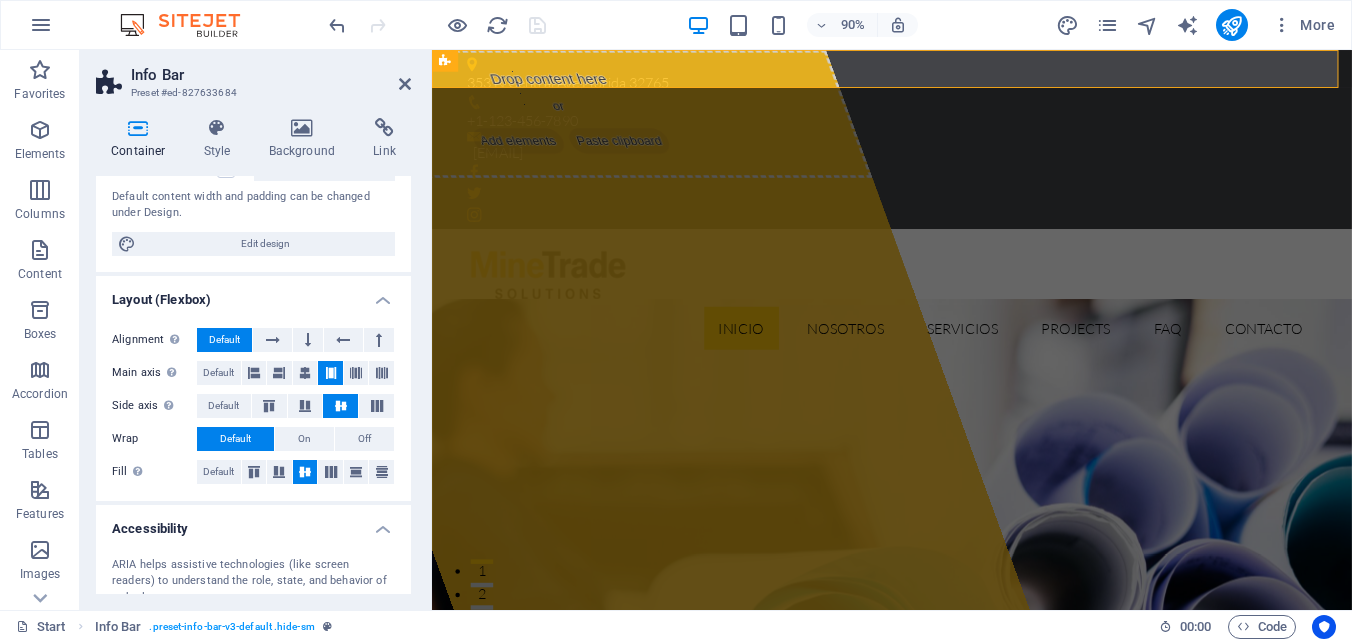 scroll, scrollTop: 0, scrollLeft: 0, axis: both 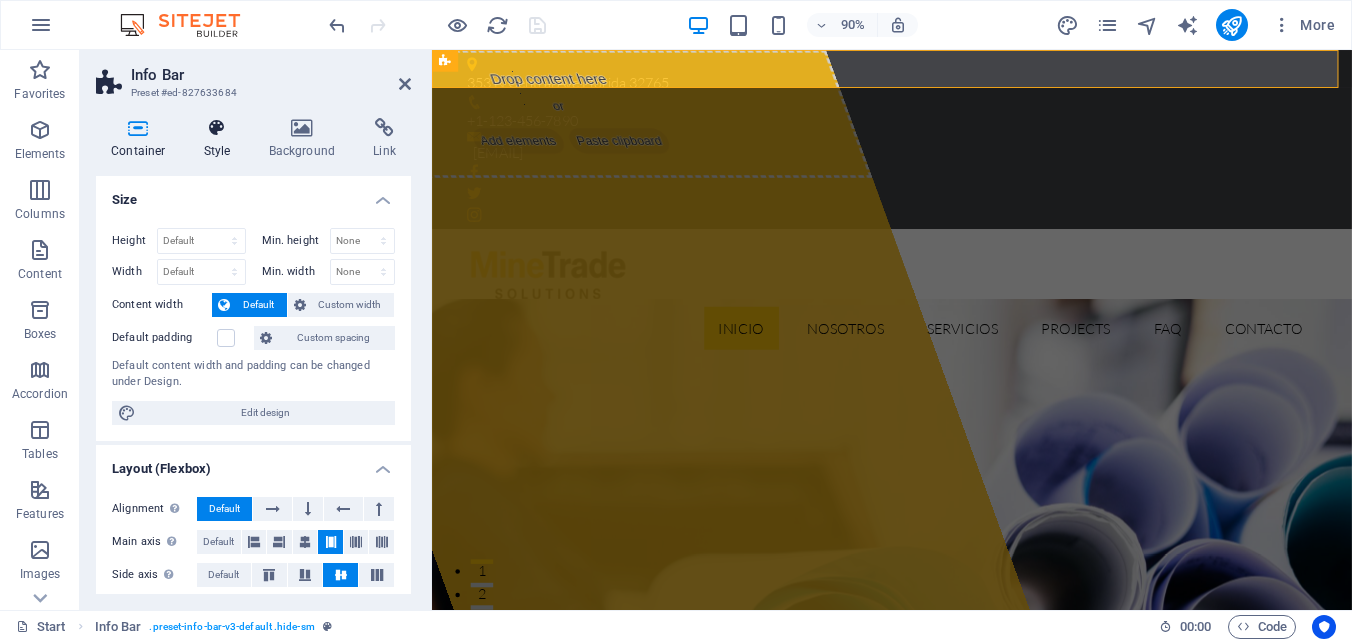 click at bounding box center (217, 128) 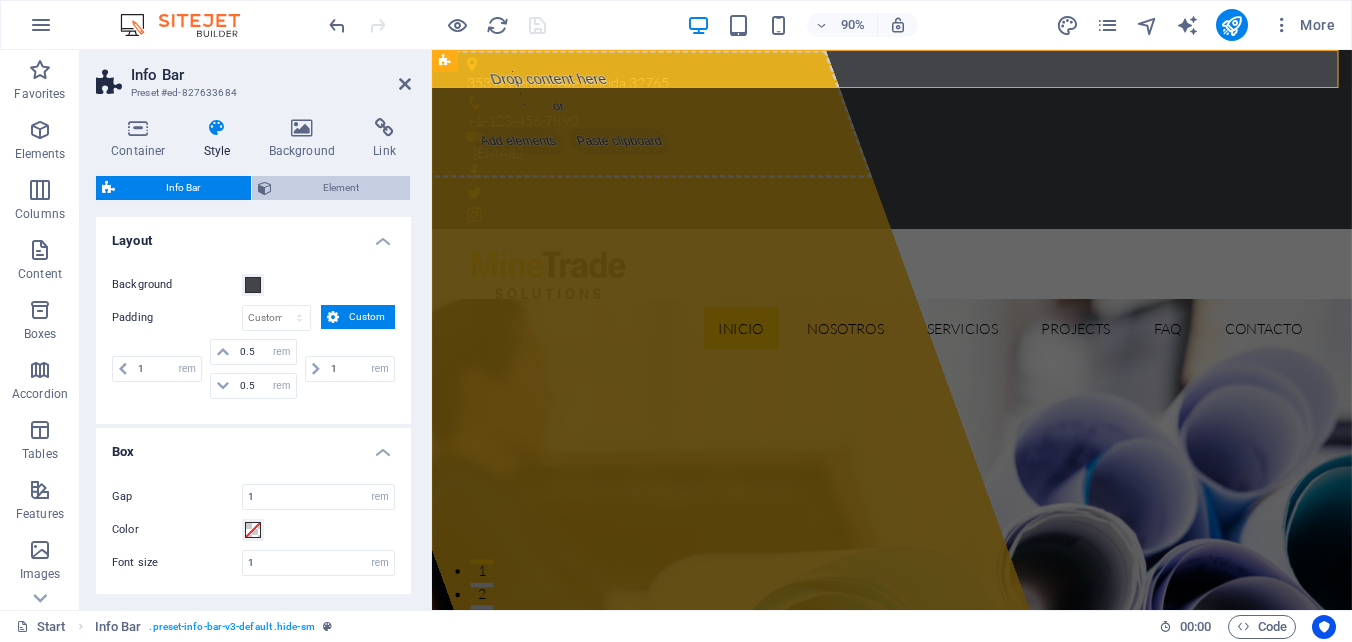 click on "Element" at bounding box center [341, 188] 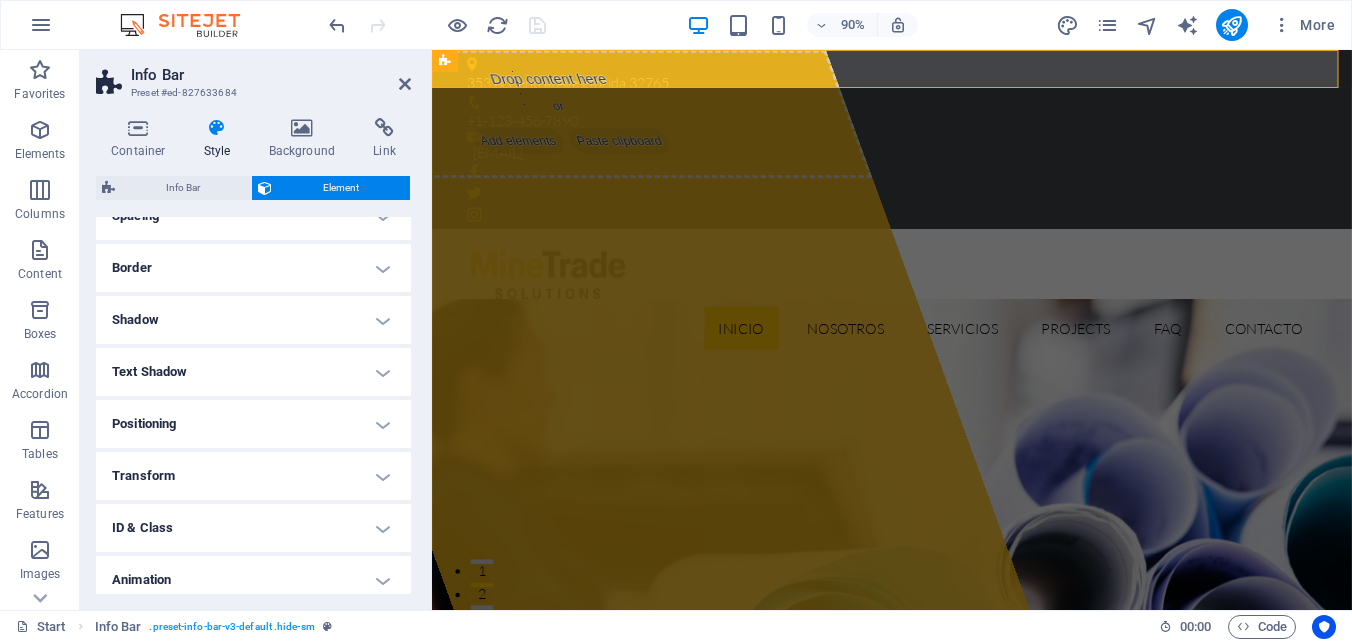 scroll, scrollTop: 200, scrollLeft: 0, axis: vertical 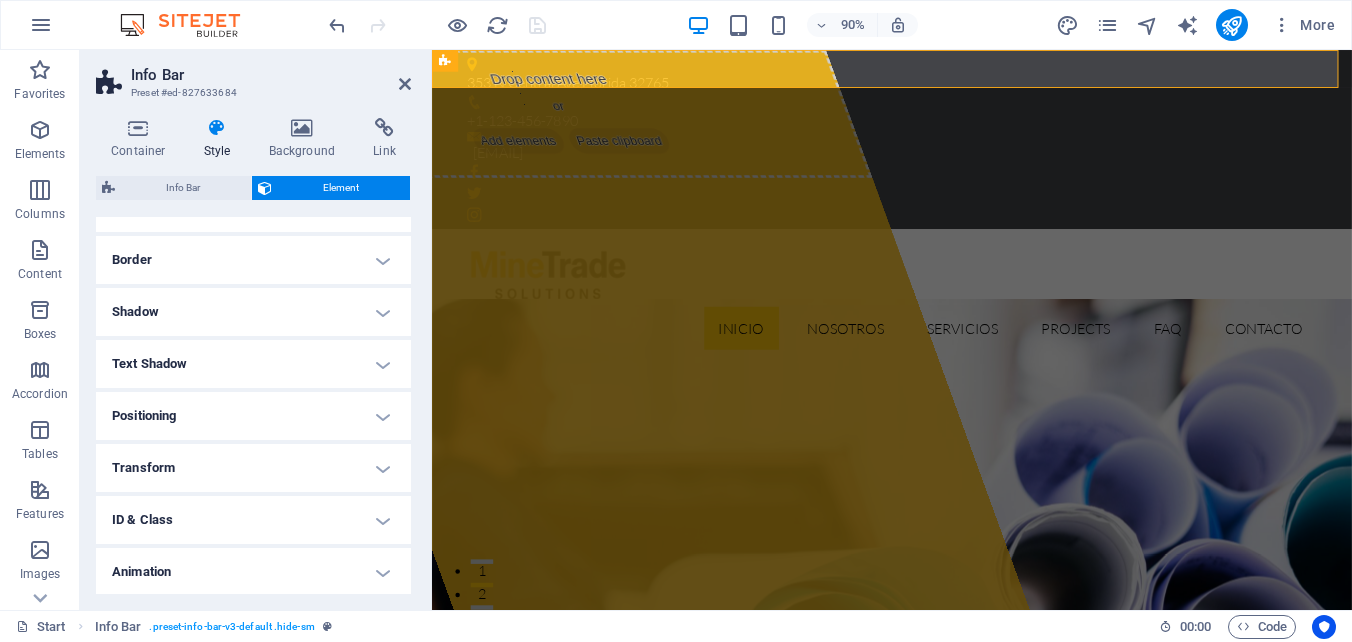 click on "Text Shadow" at bounding box center (253, 364) 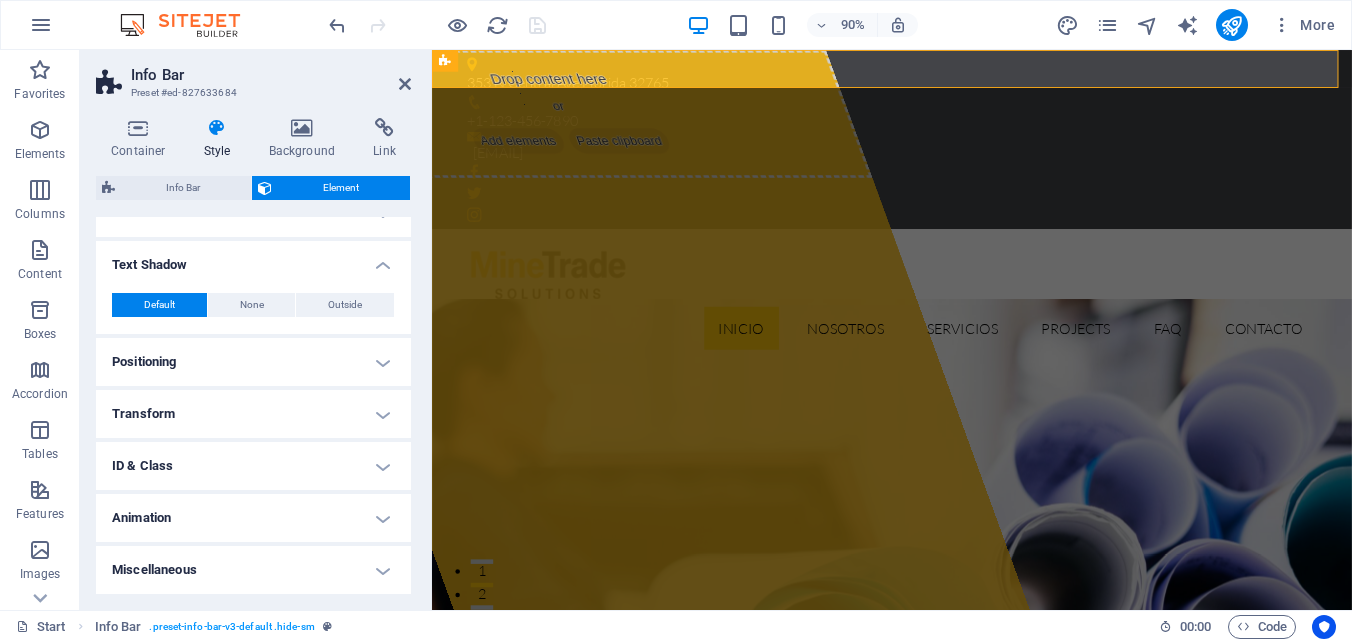 scroll, scrollTop: 0, scrollLeft: 0, axis: both 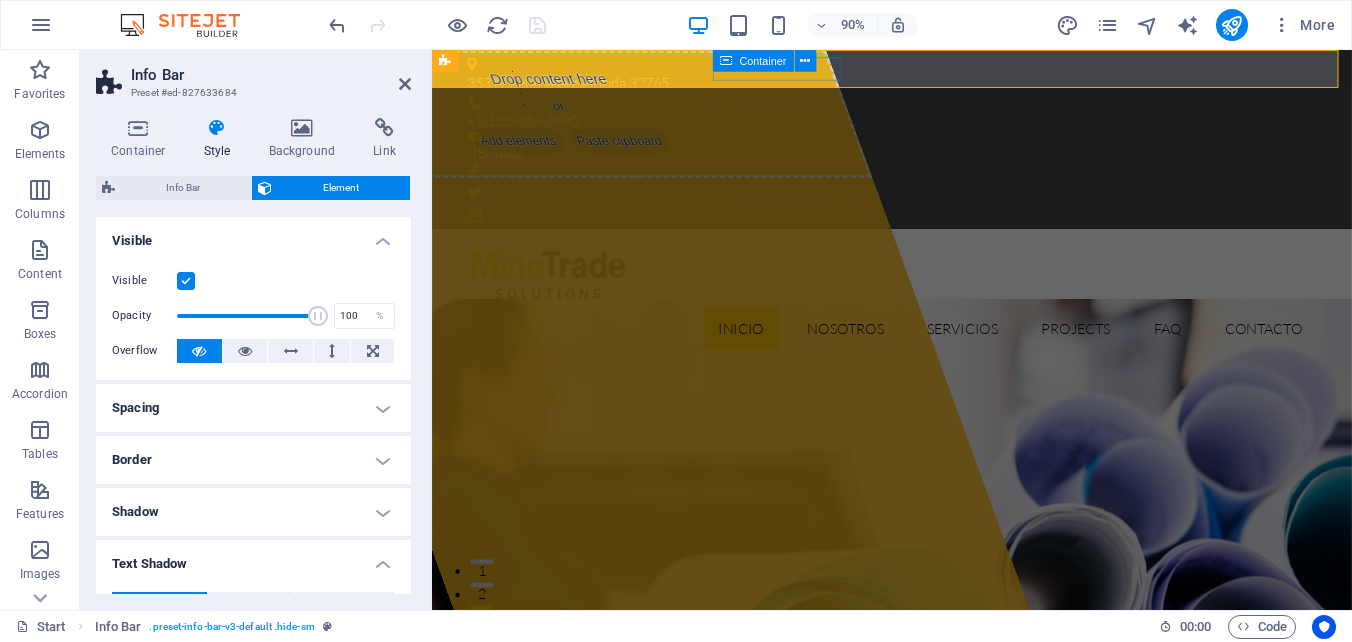 click on "Container" at bounding box center [769, 61] 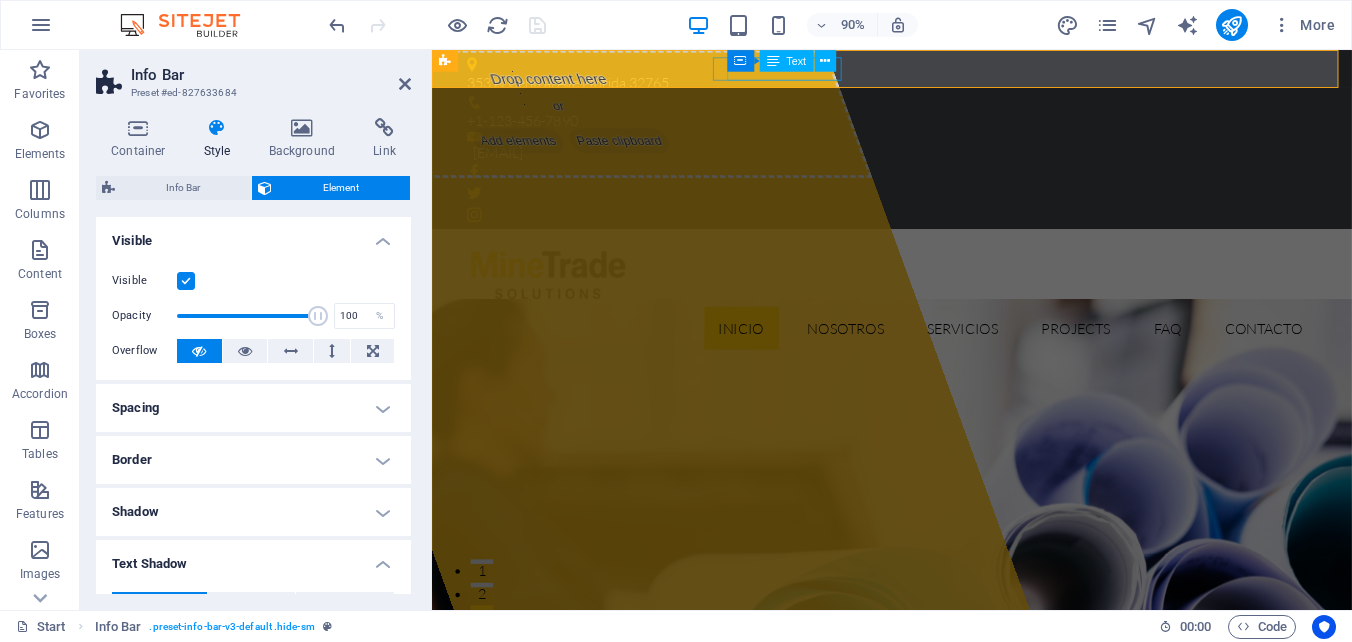 click on "Container   Text" at bounding box center [787, 61] 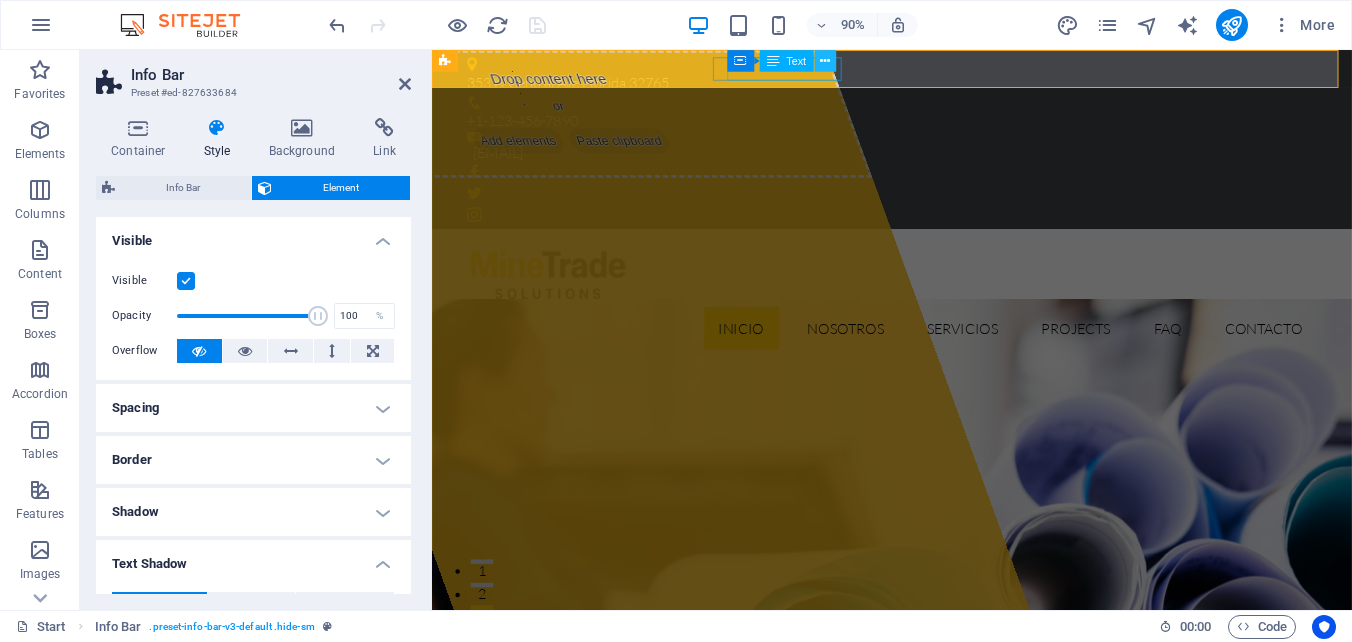 drag, startPoint x: 837, startPoint y: 70, endPoint x: 829, endPoint y: 59, distance: 13.601471 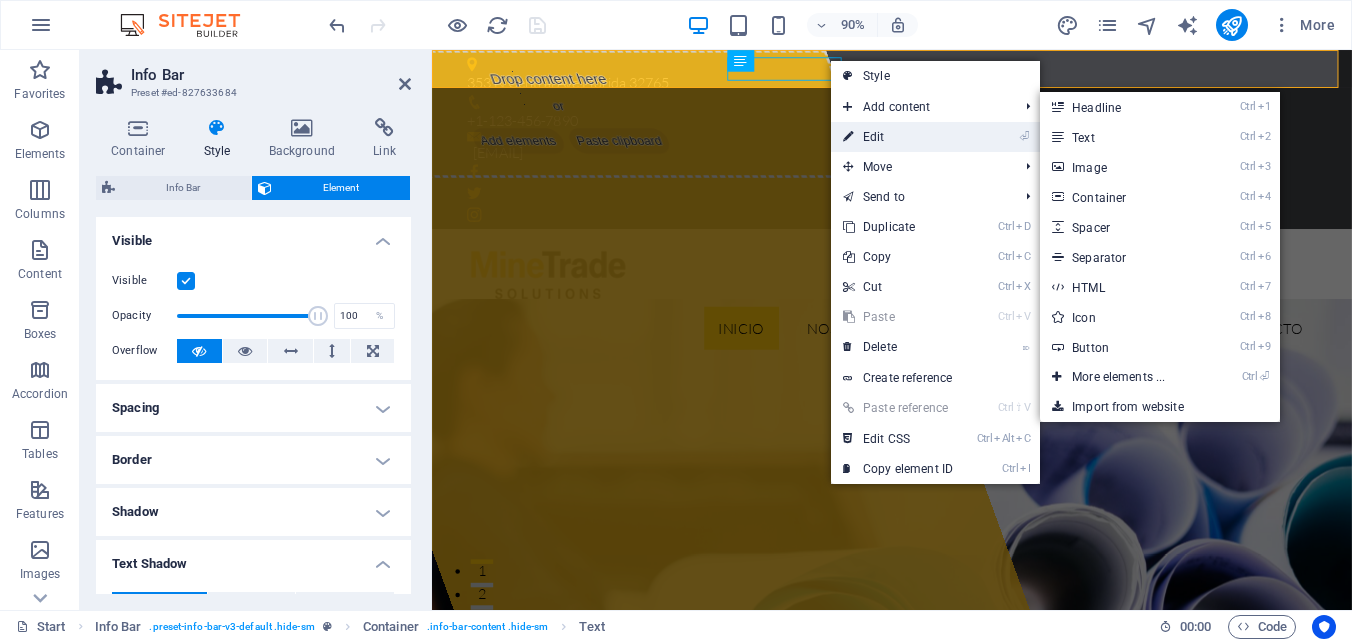 click on "⏎  Edit" at bounding box center [898, 137] 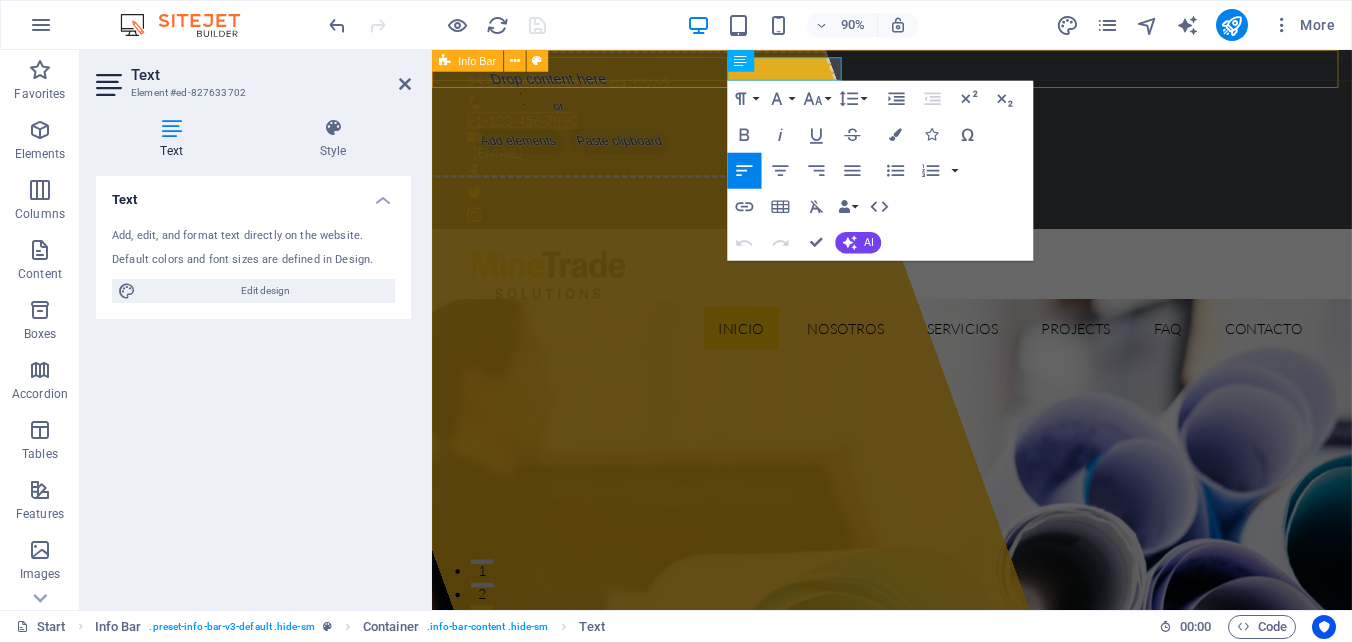 type 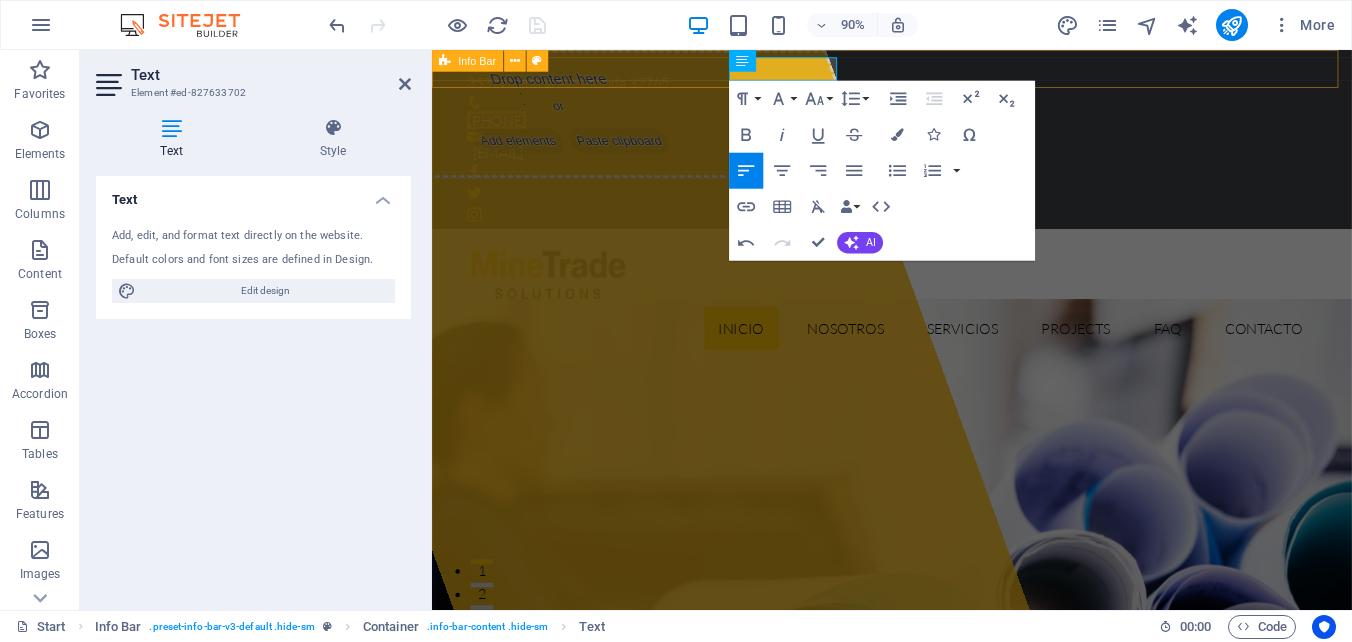 click on "[STREET] [NUMBER] [STREET], [CITY] [POSTAL_CODE] [PHONE] [EMAIL]" at bounding box center (943, 149) 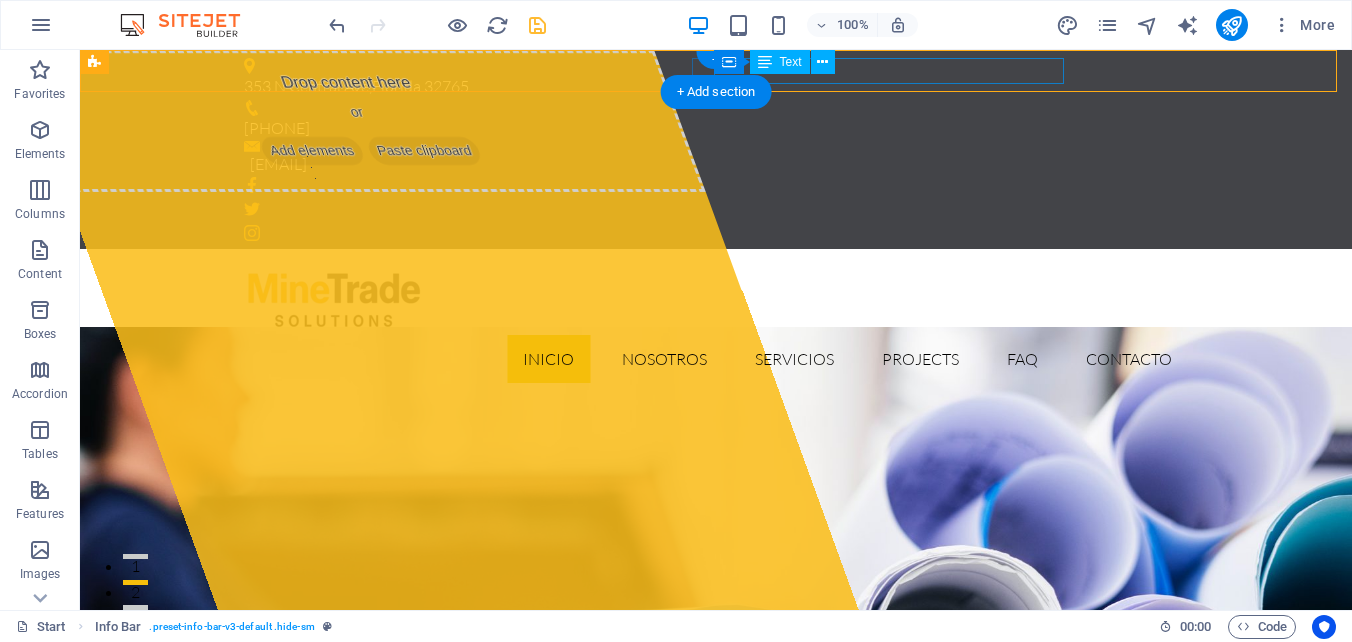 click on "[EMAIL]" at bounding box center [711, 165] 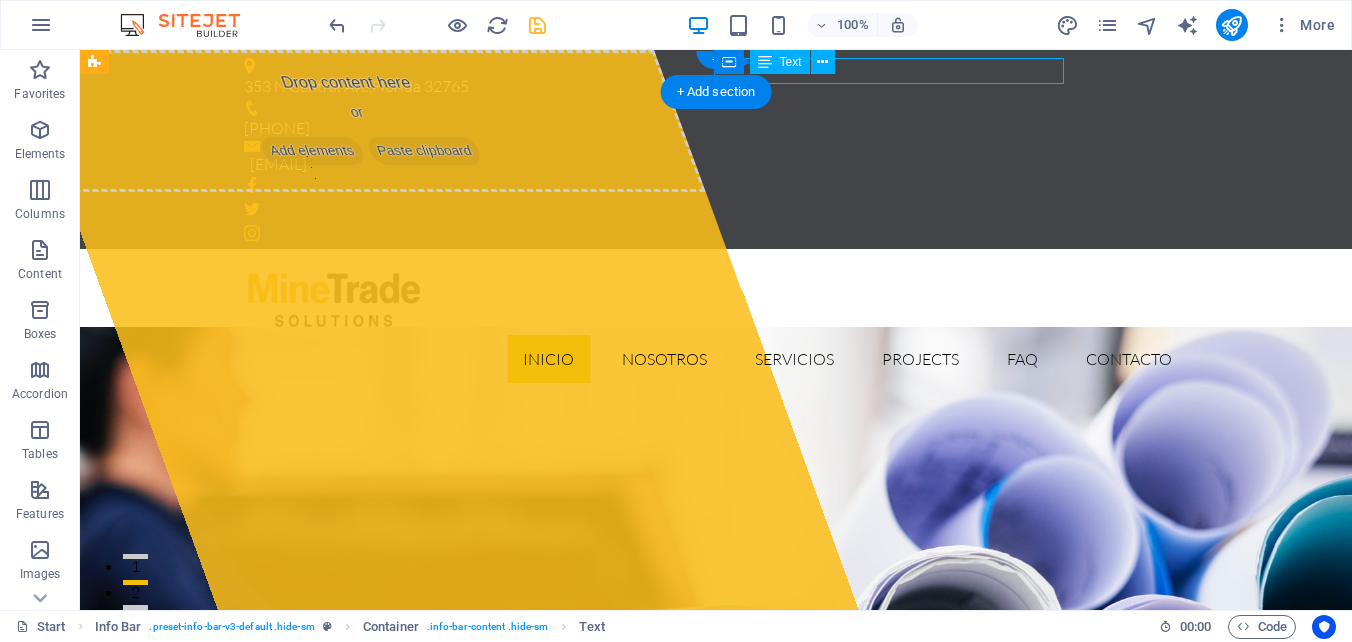 click on "[EMAIL]" at bounding box center [711, 165] 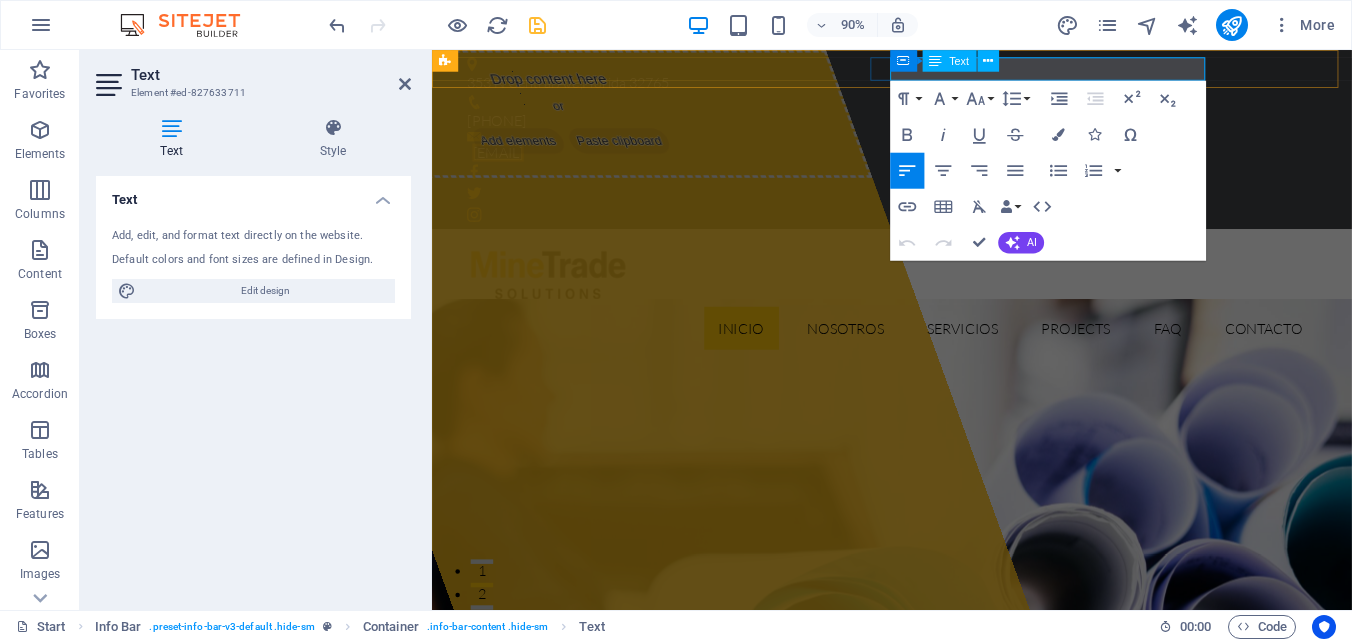 click on "[EMAIL]" at bounding box center (505, 164) 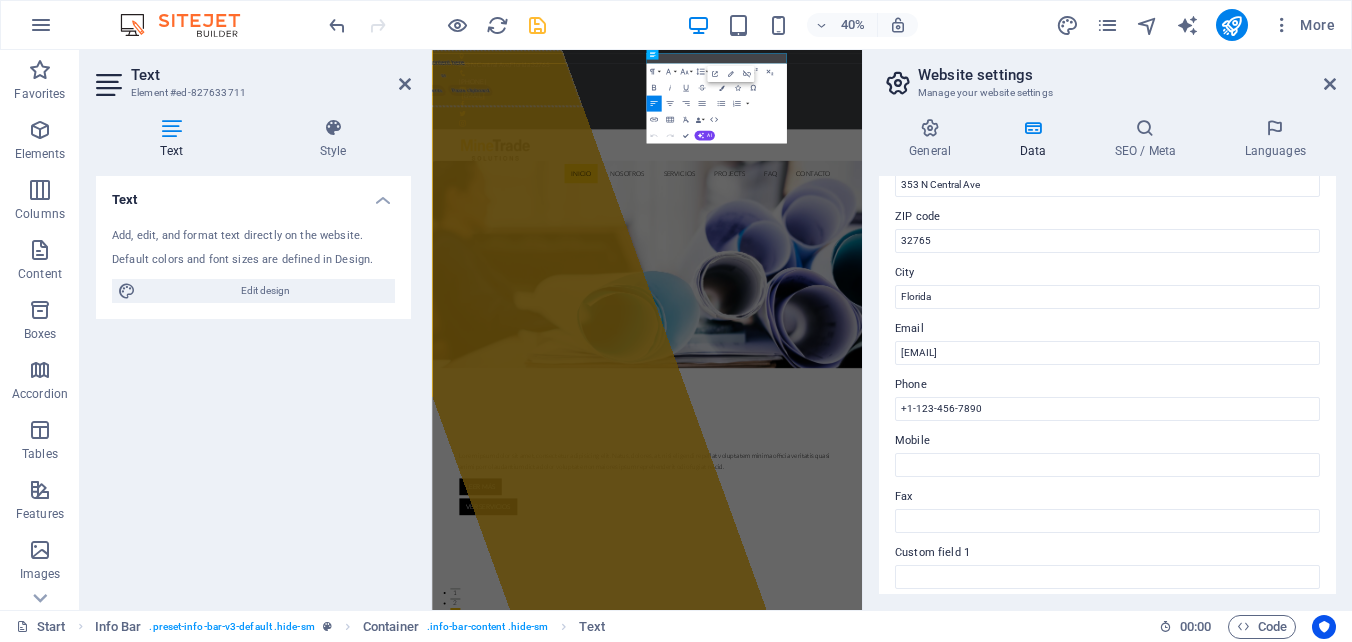 scroll, scrollTop: 243, scrollLeft: 0, axis: vertical 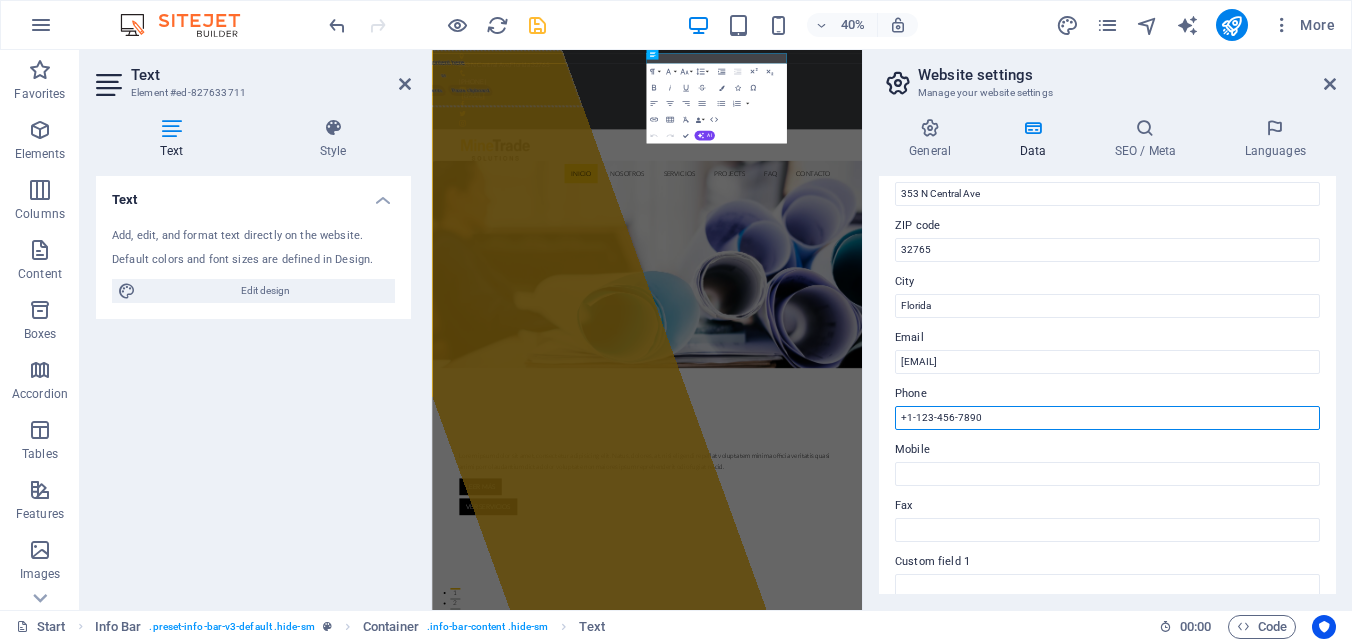 drag, startPoint x: 1009, startPoint y: 417, endPoint x: 868, endPoint y: 408, distance: 141.28694 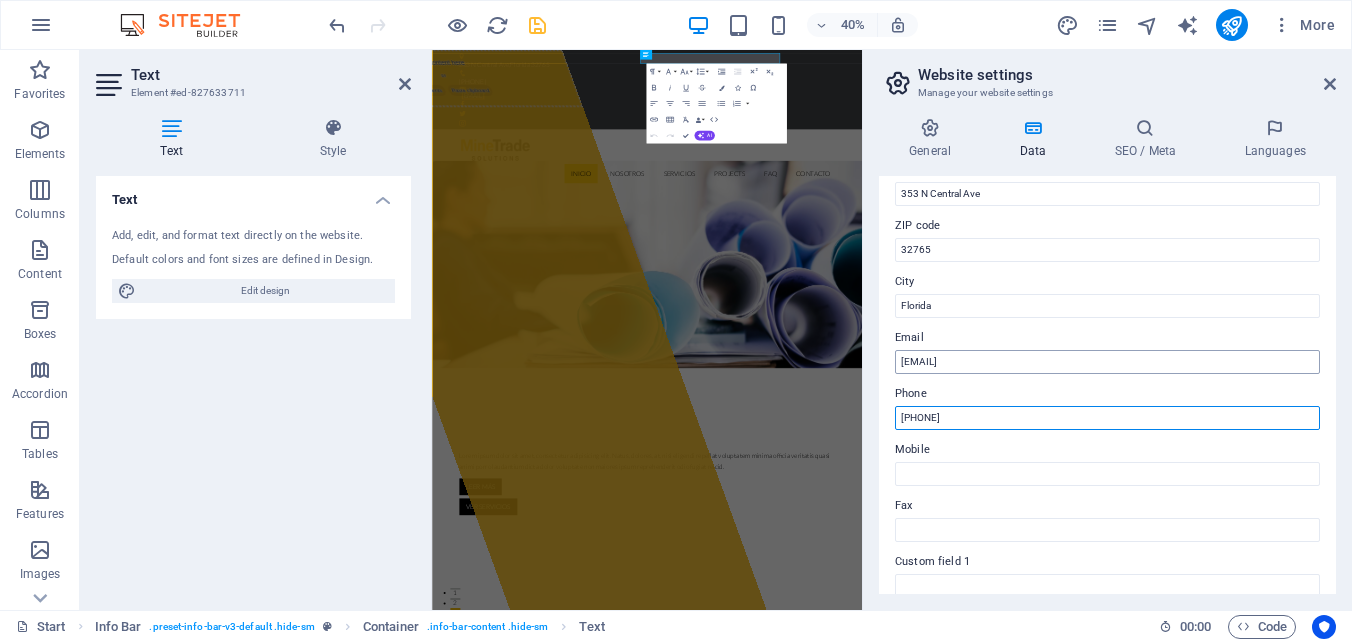 type on "[PHONE]" 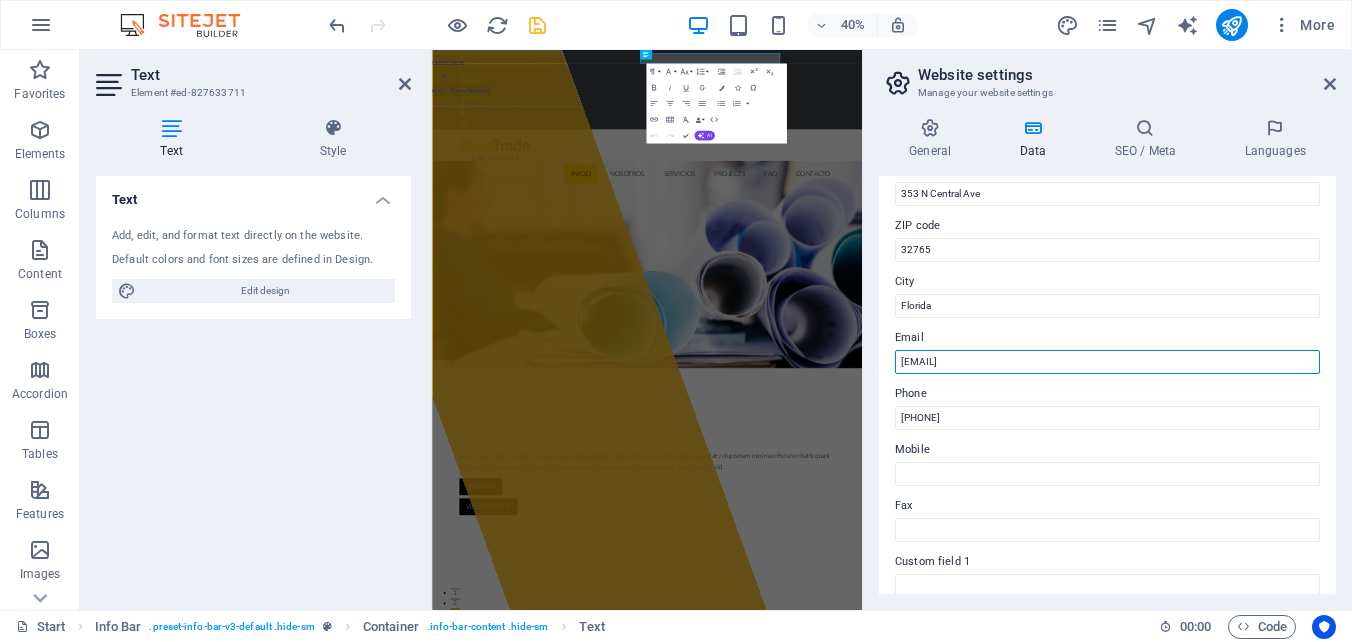click on "[EMAIL]" at bounding box center (1107, 362) 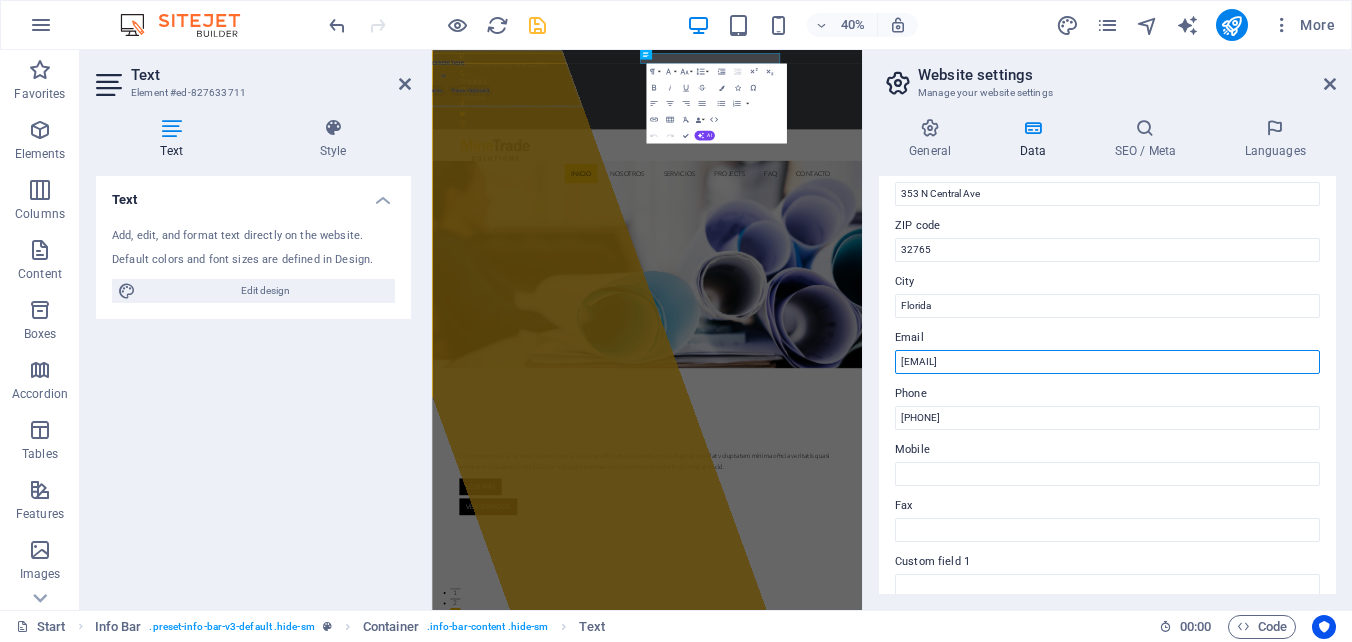 drag, startPoint x: 1581, startPoint y: 407, endPoint x: 1479, endPoint y: 807, distance: 412.8002 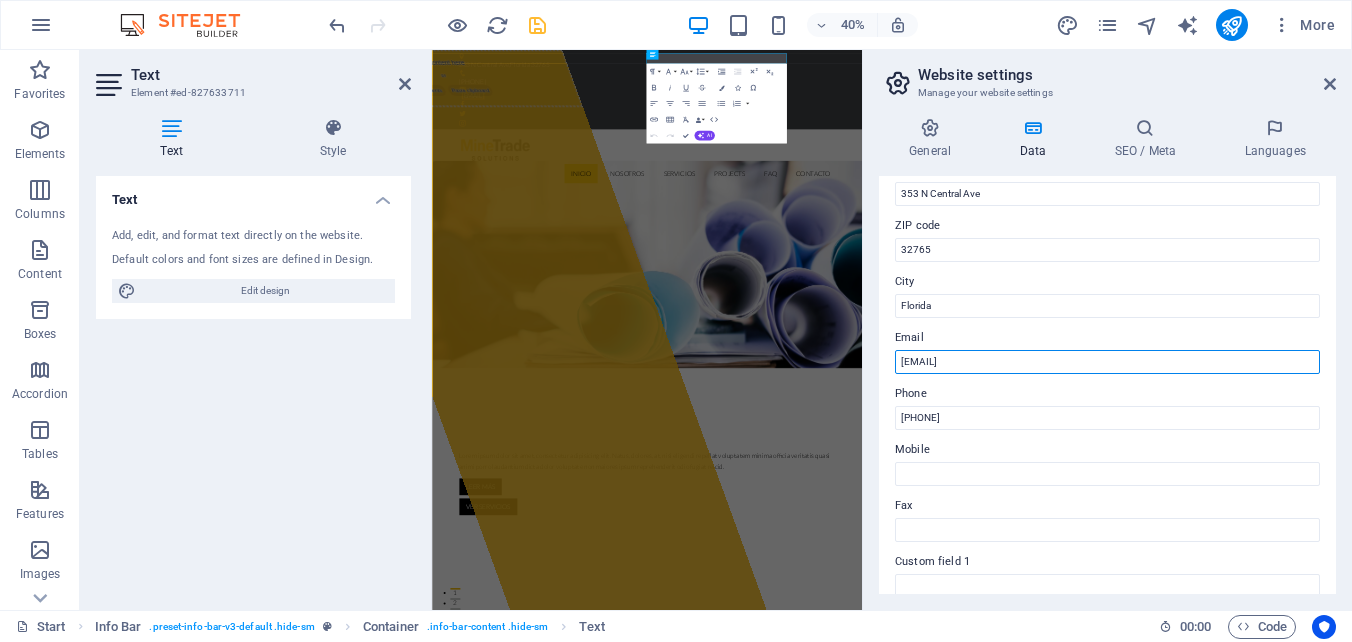 drag, startPoint x: 1150, startPoint y: 360, endPoint x: 868, endPoint y: 354, distance: 282.0638 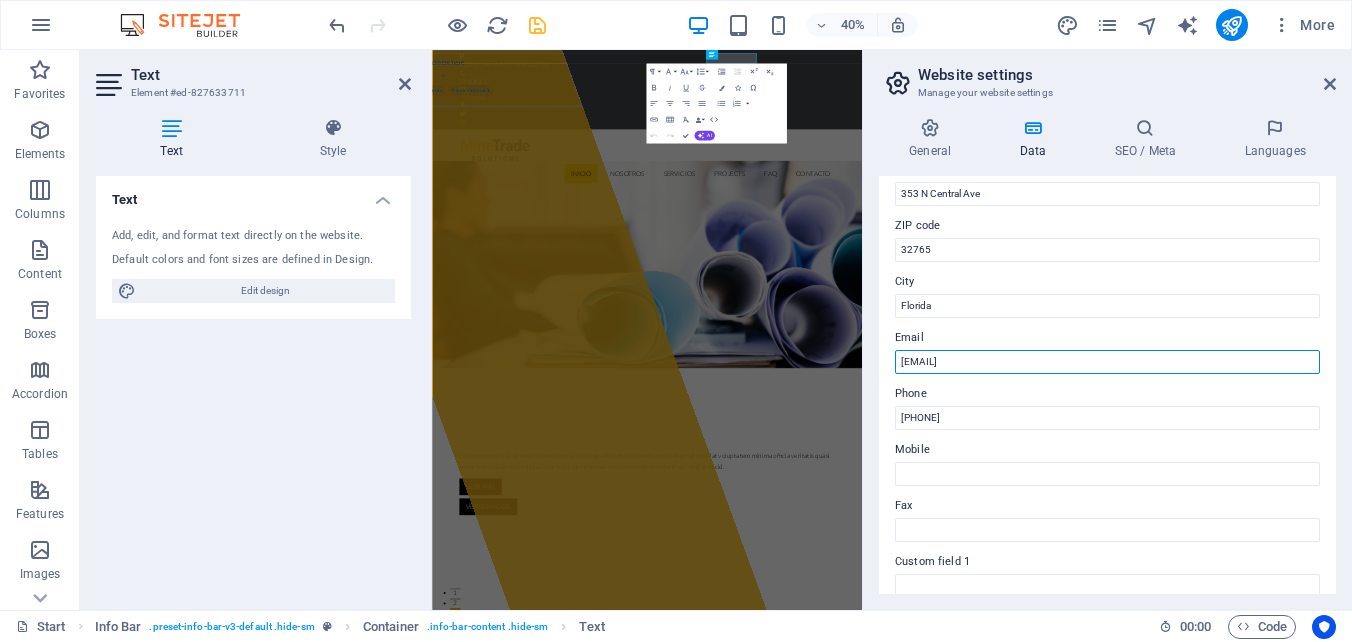 type on "[EMAIL]" 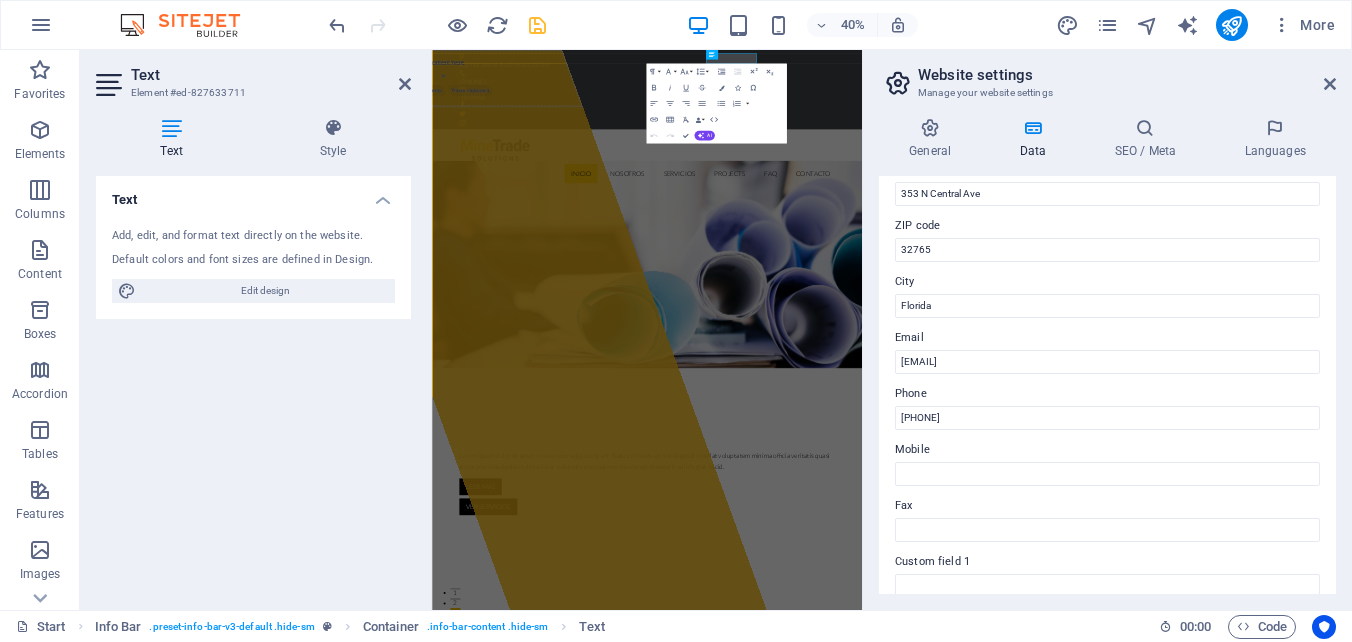 click on "Contact data for this website. This can be used everywhere on the website and will update automatically. Company MineTrade Solutions First name Last name Street [NUMBER] [STREET] [CITY] [POSTAL_CODE] [CITY] Email [EMAIL] Phone [PHONE] Mobile Fax Custom field 1 Custom field 2 Custom field 3 Custom field 4 Custom field 5 Custom field 6" at bounding box center (1107, 385) 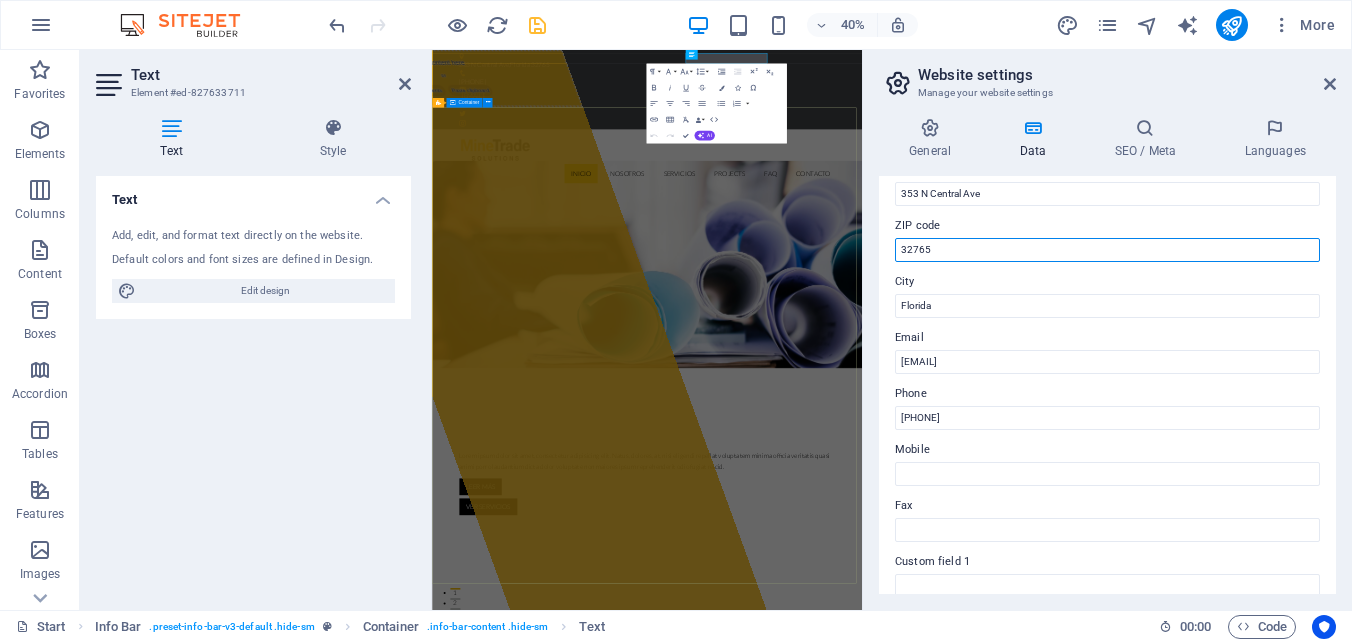 drag, startPoint x: 1378, startPoint y: 303, endPoint x: 1479, endPoint y: 527, distance: 245.71732 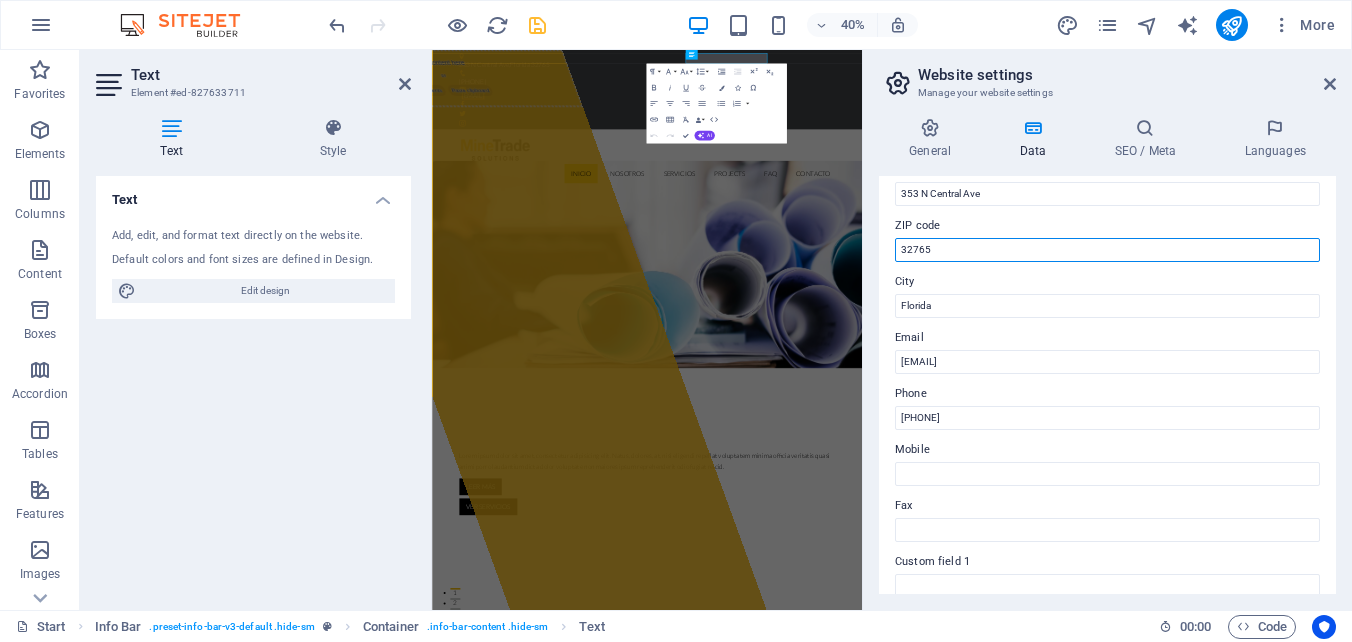 drag, startPoint x: 946, startPoint y: 247, endPoint x: 878, endPoint y: 242, distance: 68.18358 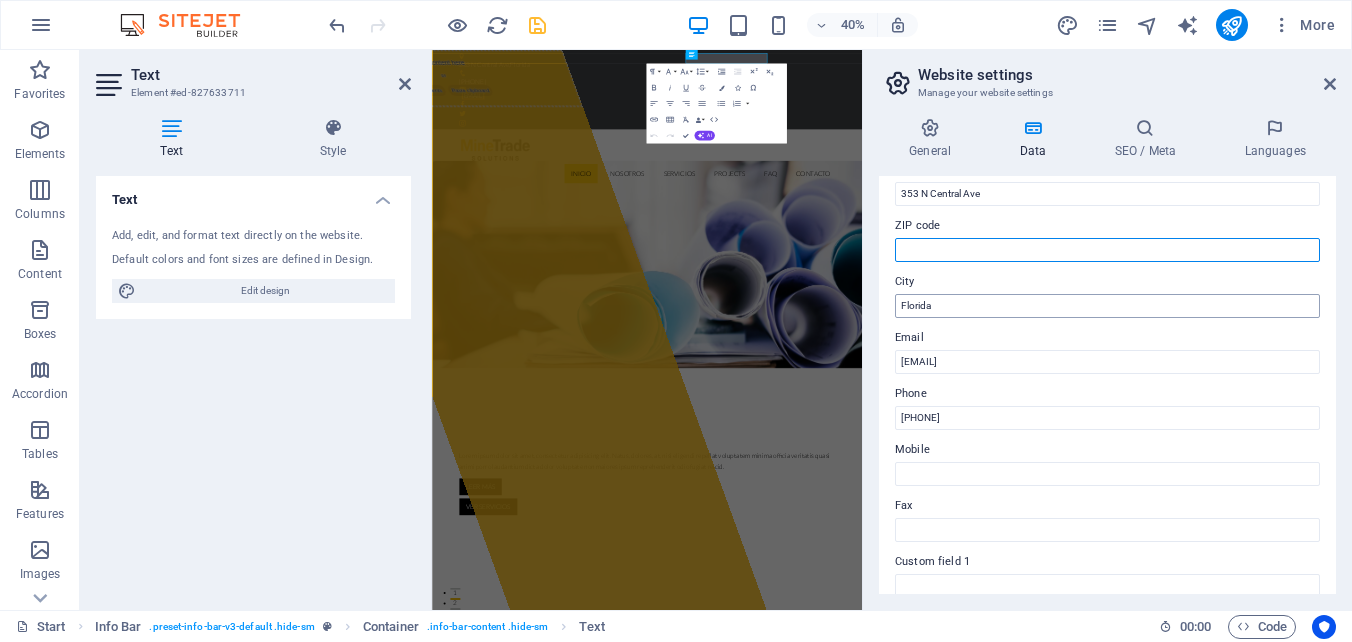type 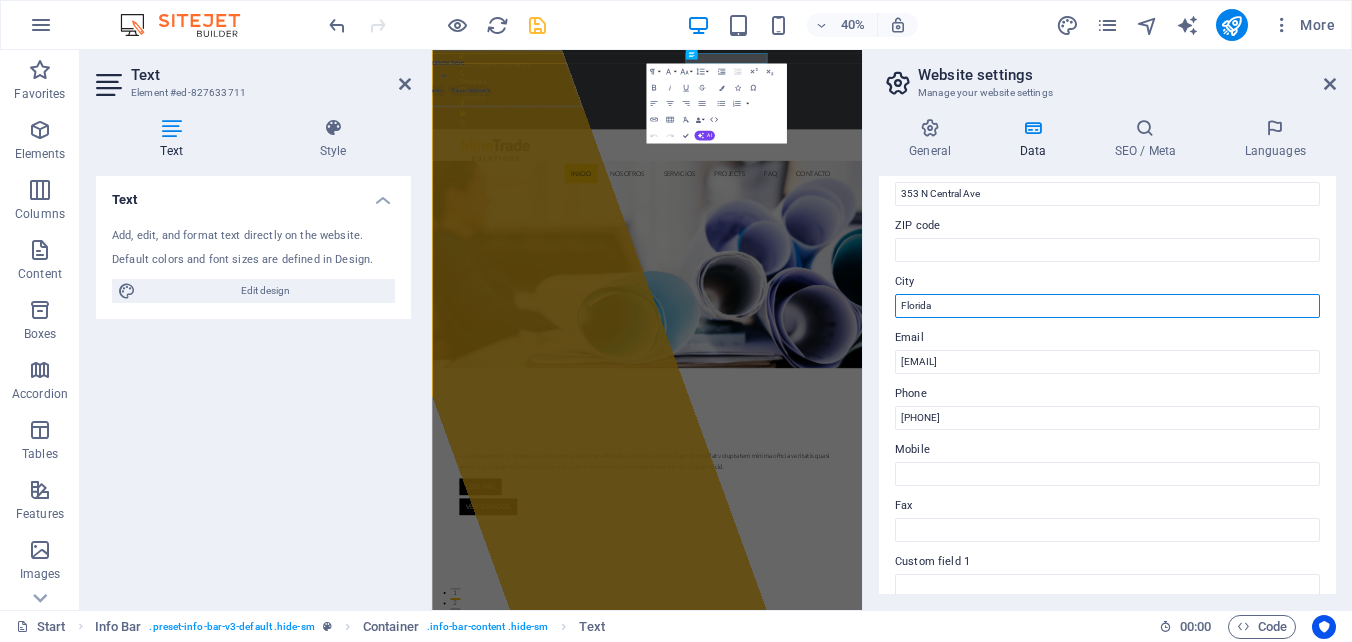 drag, startPoint x: 950, startPoint y: 303, endPoint x: 868, endPoint y: 296, distance: 82.29824 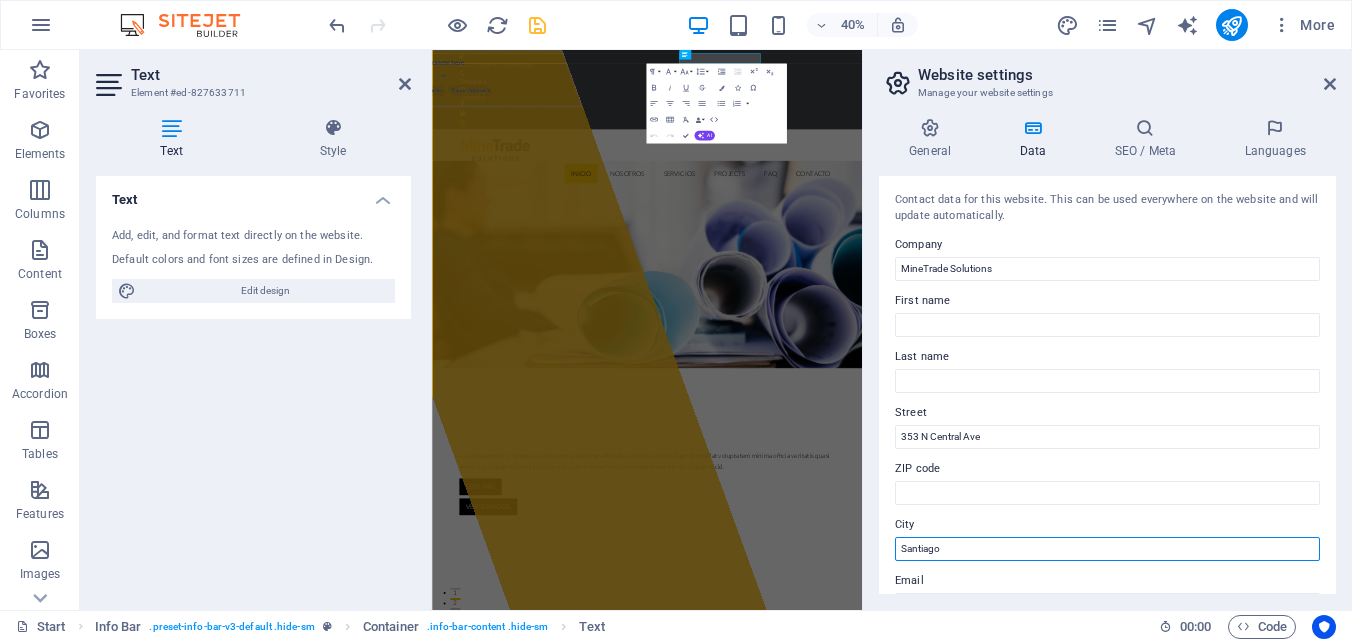 scroll, scrollTop: 100, scrollLeft: 0, axis: vertical 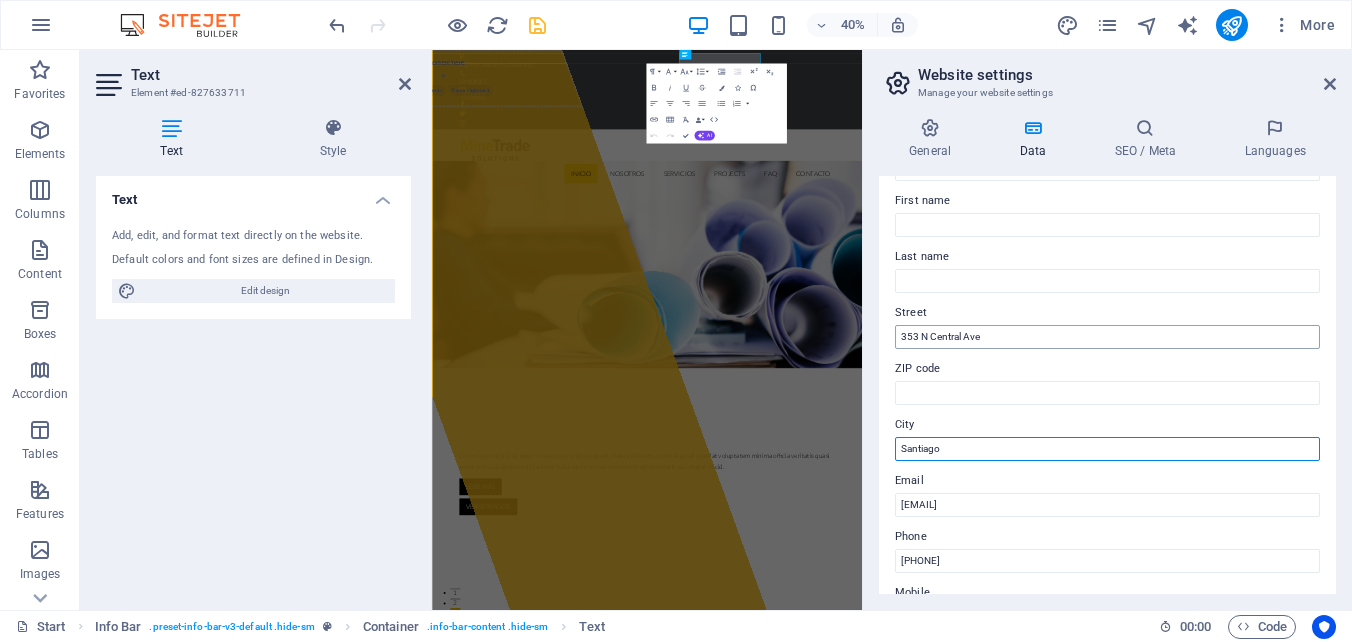 type on "Santiago" 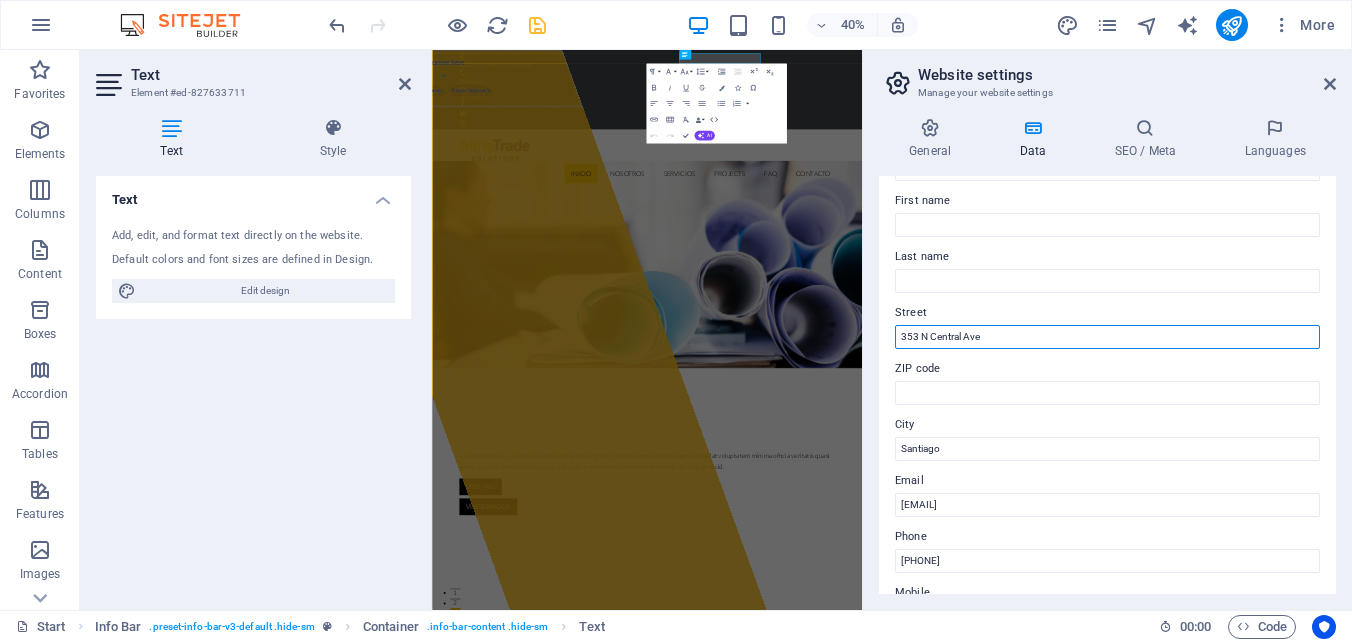drag, startPoint x: 1001, startPoint y: 332, endPoint x: 867, endPoint y: 332, distance: 134 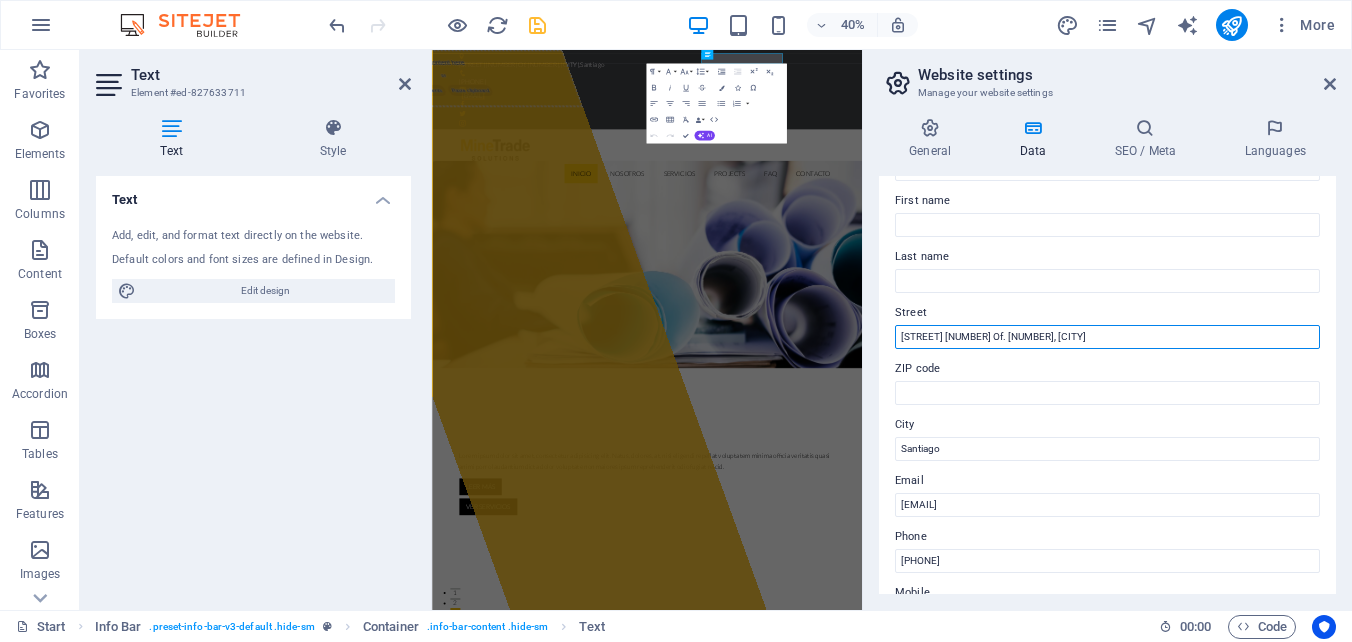 type on "[STREET] [NUMBER] Of. [NUMBER], [CITY]" 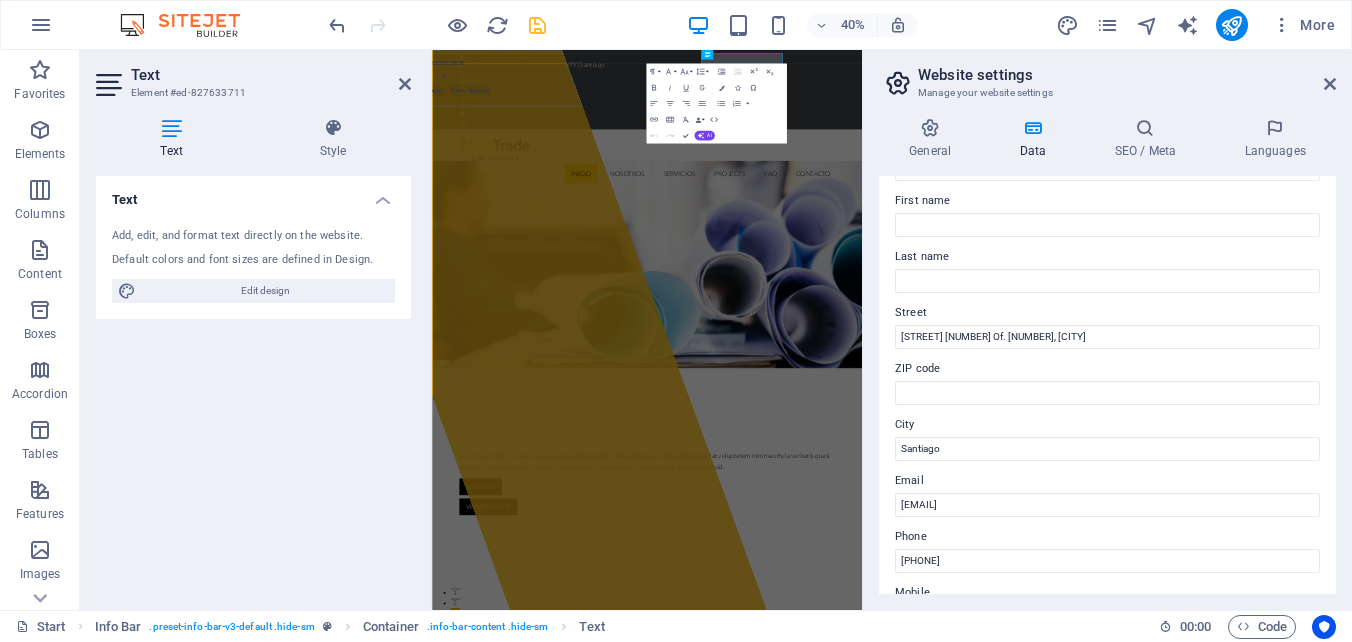 click on "Street" at bounding box center (1107, 313) 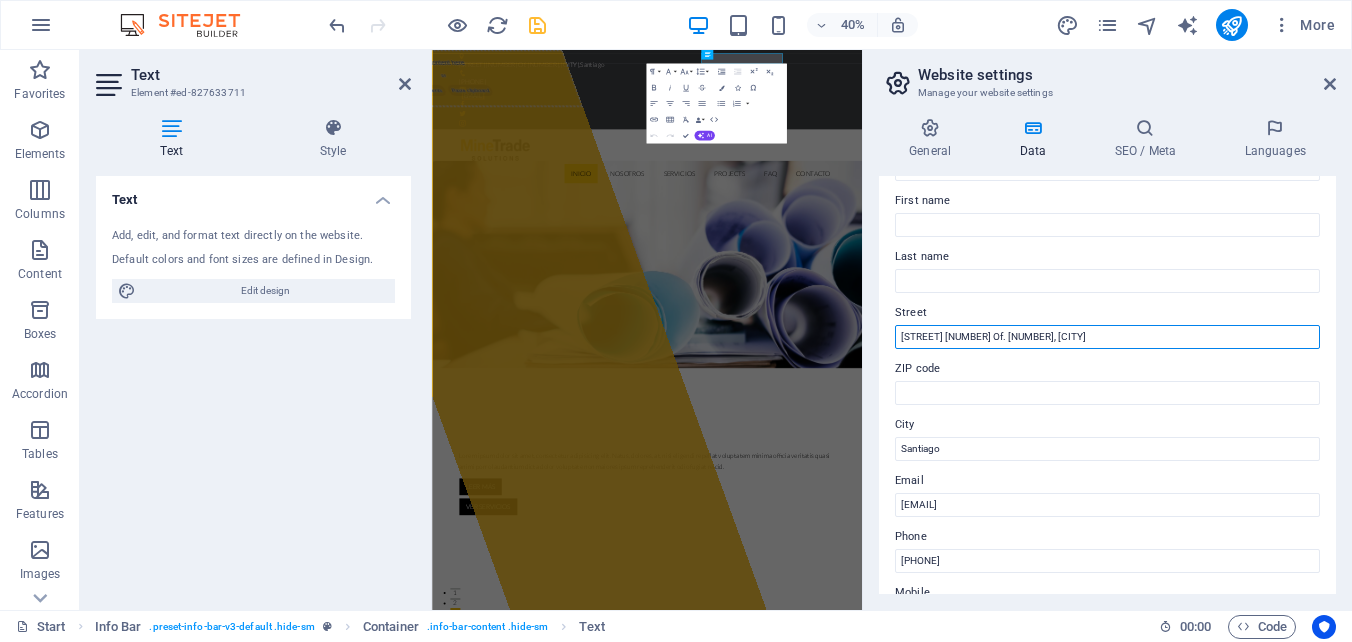 click on "[STREET] [NUMBER] Of. [NUMBER], [CITY]" at bounding box center [1107, 337] 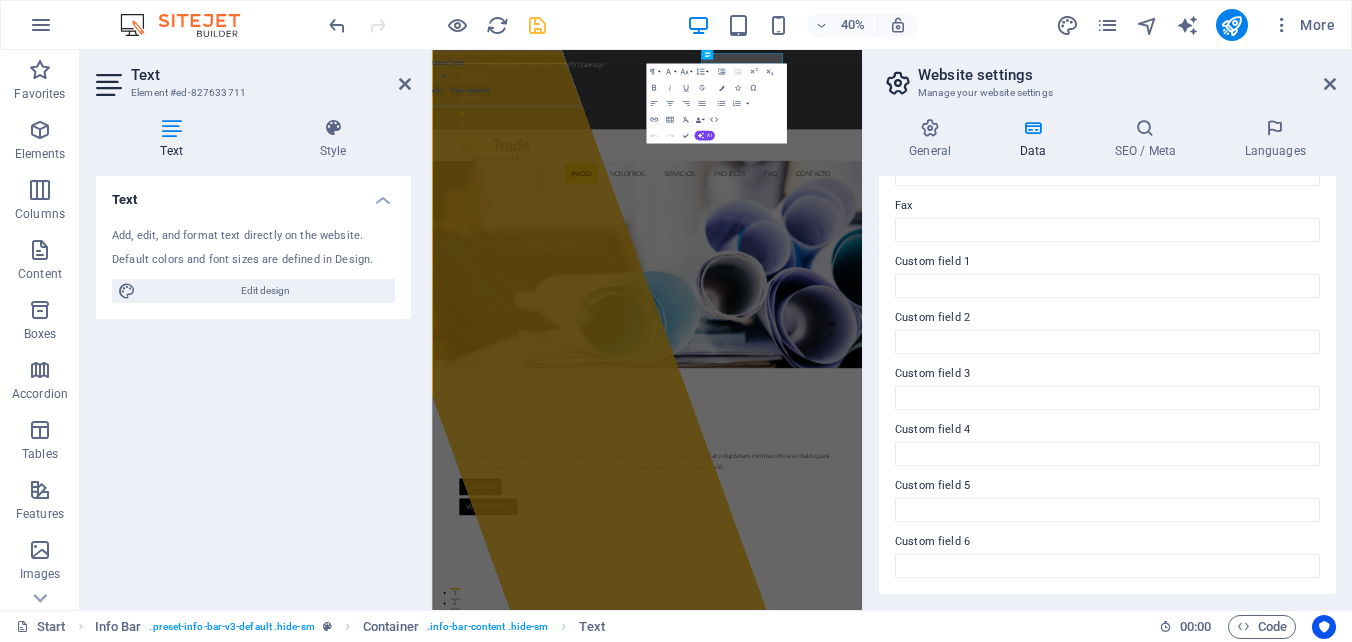 scroll, scrollTop: 0, scrollLeft: 0, axis: both 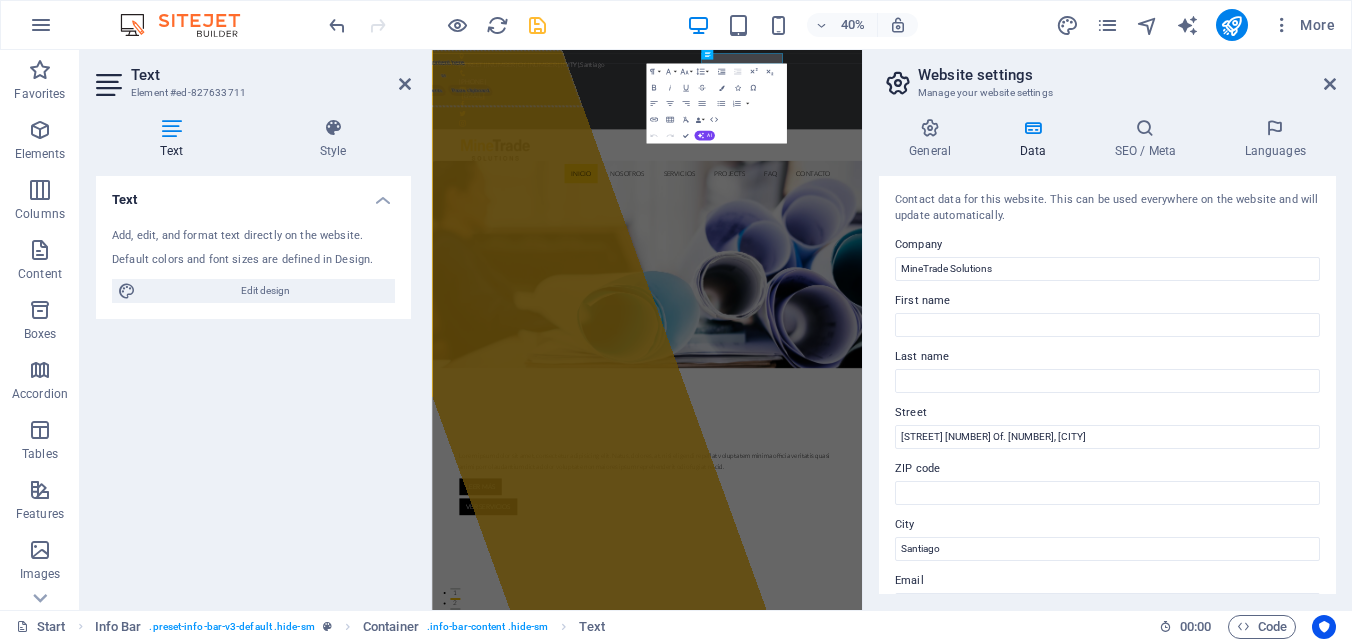 click on "Website settings" at bounding box center [1127, 75] 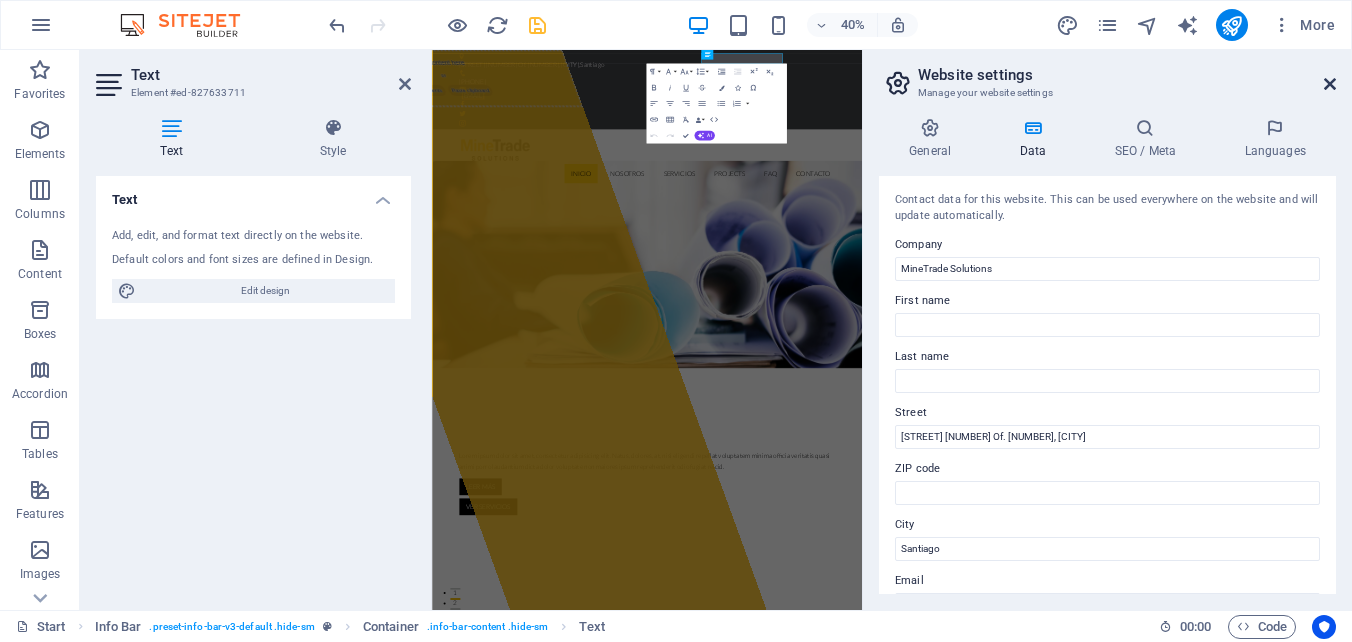 click at bounding box center (1330, 84) 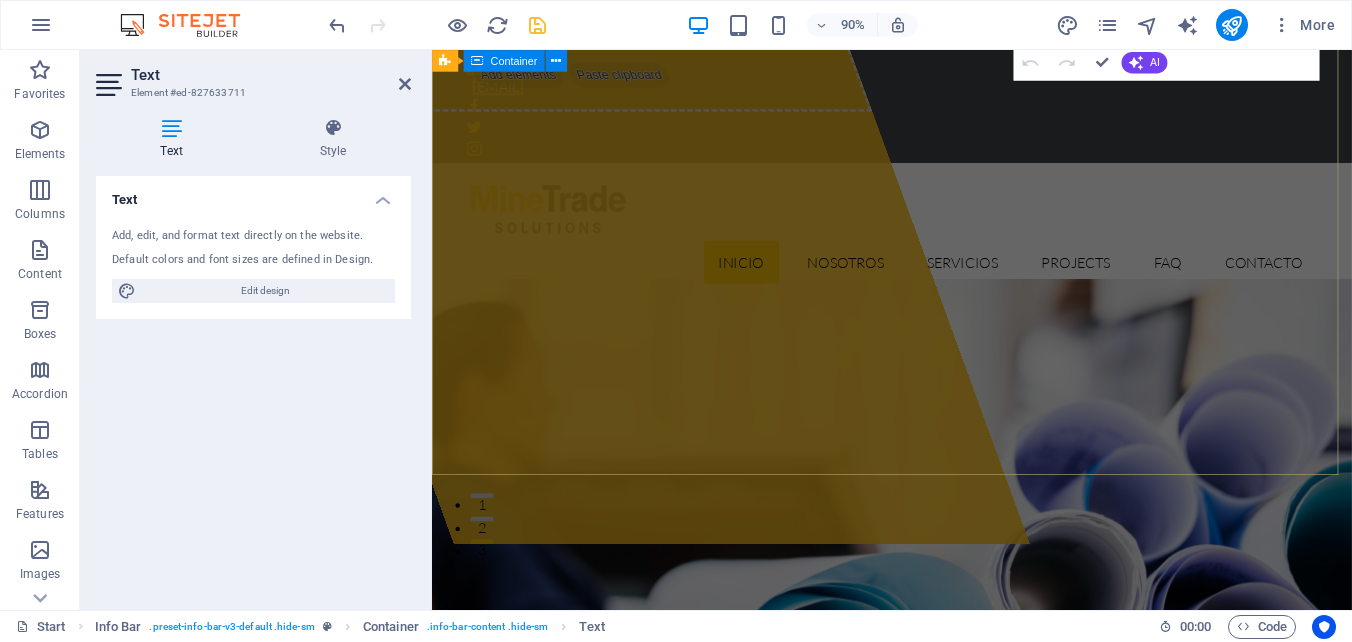 scroll, scrollTop: 0, scrollLeft: 0, axis: both 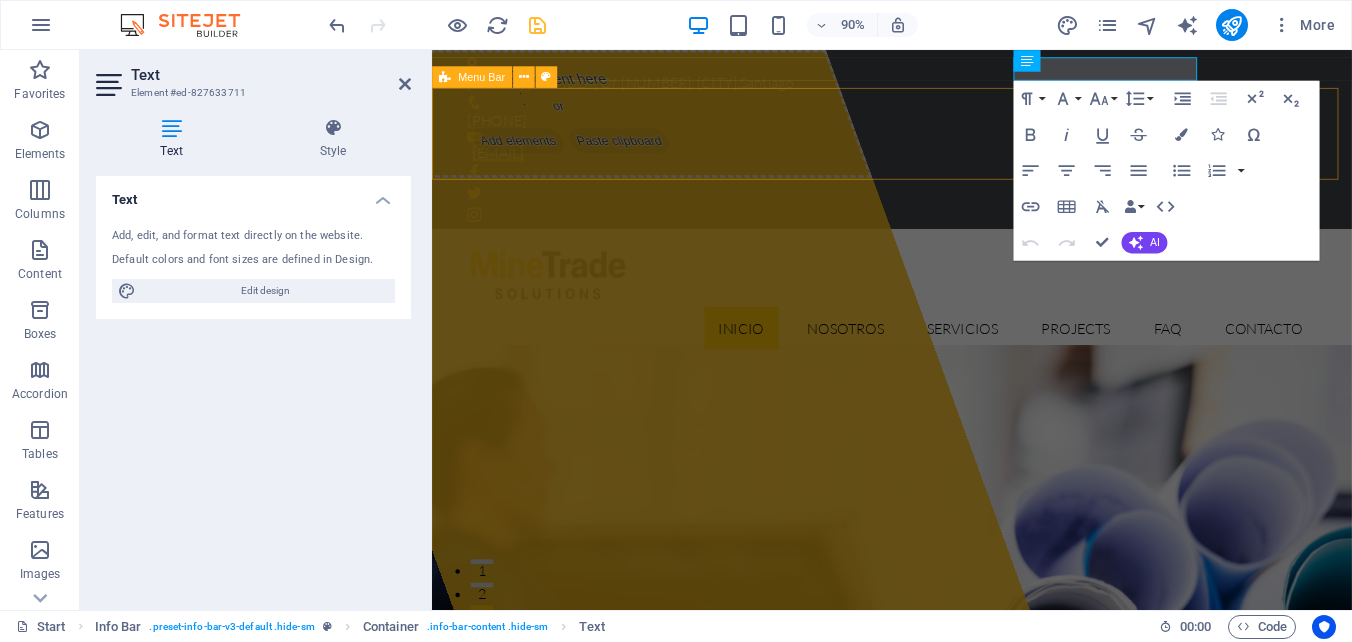 click on "Inicio Nosotros Servicios Projects FAQ Contacto" at bounding box center [943, 324] 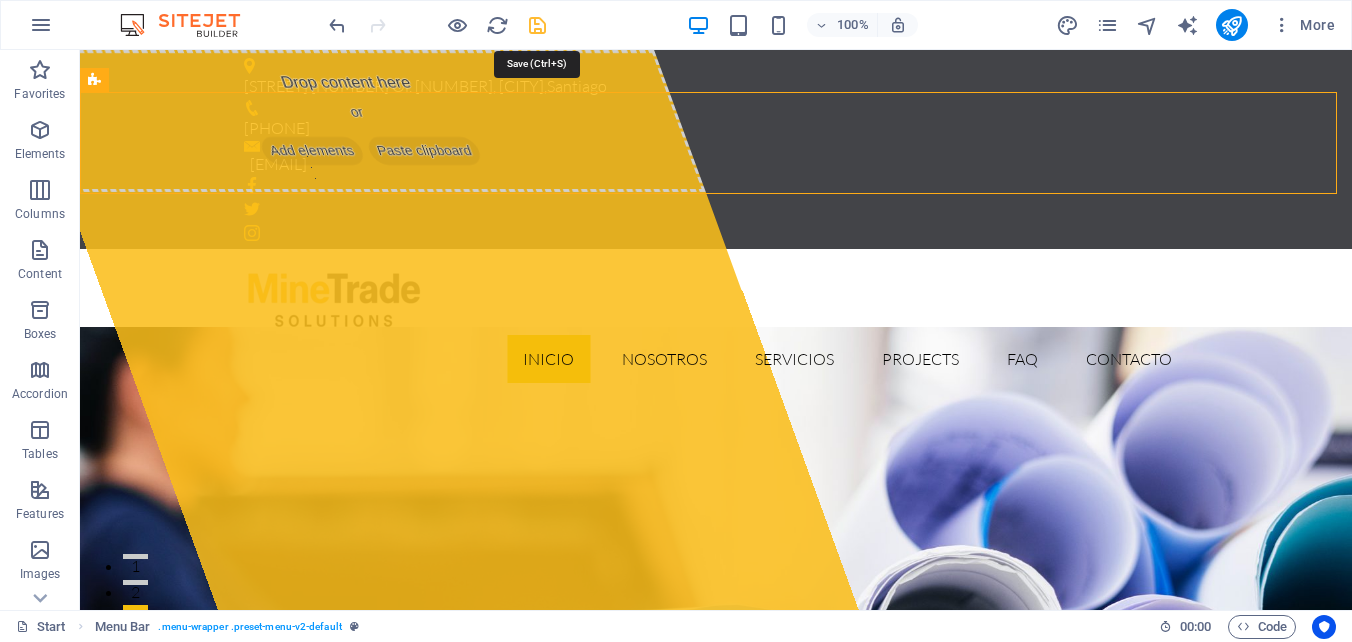click at bounding box center (537, 25) 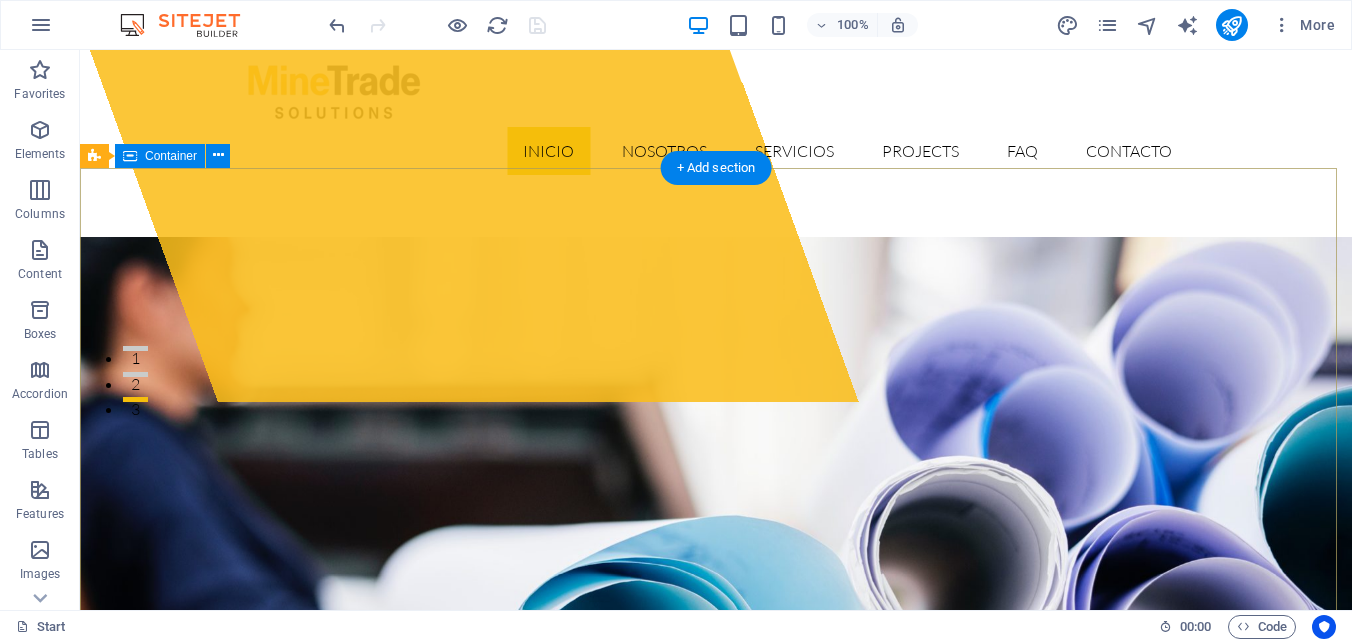scroll, scrollTop: 0, scrollLeft: 0, axis: both 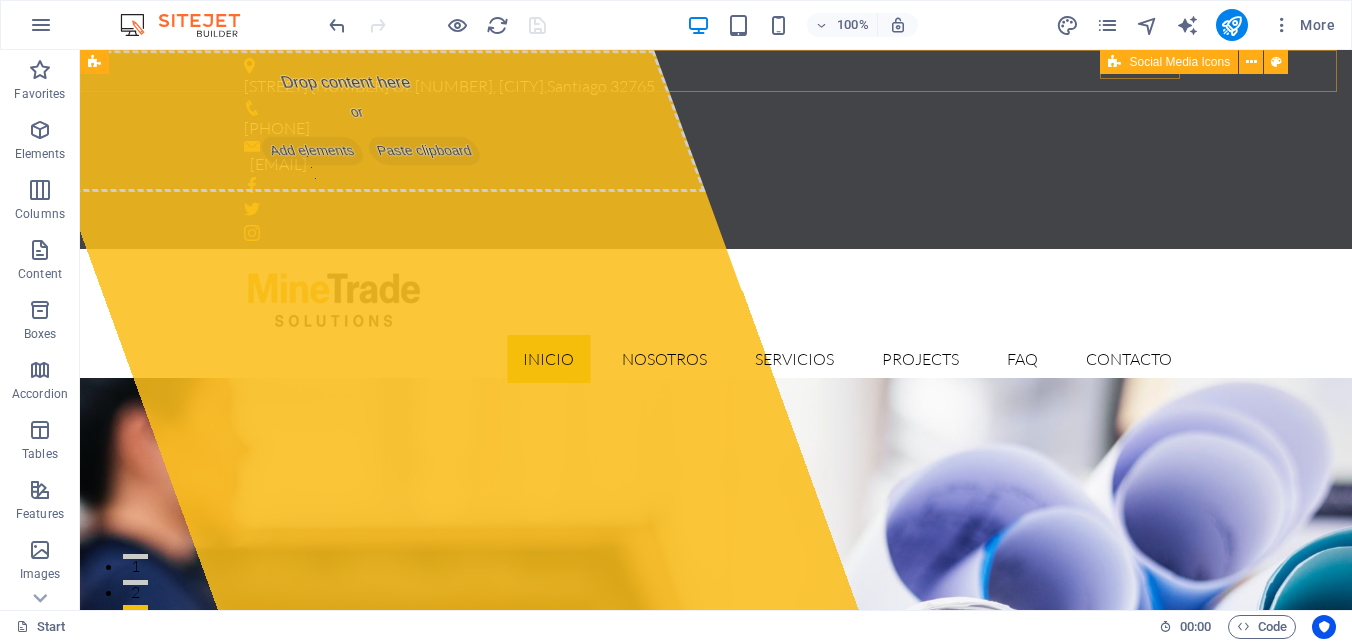 click on "Social Media Icons" at bounding box center (1169, 62) 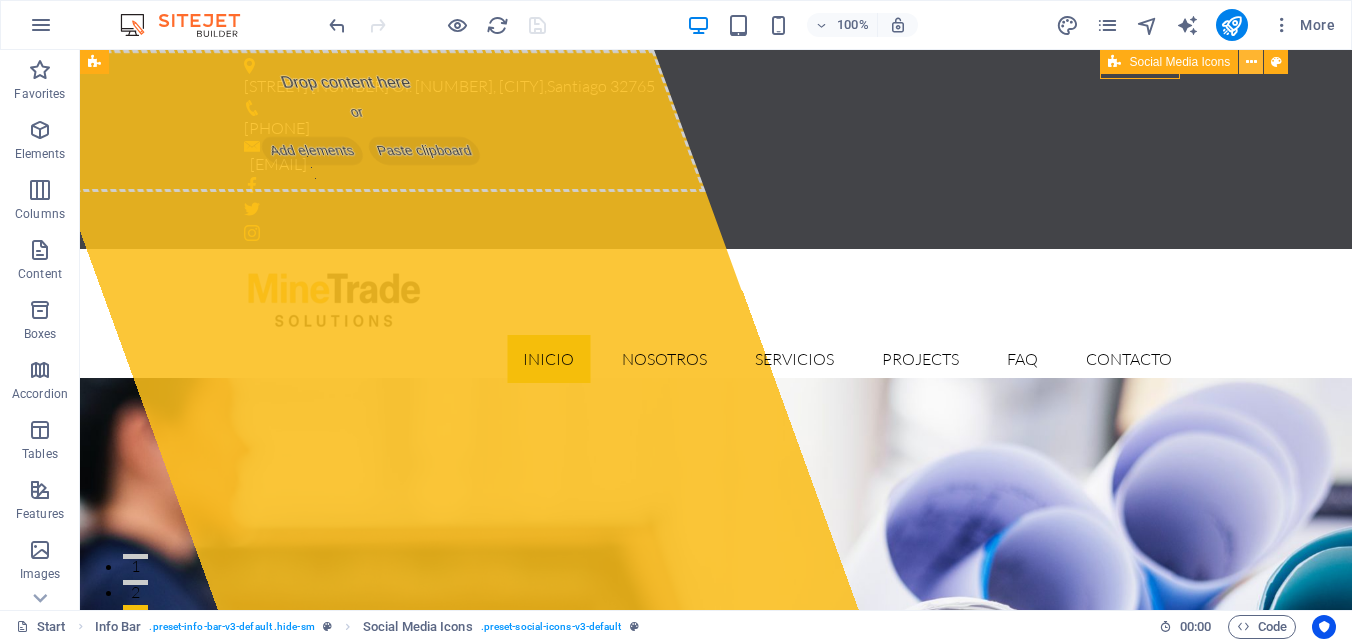 click at bounding box center [1251, 62] 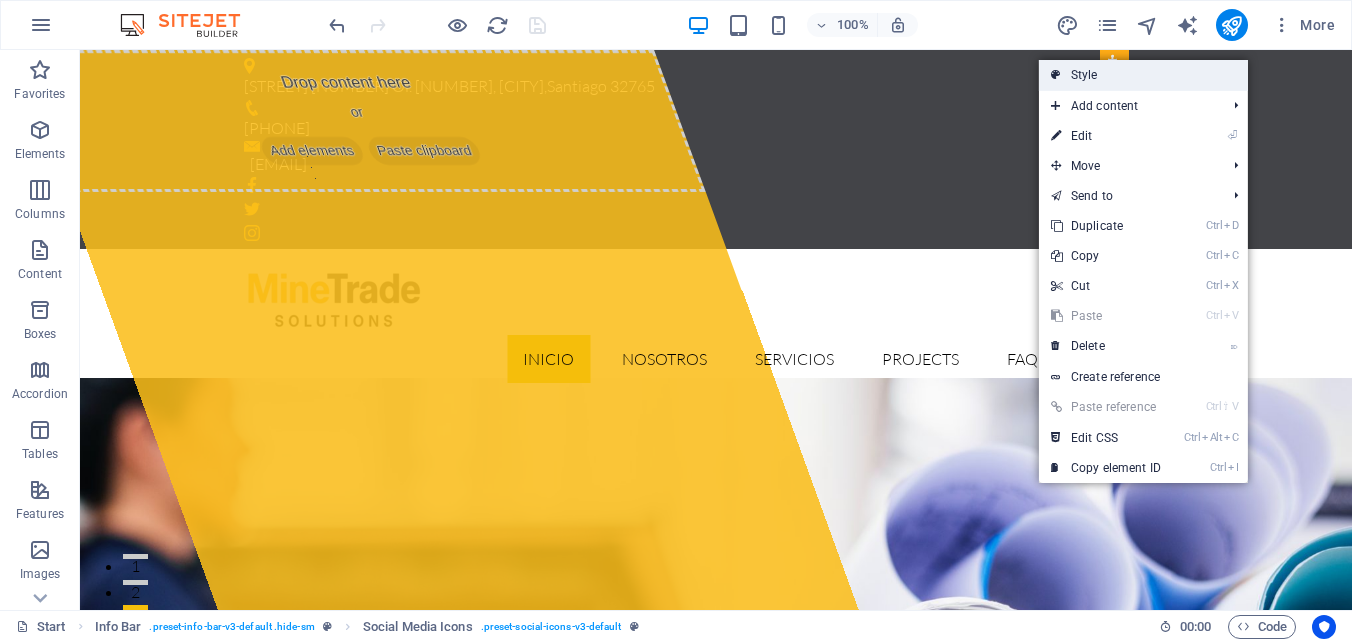 click on "Style" at bounding box center [1143, 75] 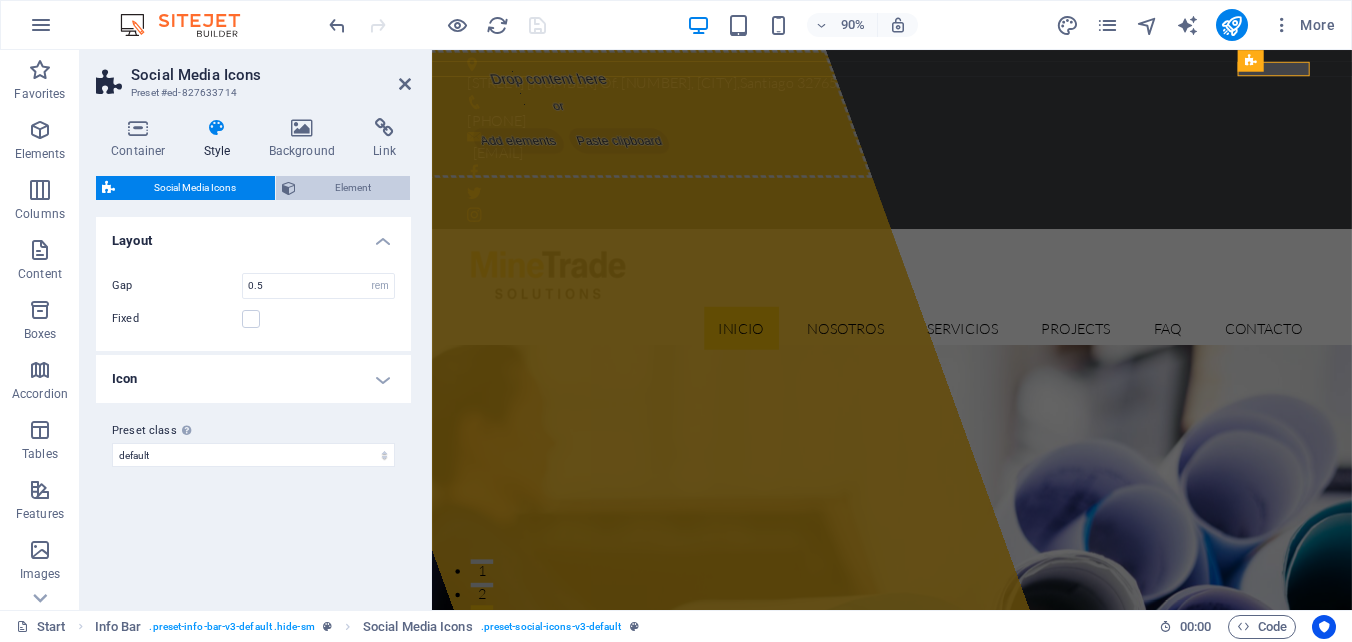 click on "Element" at bounding box center [353, 188] 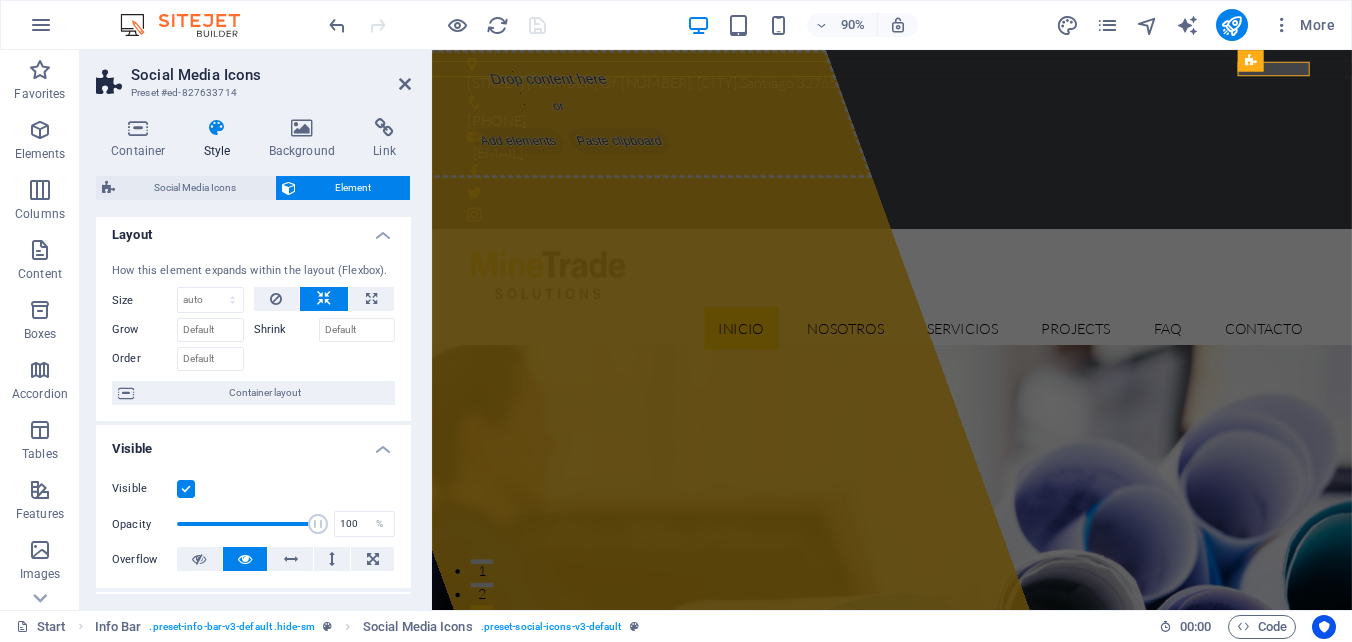 scroll, scrollTop: 0, scrollLeft: 0, axis: both 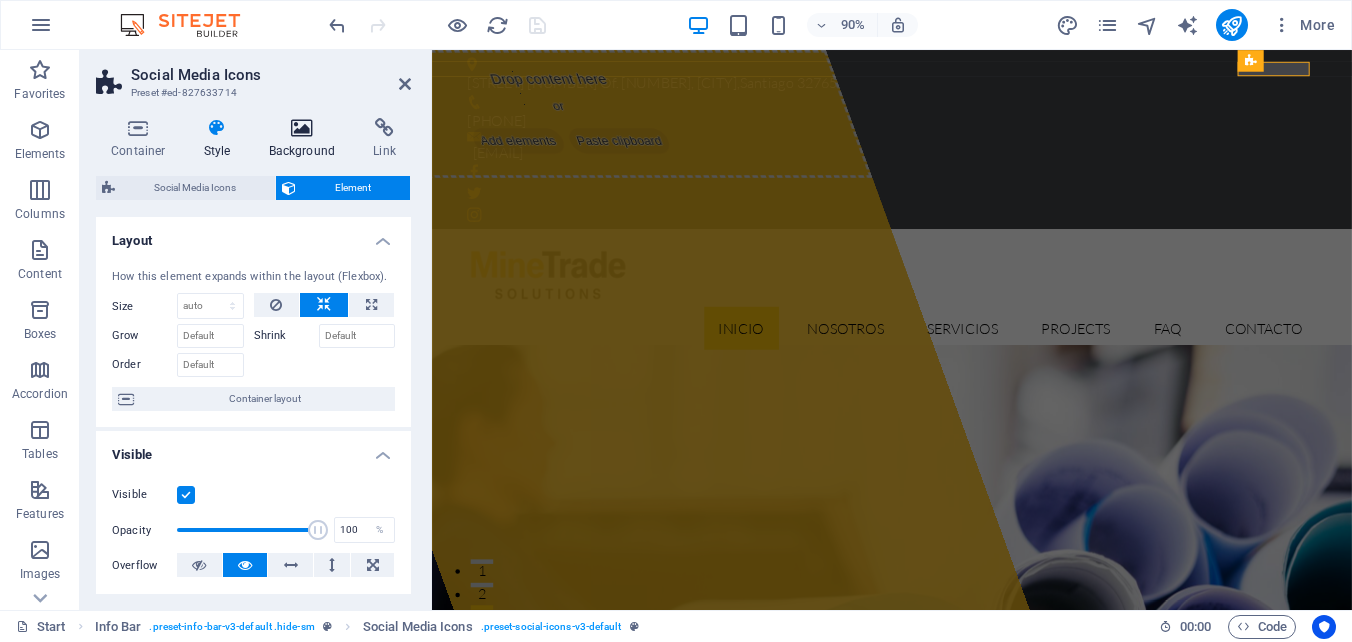 click at bounding box center (302, 128) 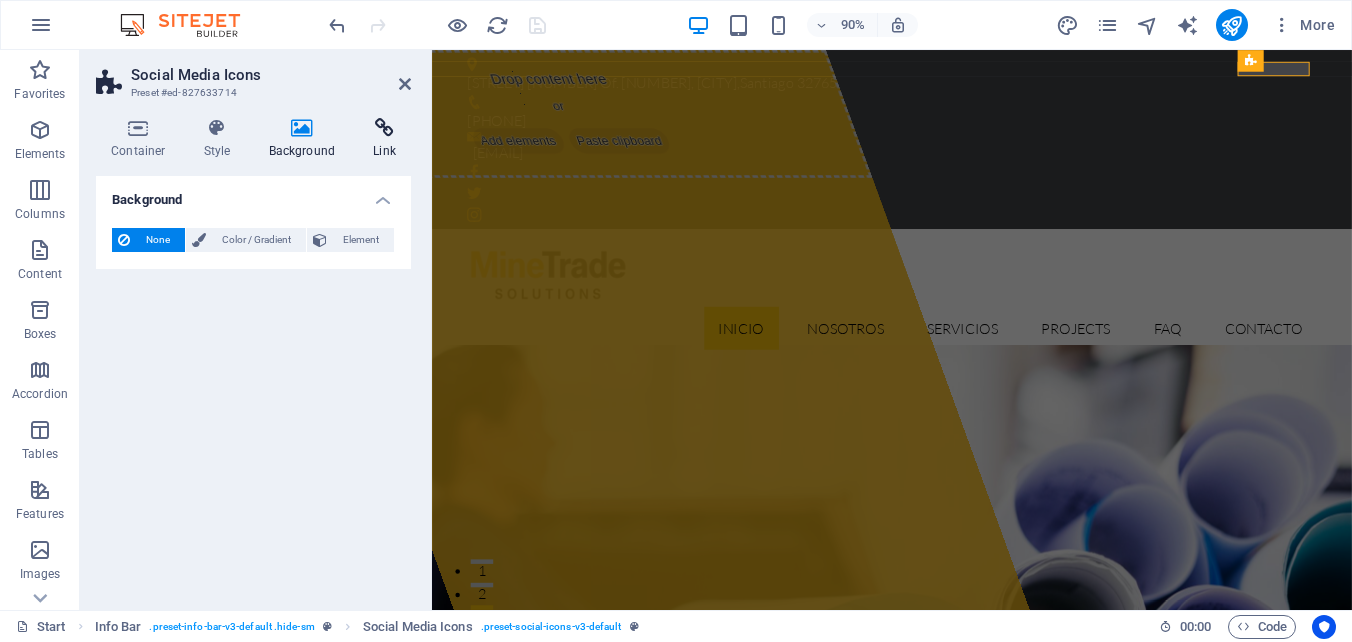 click at bounding box center [384, 128] 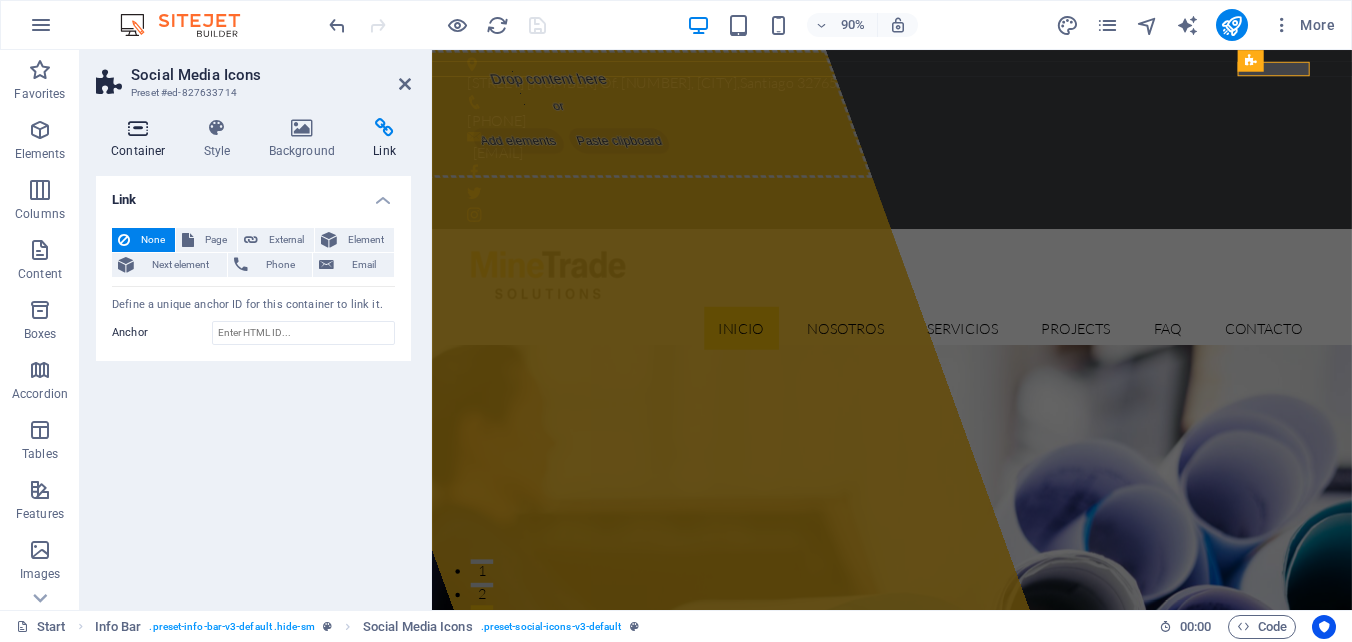 click at bounding box center (138, 128) 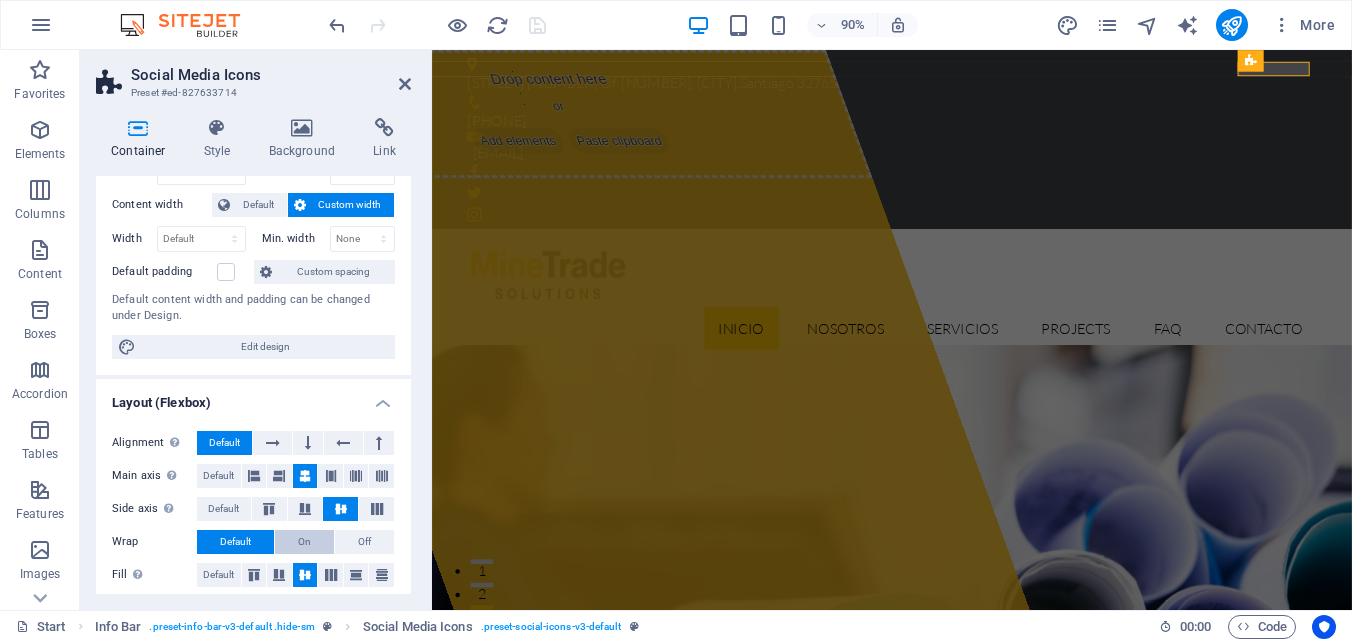scroll, scrollTop: 0, scrollLeft: 0, axis: both 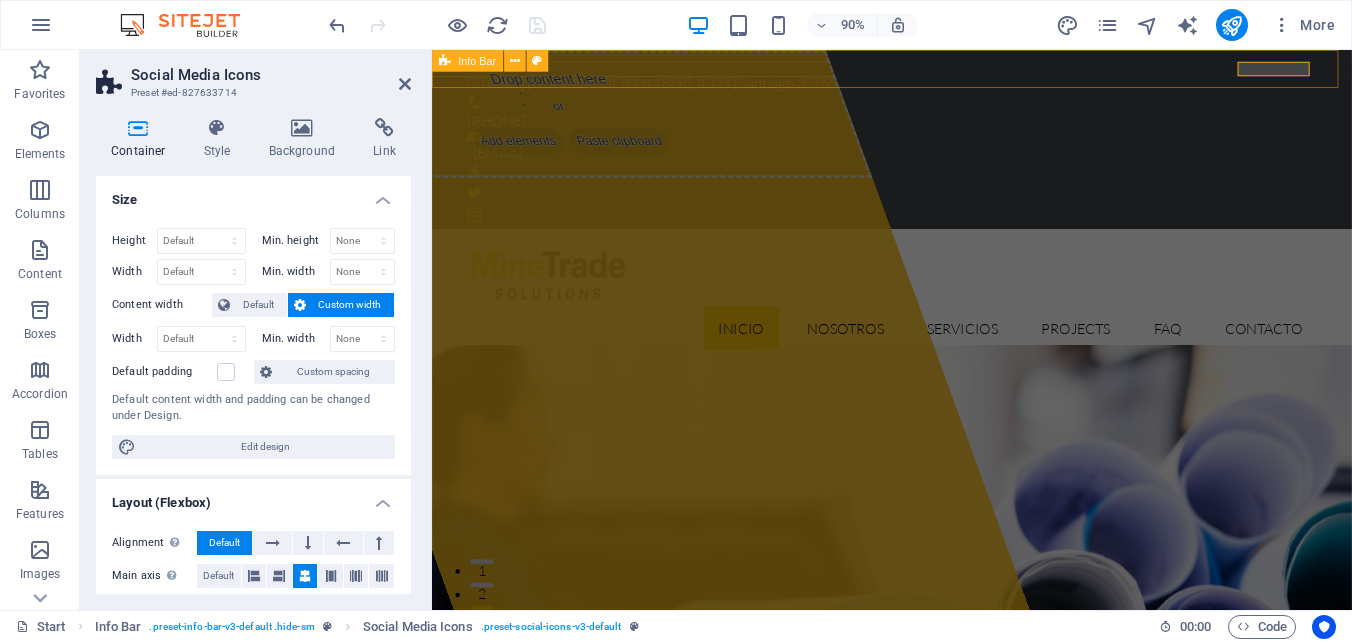 click on "[STREET] [NUMBER] Of. [NUMBER], [CITY] , [CITY] [POSTAL_CODE] [PHONE] [EMAIL]" at bounding box center [943, 149] 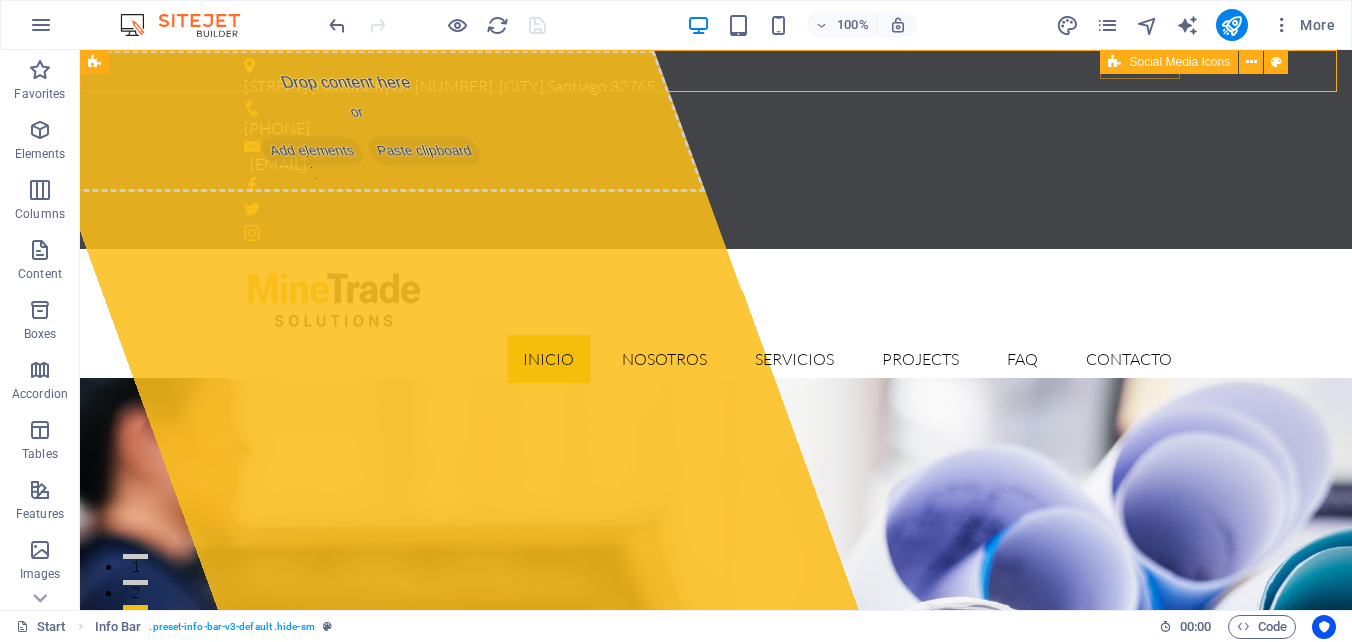 click on "Social Media Icons" at bounding box center (1179, 62) 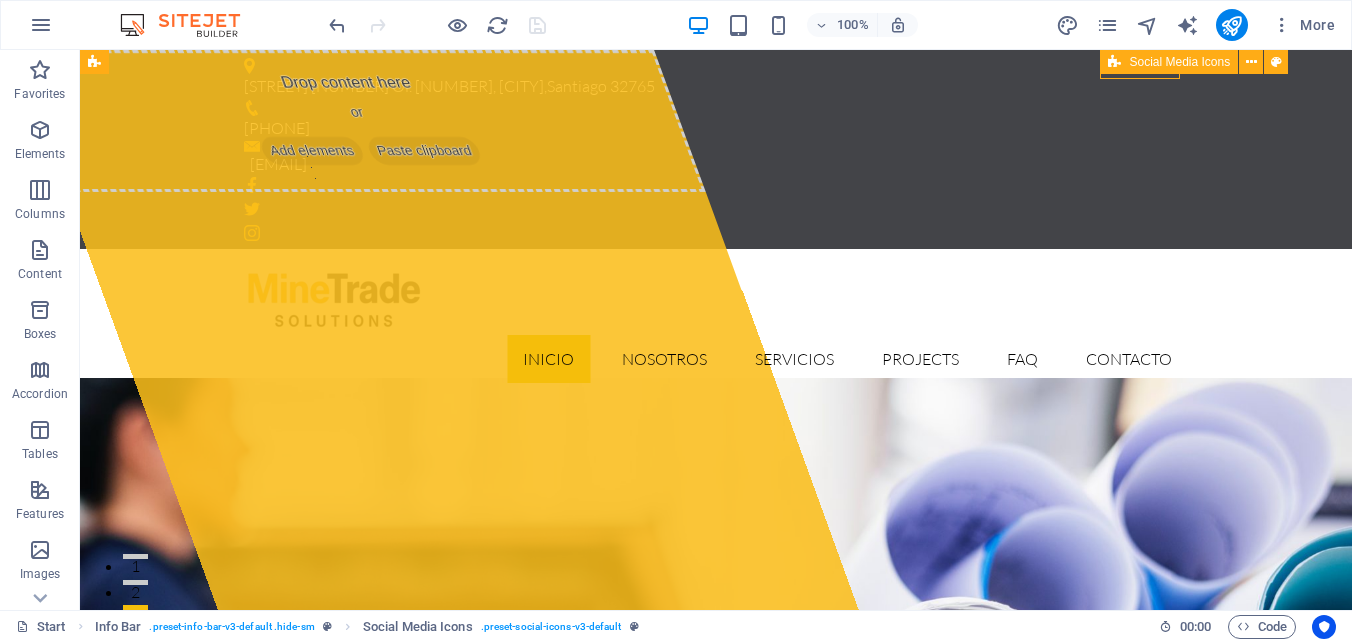 click at bounding box center [1114, 62] 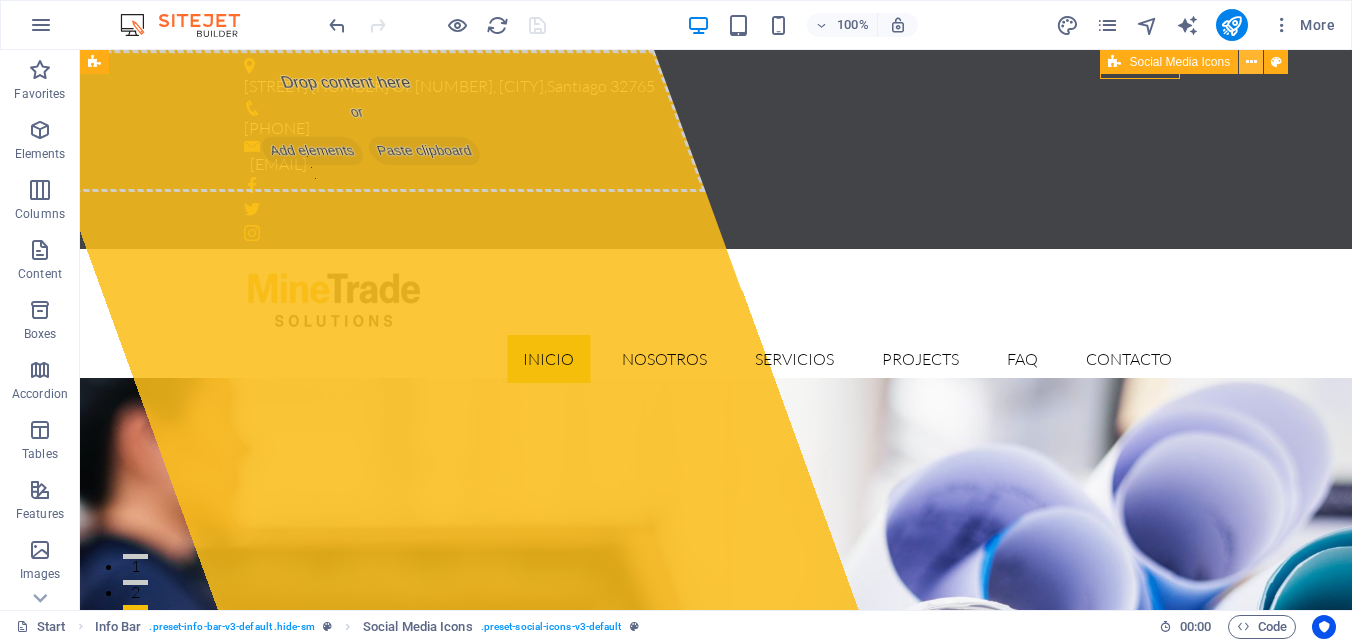click at bounding box center [1251, 62] 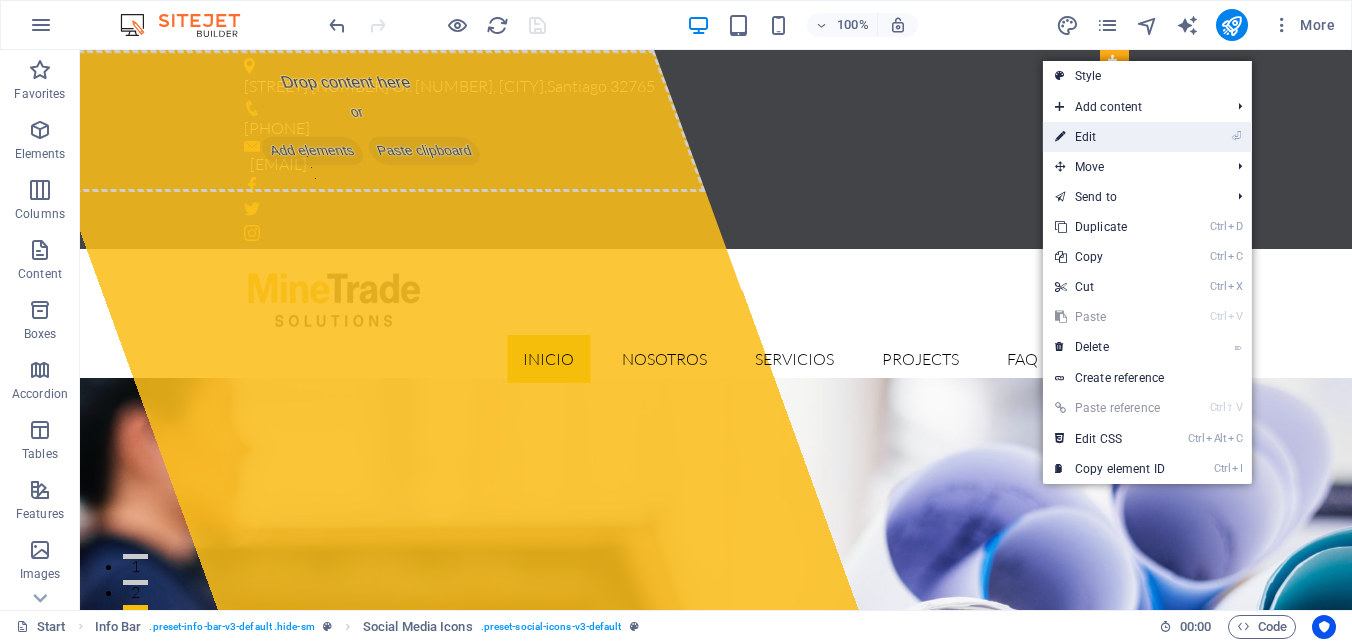 click on "⏎  Edit" at bounding box center (1147, 137) 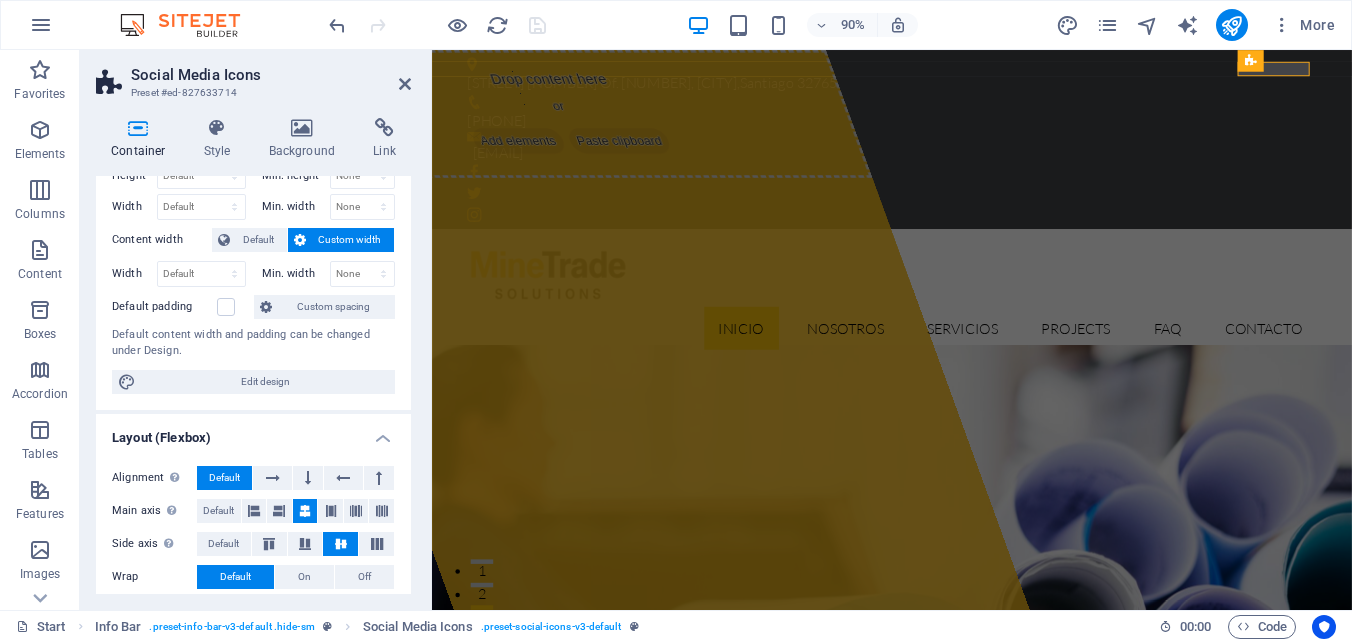 scroll, scrollTop: 0, scrollLeft: 0, axis: both 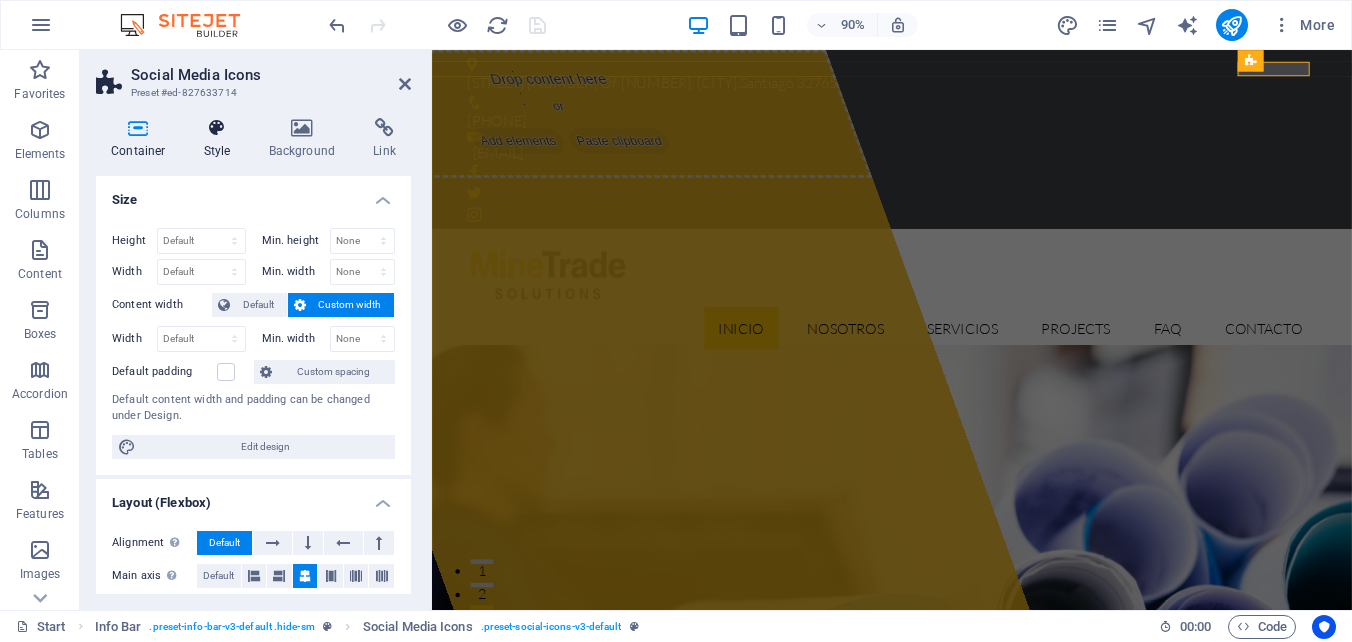 click on "Style" at bounding box center (221, 139) 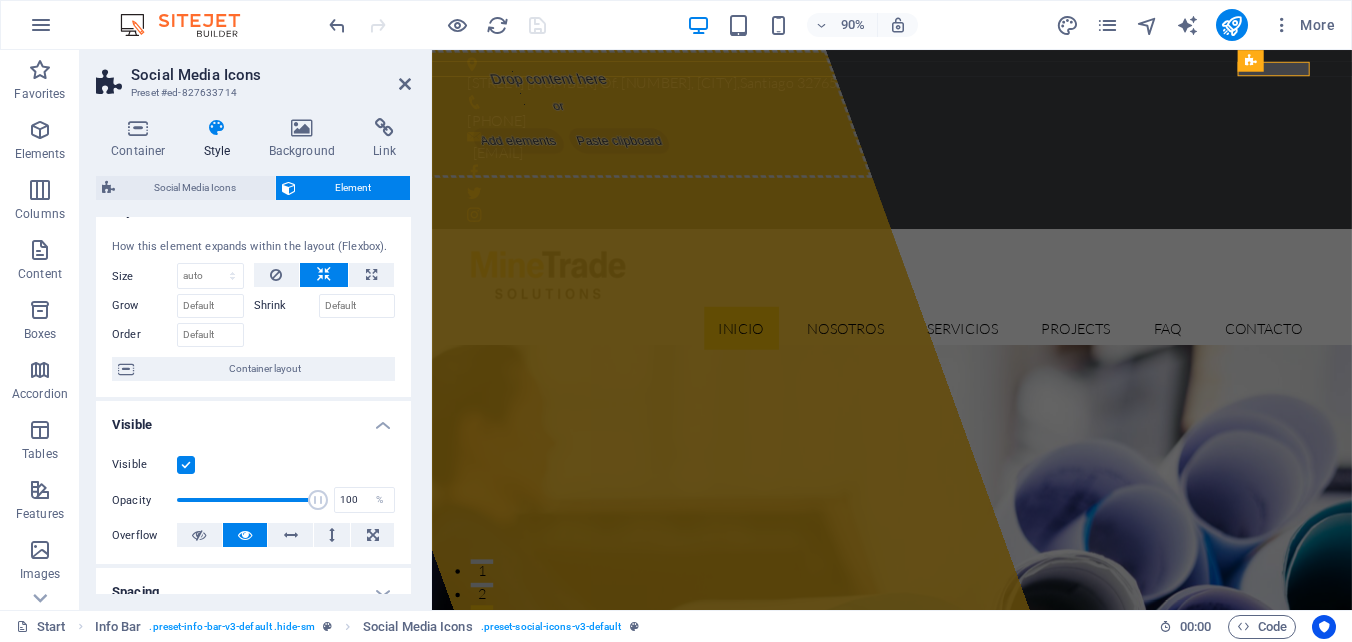 scroll, scrollTop: 0, scrollLeft: 0, axis: both 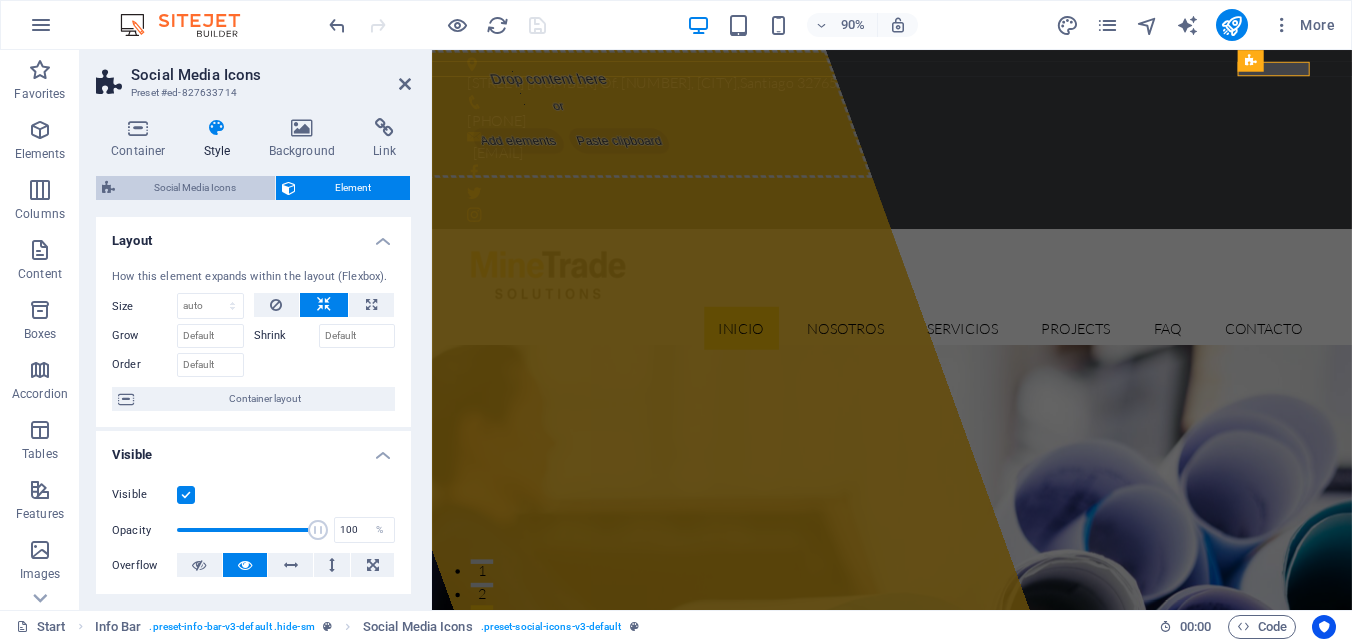 click on "Social Media Icons" at bounding box center (195, 188) 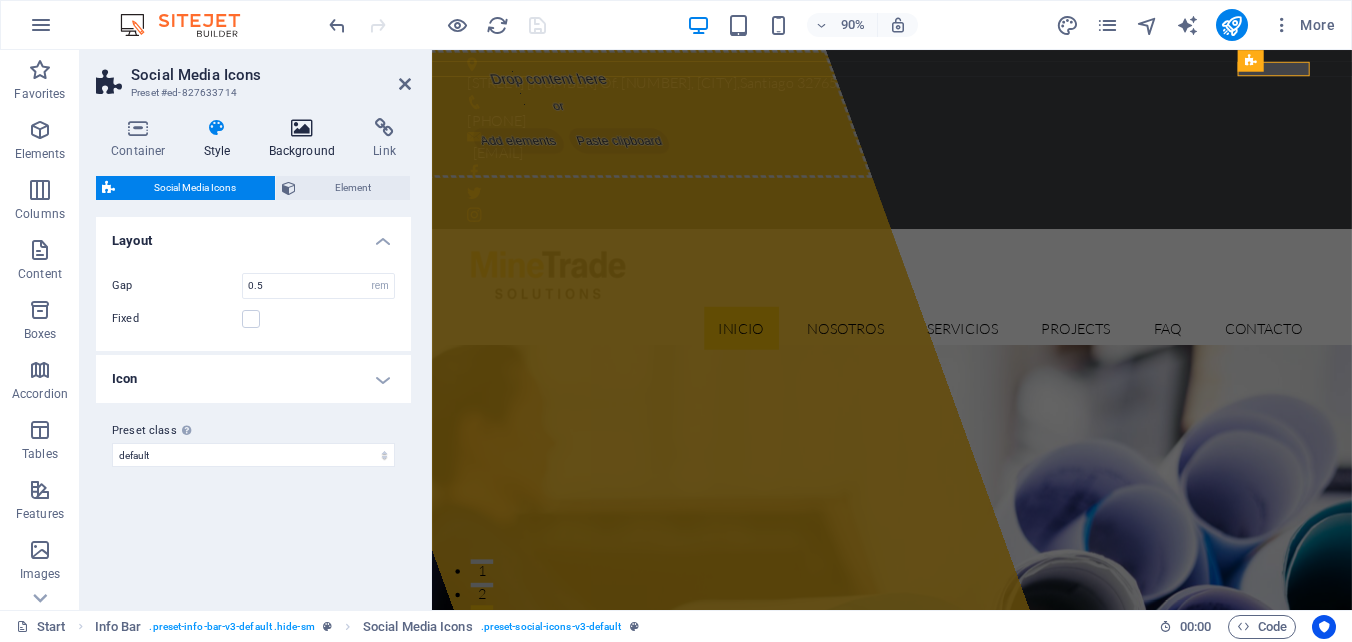 click on "Background" at bounding box center [306, 139] 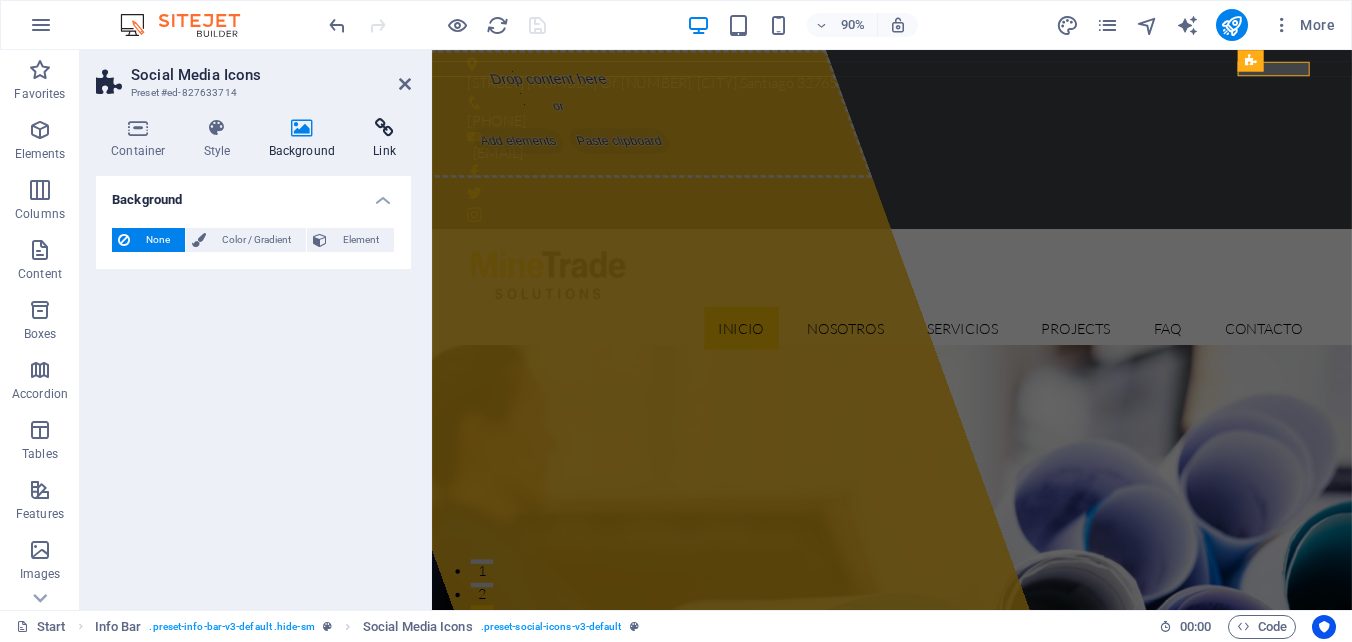 click at bounding box center (384, 128) 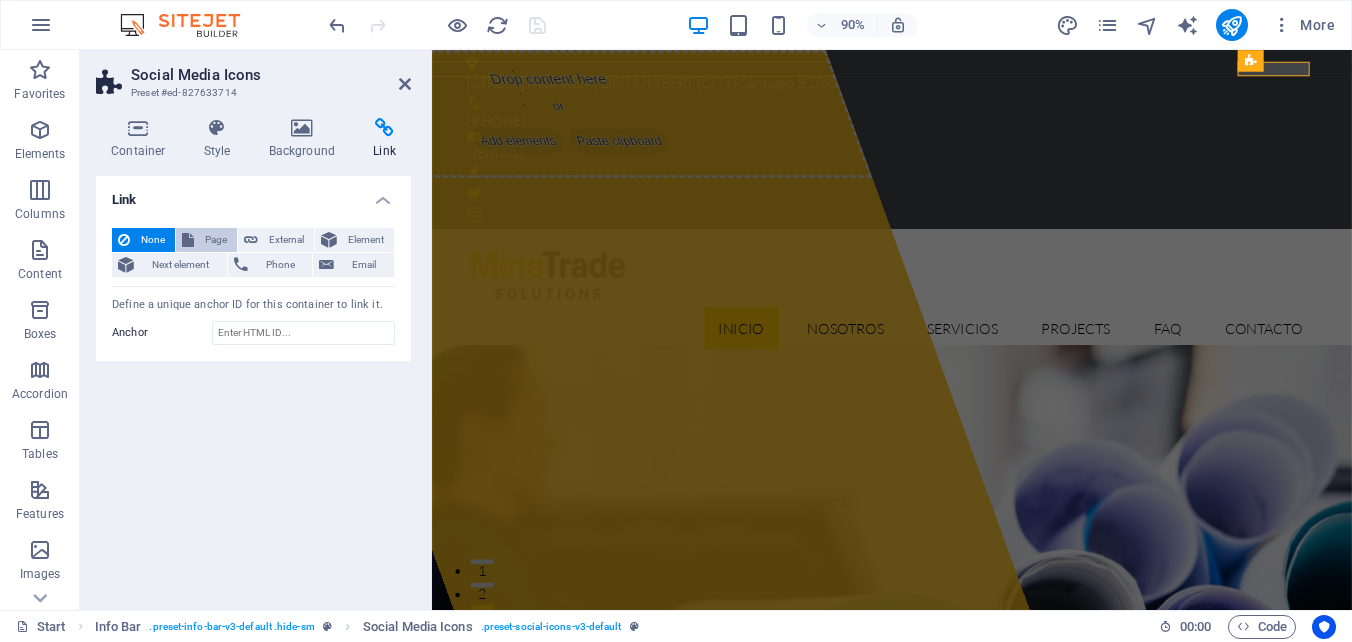 click at bounding box center [188, 240] 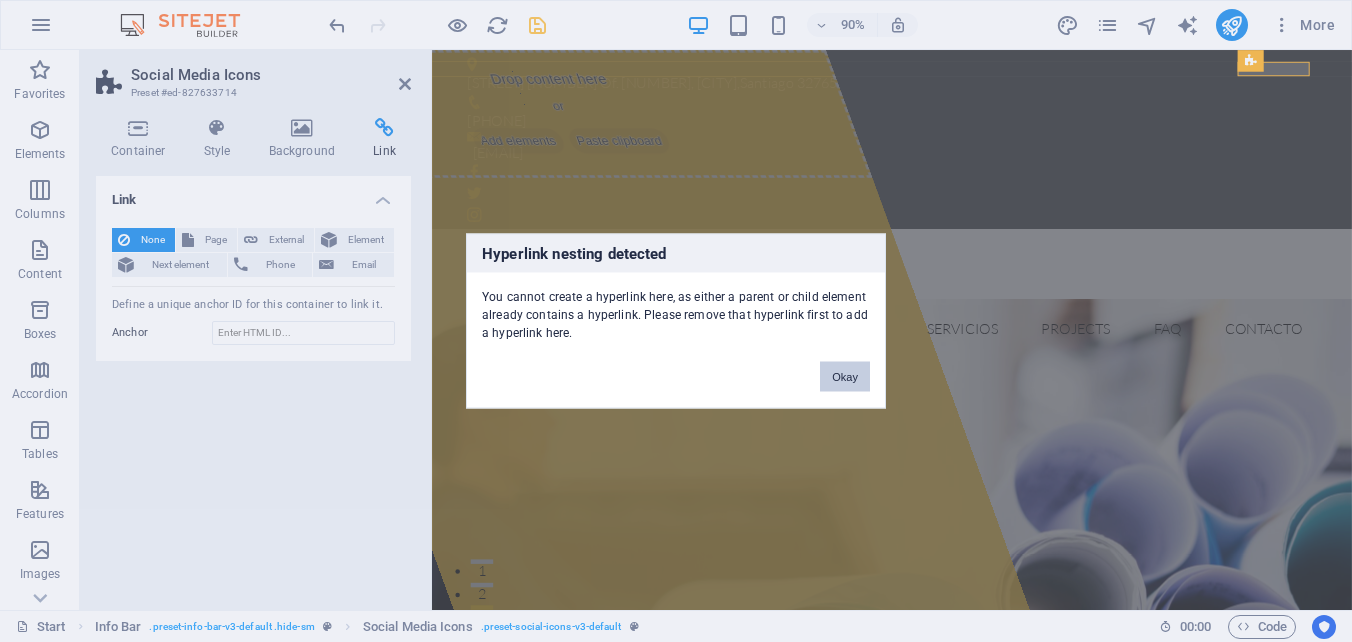 click on "Okay" at bounding box center (845, 377) 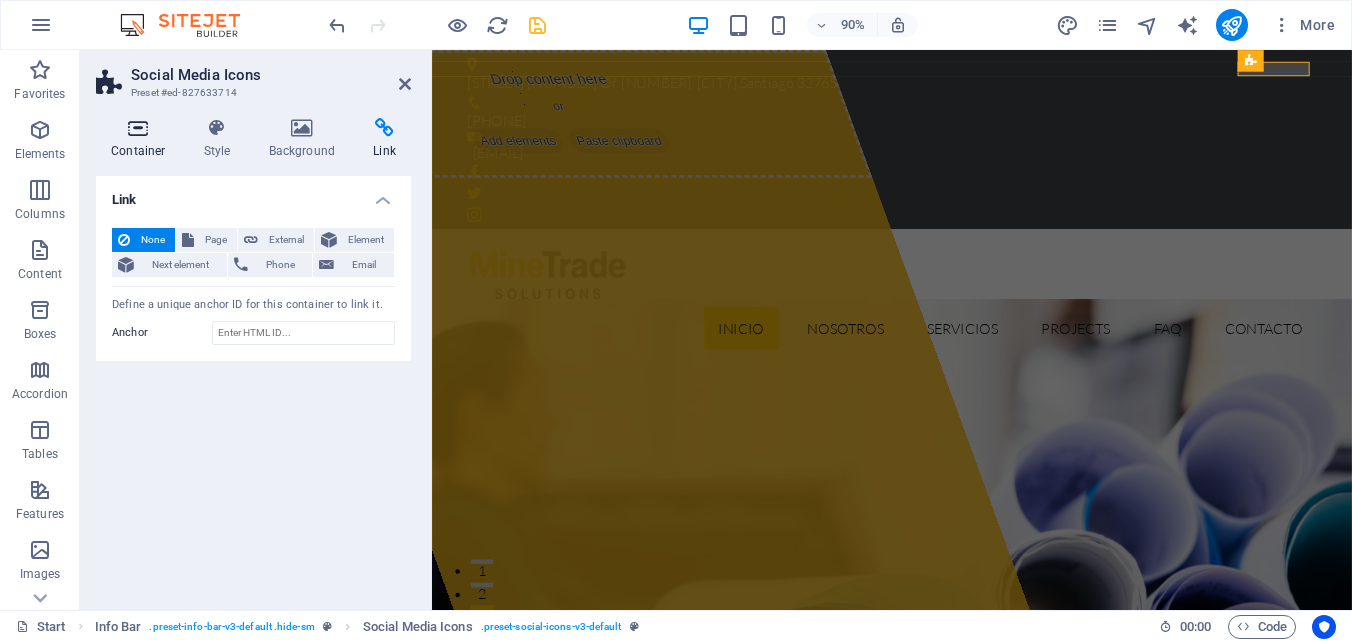 click at bounding box center (138, 128) 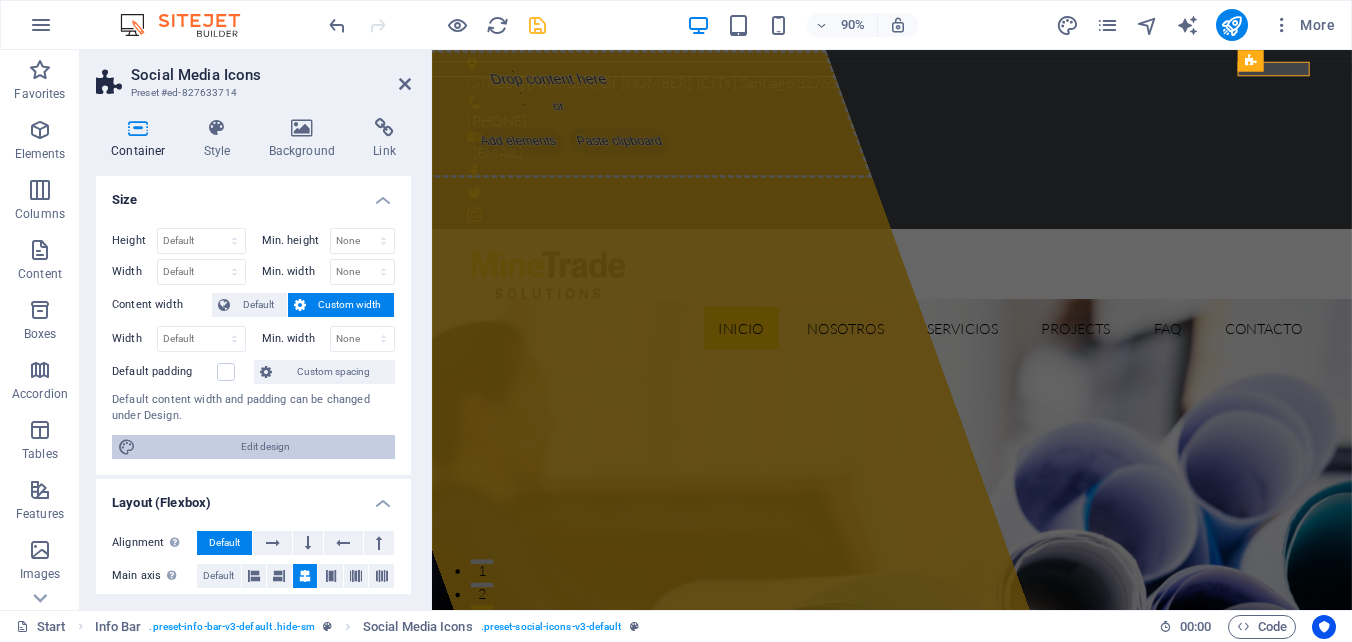 click on "Edit design" at bounding box center [265, 447] 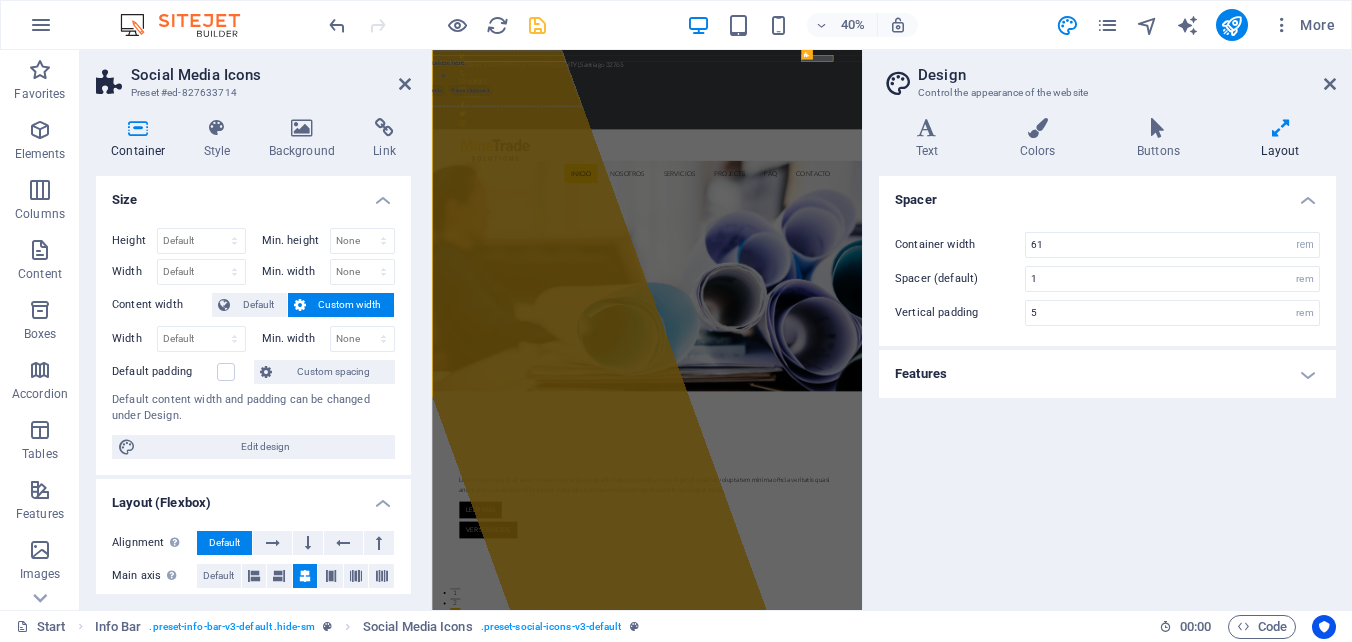 click on "Design Control the appearance of the website Variants Text Colors Buttons Layout Text Standard Bold Links Font color Font Teko Font size 16 rem px Line height 1.6 Font weight To display the font weight correctly, it may need to be enabled. Manage Fonts Thin, 100 Extra-light, 200 Light, 300 Regular, 400 Medium, 500 Semi-bold, 600 Bold, 700 Extra-bold, 800 Black, 900 Letter spacing 0 rem px Font style Text transform Tt TT tt Text align Font weight To display the font weight correctly, it may need to be enabled. Manage Fonts Thin, 100 Extra-light, 200 Light, 300 Regular, 400 Medium, 500 Semi-bold, 600 Bold, 700 Extra-bold, 800 Black, 900 Default Hover / Active Font color Font color Decoration Decoration Transition duration 0.3 s Transition function Ease Ease In Ease Out Ease In/Ease Out Linear Headlines All H1 / Textlogo H2 H3 H4 H5 H6 Font color Font Teko Line height 1.5 Font weight To display the font weight correctly, it may need to be enabled. Manage Fonts Thin, 100 Extra-light, 200 Light, 300 0 rem 0" at bounding box center (1107, 330) 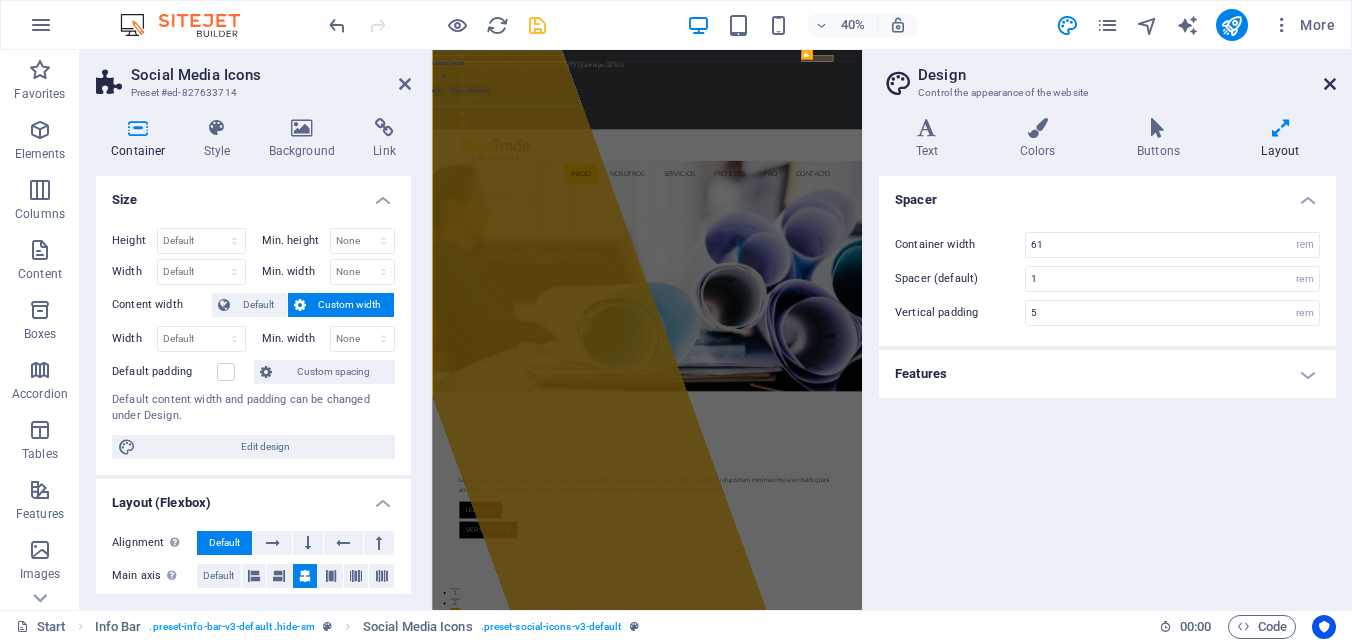 click at bounding box center (1330, 84) 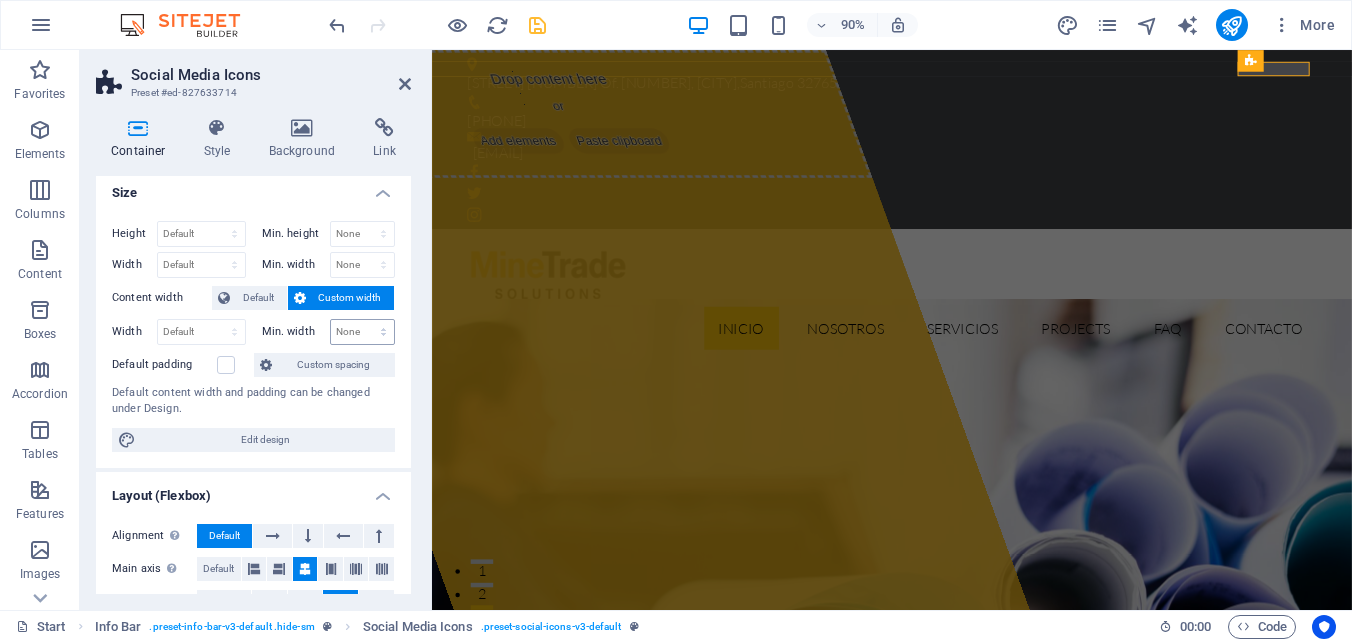 scroll, scrollTop: 0, scrollLeft: 0, axis: both 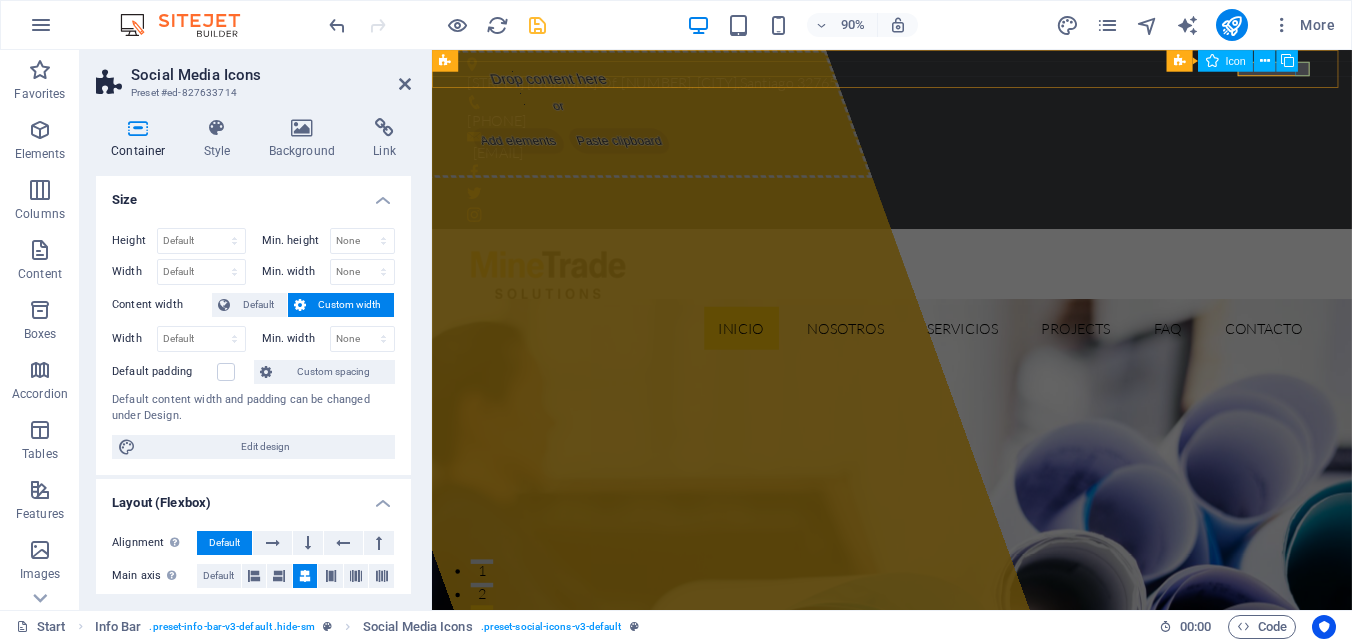 click on "Icon" at bounding box center (1235, 60) 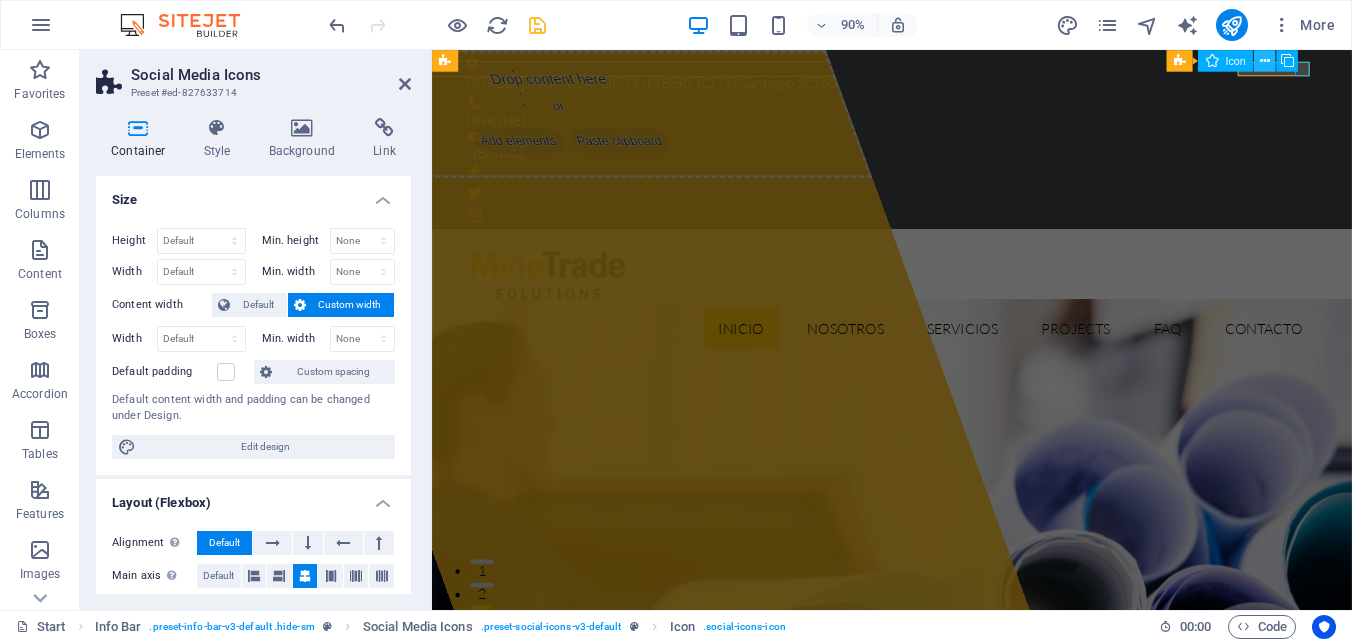 click at bounding box center [1265, 60] 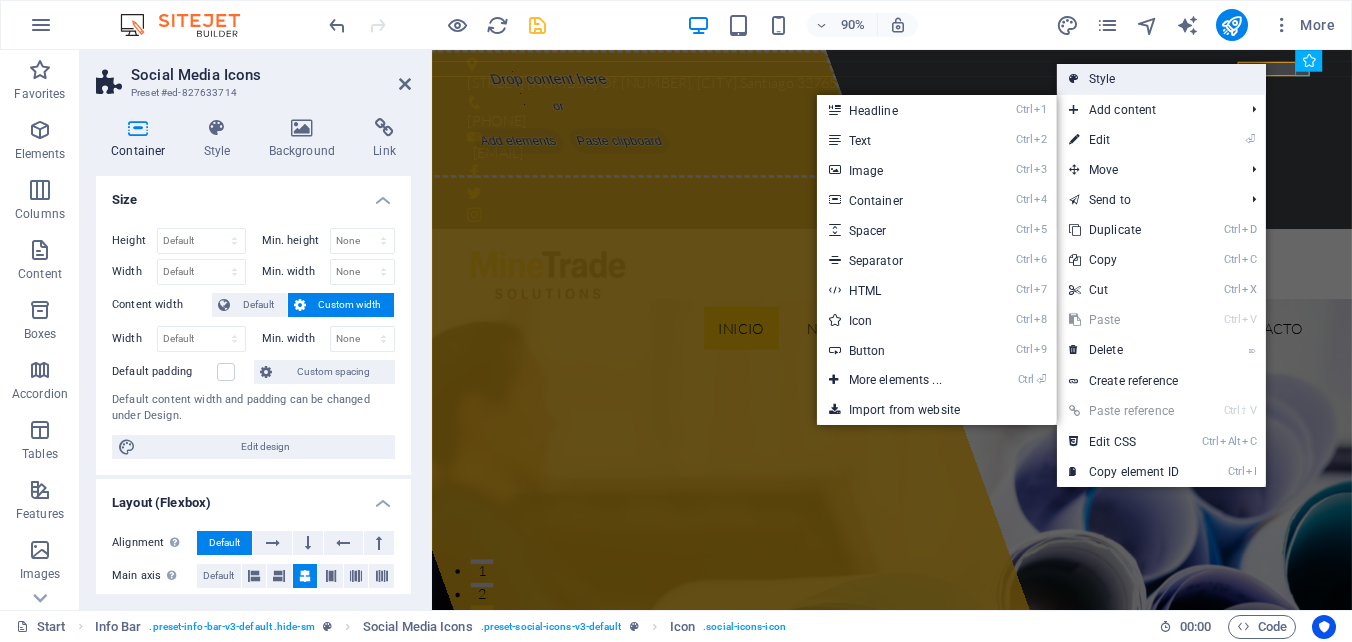 click on "Style" at bounding box center [1161, 79] 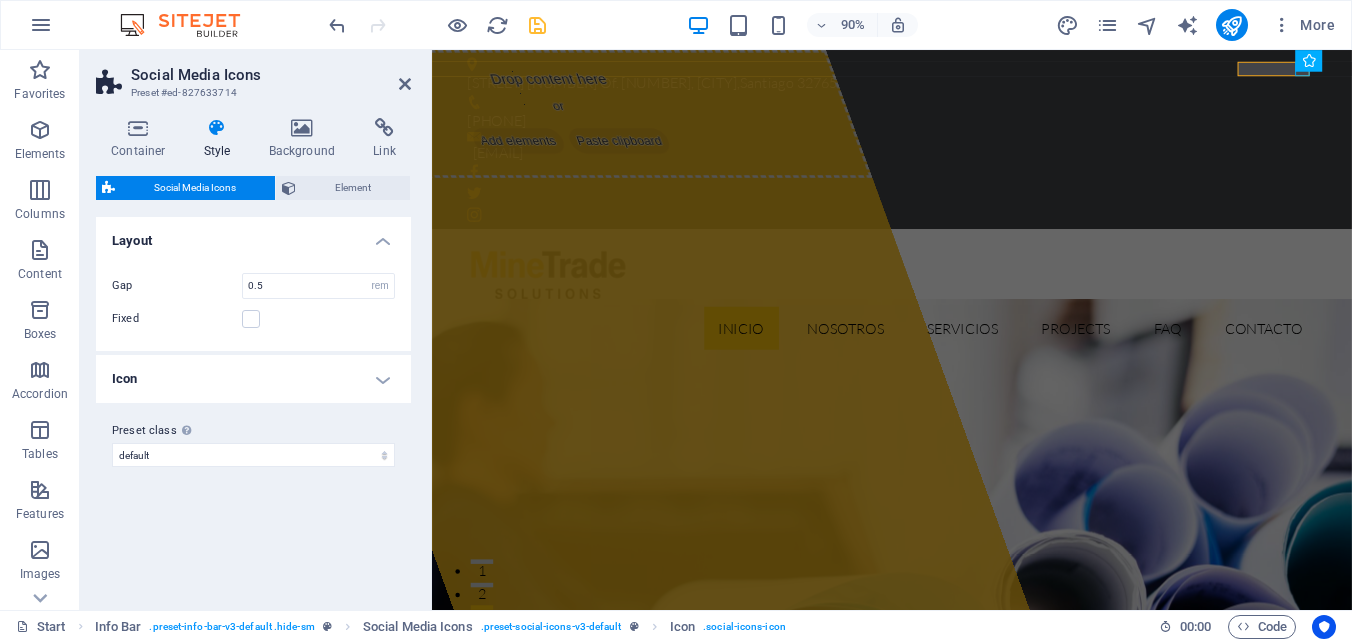 click on "Social Media Icons" at bounding box center (271, 75) 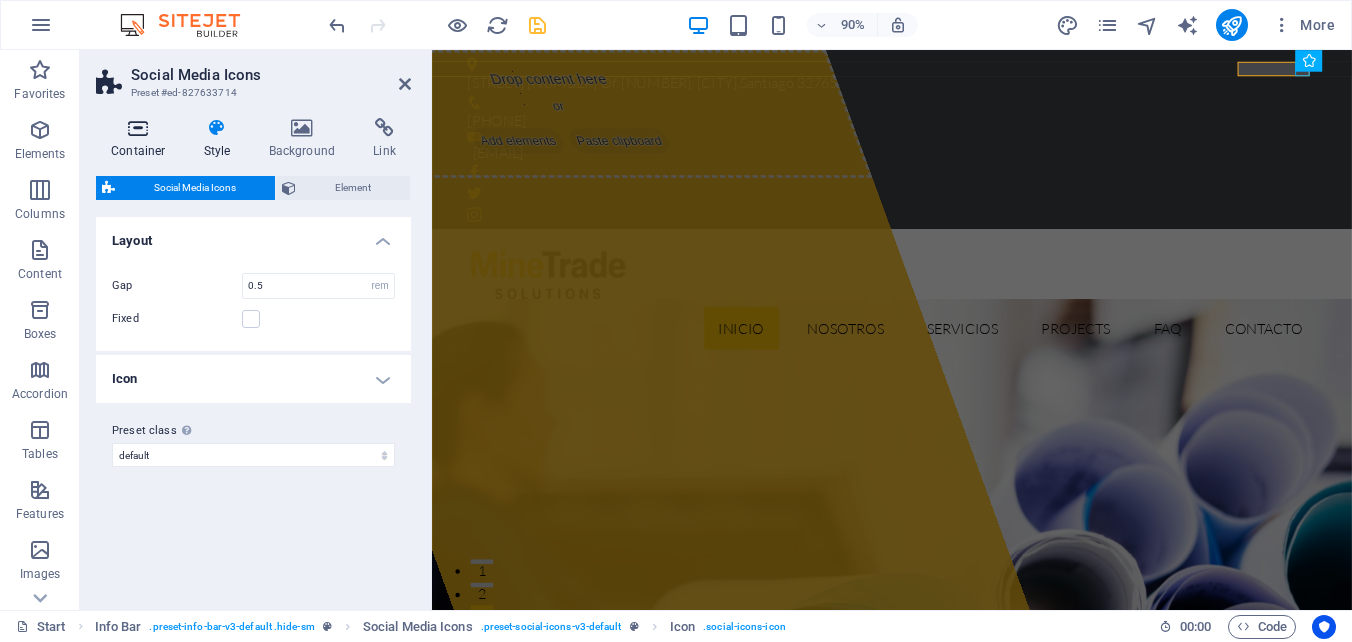 click at bounding box center (138, 128) 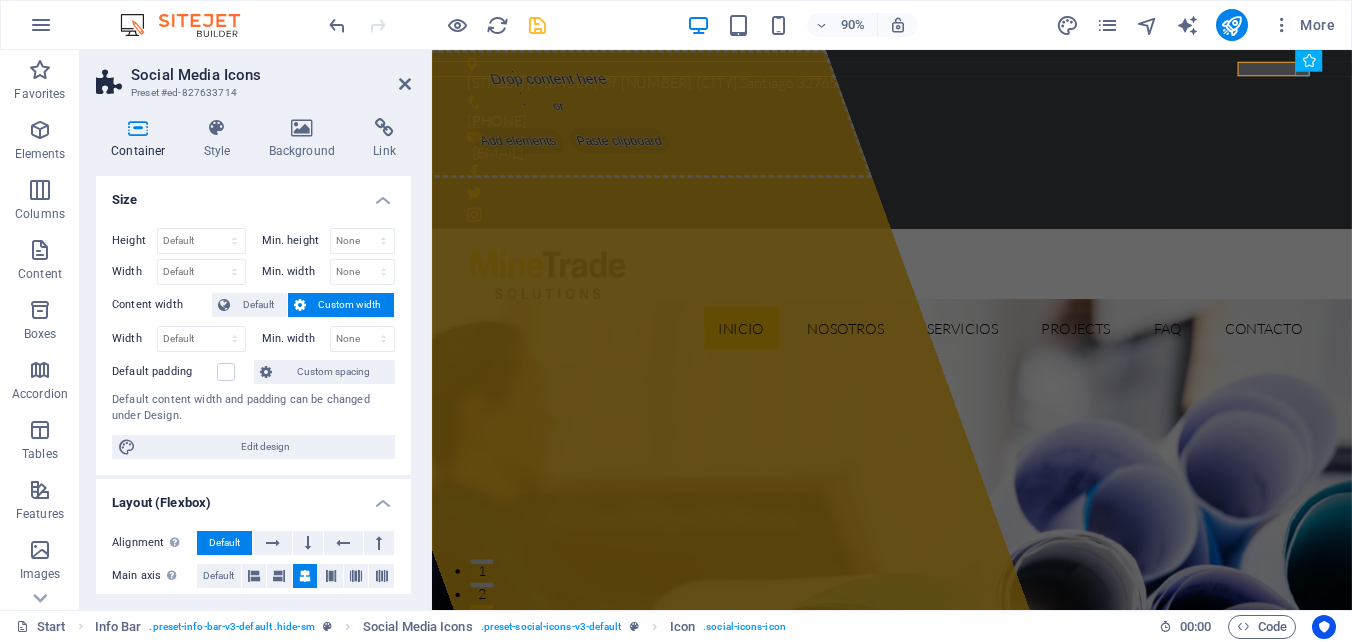 click on "Size" at bounding box center [253, 194] 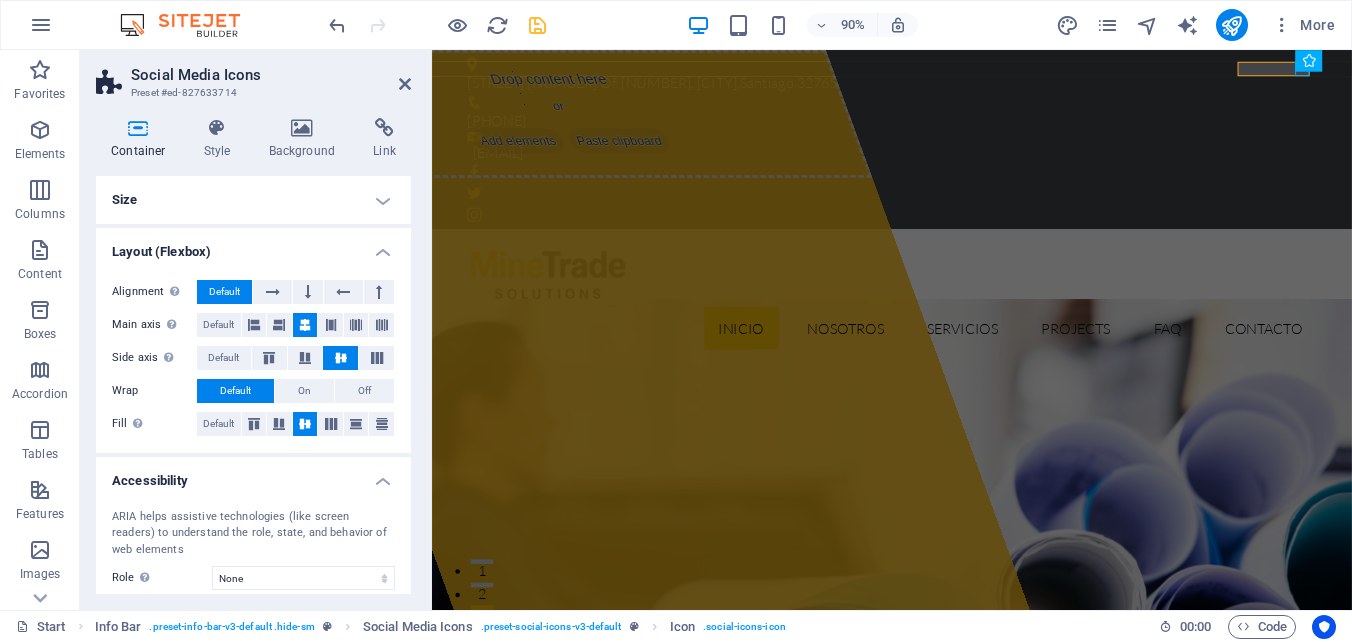 click on "Layout (Flexbox)" at bounding box center [253, 246] 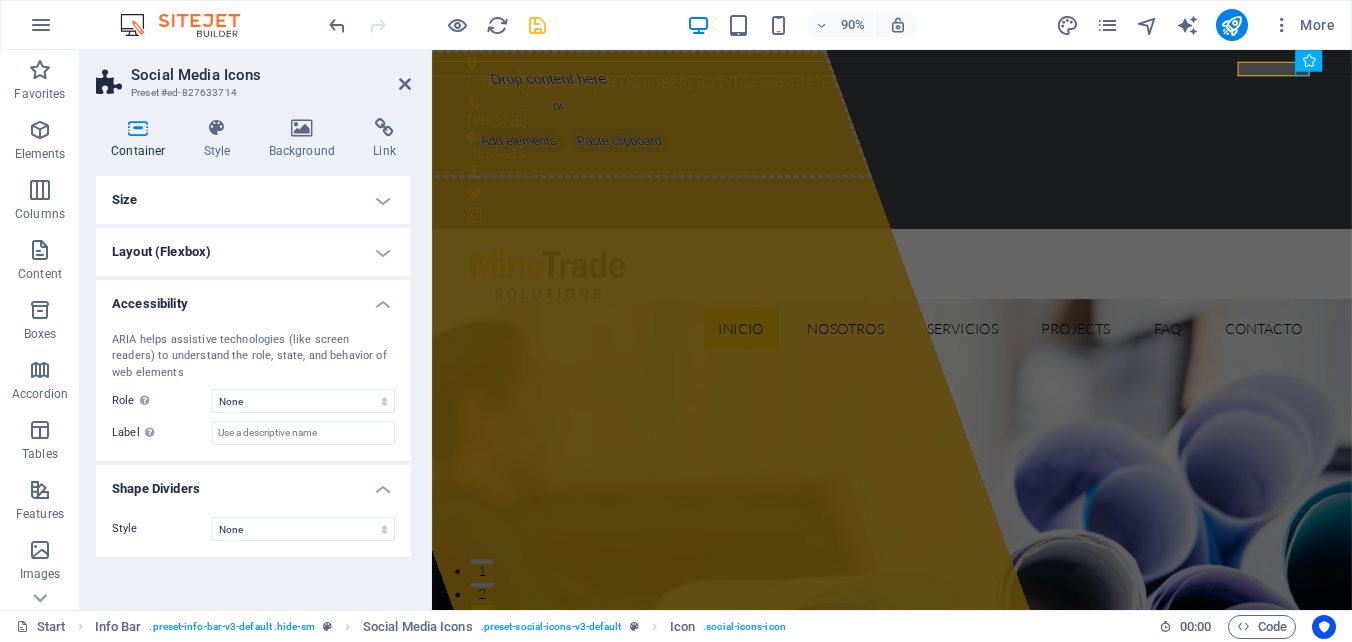 click on "Accessibility" at bounding box center (253, 298) 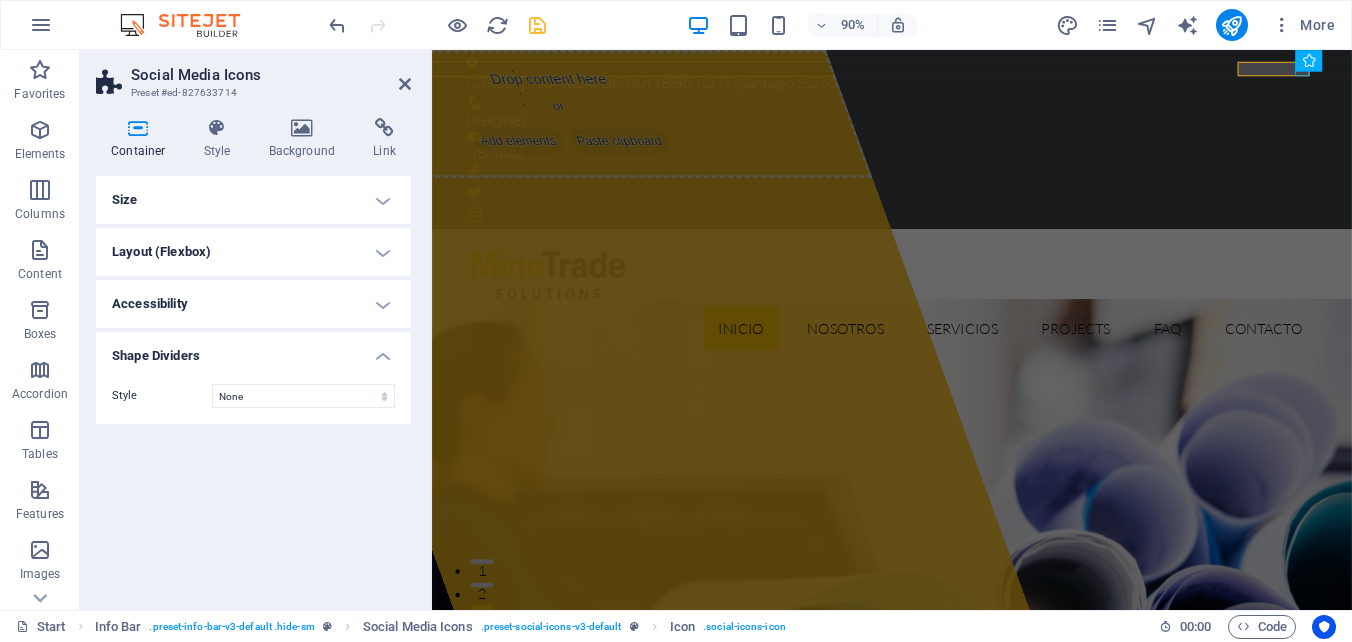 click on "Shape Dividers" at bounding box center [253, 350] 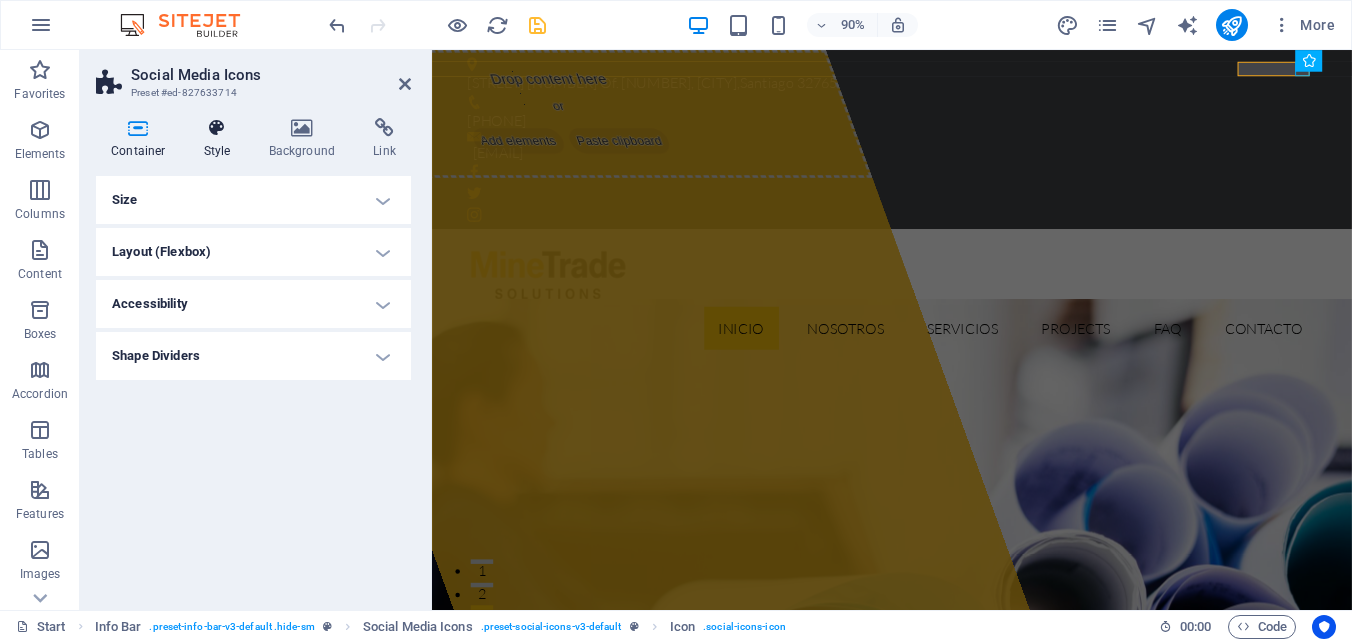 click on "Style" at bounding box center (221, 139) 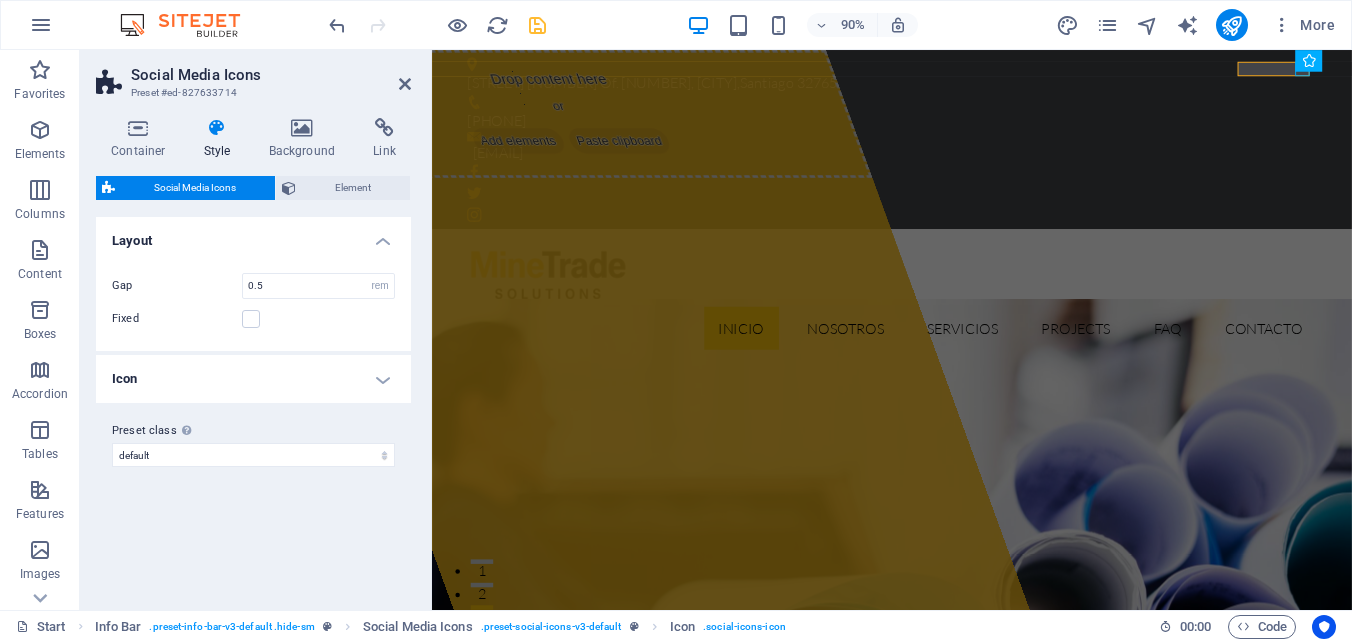 click on "Icon" at bounding box center [253, 379] 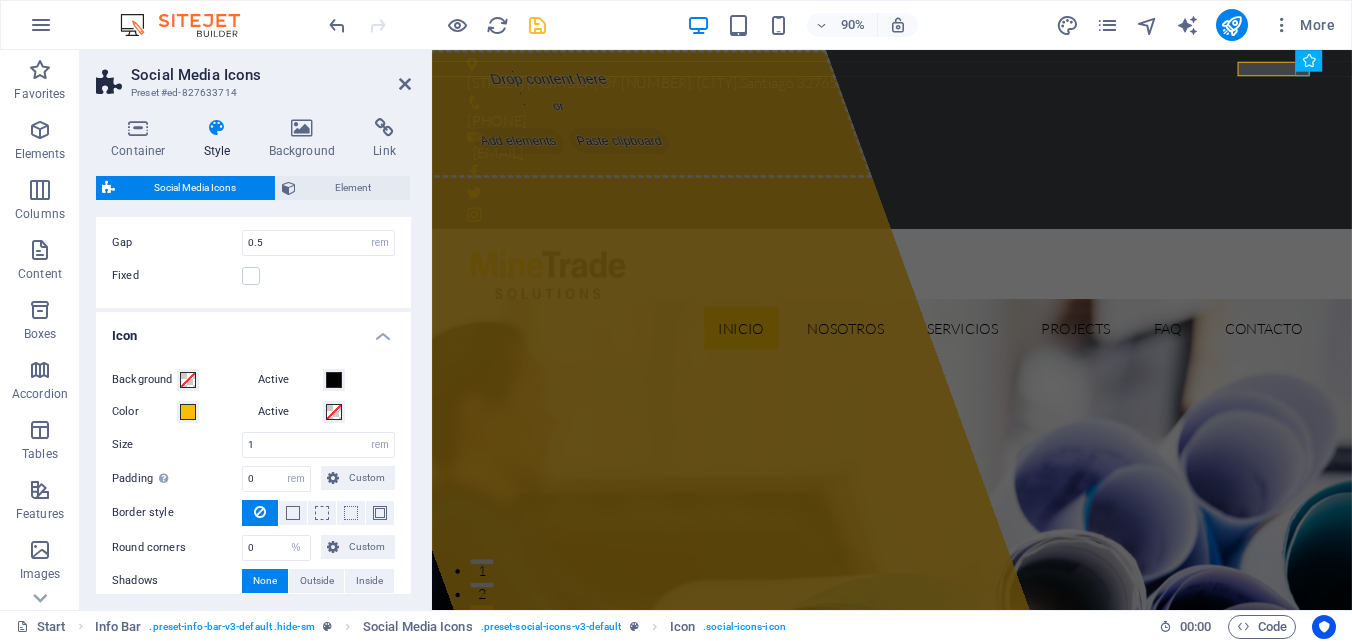 scroll, scrollTop: 143, scrollLeft: 0, axis: vertical 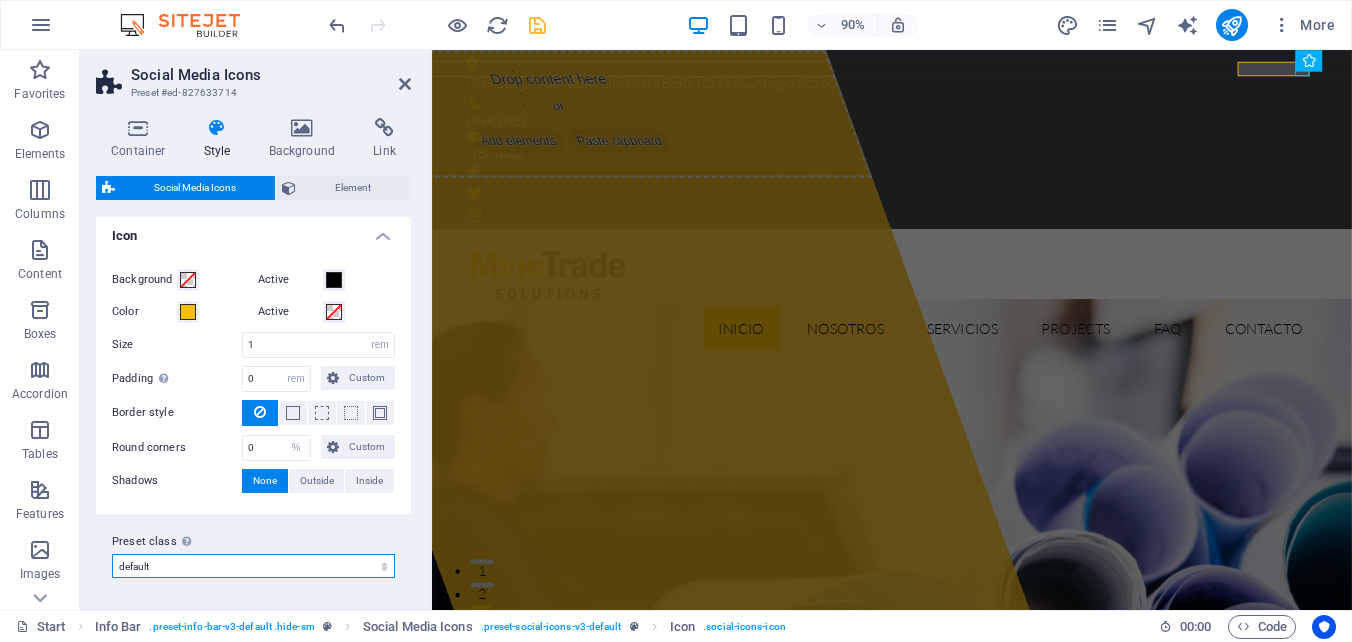 click on "default Add preset class" at bounding box center (253, 566) 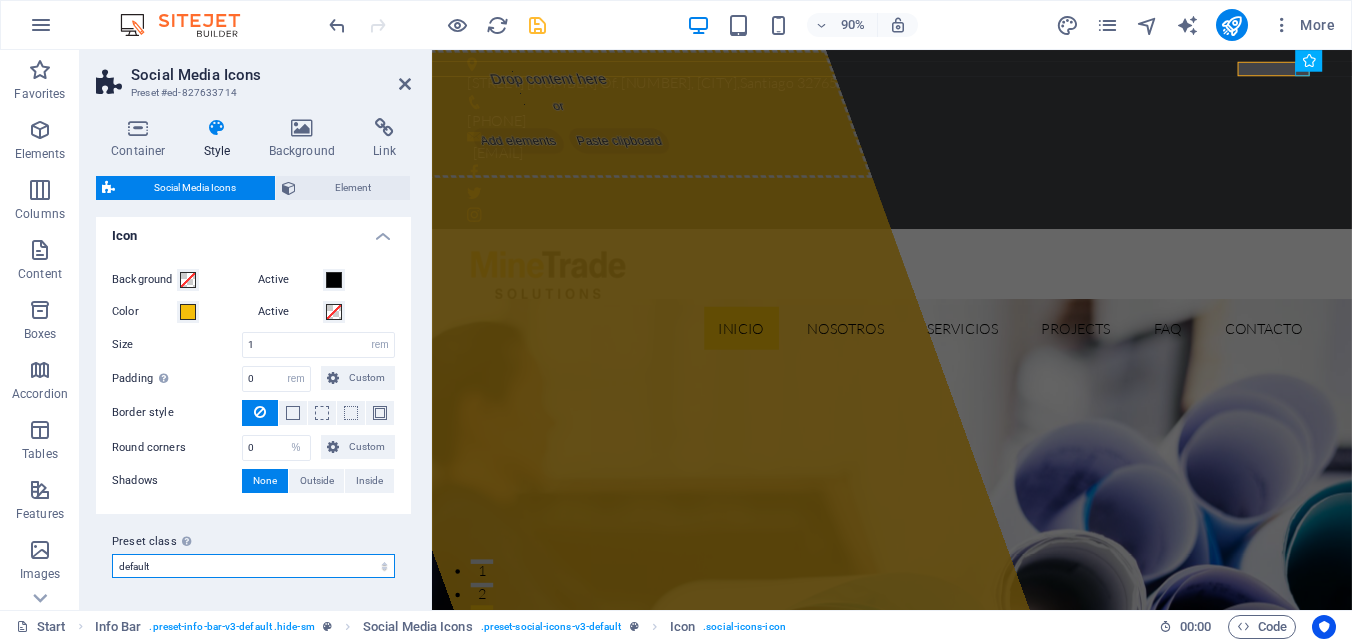 click on "default Add preset class" at bounding box center (253, 566) 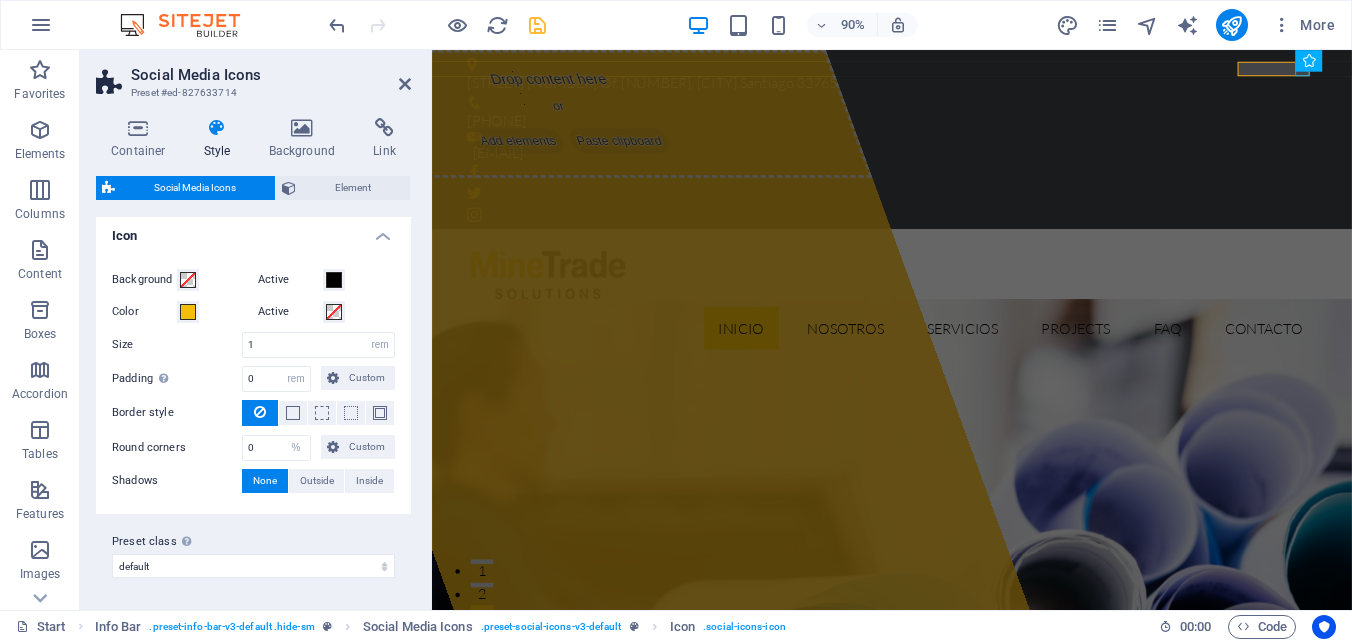 click on "Preset class Above chosen variant and settings affect all elements which carry this preset class." at bounding box center [253, 542] 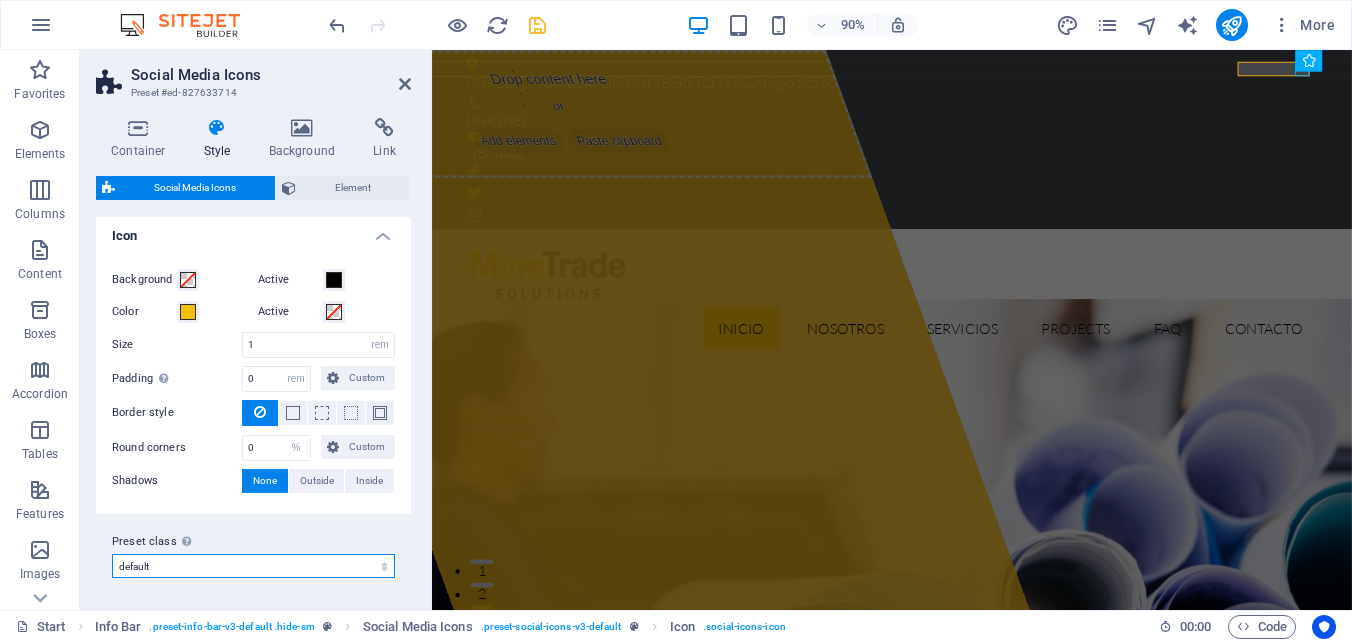 click on "default Add preset class" at bounding box center [253, 566] 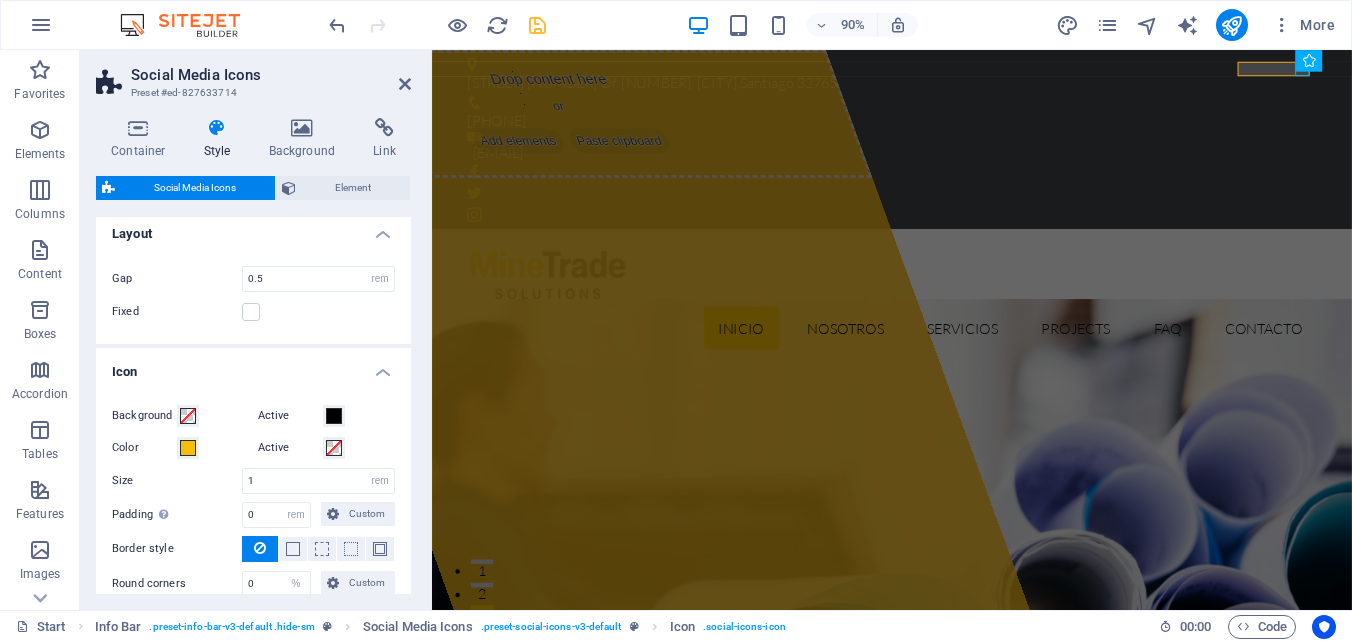 scroll, scrollTop: 0, scrollLeft: 0, axis: both 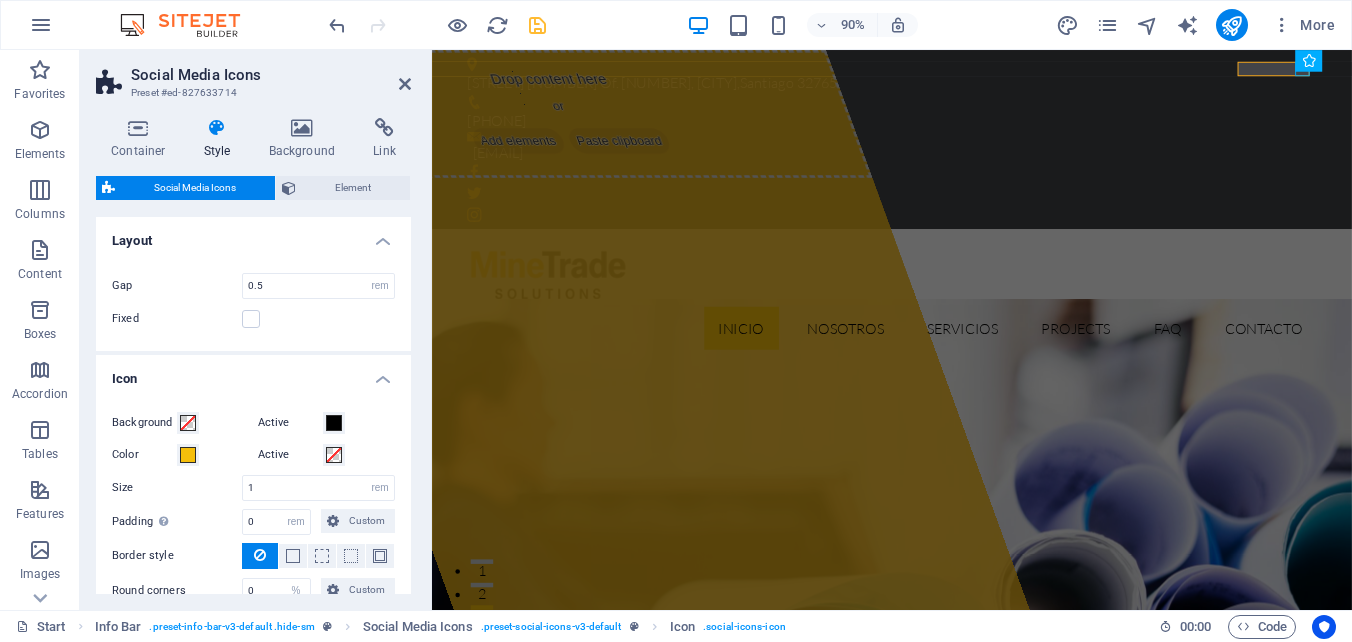 click on "Layout" at bounding box center (253, 235) 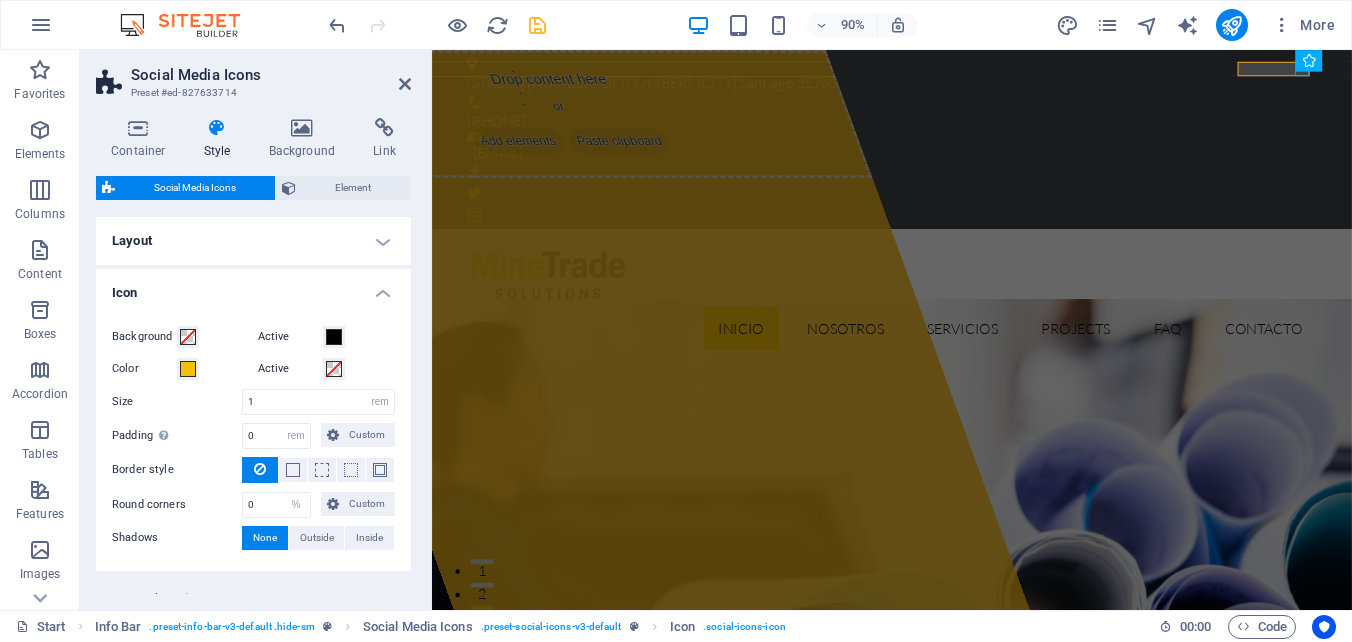 click on "Icon" at bounding box center (253, 287) 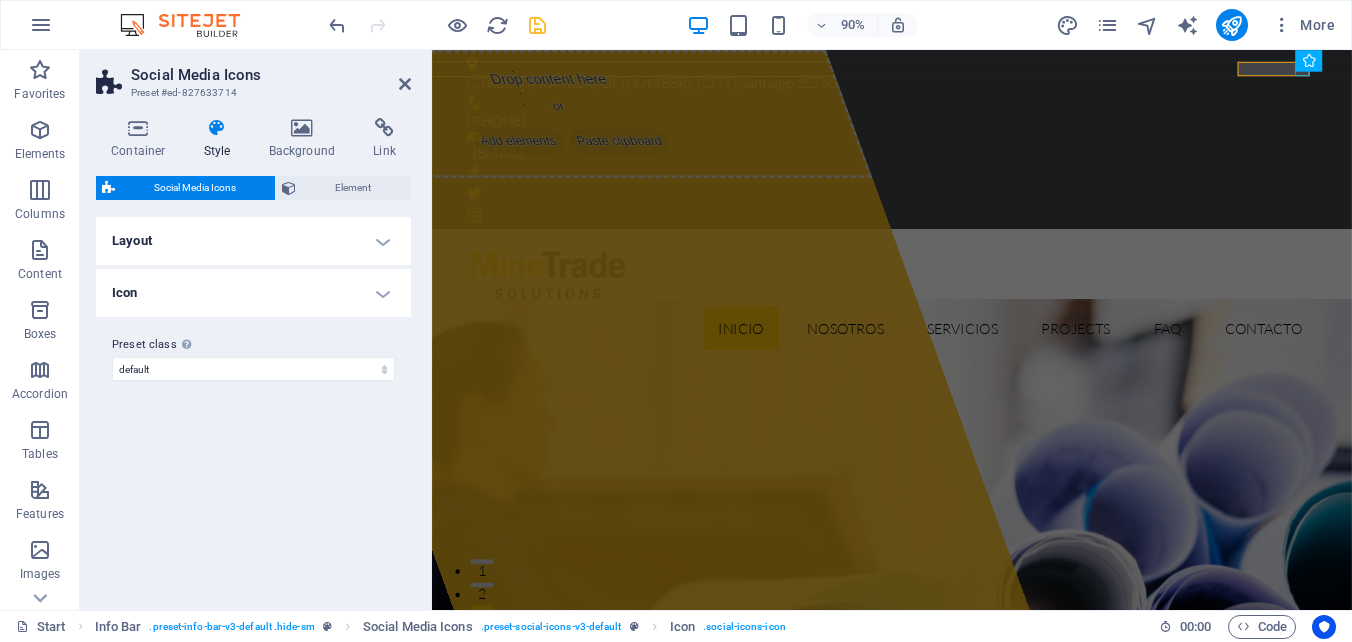click on "Icon" at bounding box center (253, 293) 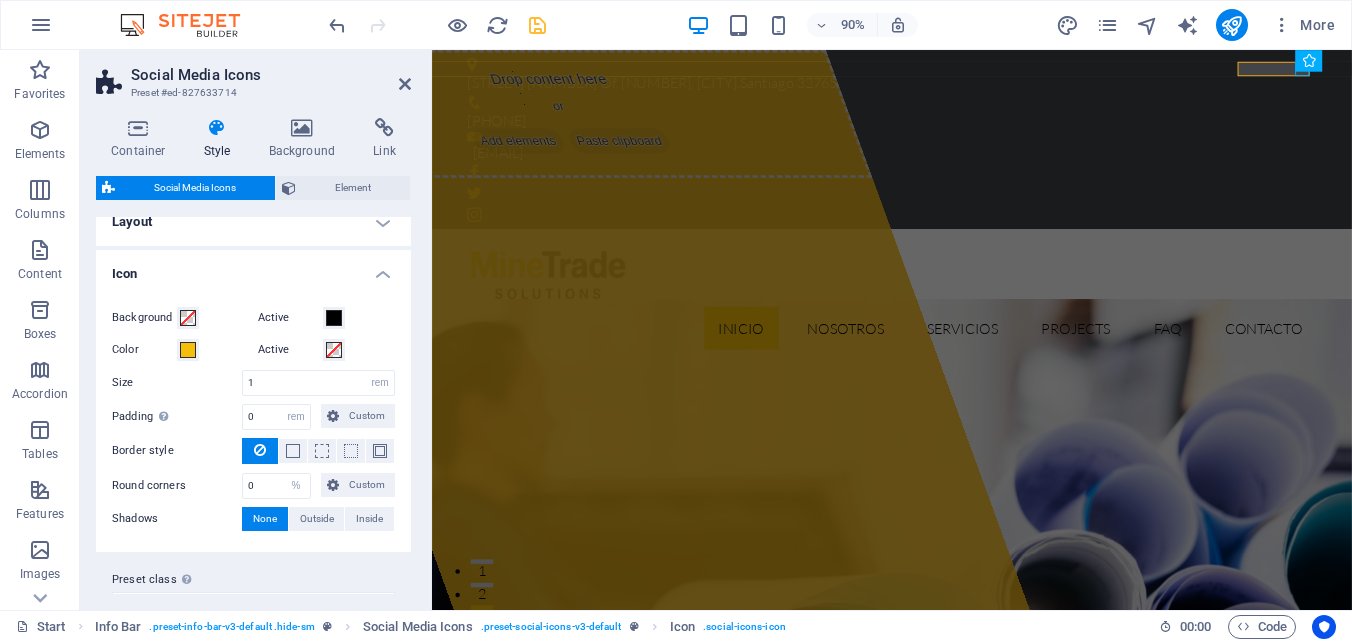 scroll, scrollTop: 0, scrollLeft: 0, axis: both 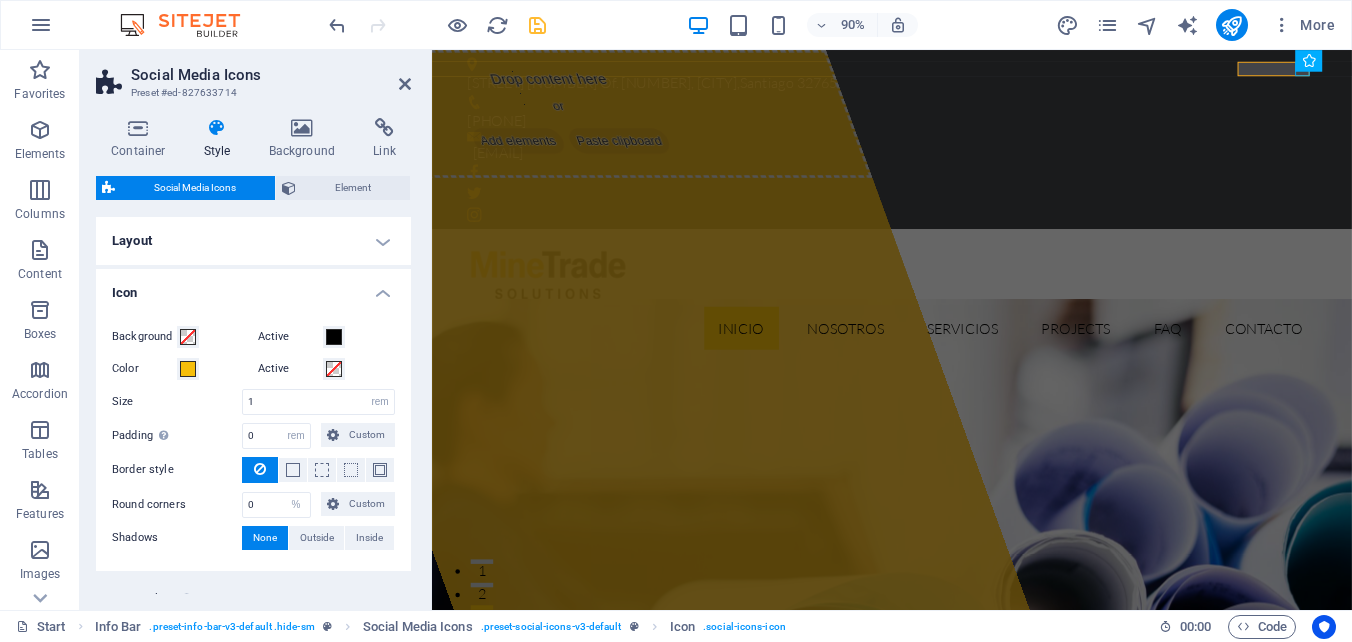 click on "Icon" at bounding box center (253, 287) 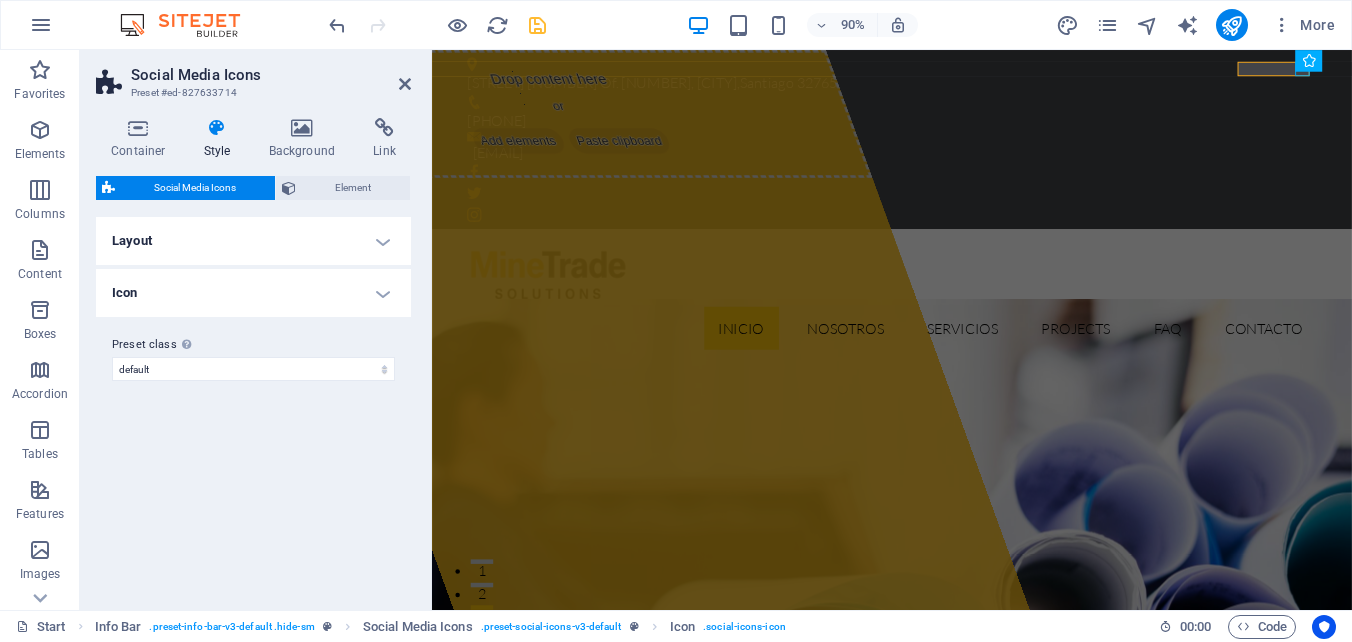 click on "Icon" at bounding box center [253, 293] 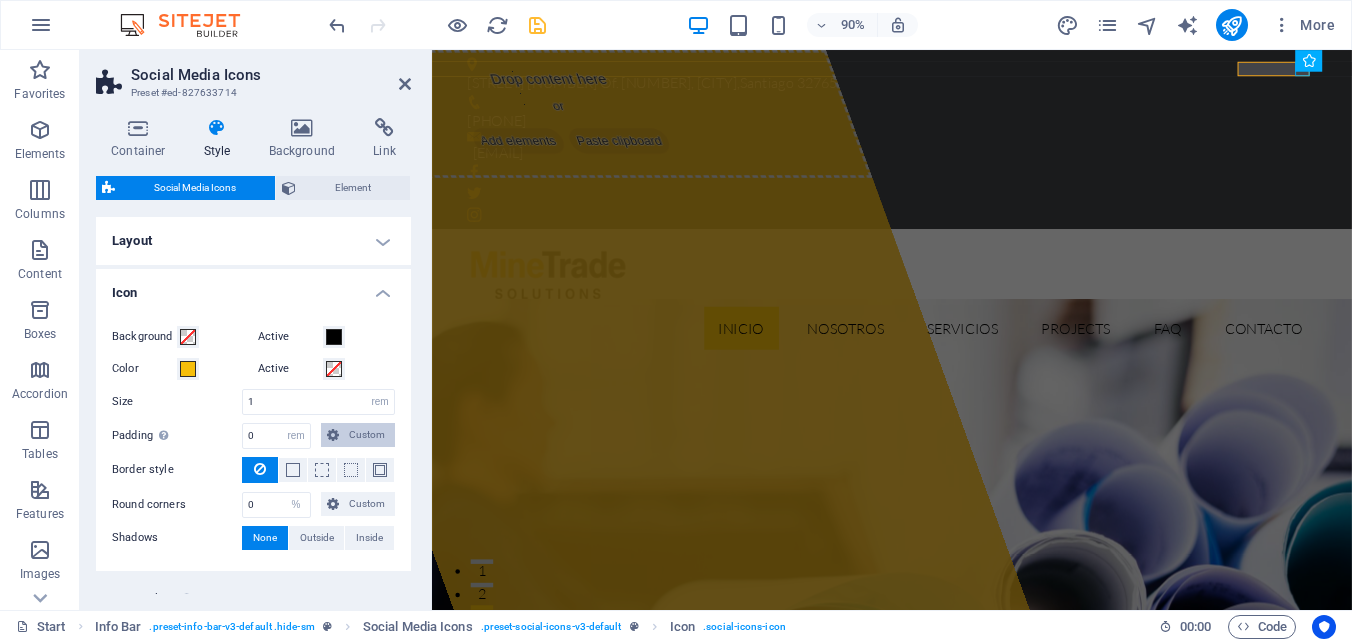 click on "Custom" at bounding box center [367, 435] 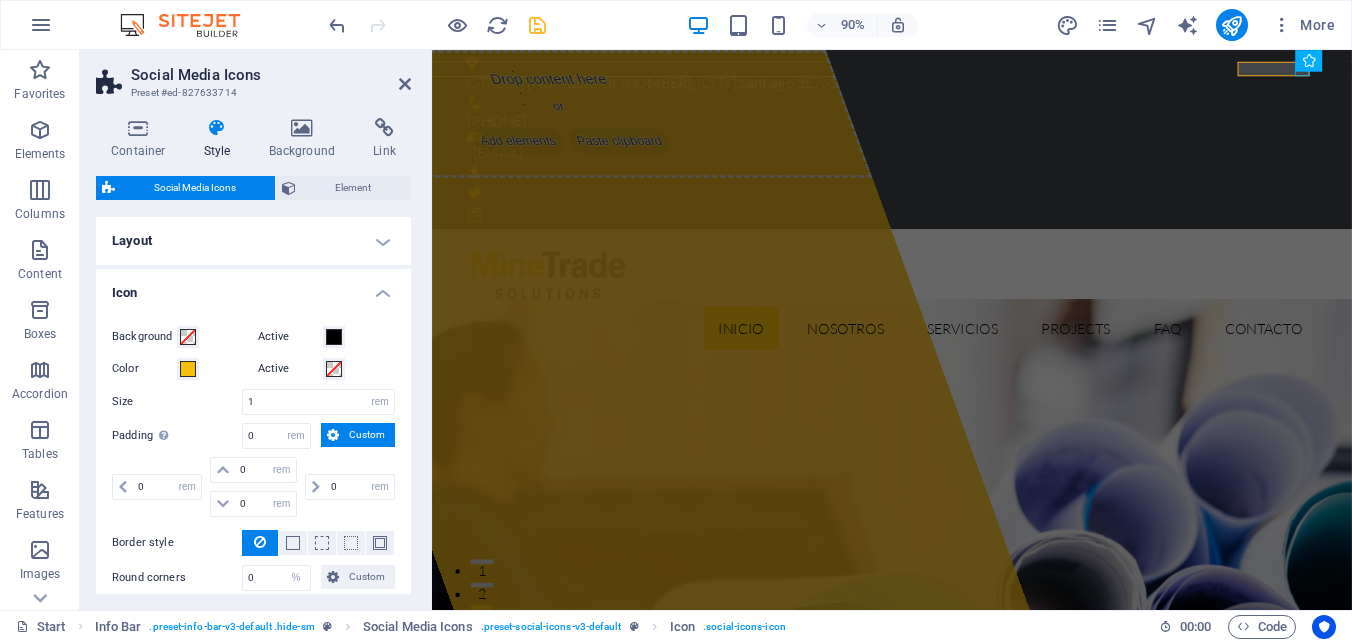 click on "Custom" at bounding box center [367, 435] 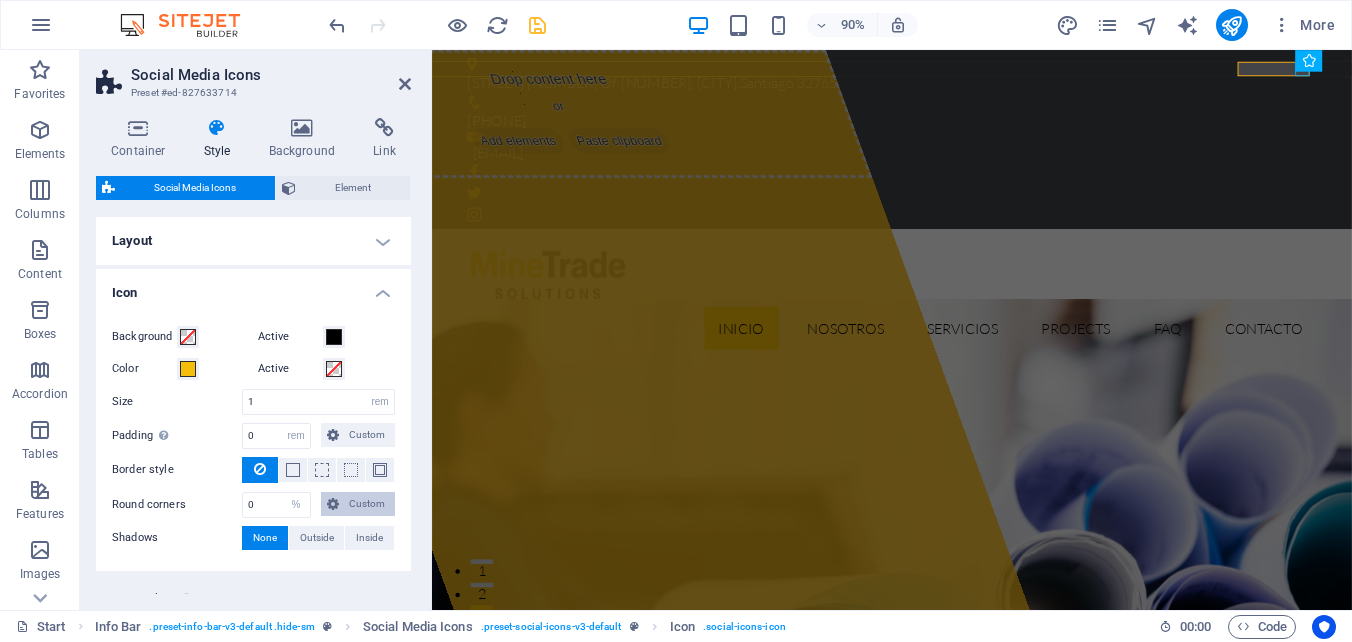 click on "Custom" at bounding box center [367, 504] 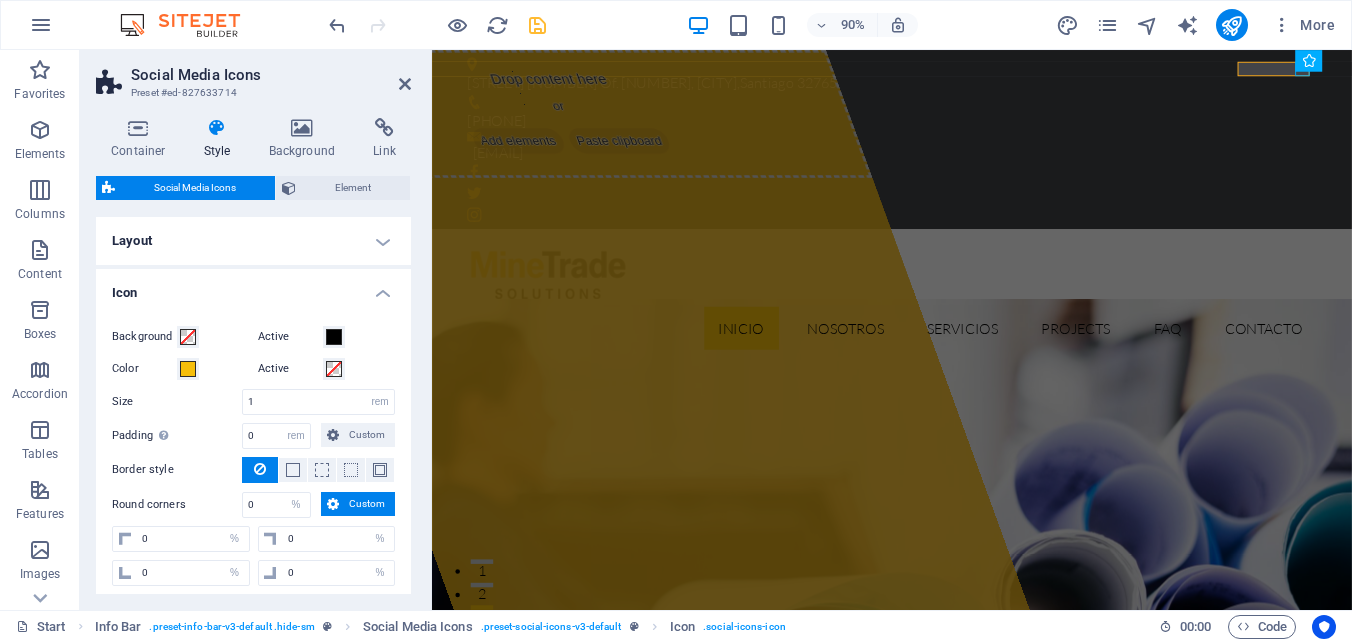 click on "Custom" at bounding box center [367, 504] 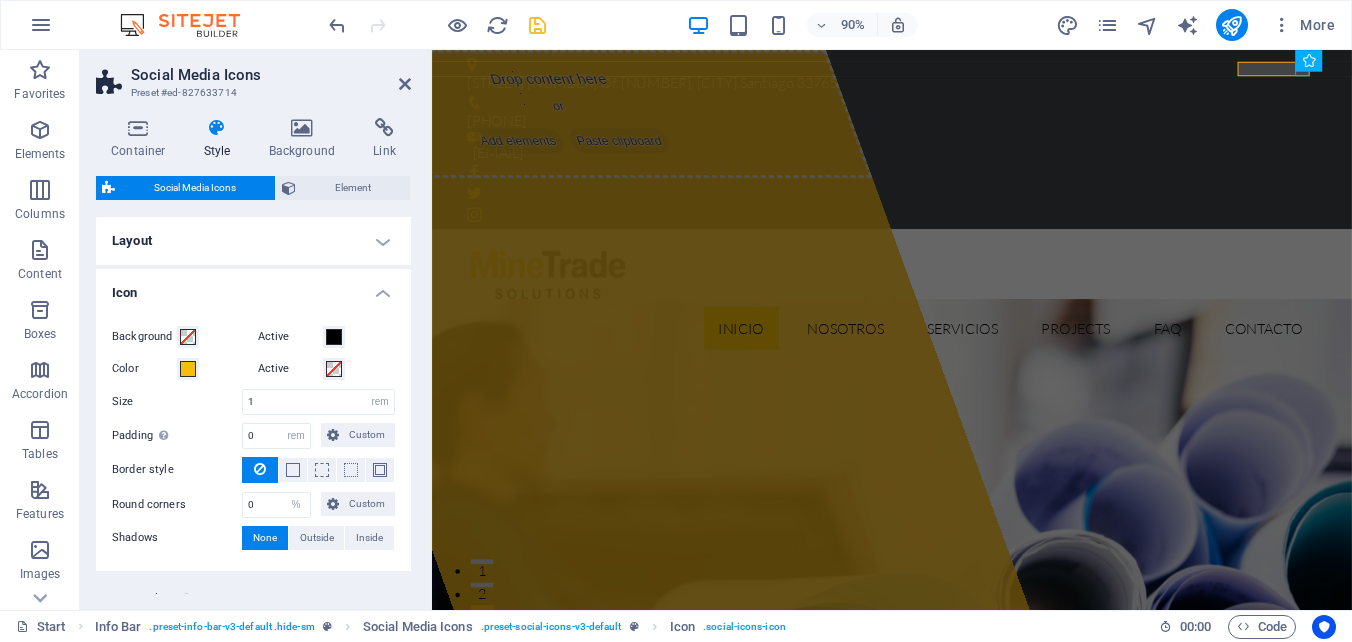 click on "Icon" at bounding box center (253, 287) 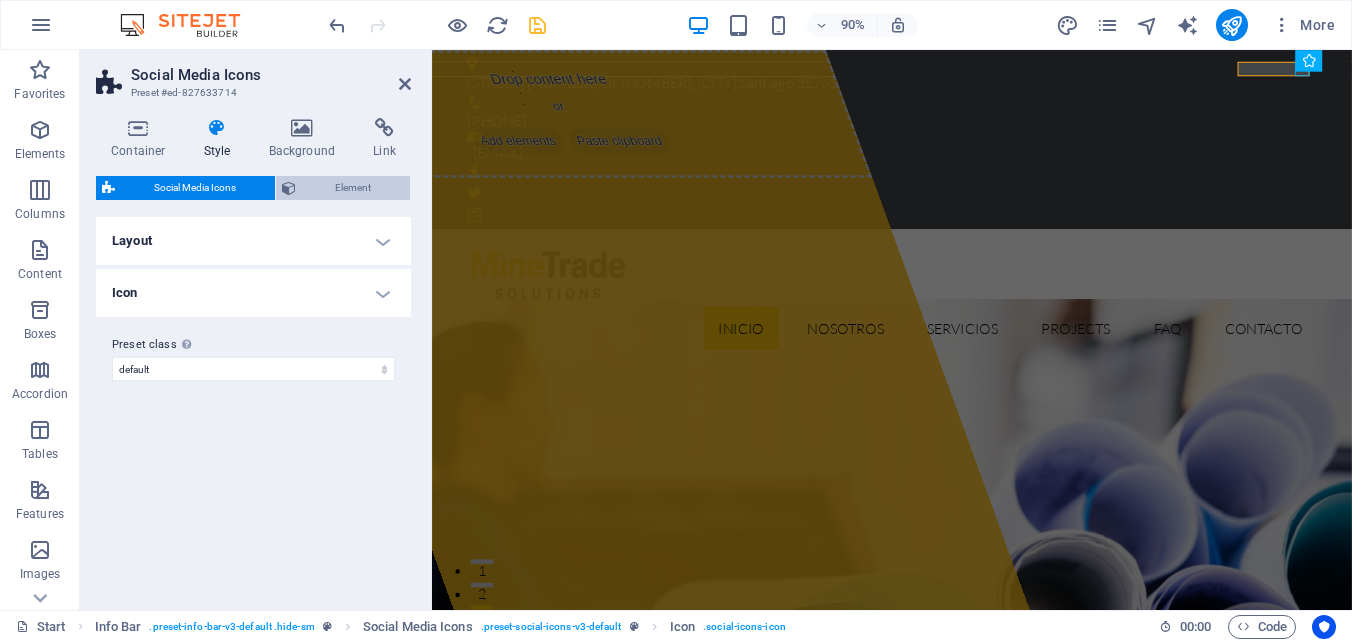 click on "Element" at bounding box center [353, 188] 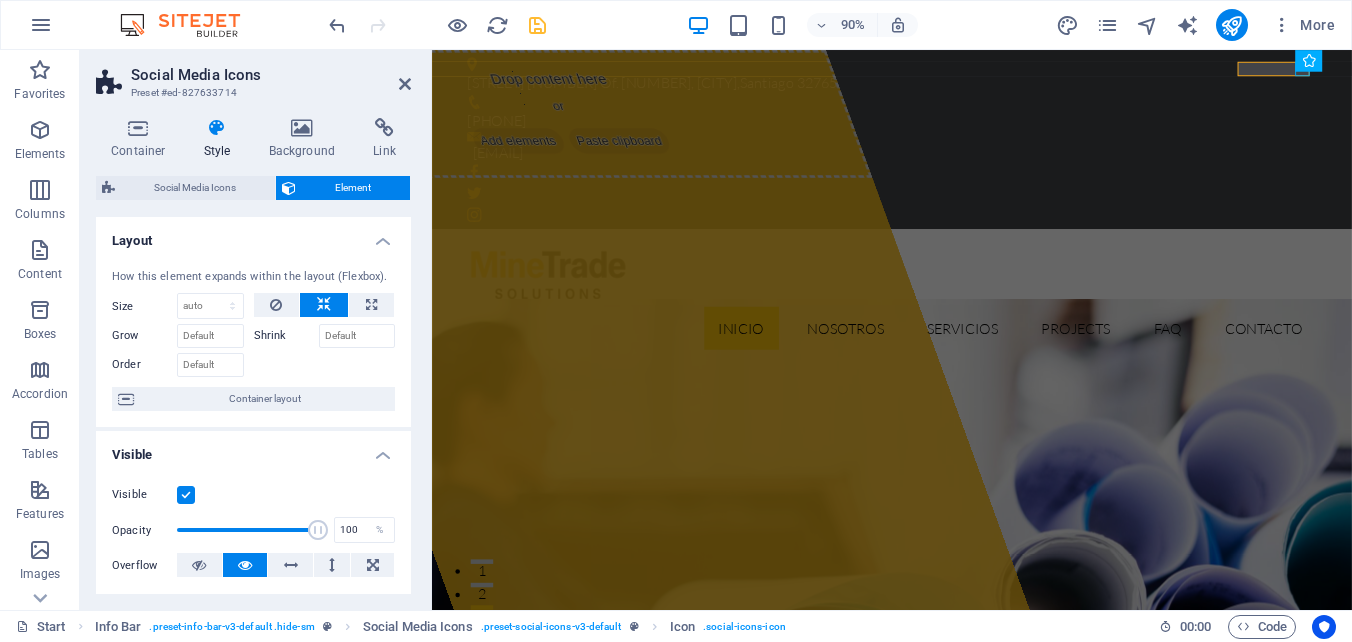 click on "Layout" at bounding box center (253, 235) 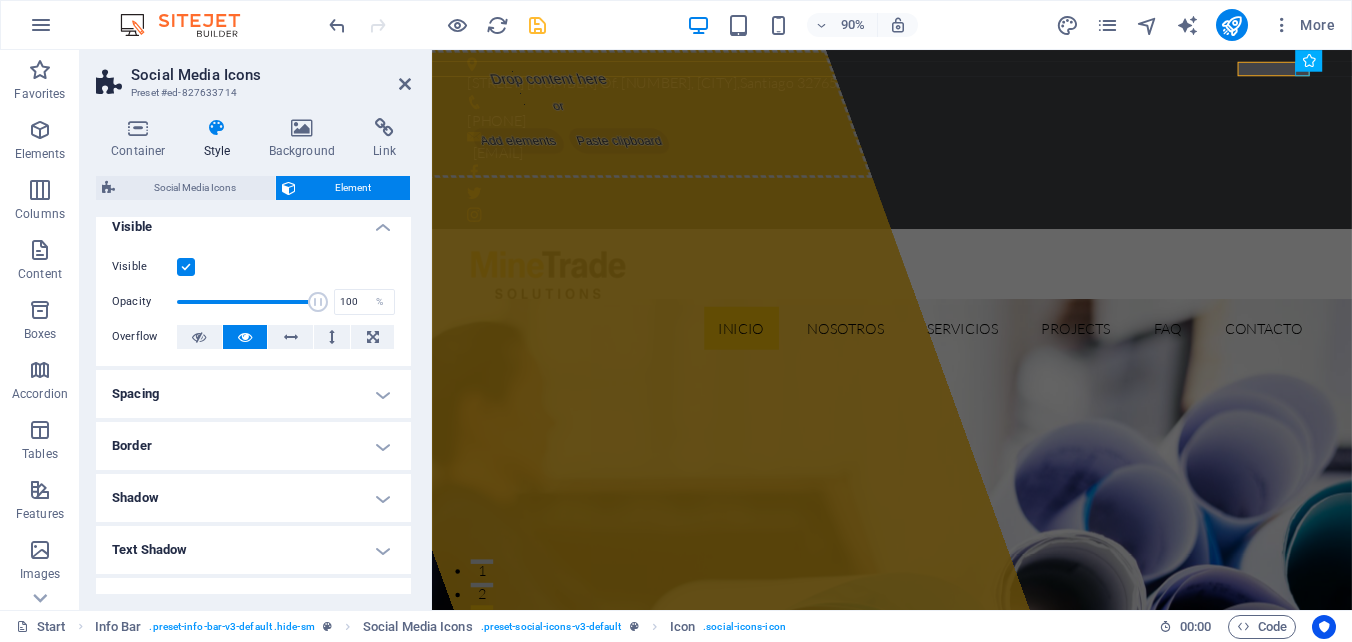 scroll, scrollTop: 100, scrollLeft: 0, axis: vertical 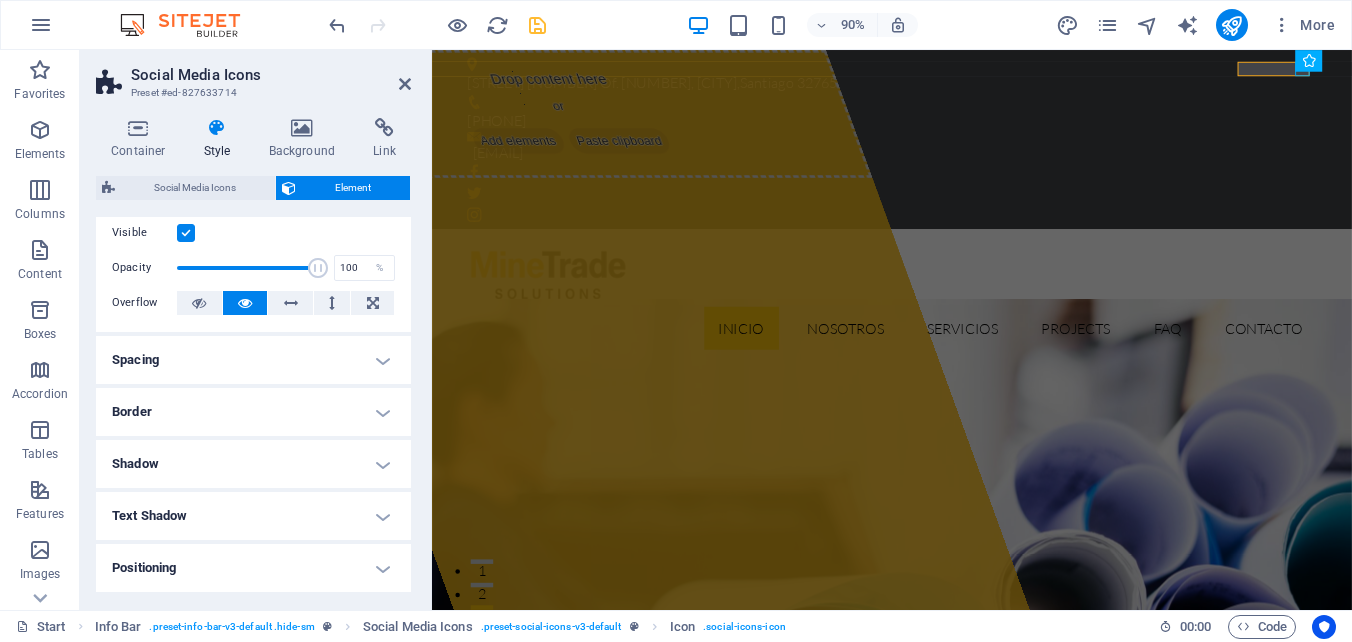 click on "Spacing" at bounding box center [253, 360] 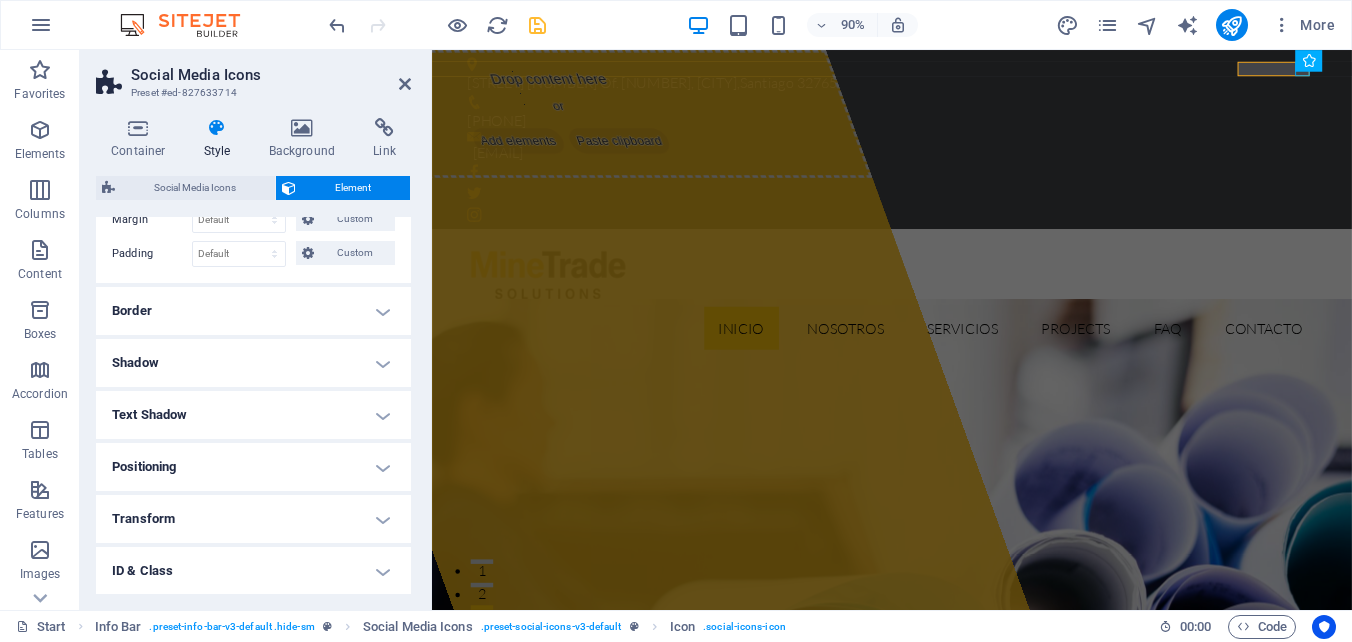 scroll, scrollTop: 300, scrollLeft: 0, axis: vertical 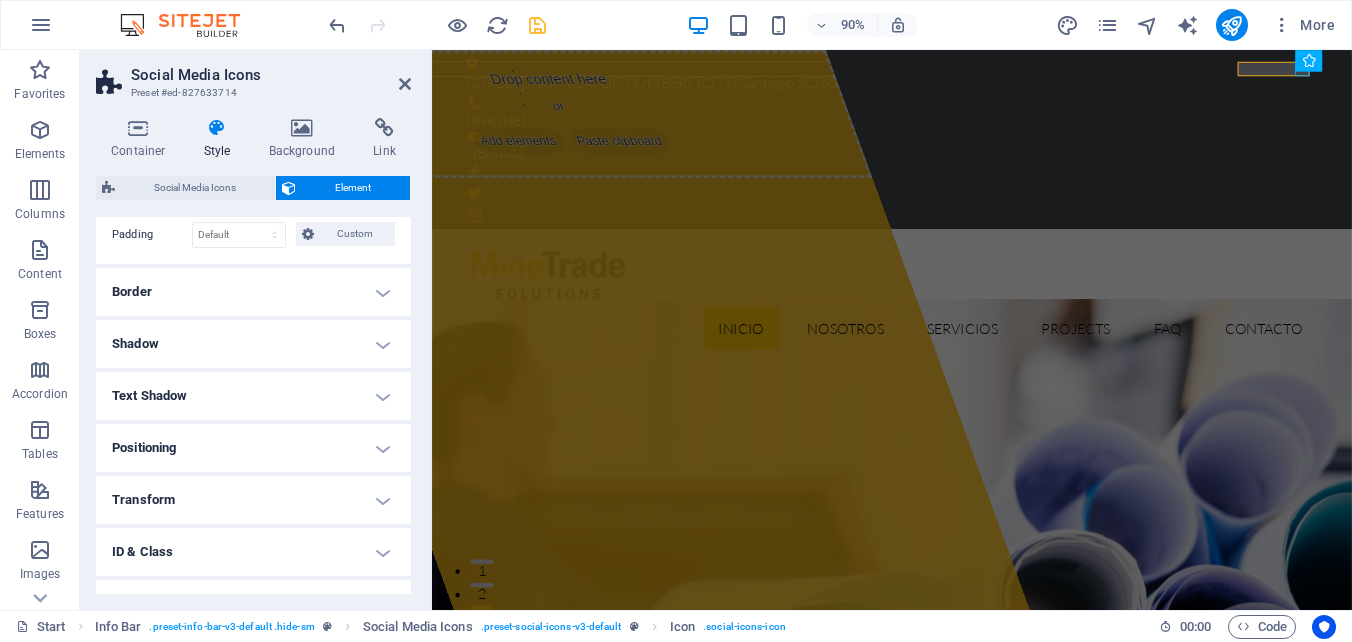 click on "Border" at bounding box center (253, 292) 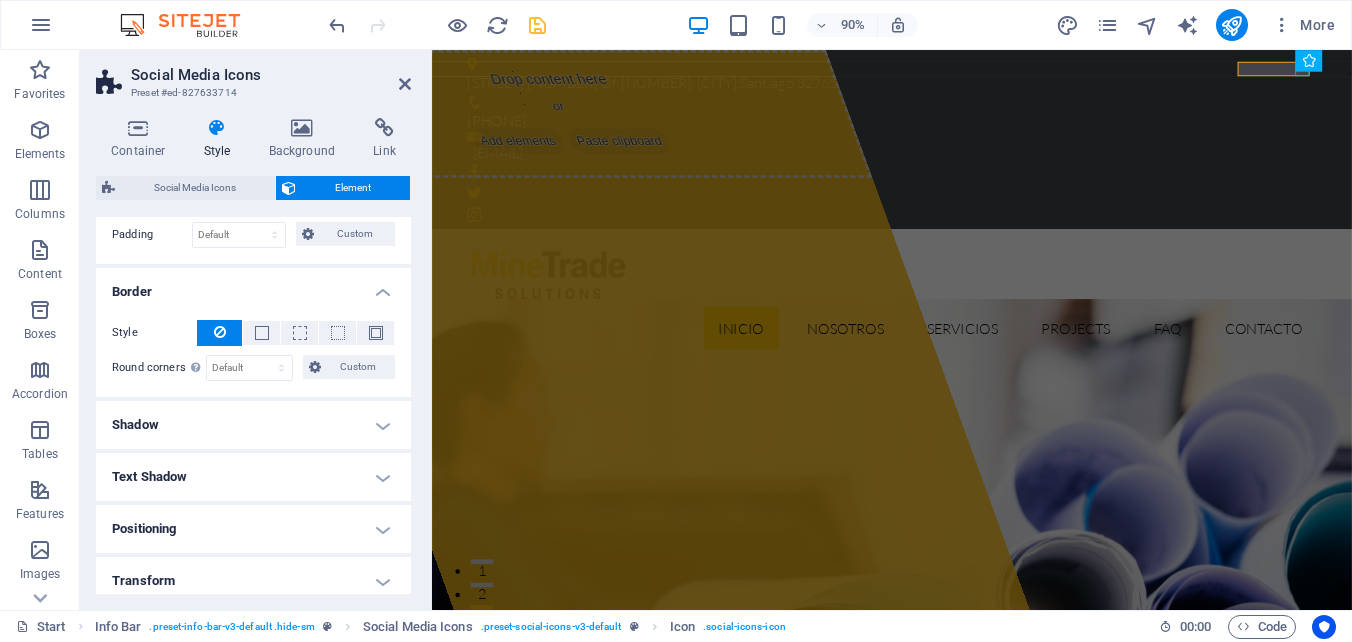 click on "Shadow" at bounding box center [253, 425] 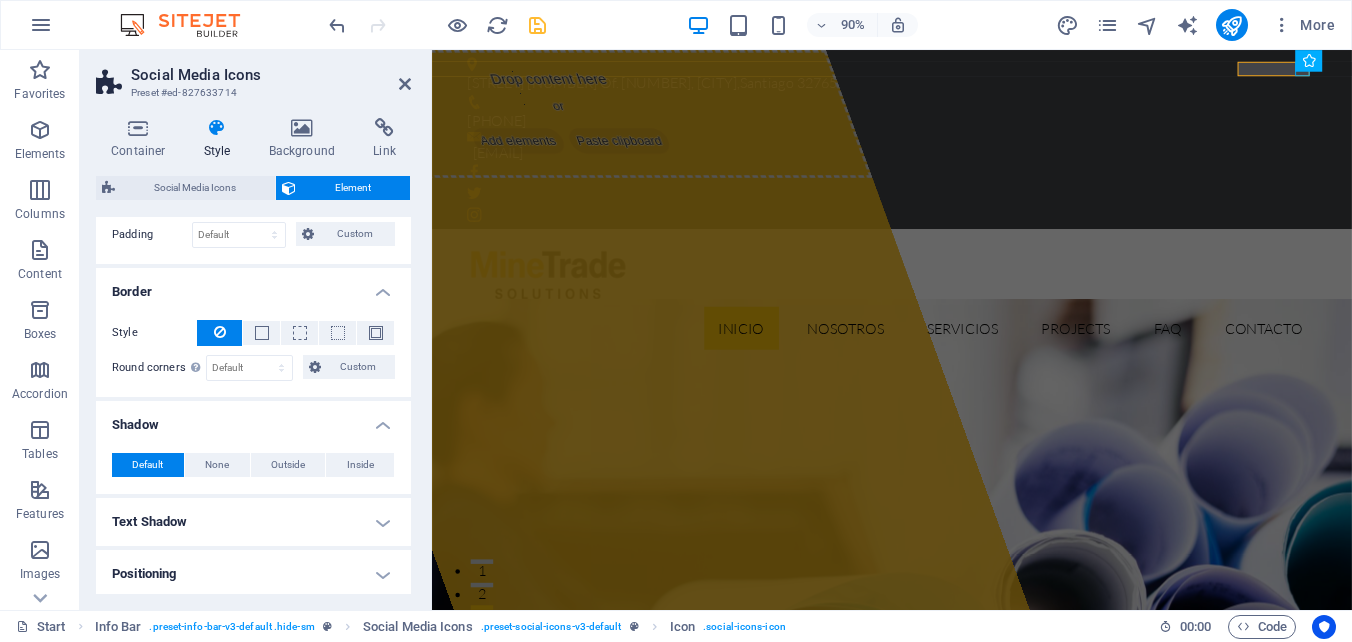 scroll, scrollTop: 400, scrollLeft: 0, axis: vertical 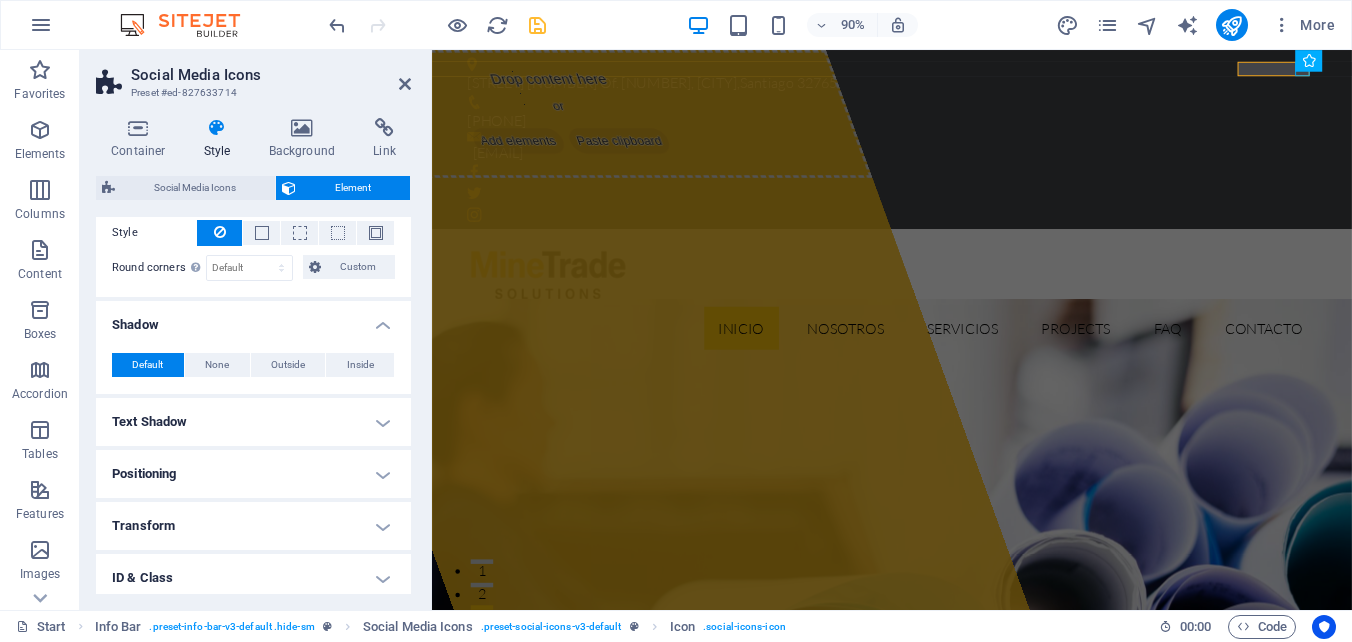click on "Text Shadow" at bounding box center (253, 422) 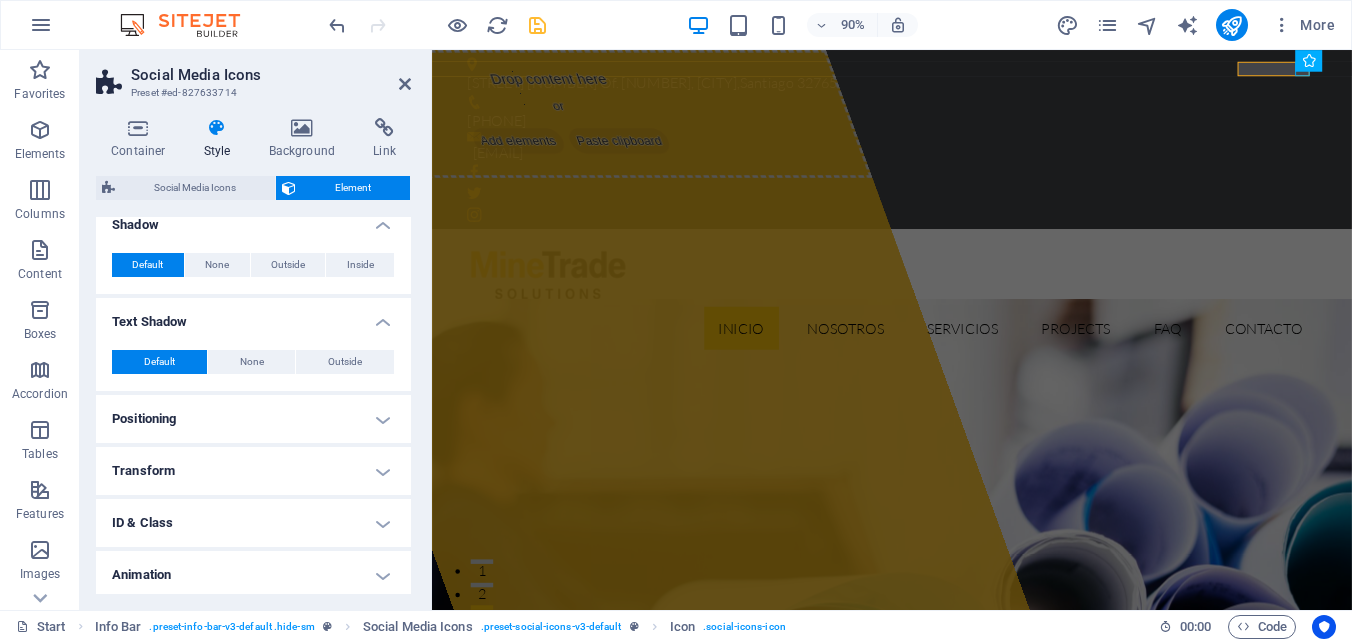 click on "Positioning" at bounding box center [253, 419] 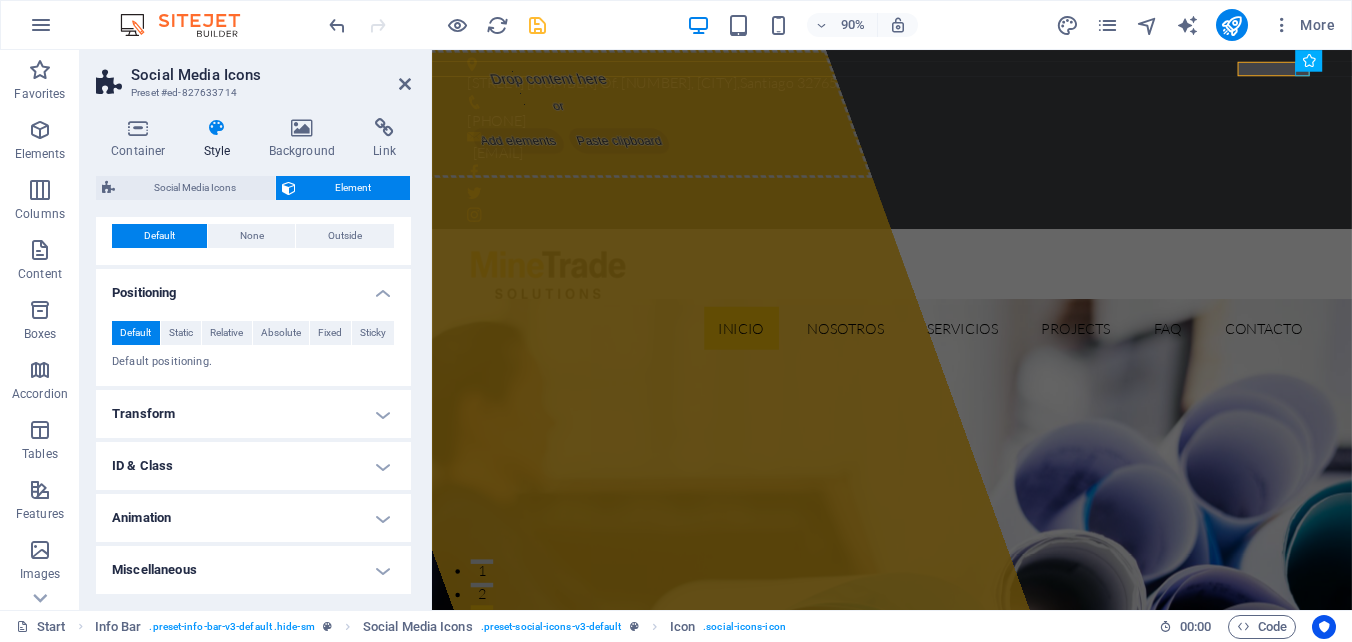 click on "Transform" at bounding box center (253, 414) 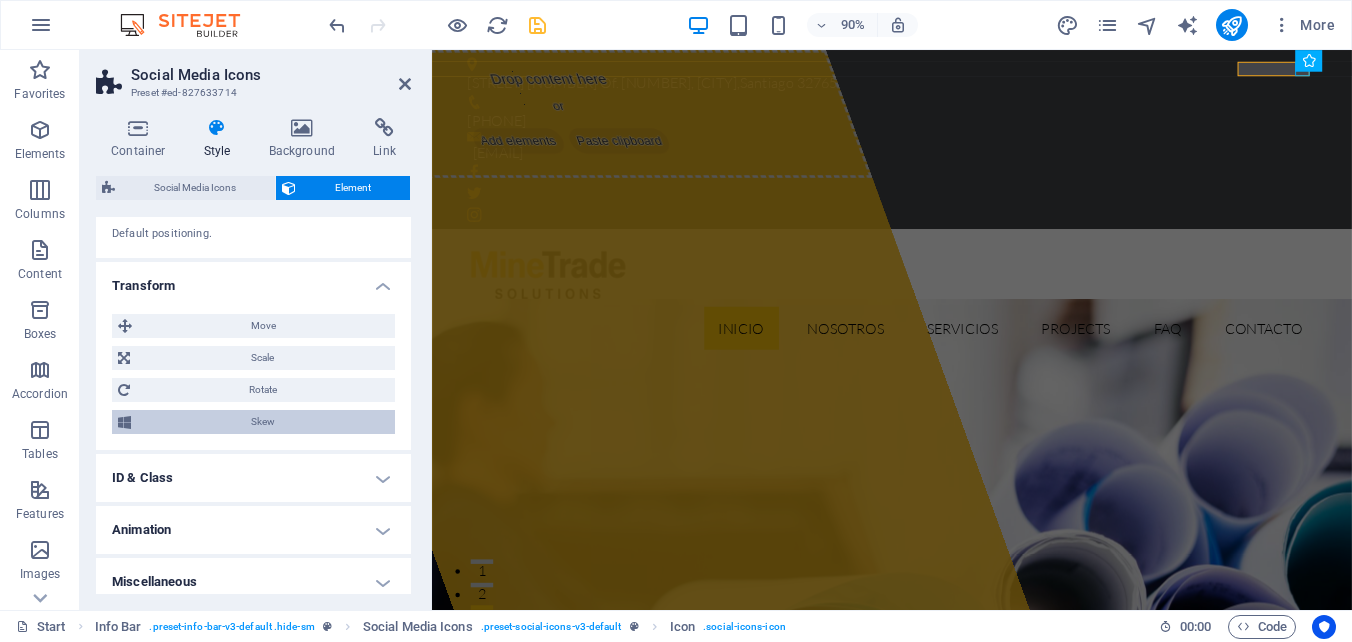 scroll, scrollTop: 766, scrollLeft: 0, axis: vertical 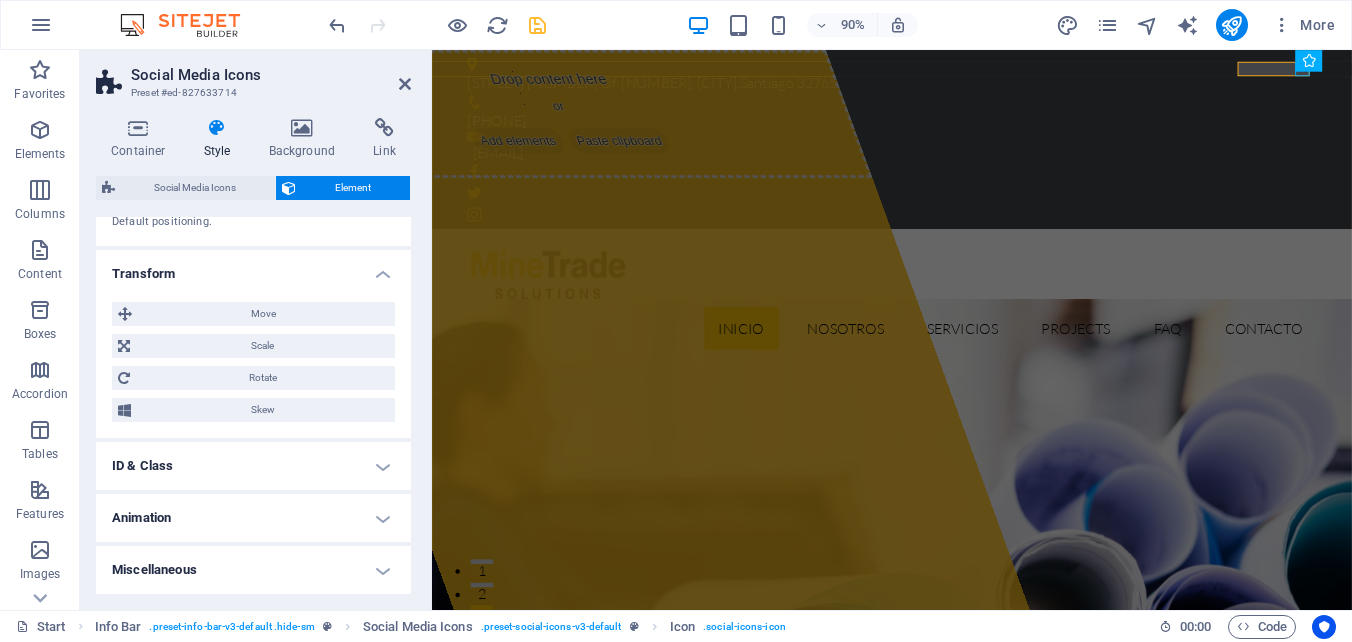 click on "ID & Class" at bounding box center [253, 466] 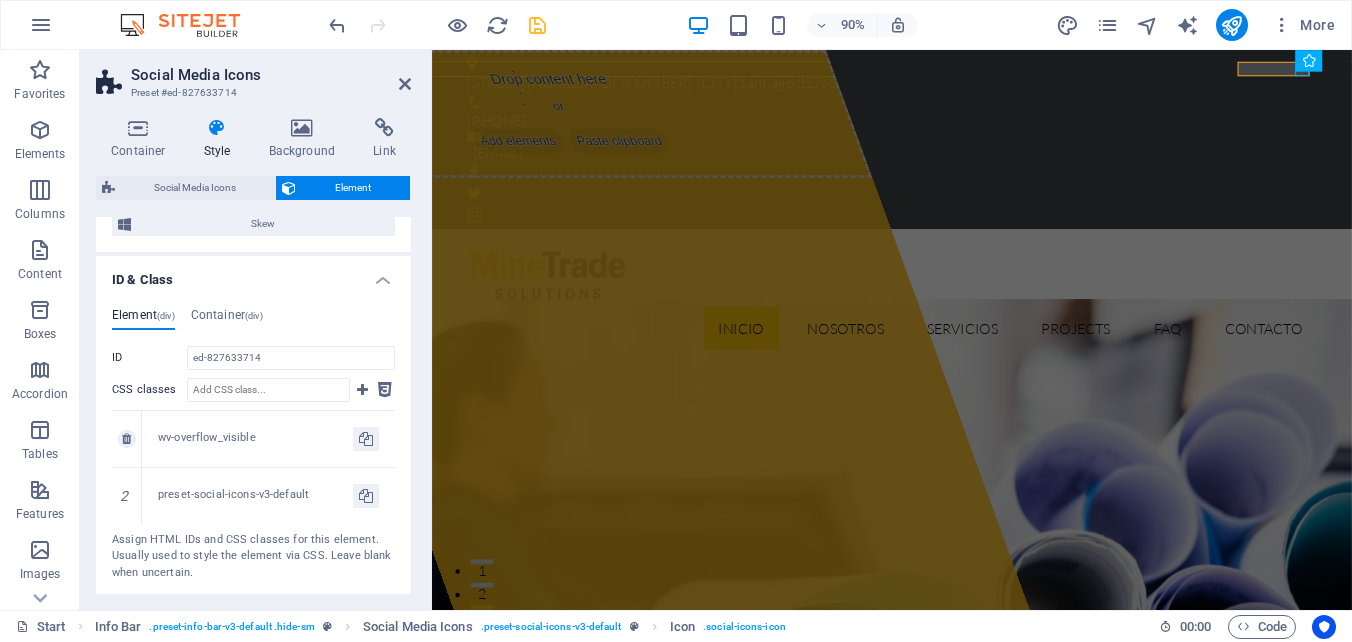 scroll, scrollTop: 966, scrollLeft: 0, axis: vertical 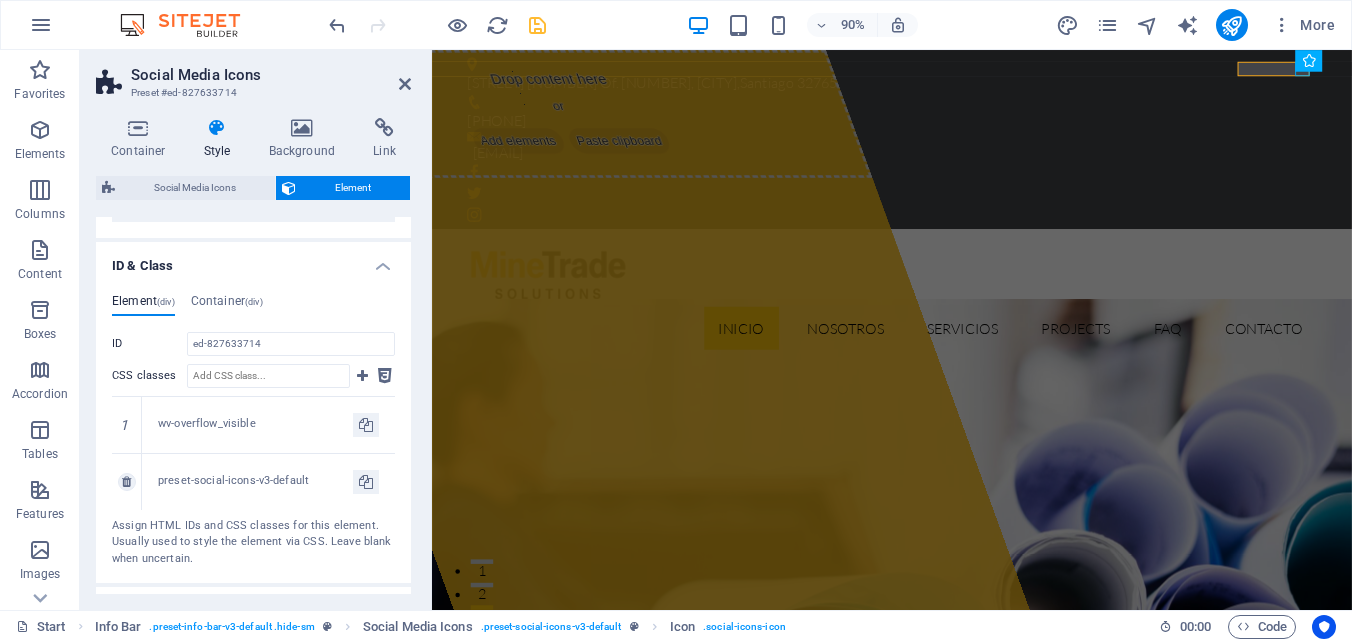 click on "preset-social-icons-v3-default" at bounding box center (255, 481) 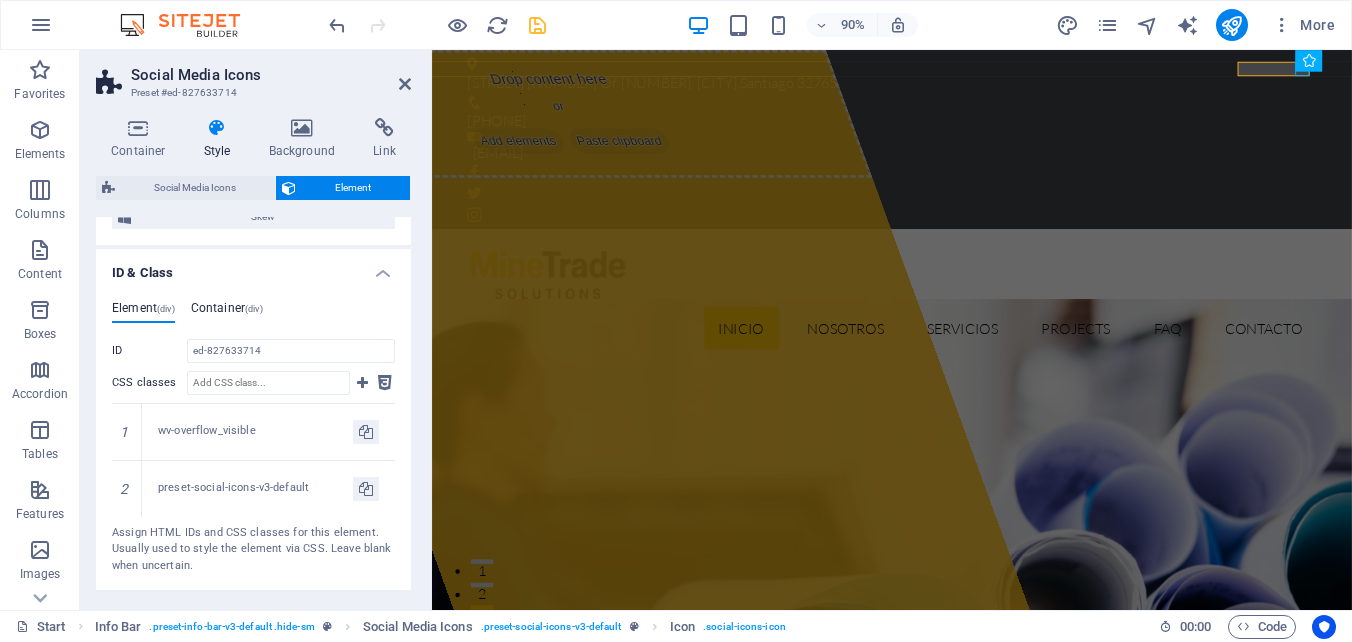 click on "Container  (div)" at bounding box center [227, 312] 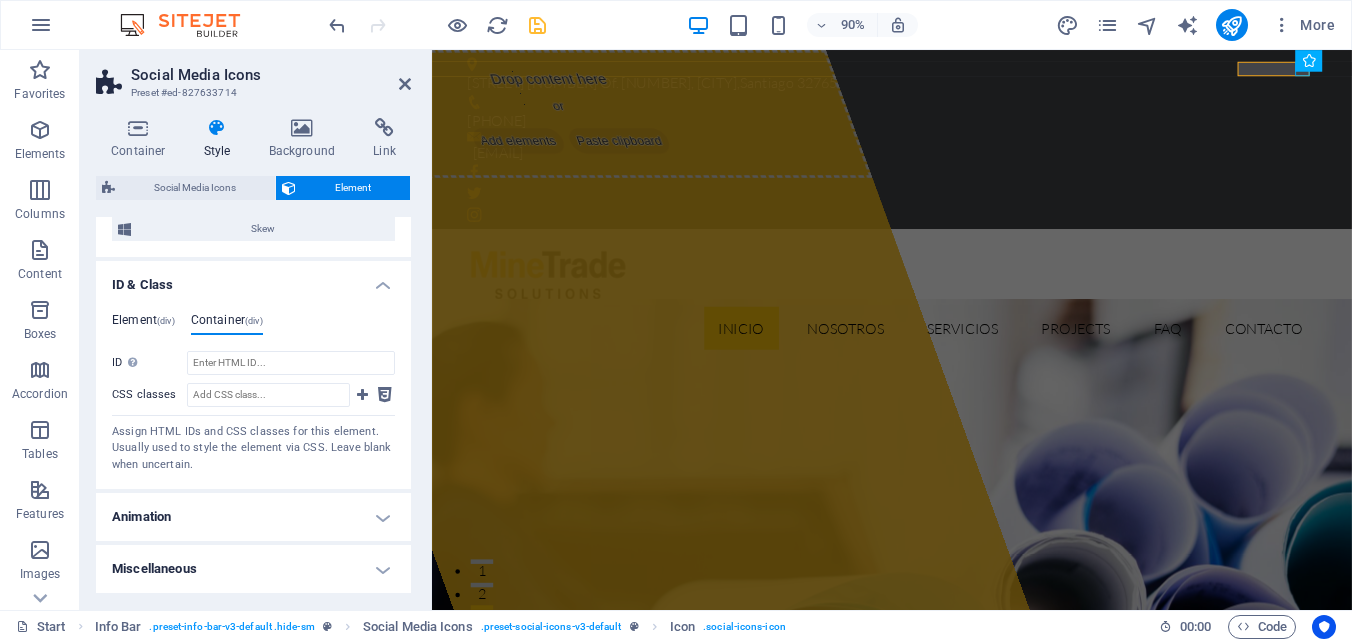 click on "Element  (div)" at bounding box center [143, 324] 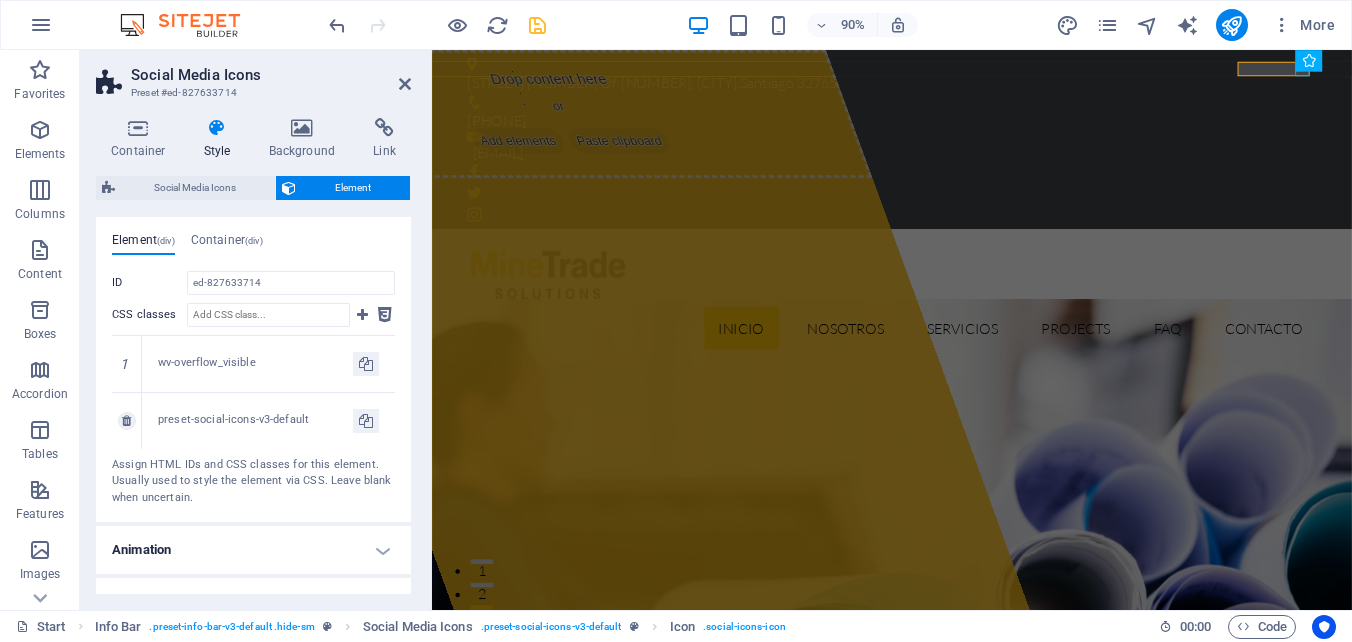 scroll, scrollTop: 1059, scrollLeft: 0, axis: vertical 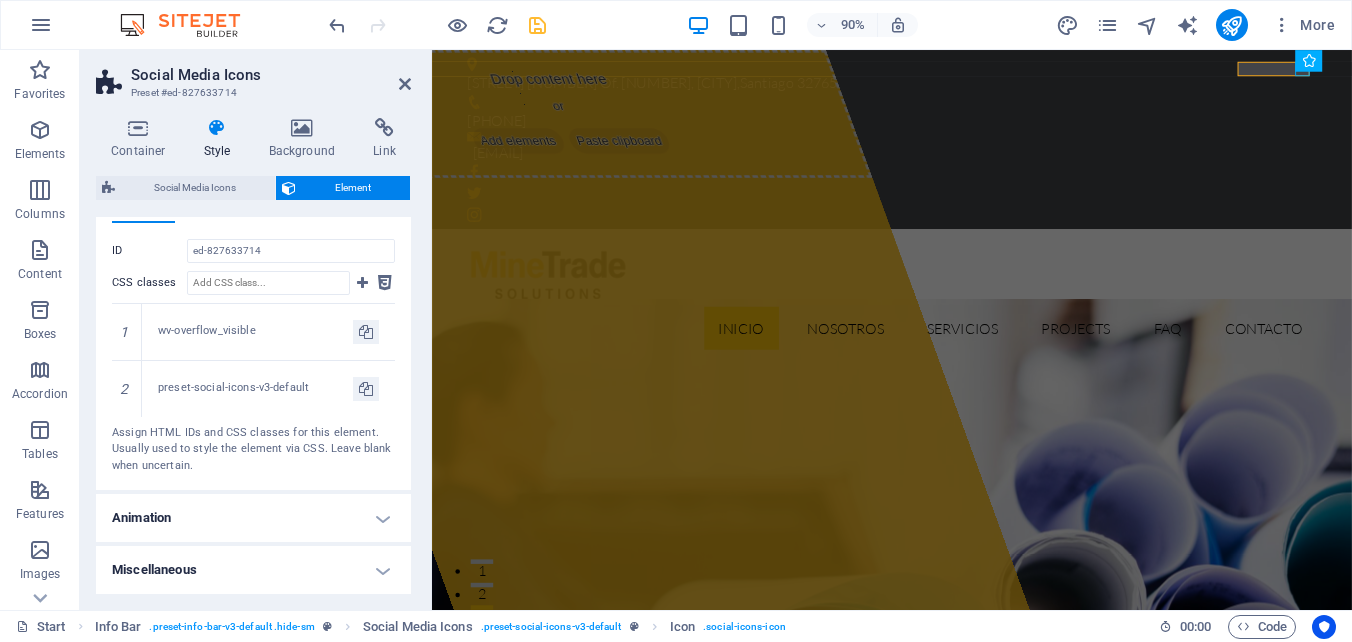 click on "Animation" at bounding box center [253, 518] 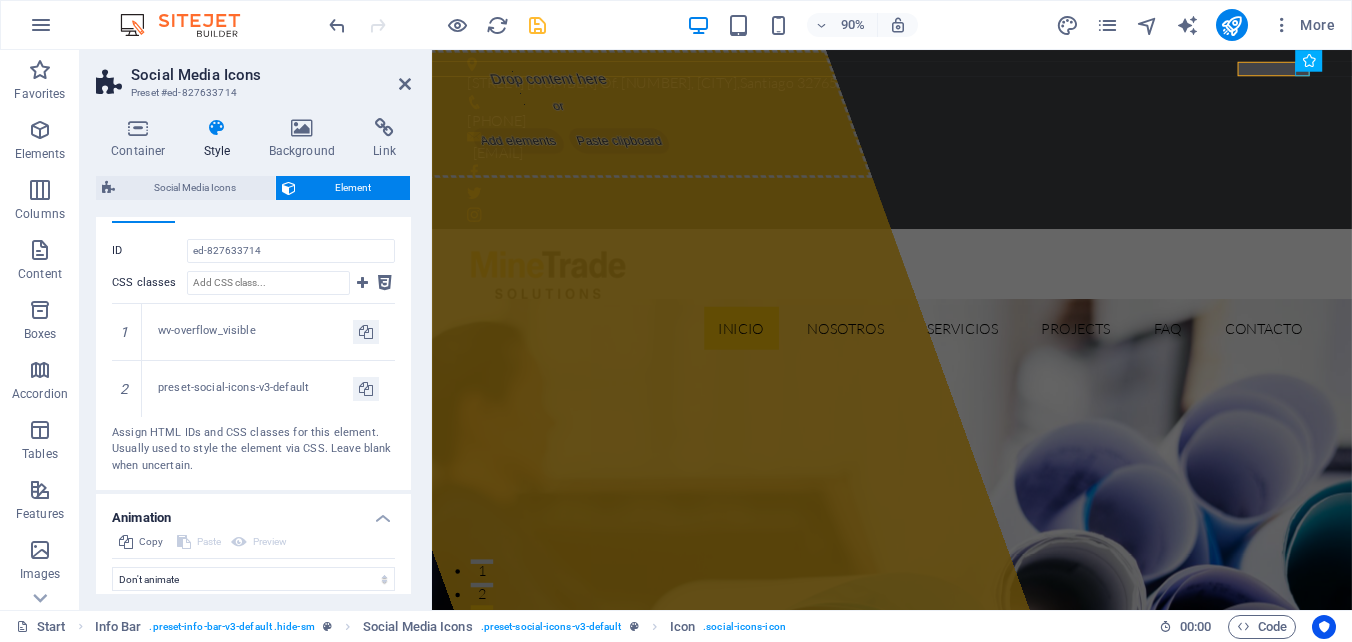 scroll, scrollTop: 1124, scrollLeft: 0, axis: vertical 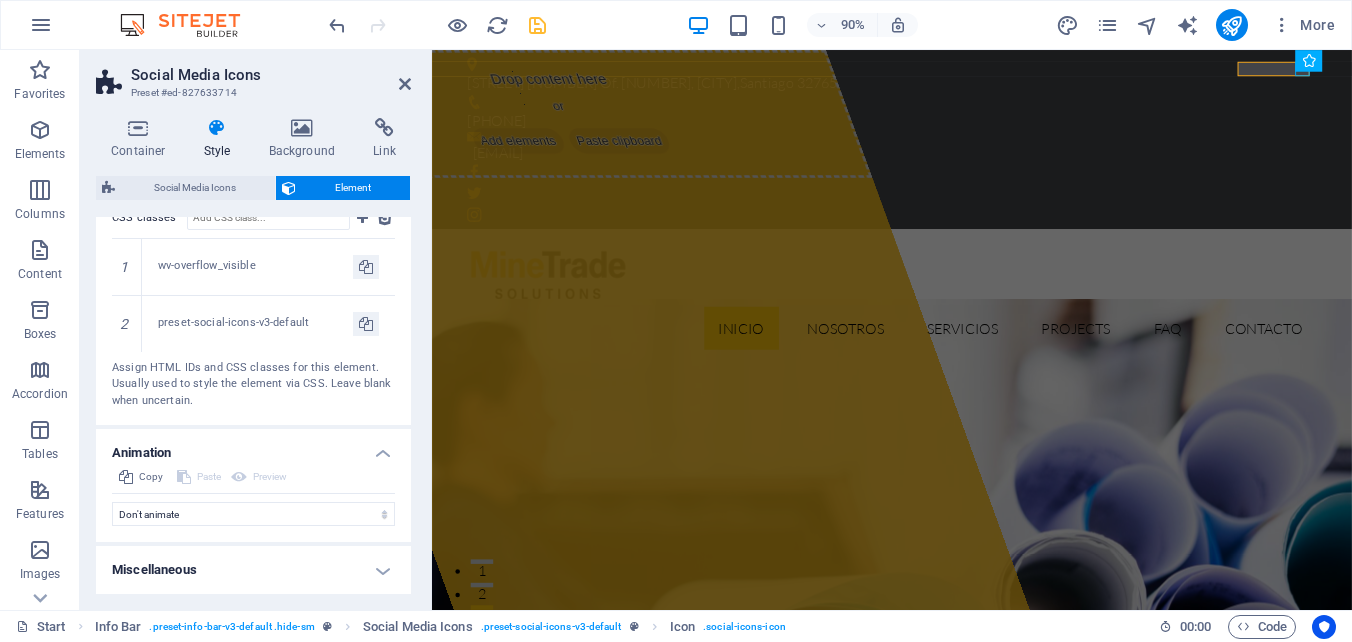click on "Miscellaneous" at bounding box center [253, 570] 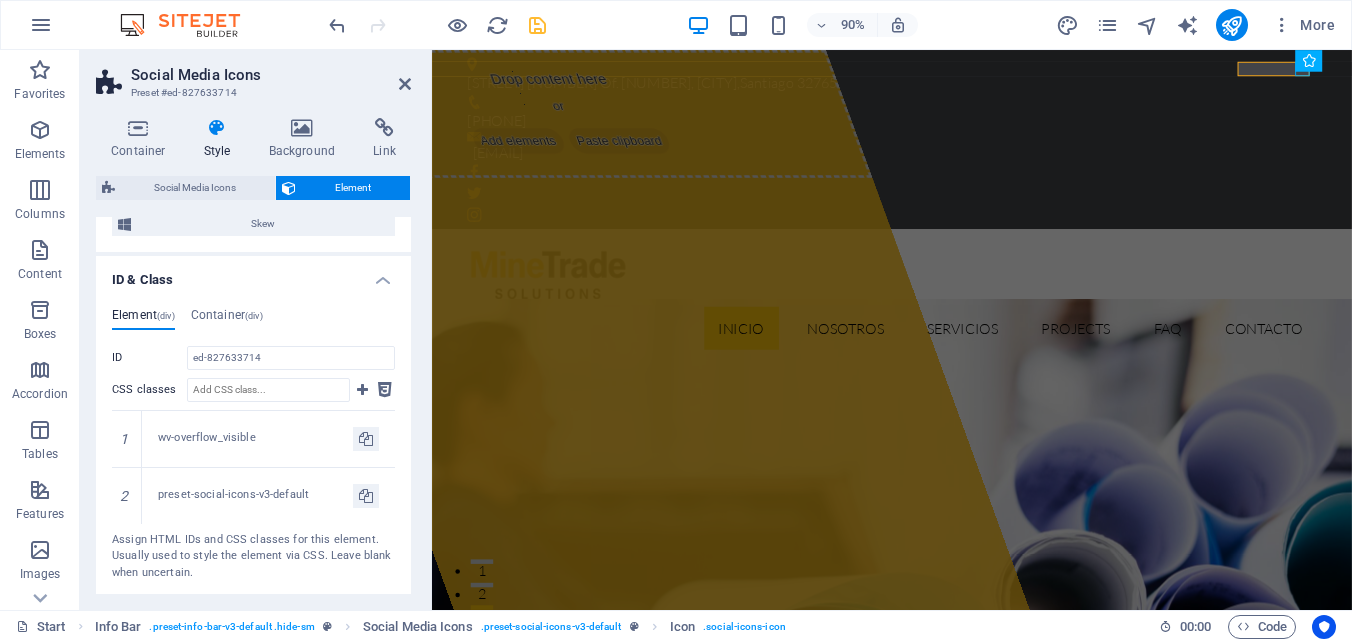 scroll, scrollTop: 948, scrollLeft: 0, axis: vertical 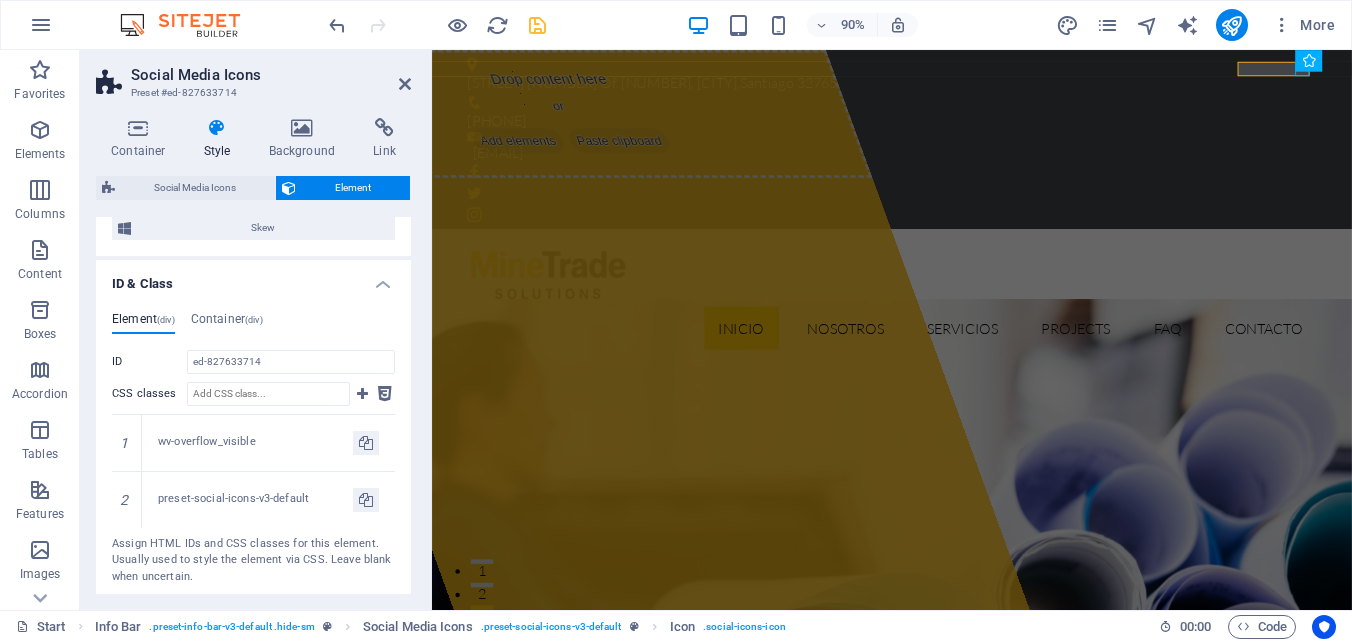 click on "(div)" at bounding box center (166, 320) 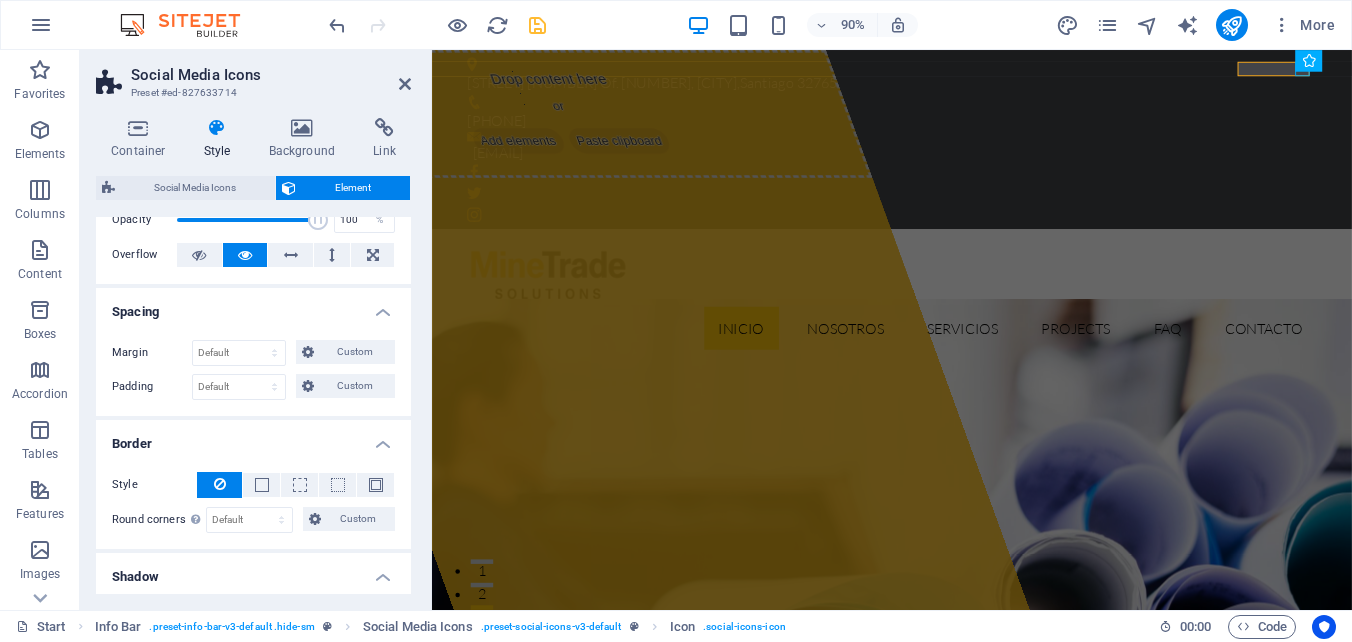 scroll, scrollTop: 0, scrollLeft: 0, axis: both 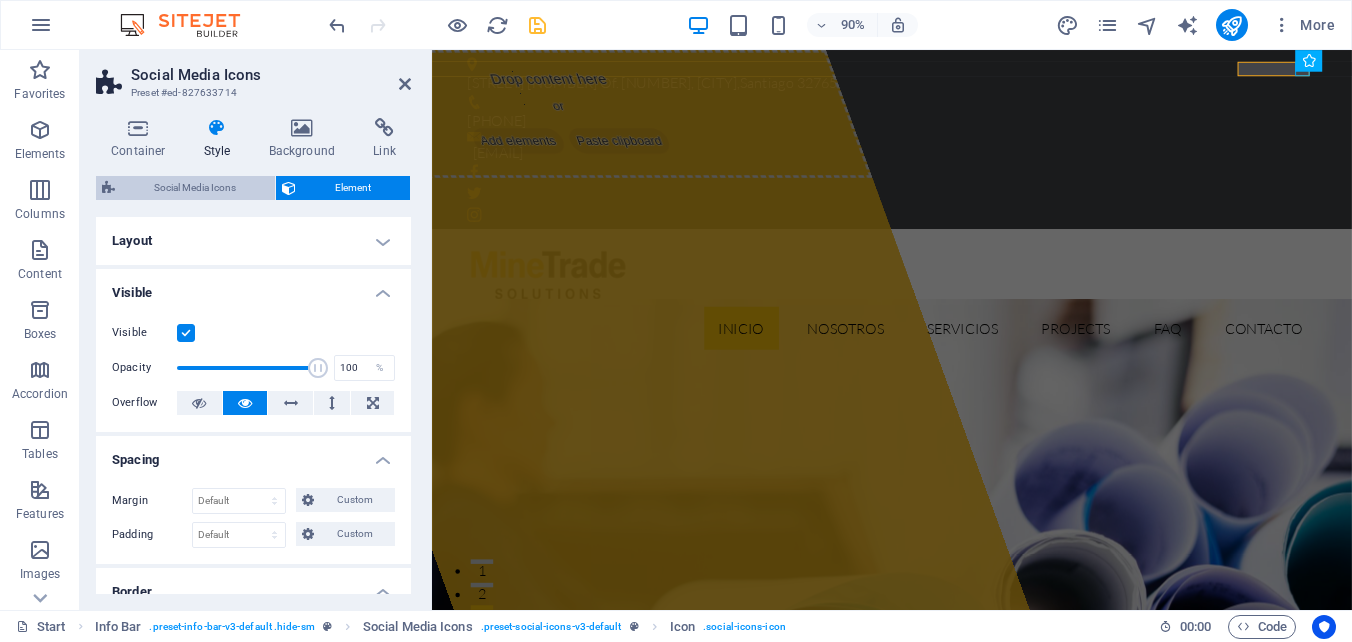 click on "Social Media Icons" at bounding box center [195, 188] 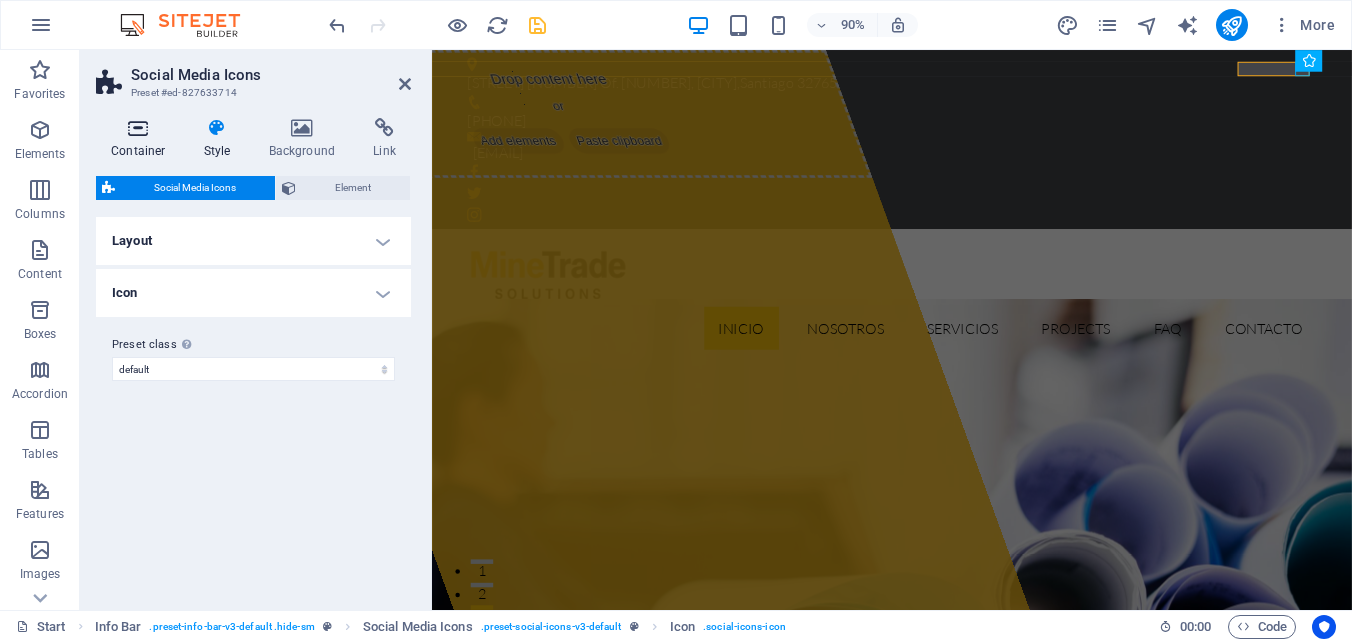 click at bounding box center [138, 128] 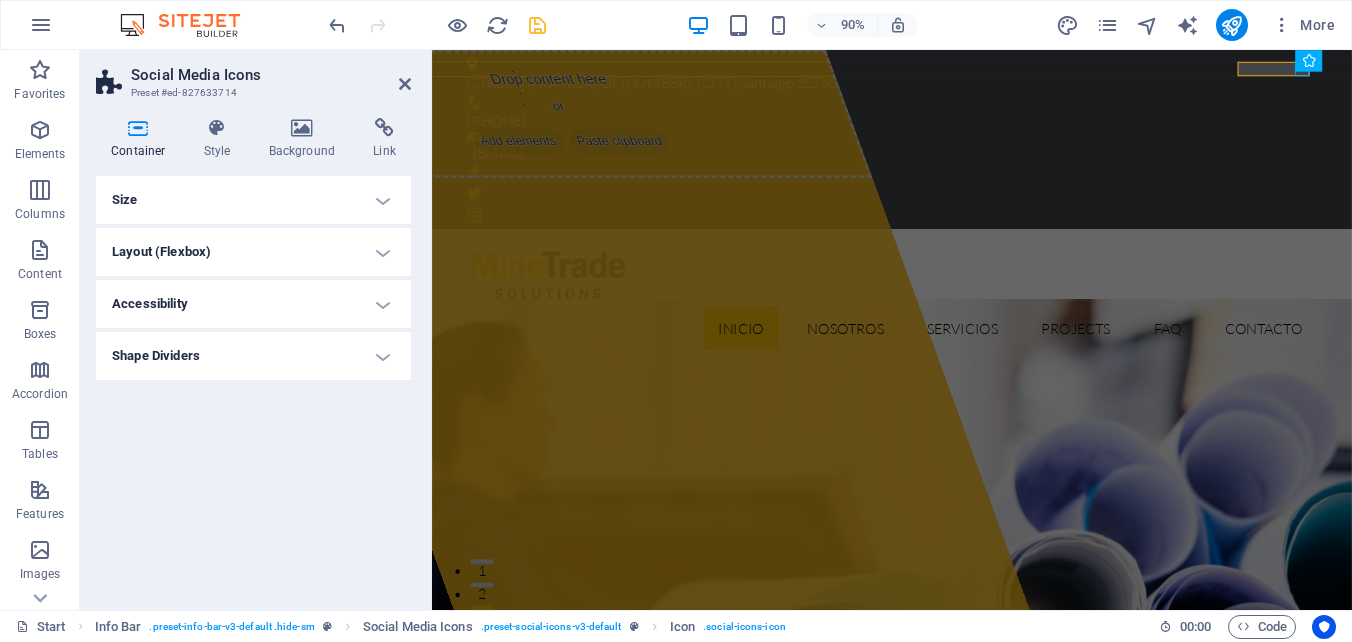 click on "Size" at bounding box center [253, 200] 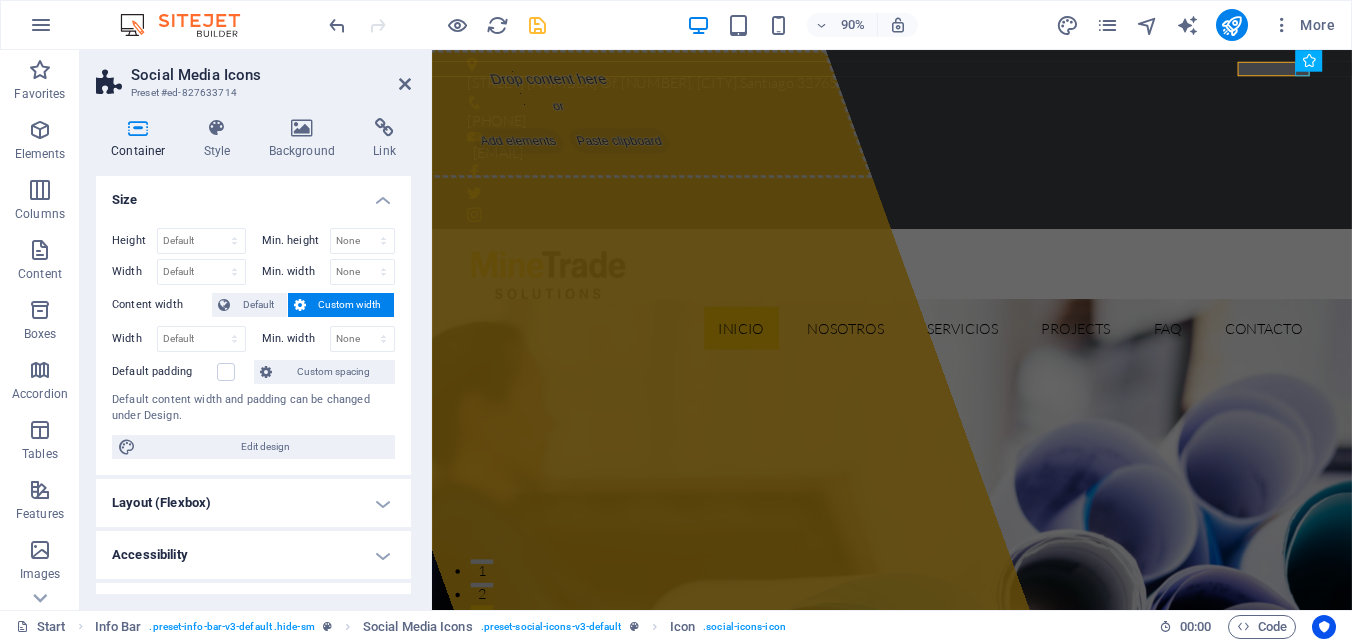 click on "Size" at bounding box center [253, 194] 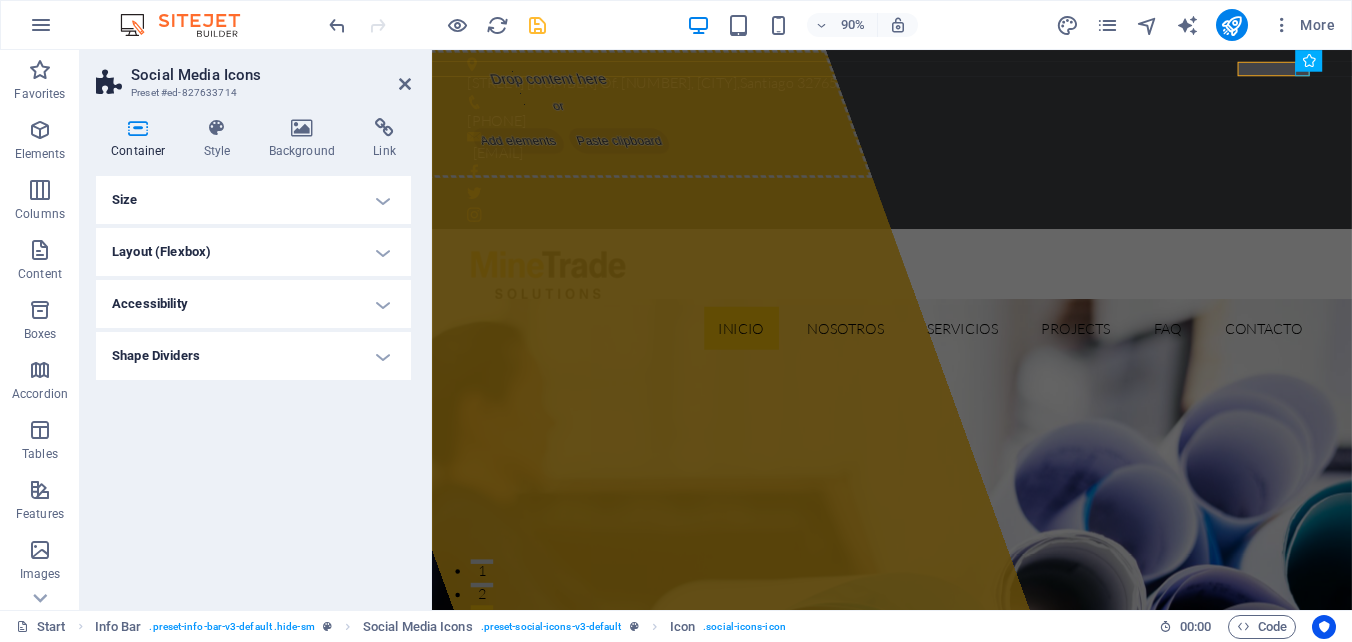 click on "Layout (Flexbox)" at bounding box center (253, 252) 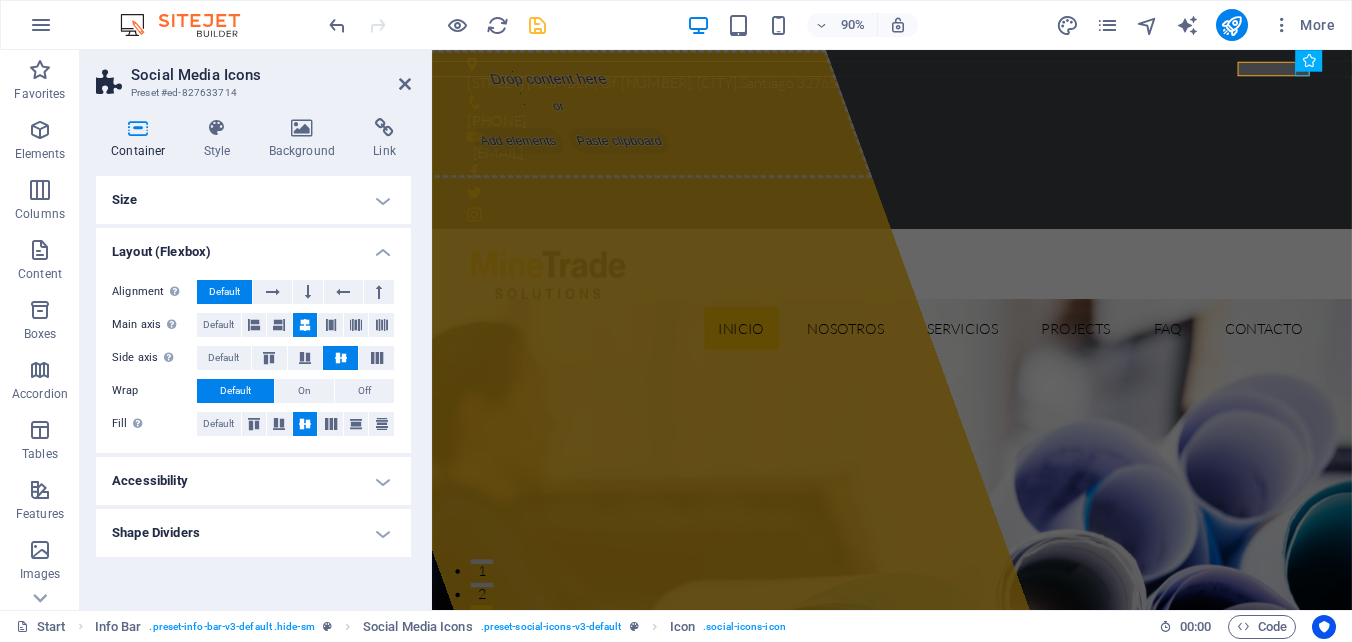 click on "Layout (Flexbox)" at bounding box center (253, 246) 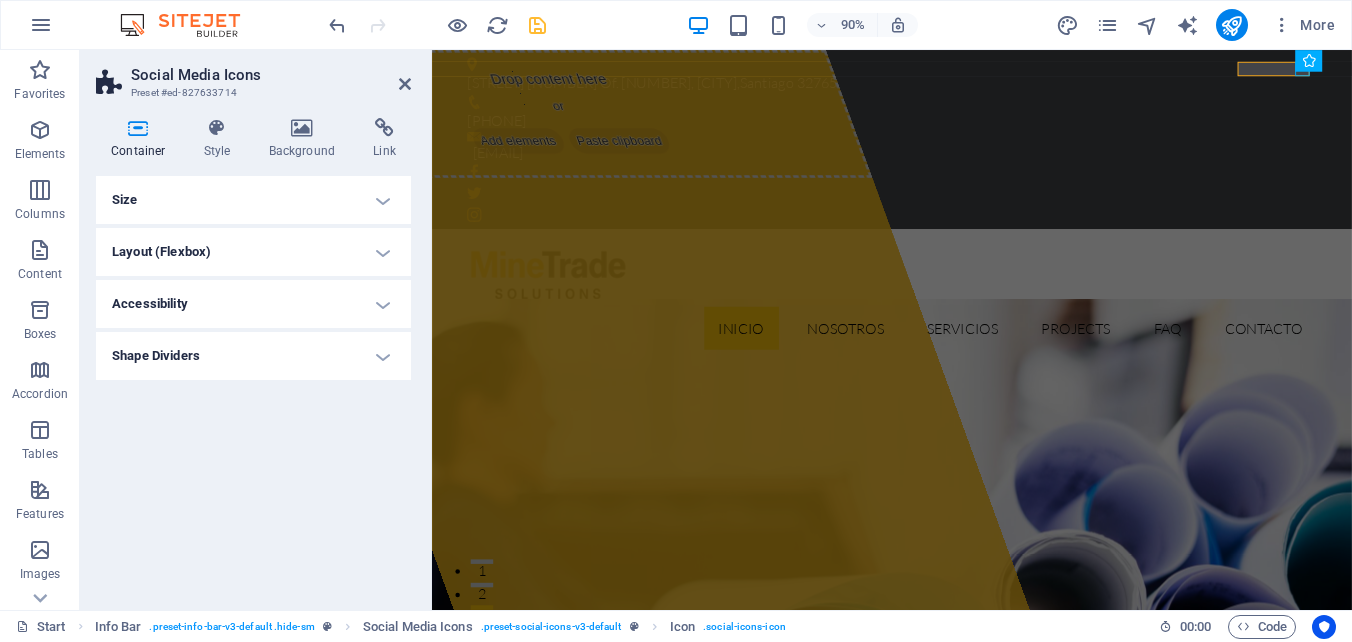 click on "Accessibility" at bounding box center (253, 304) 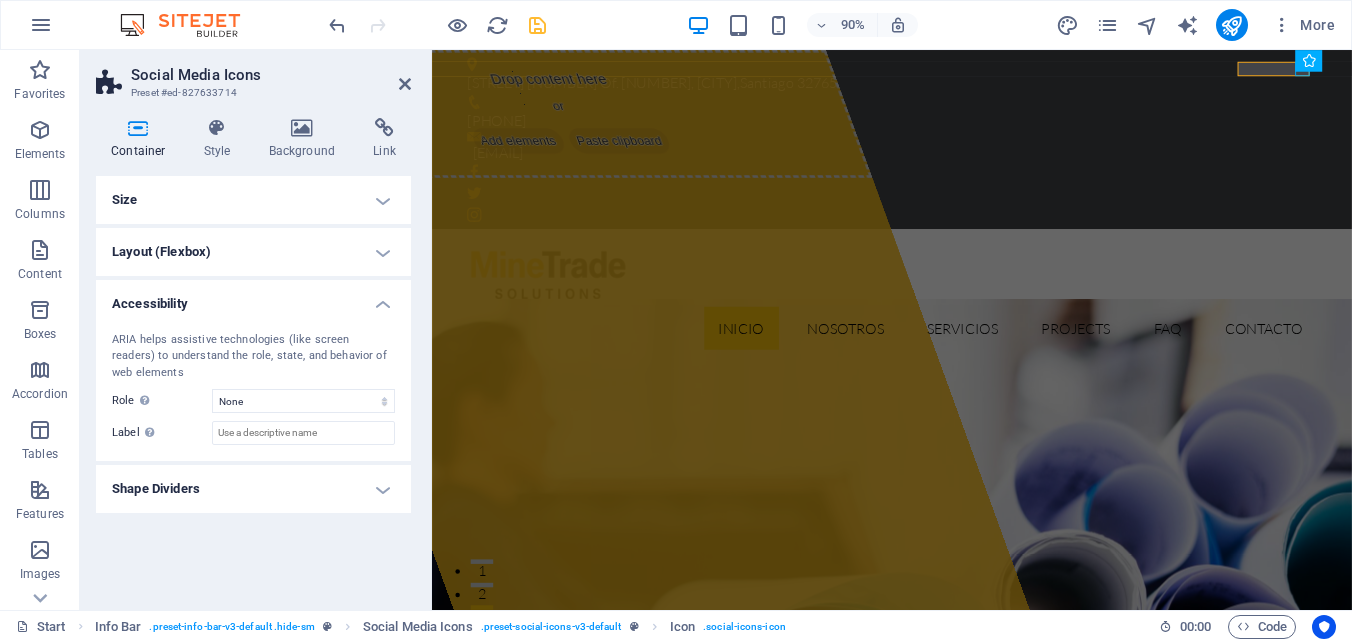 click on "Accessibility" at bounding box center (253, 298) 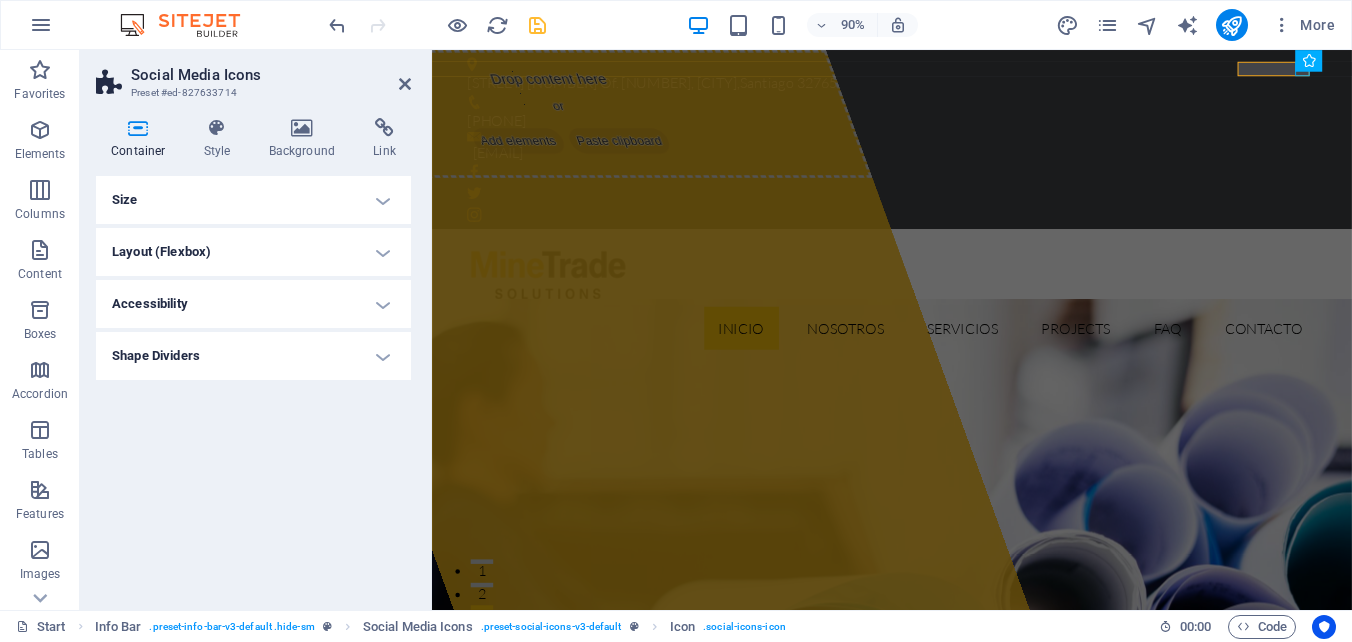 click on "Shape Dividers" at bounding box center (253, 356) 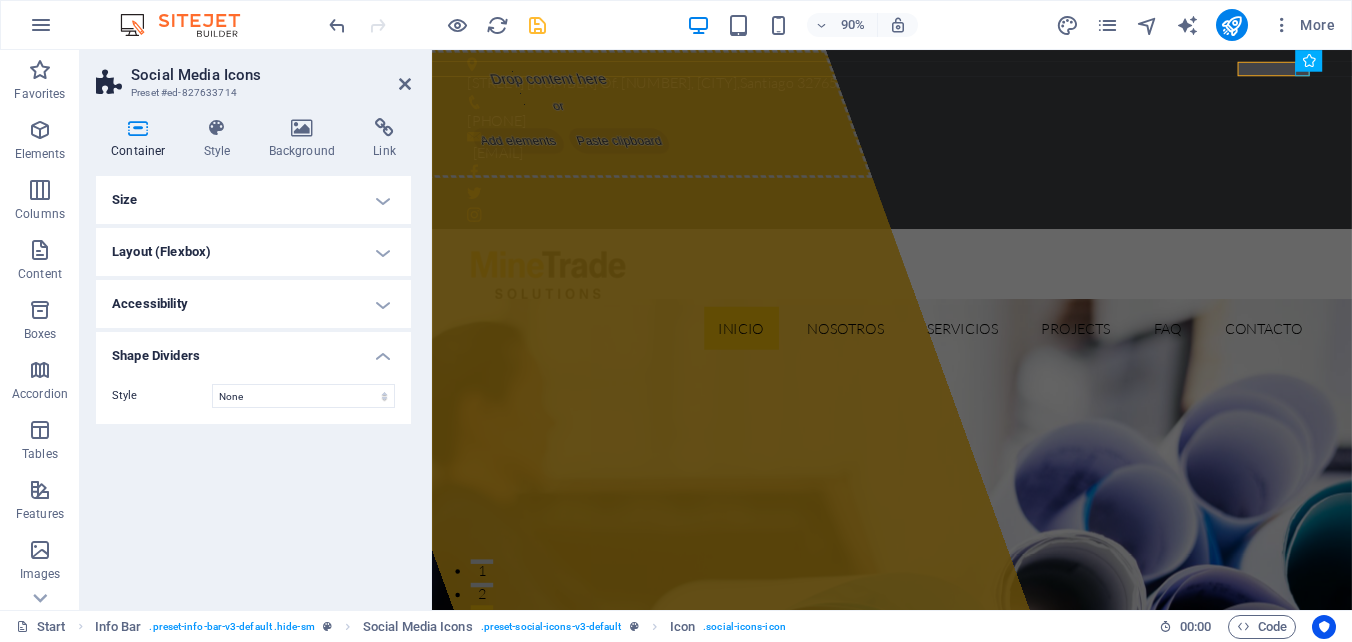 click on "Shape Dividers" at bounding box center [253, 350] 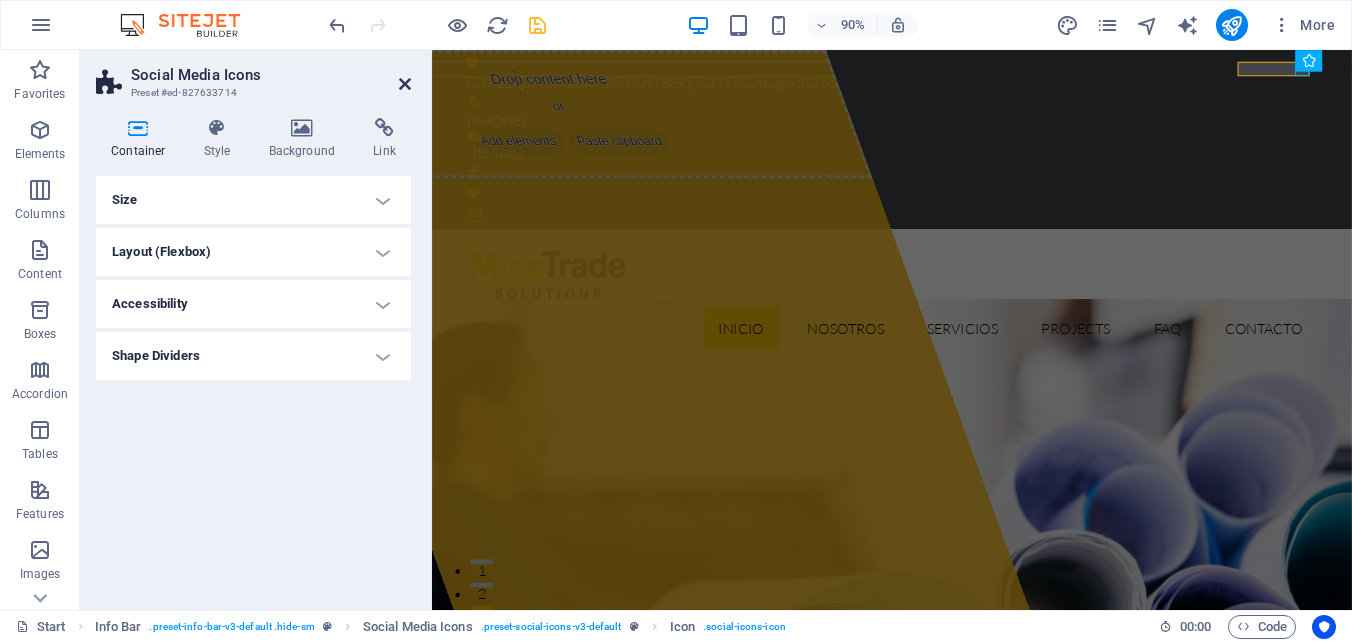 click at bounding box center [405, 84] 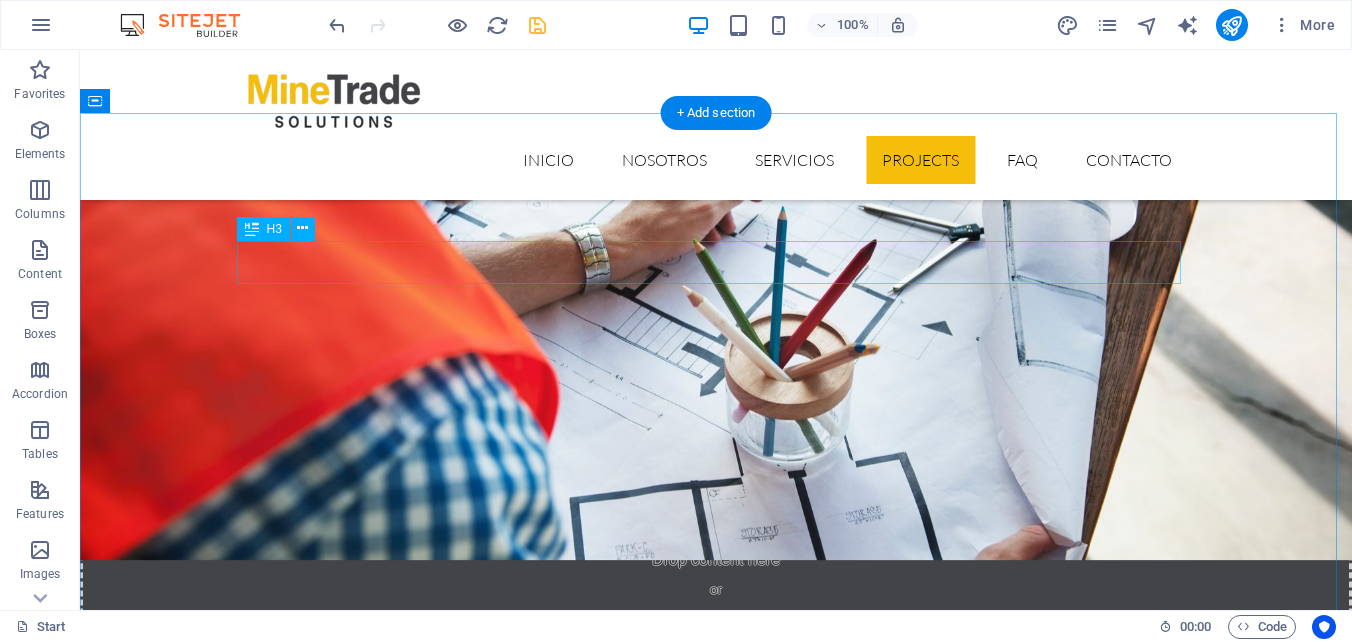 scroll, scrollTop: 5200, scrollLeft: 0, axis: vertical 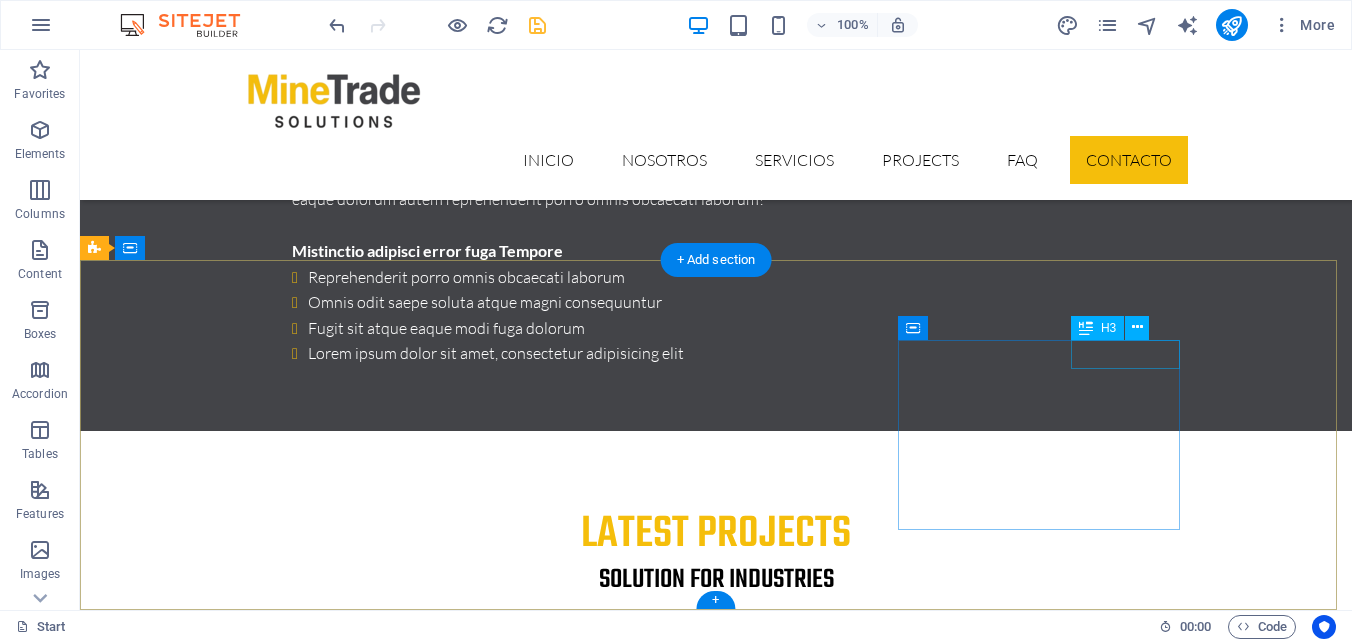 click on "Navigation" at bounding box center (237, 6680) 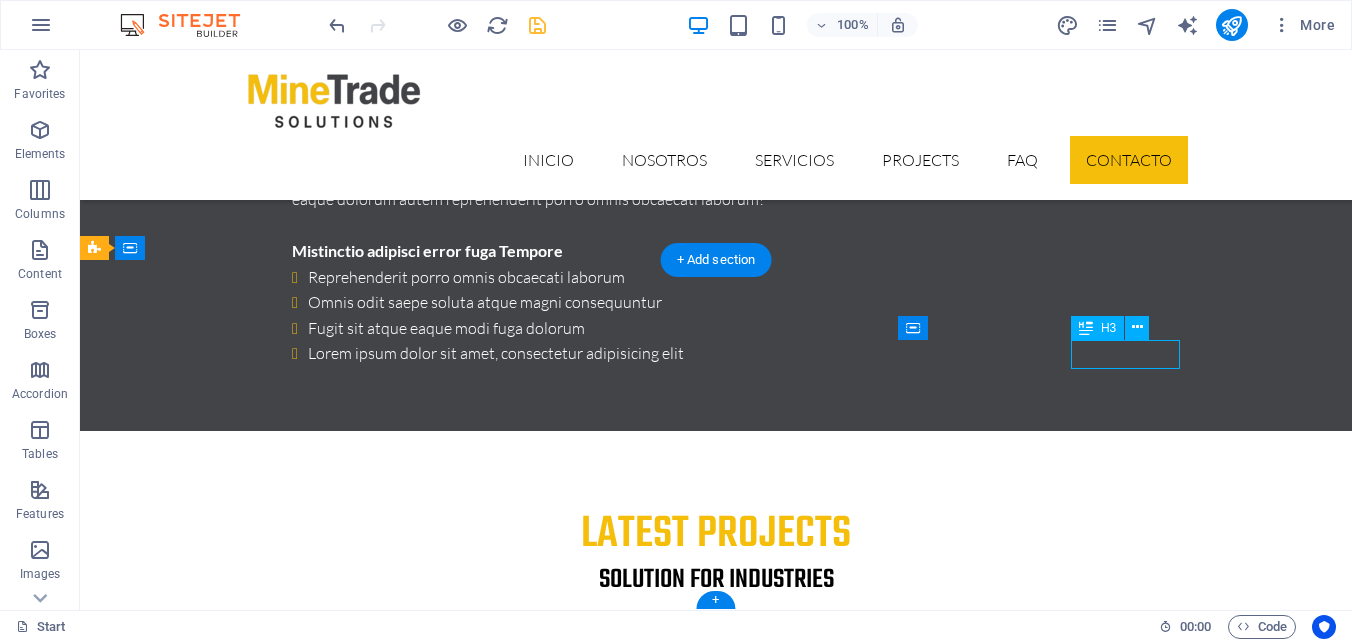 click on "Navigation" at bounding box center [237, 6680] 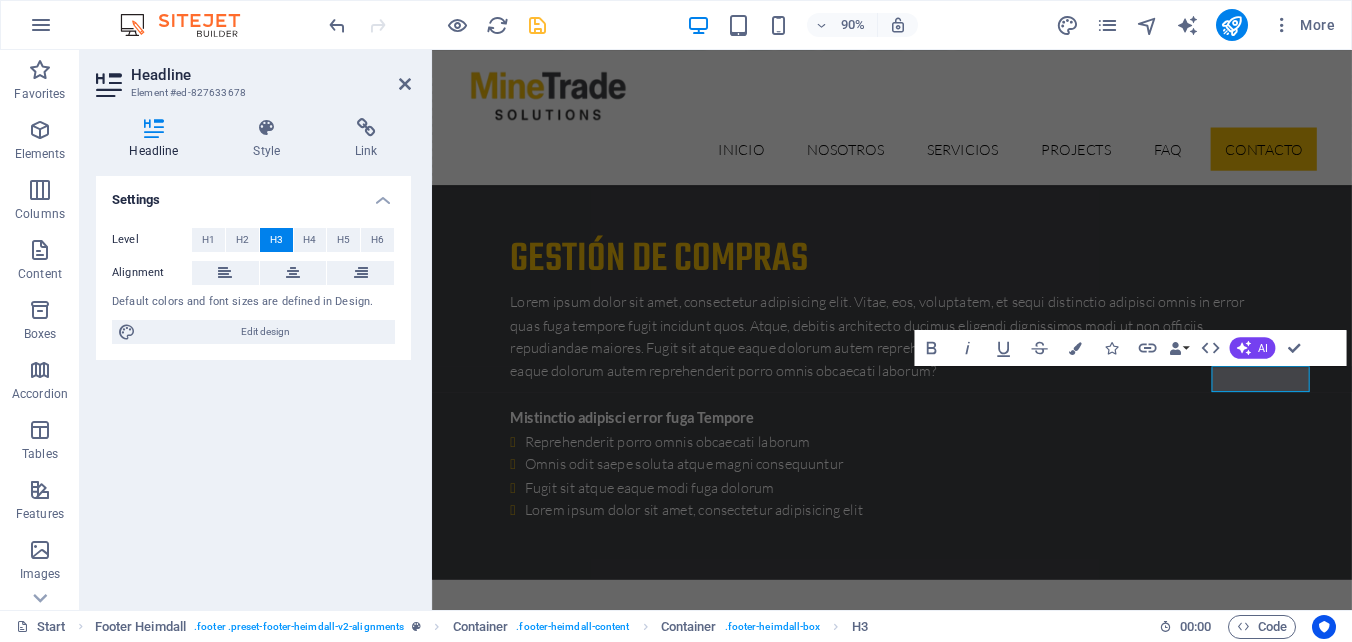 scroll, scrollTop: 6701, scrollLeft: 0, axis: vertical 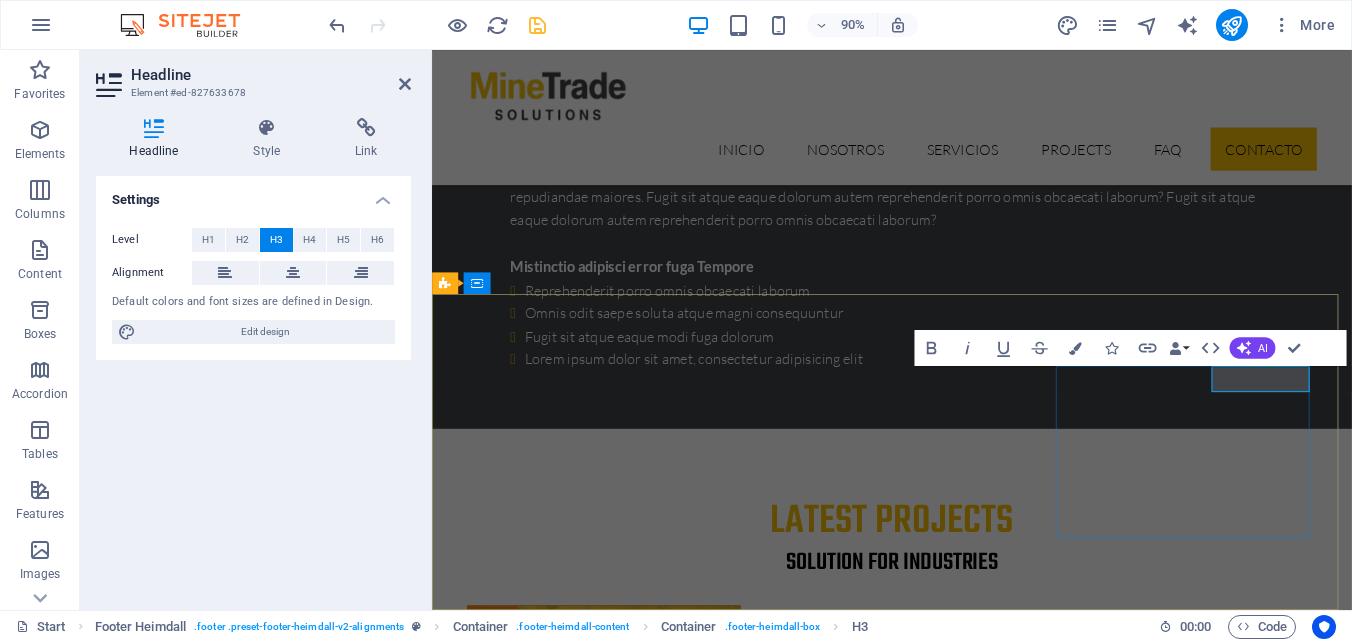 click on "Navigation" at bounding box center (589, 6751) 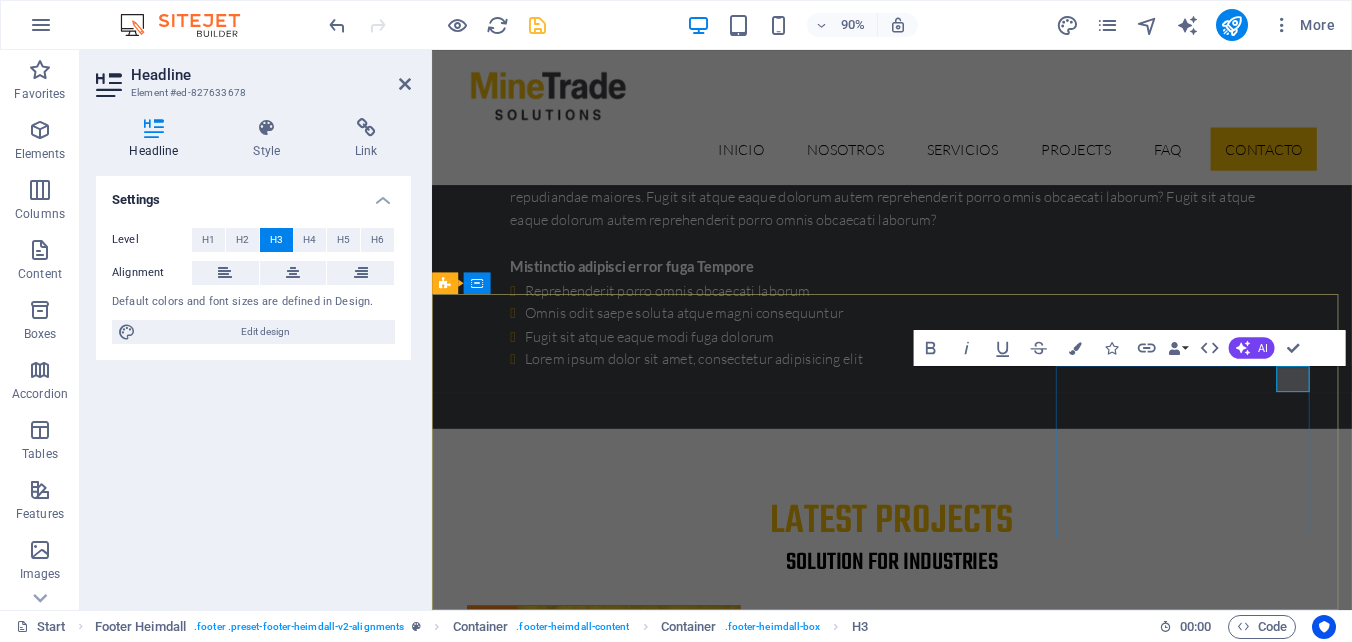 type 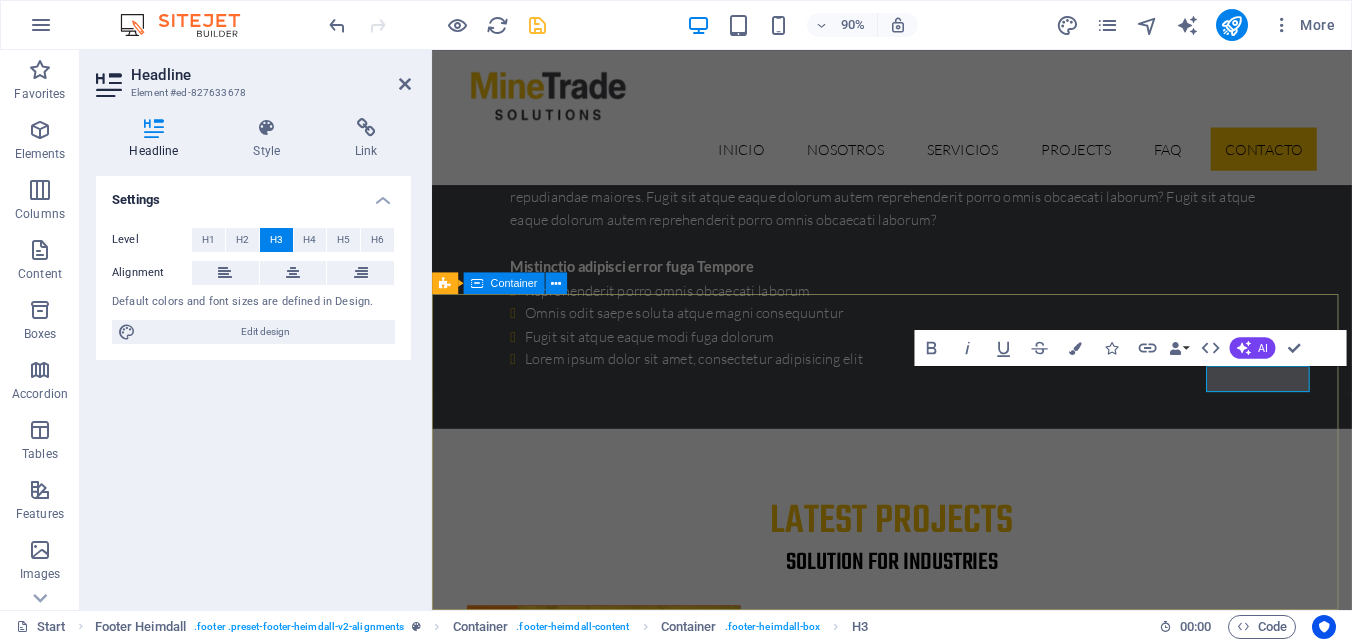 click on "Get in touch [STREET] [NUMBER] Of. [NUMBER], [CITY] [CITY] [POSTAL_CODE] Phone: [PHONE] Email: [EMAIL] Legal Notice | Privacy Lorem ipsum dolor sit amet, consetur adipisicing elit. Natus, dores midimak at eligendi repellat voluptatem officia. Navegación About us Our Services Latest Projects Our FAQ´s Contact us" at bounding box center (943, 6590) 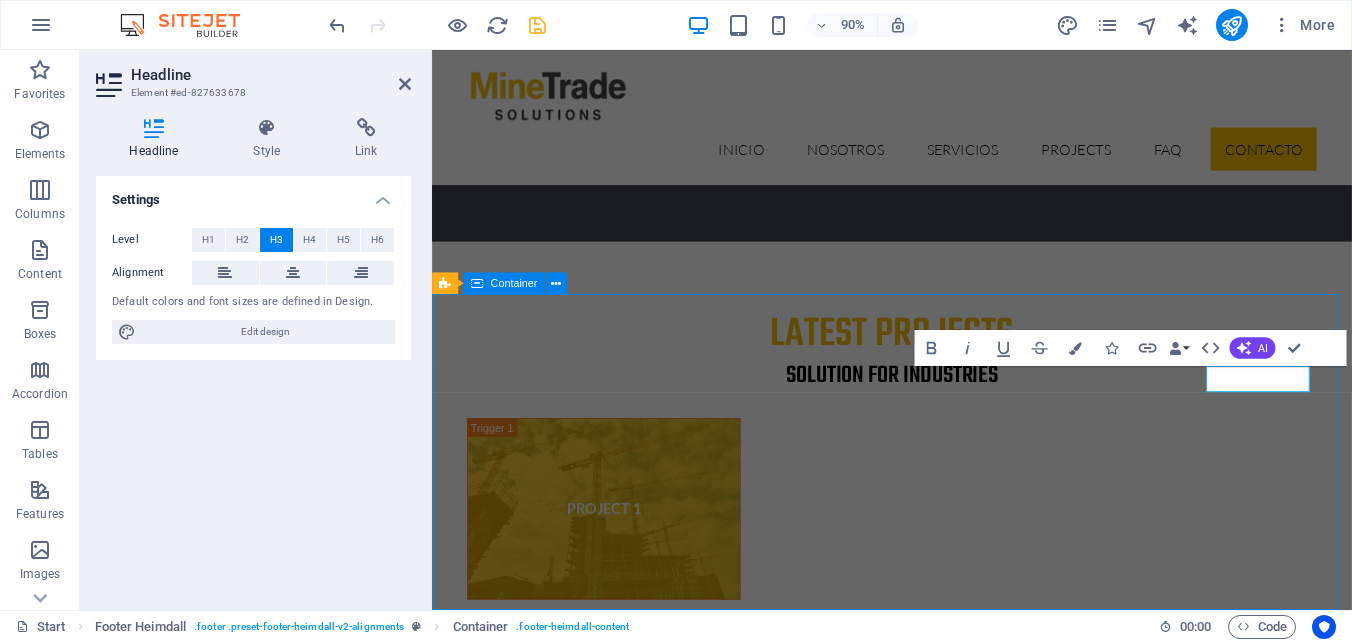 scroll, scrollTop: 6472, scrollLeft: 0, axis: vertical 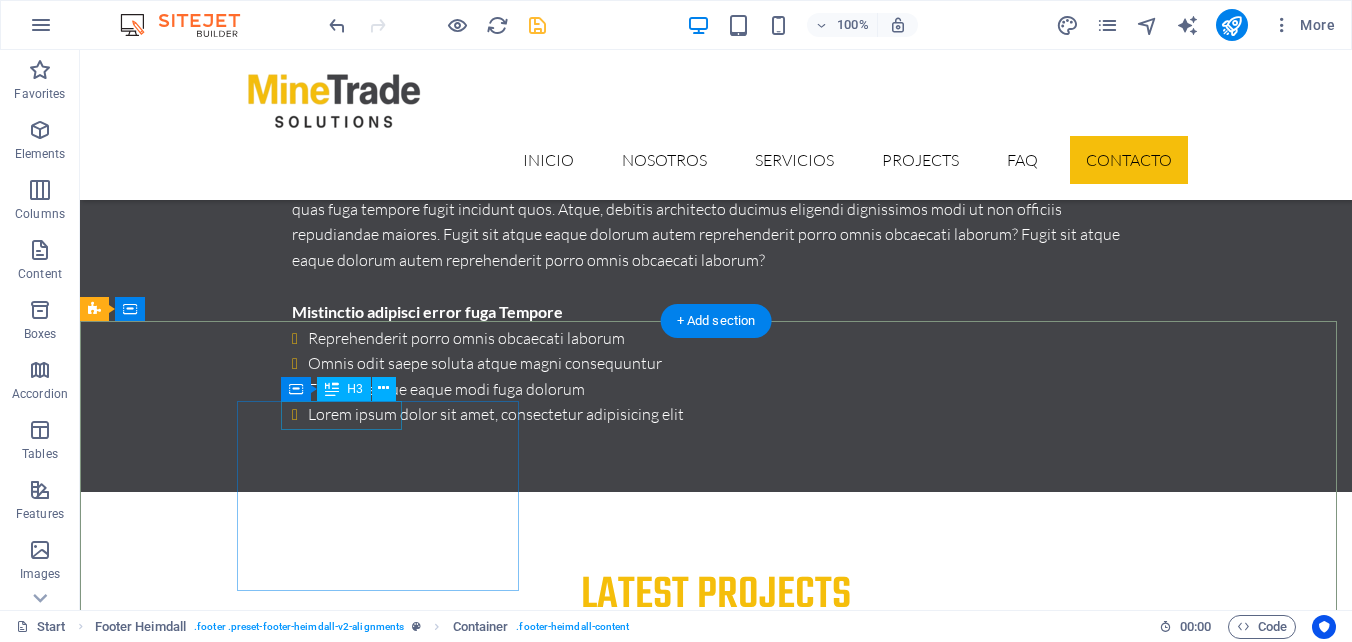 click on "Get in touch" at bounding box center (237, 6312) 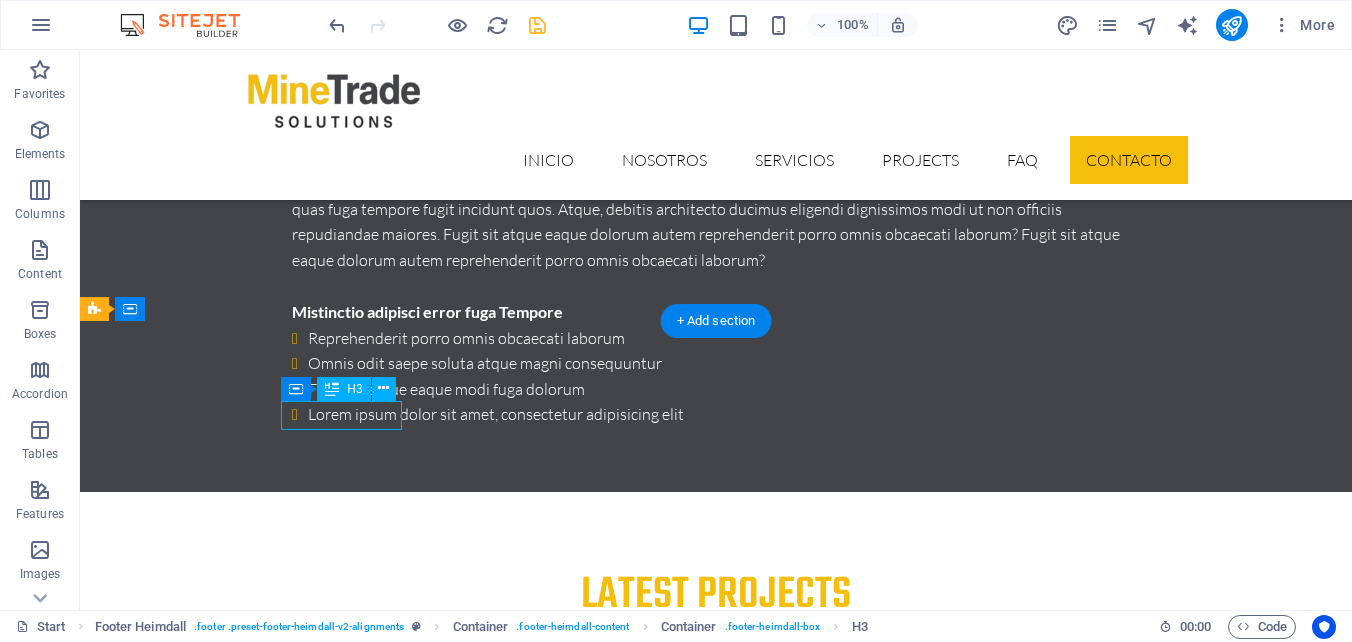 click on "Get in touch" at bounding box center (237, 6312) 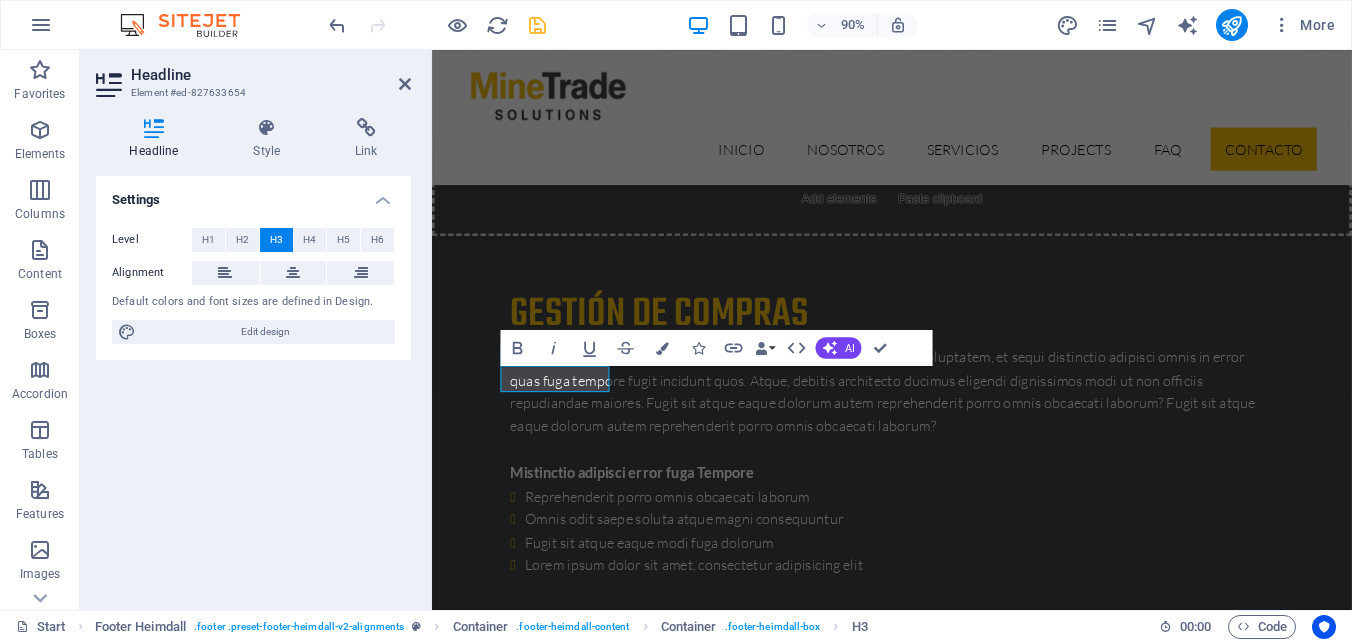 scroll, scrollTop: 6701, scrollLeft: 0, axis: vertical 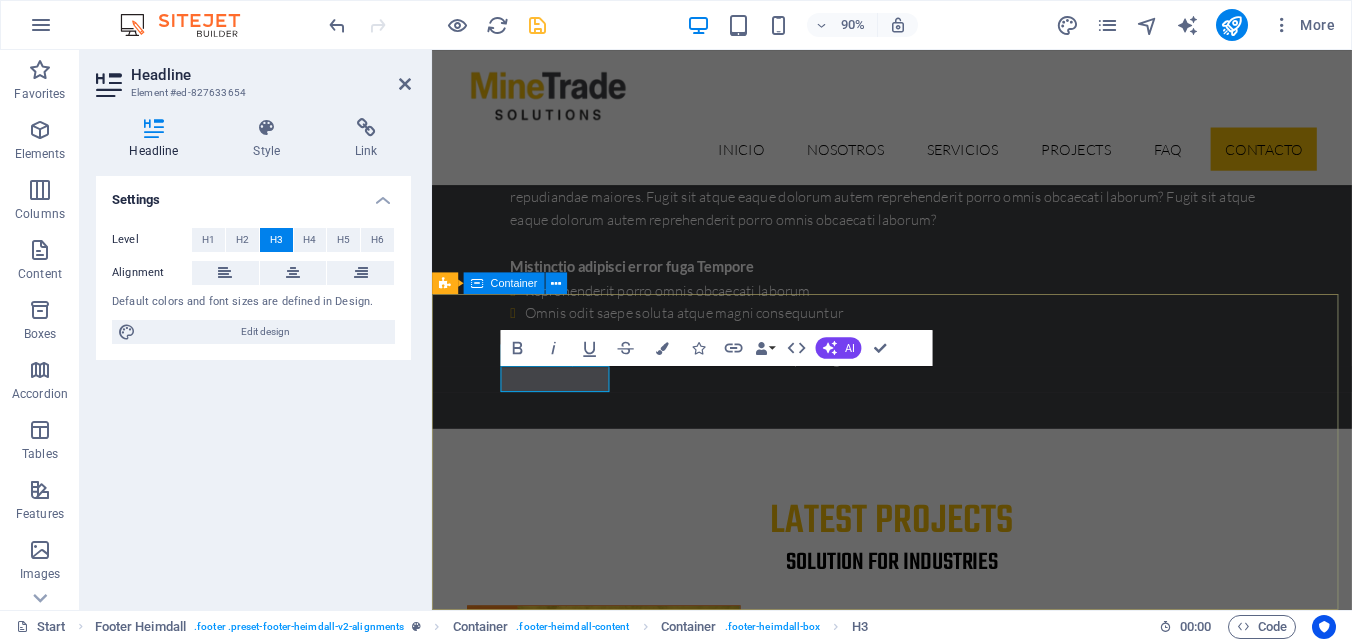 type 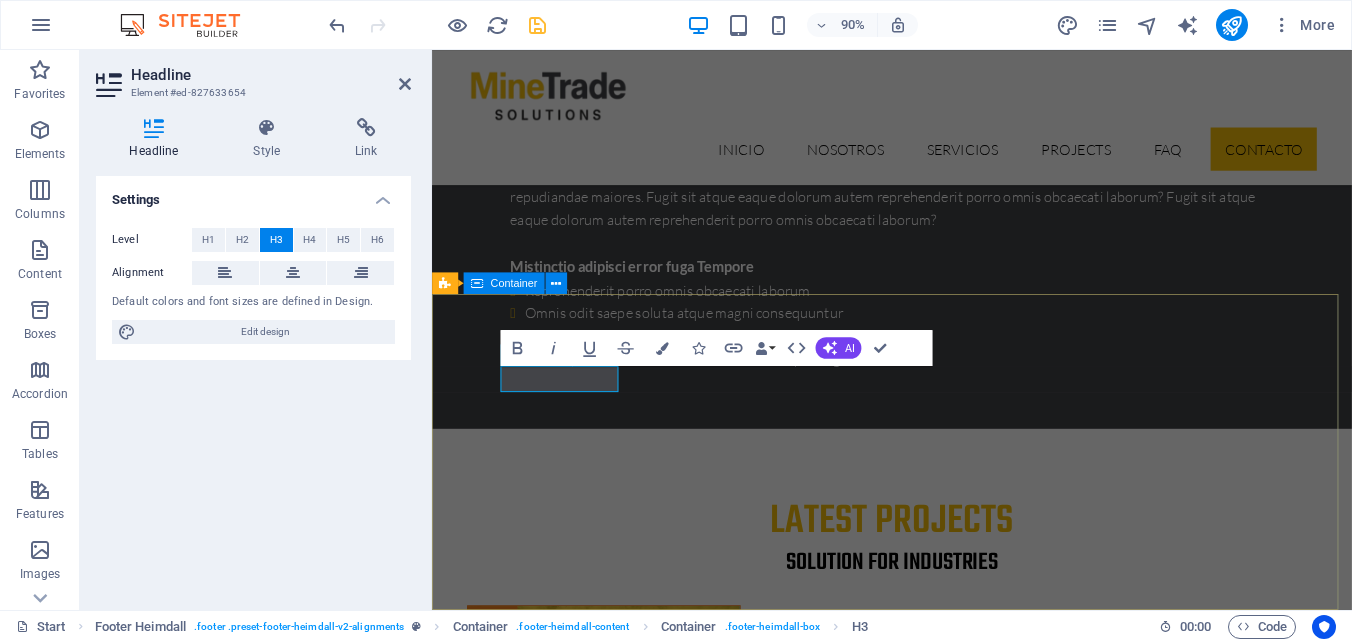 click on "Contáctanos [STREET] [NUMBER] Of. [NUMBER], [CITY] [CITY] [POSTAL_CODE] Phone: [PHONE] Email: [EMAIL] Legal Notice | Privacy Lorem ipsum dolor sit amet, consetur adipisicing elit. Natus, dores midimak at eligendi repellat voluptatem officia. Navegación About us Our Services Latest Projects Our FAQ´s Contact us" at bounding box center (943, 6590) 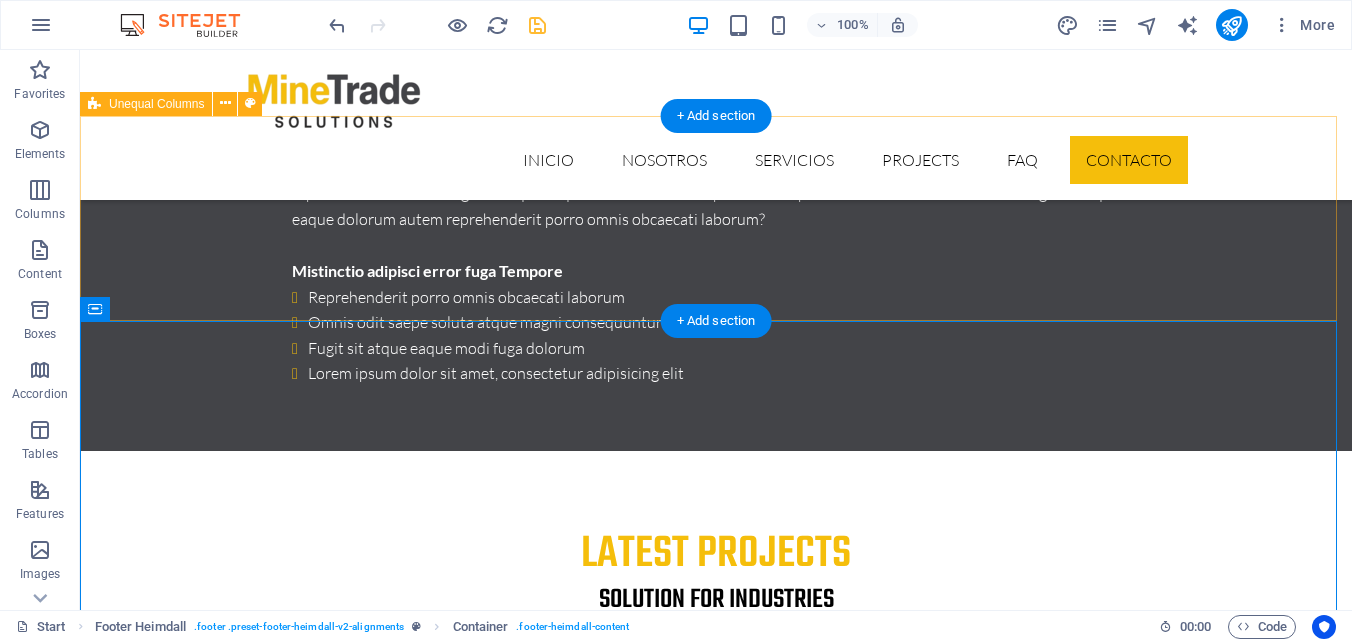 scroll, scrollTop: 6533, scrollLeft: 0, axis: vertical 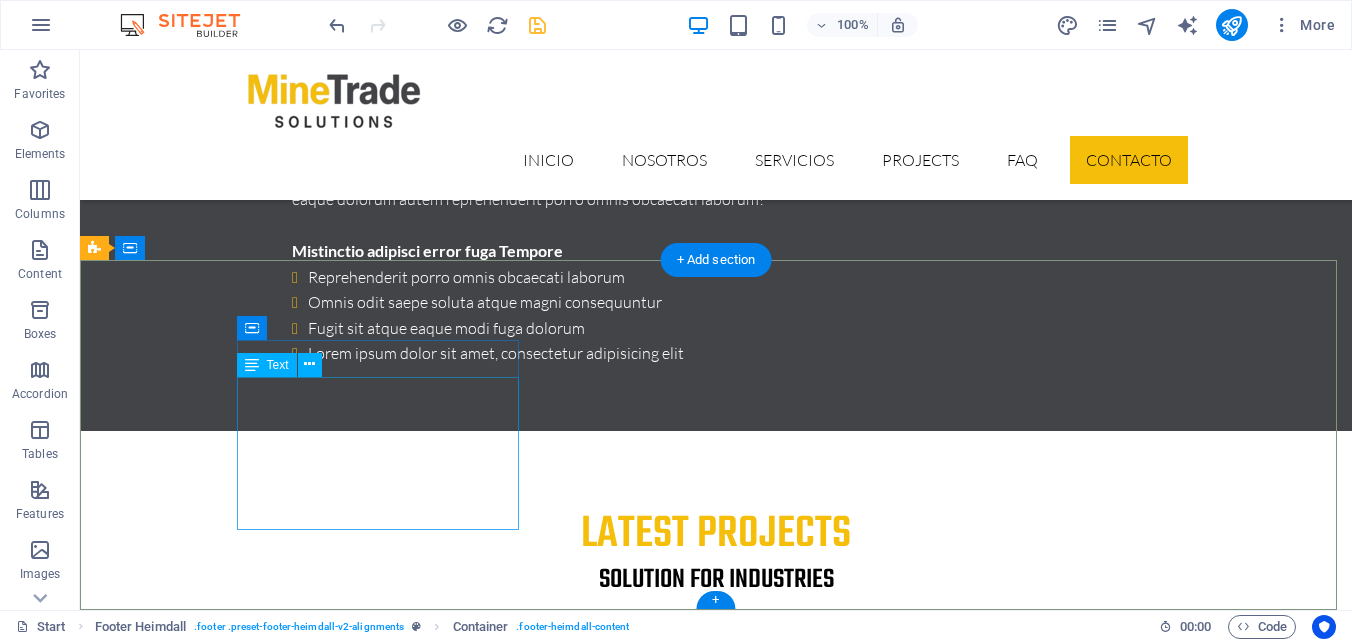 click on "[STREET] [NUMBER] Of. [NUMBER], [CITY] [CITY] [POSTAL_CODE] Phone: [PHONE] Email: [EMAIL] Legal Notice | Privacy" at bounding box center [237, 6351] 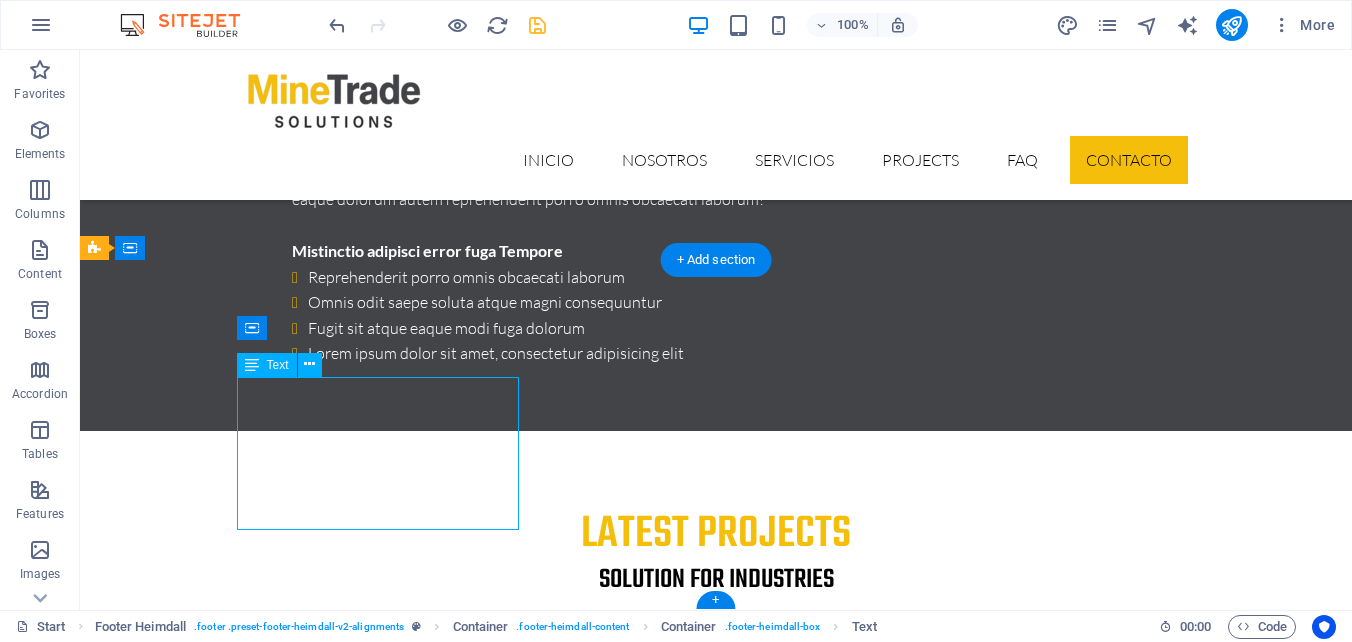 click on "[STREET] [NUMBER] Of. [NUMBER], [CITY] [CITY] [POSTAL_CODE] Phone: [PHONE] Email: [EMAIL] Legal Notice | Privacy" at bounding box center (237, 6351) 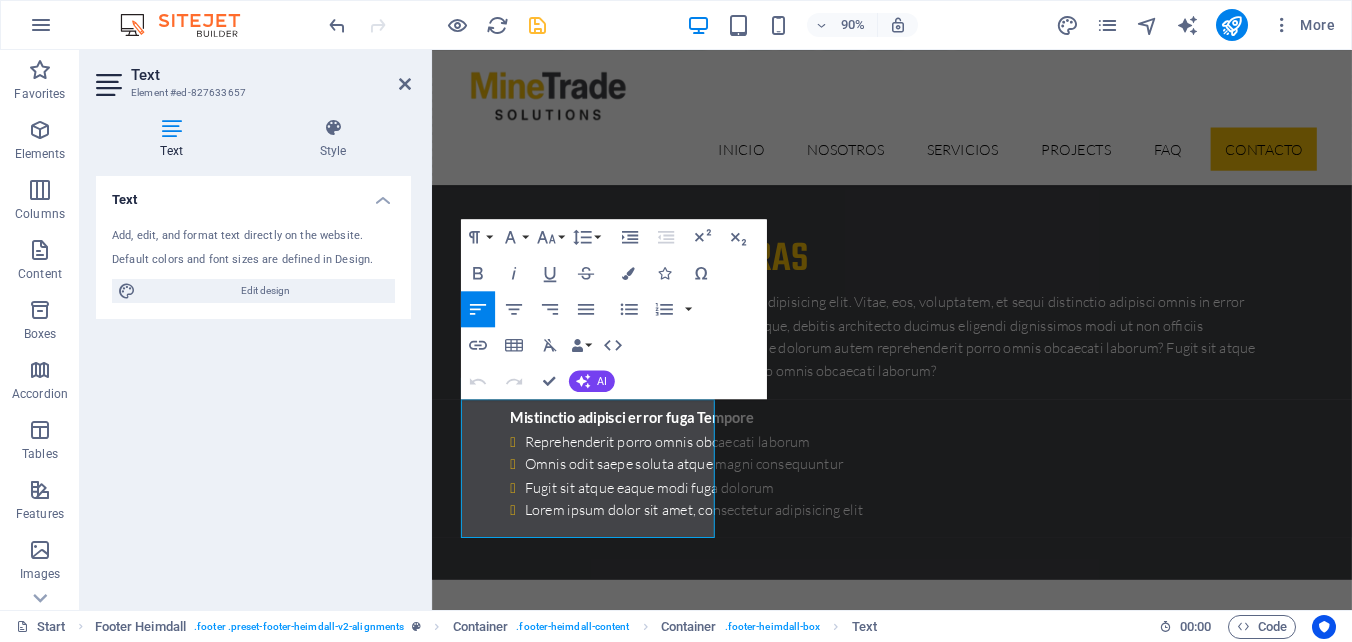 scroll, scrollTop: 6701, scrollLeft: 0, axis: vertical 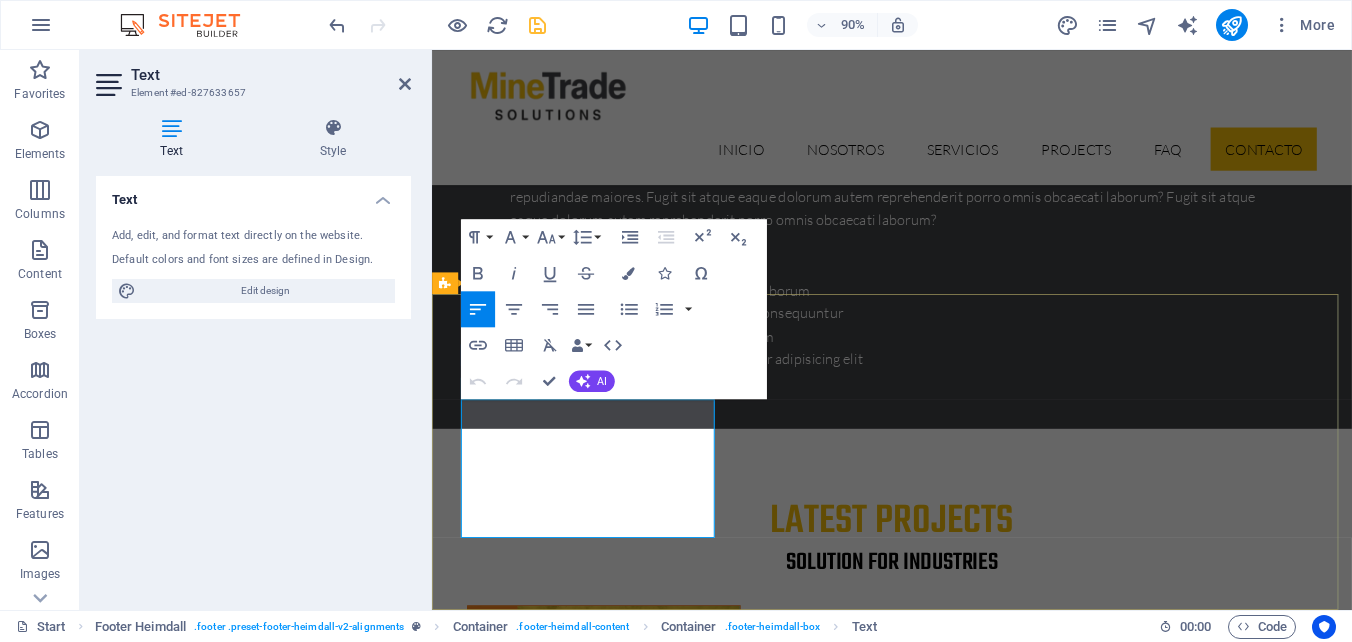 click on "Phone: [PHONE]" at bounding box center (589, 6435) 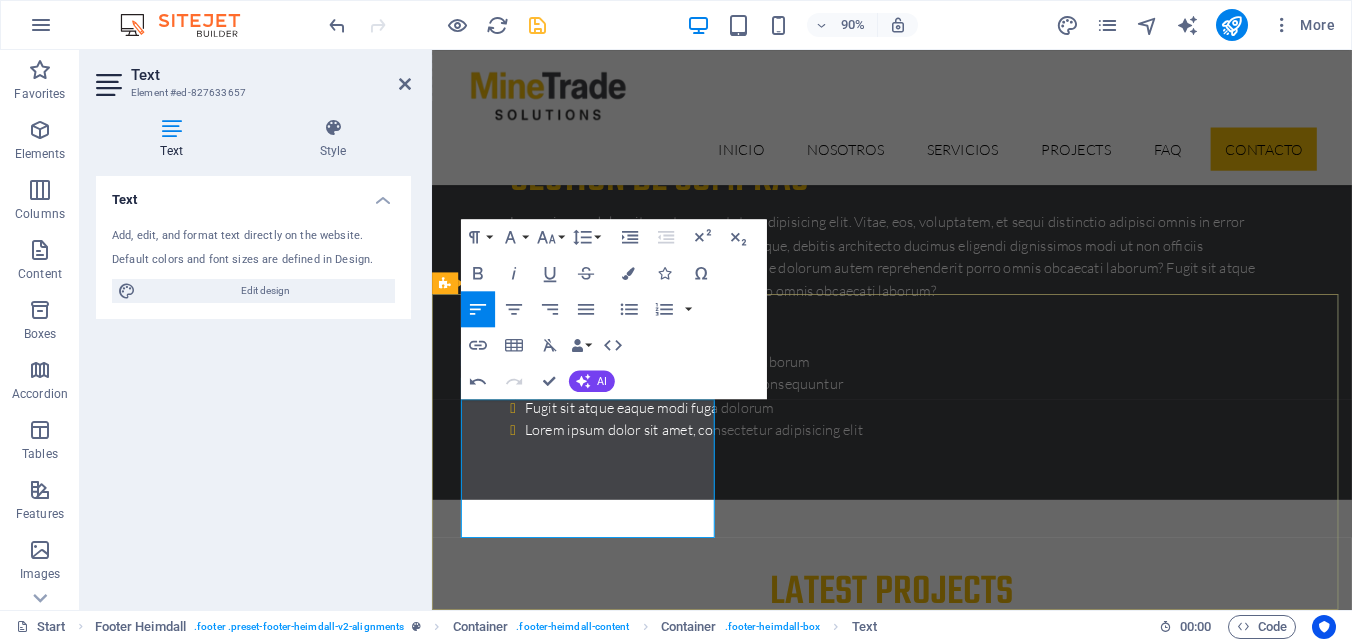 scroll, scrollTop: 6601, scrollLeft: 0, axis: vertical 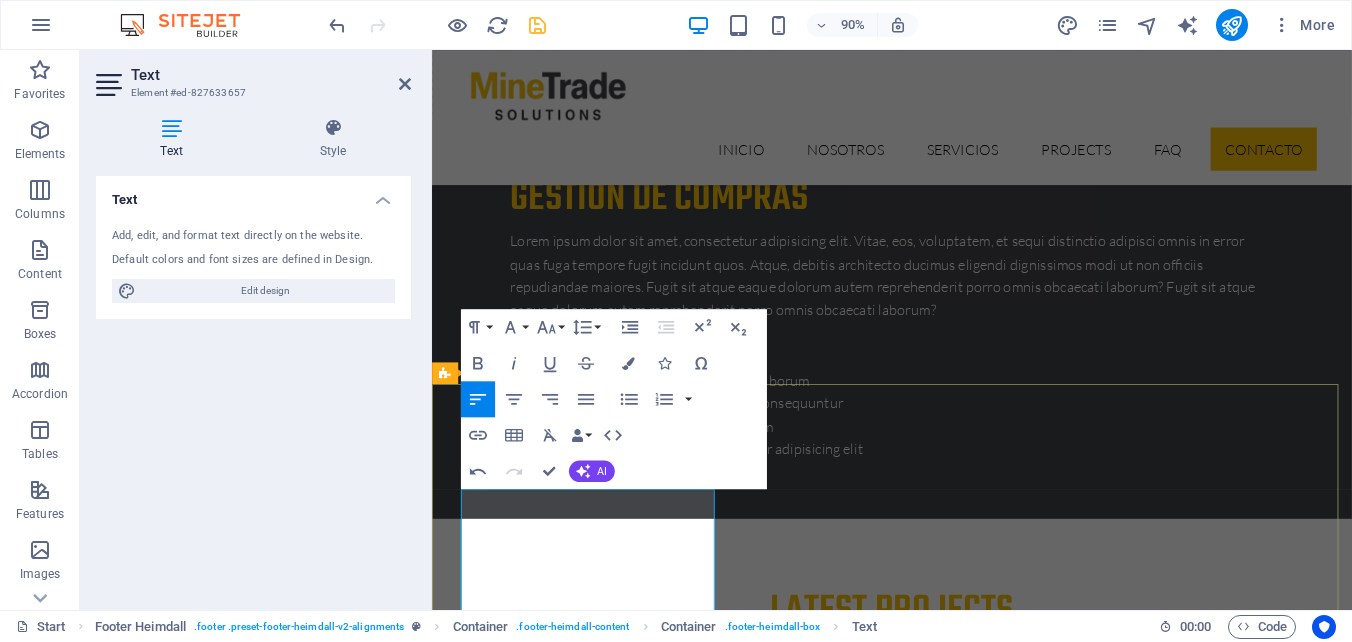 click on "Contáctanos [STREET] [NUMBER] Of. [NUMBER], [CITY] [CITY] [POSTAL_CODE] Teléfono: [PHONE] Email: [EMAIL] Legal Notice | Privacy Lorem ipsum dolor sit amet, consetur adipisicing elit. Natus, dores midimak at eligendi repellat voluptatem officia. Navegación About us Our Services Latest Projects Our FAQ´s Contact us" at bounding box center (943, 6690) 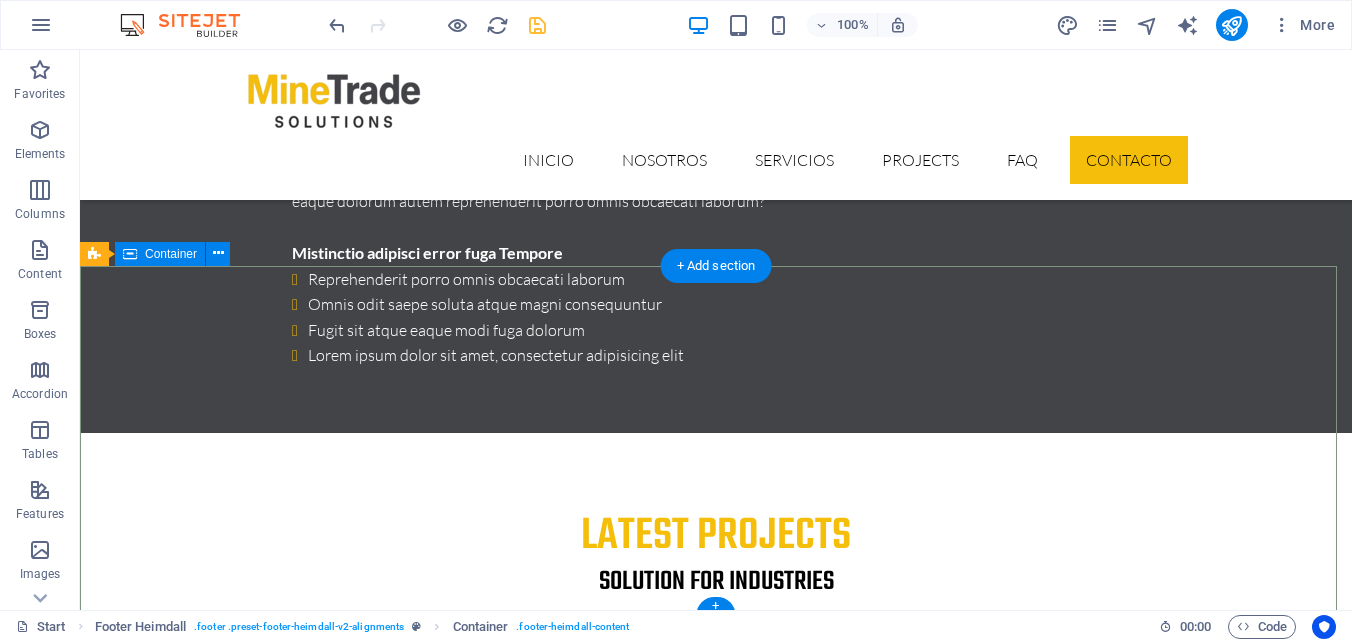 scroll, scrollTop: 6533, scrollLeft: 0, axis: vertical 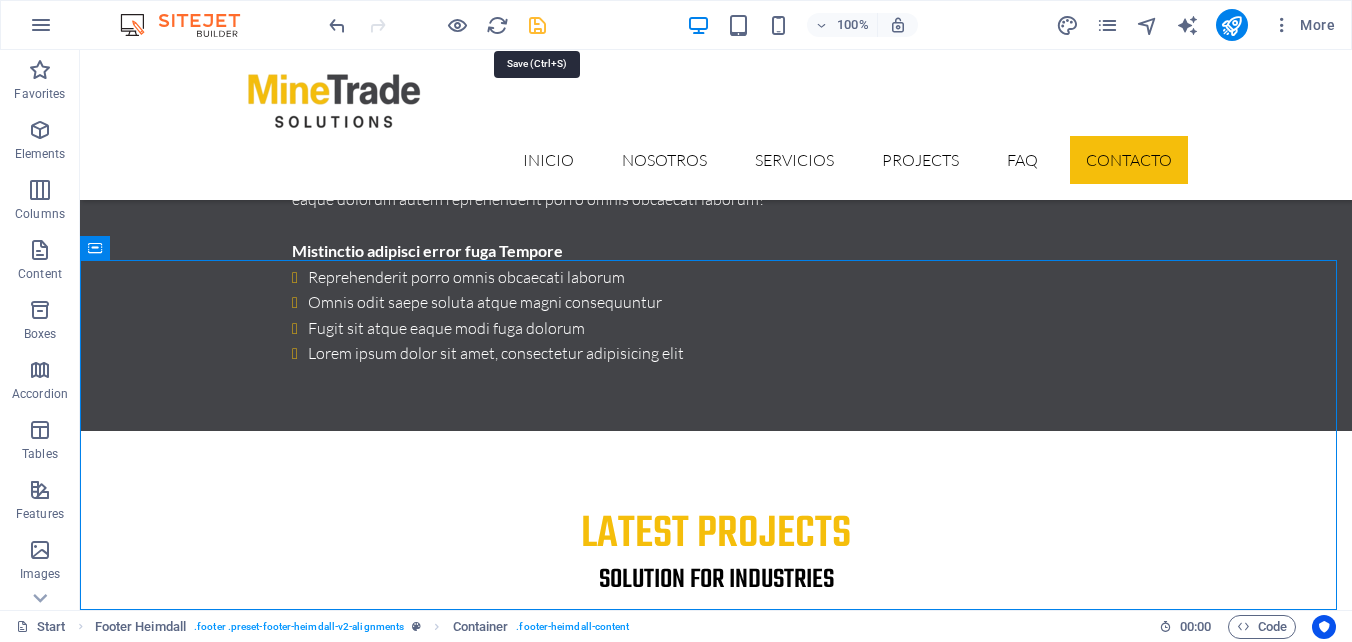 click at bounding box center (537, 25) 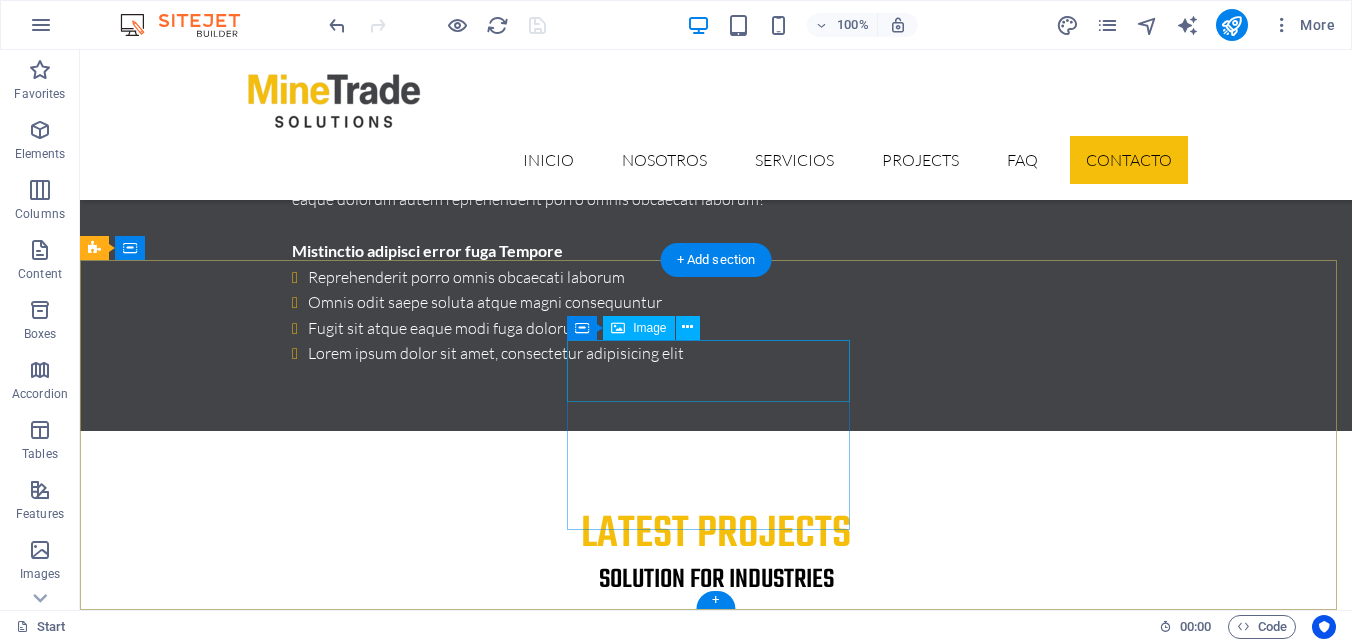 click at bounding box center [237, 6483] 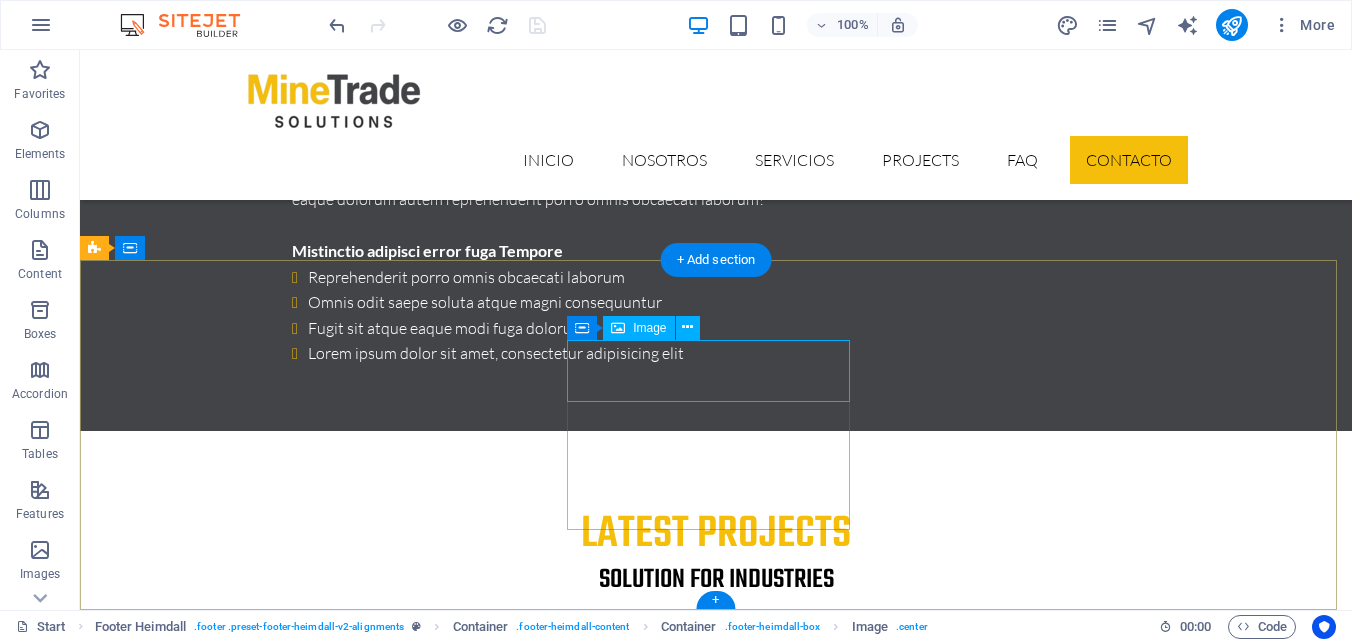 click at bounding box center [237, 6483] 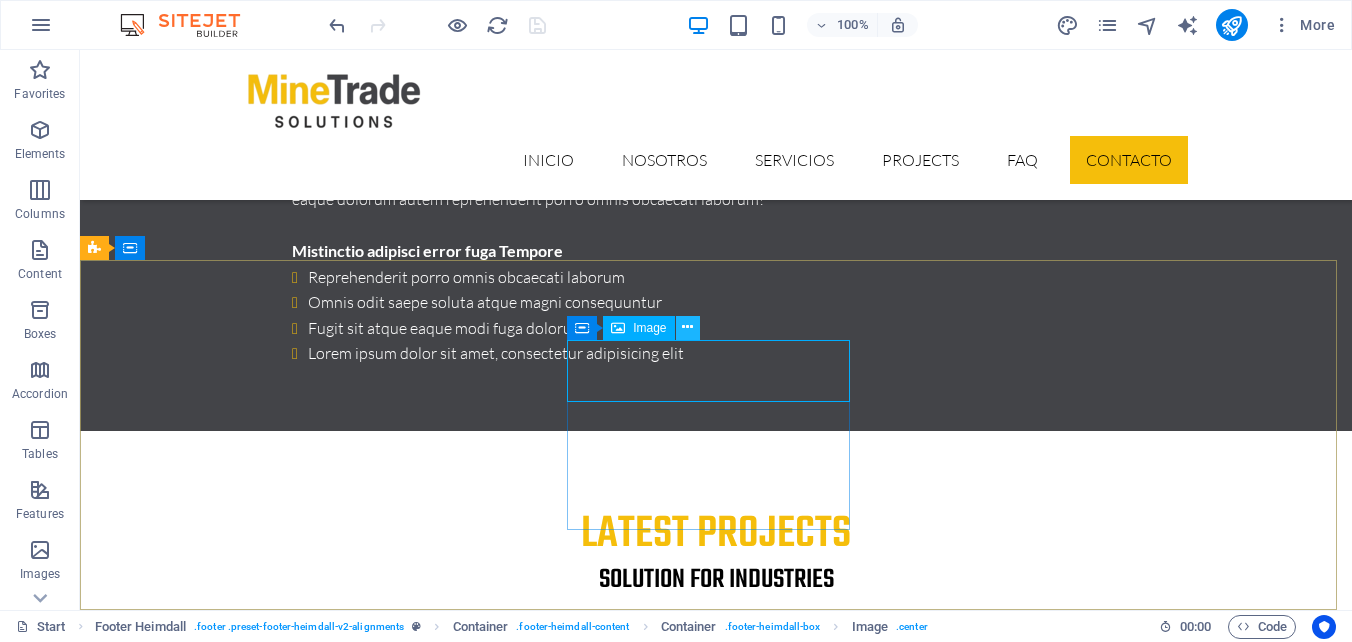 click at bounding box center [687, 327] 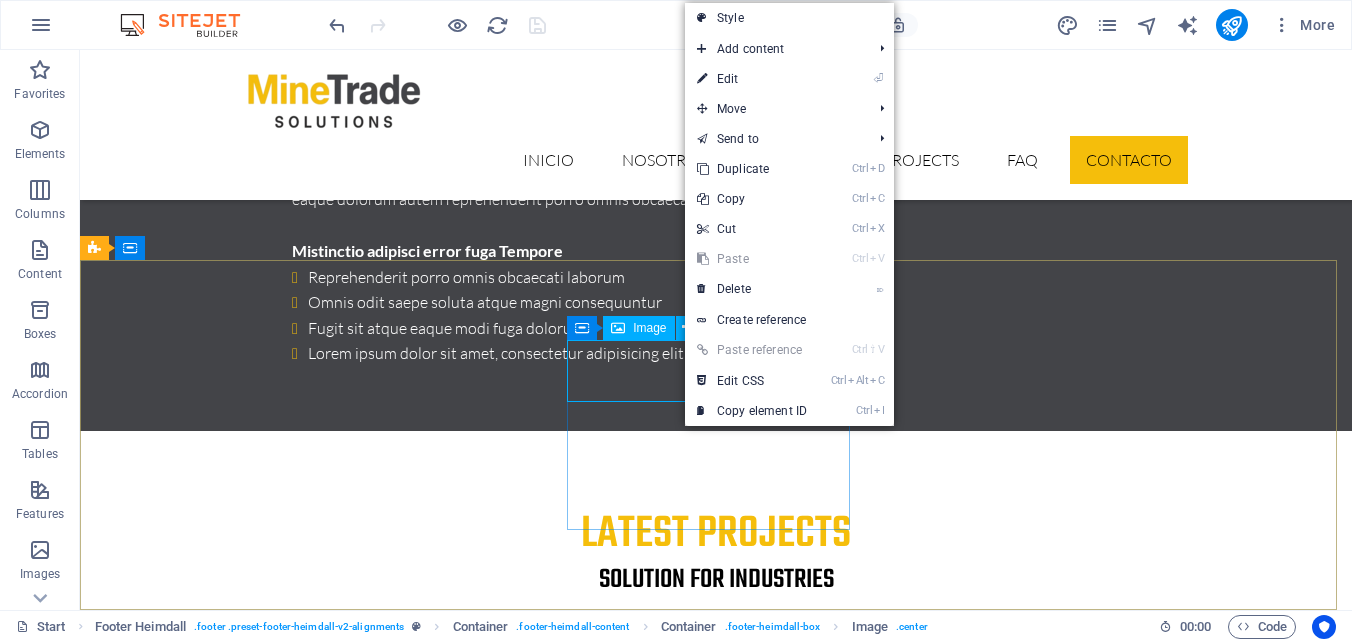 click on "Image" at bounding box center (638, 328) 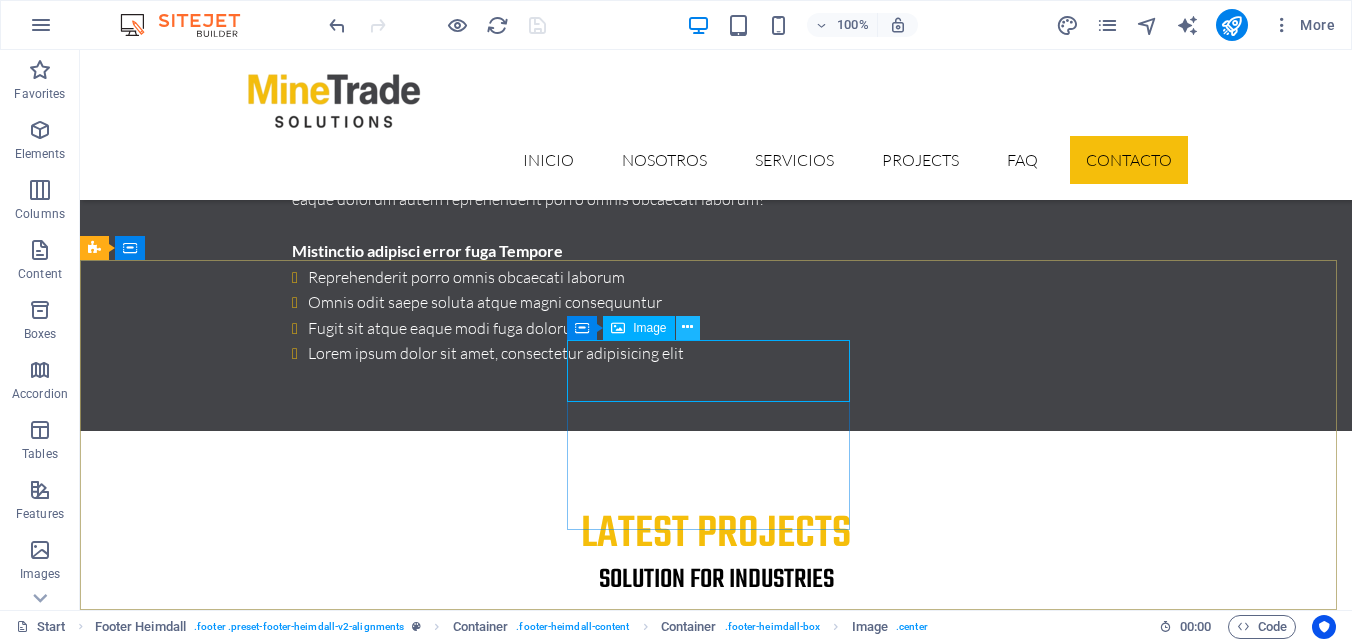 click at bounding box center (687, 327) 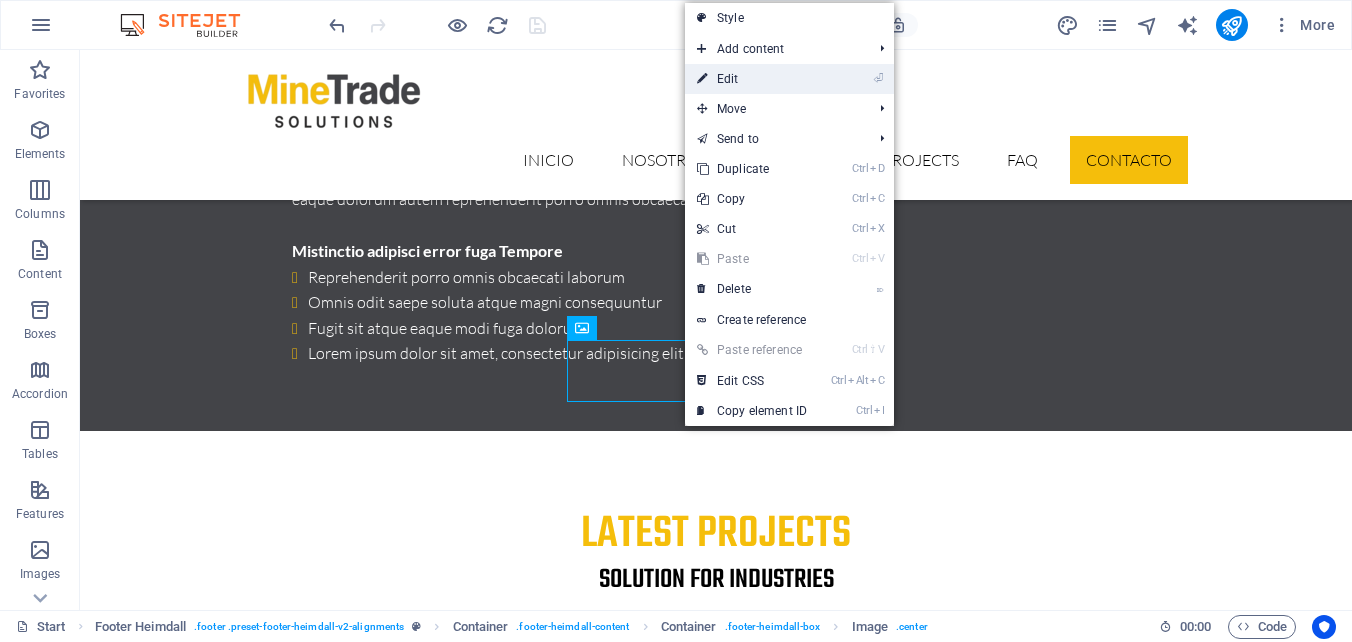 click on "⏎  Edit" at bounding box center [752, 79] 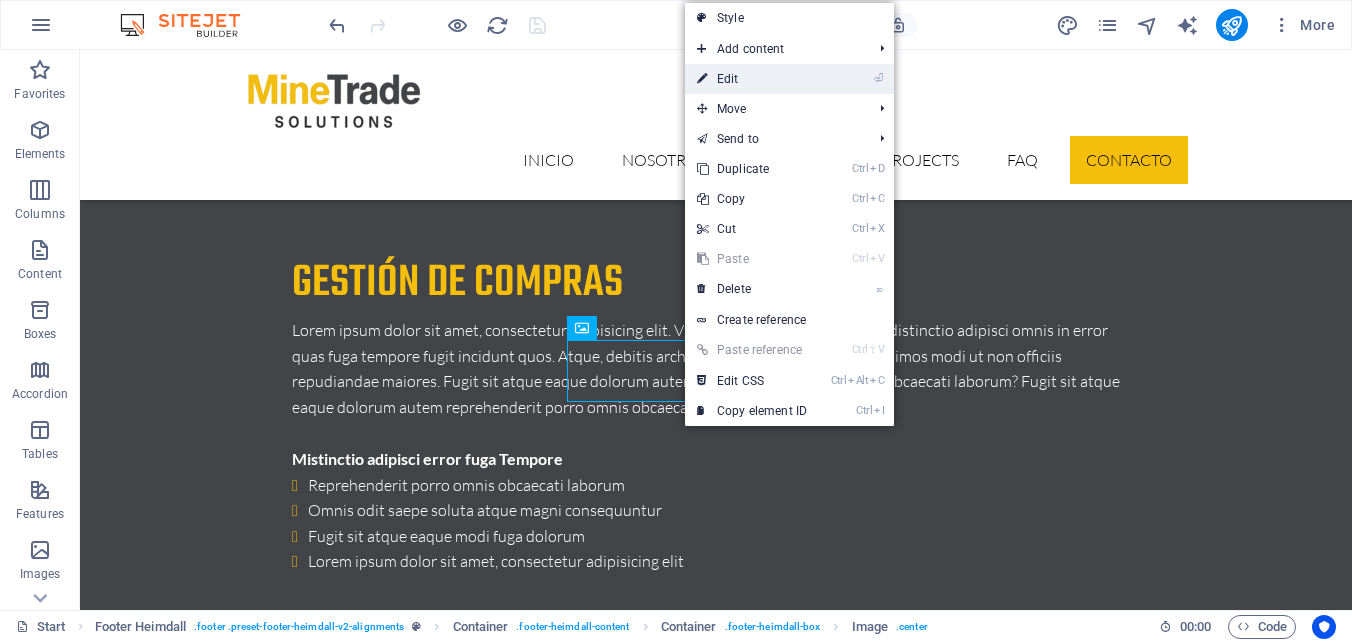 select on "px" 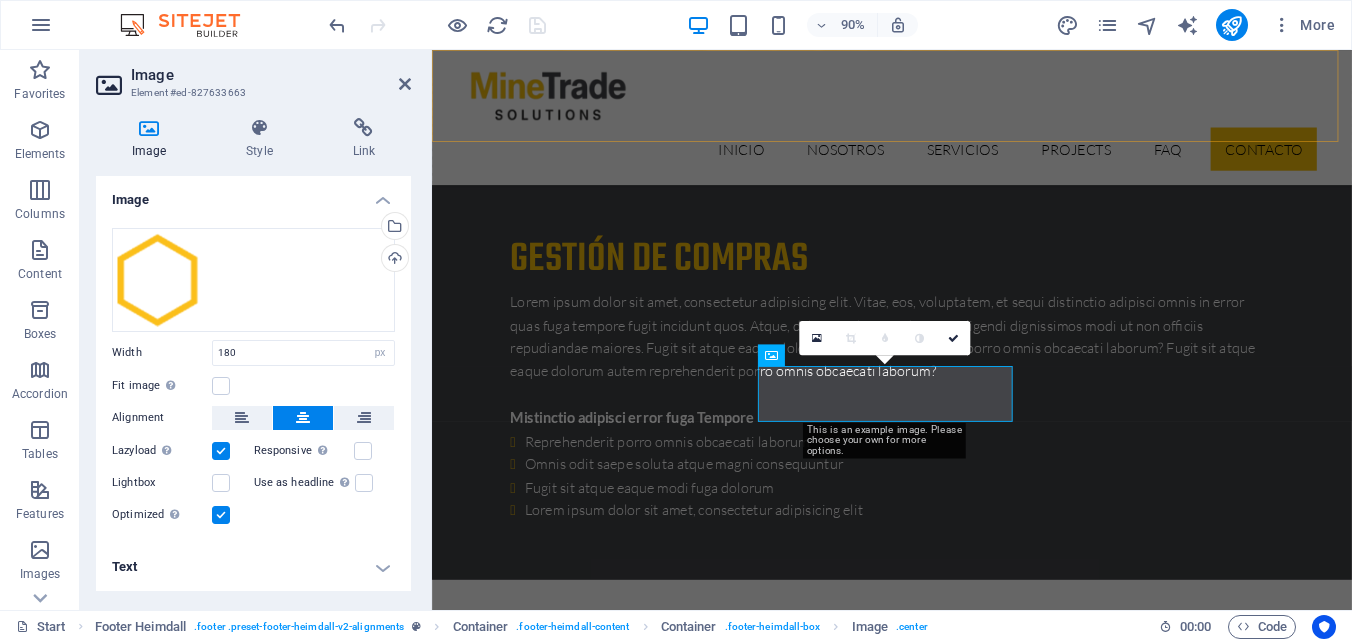 scroll, scrollTop: 6701, scrollLeft: 0, axis: vertical 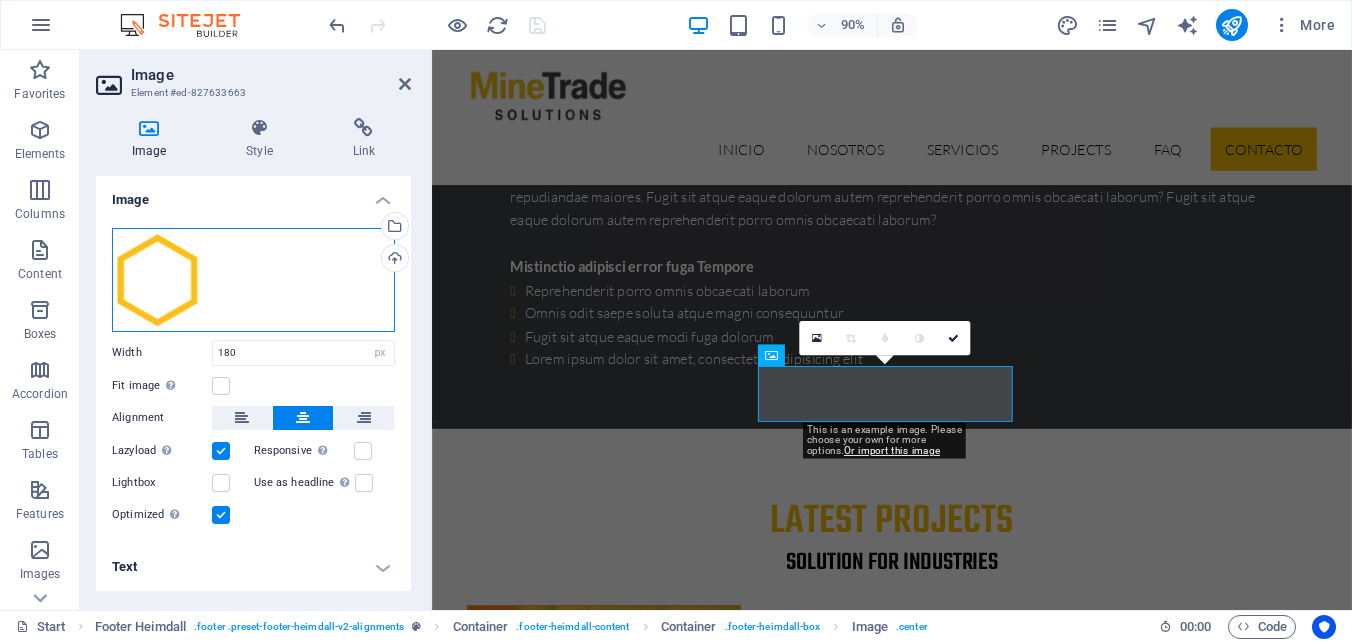click on "Drag files here, click to choose files or select files from Files or our free stock photos & videos" at bounding box center (253, 280) 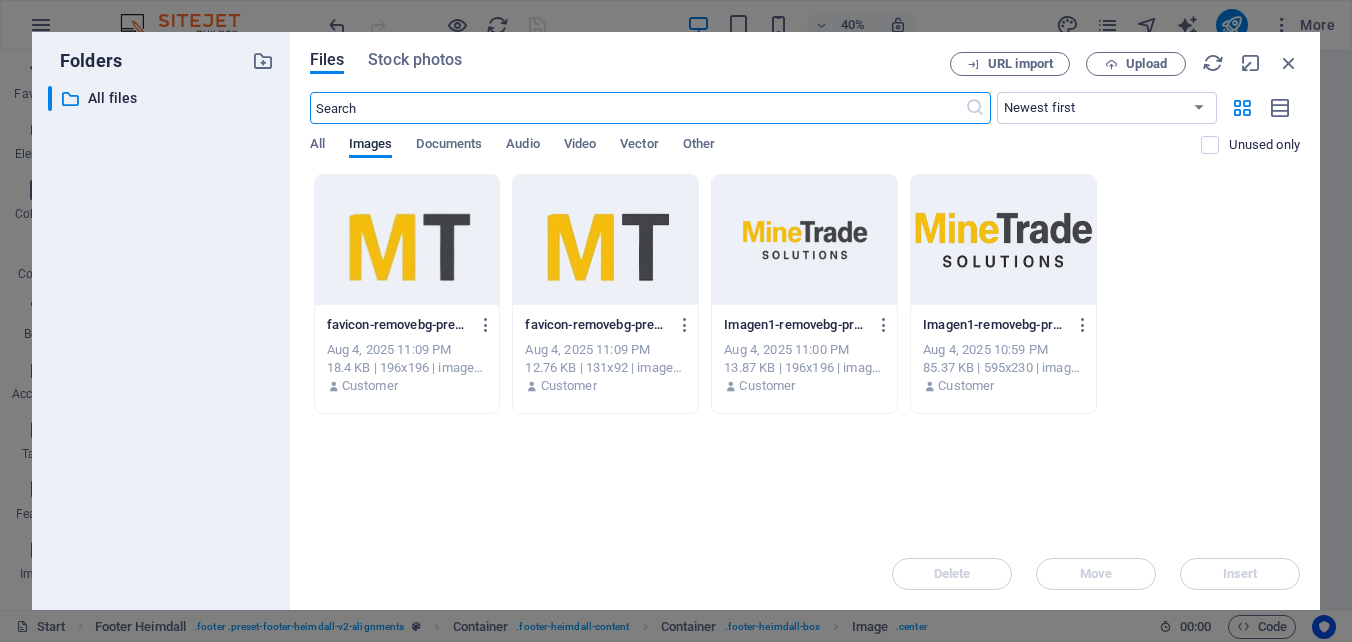 scroll, scrollTop: 6533, scrollLeft: 0, axis: vertical 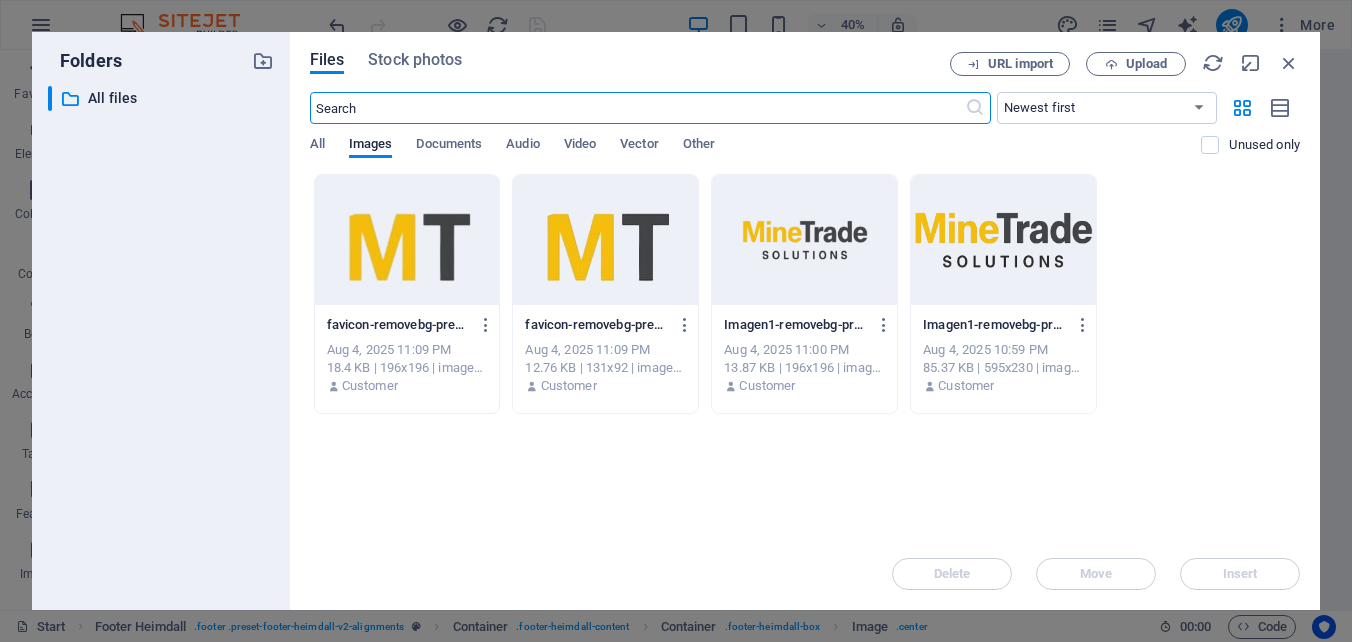 click at bounding box center (804, 240) 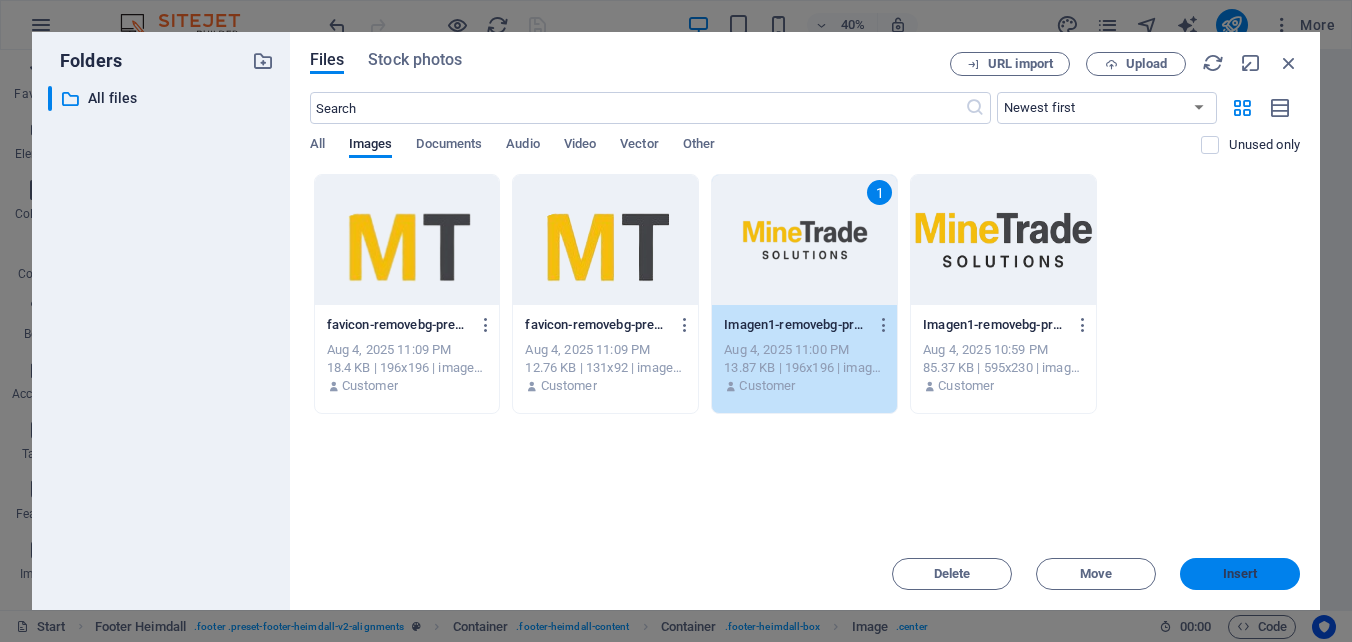 click on "Insert" at bounding box center [1240, 574] 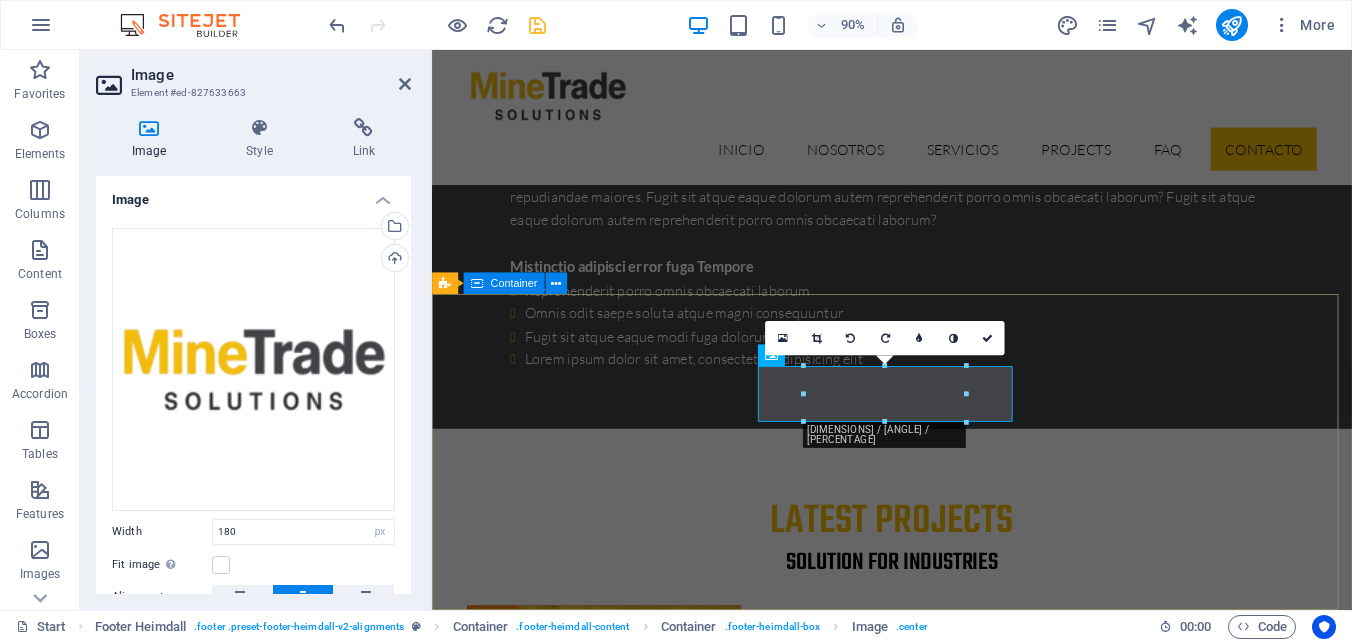 scroll, scrollTop: 6763, scrollLeft: 0, axis: vertical 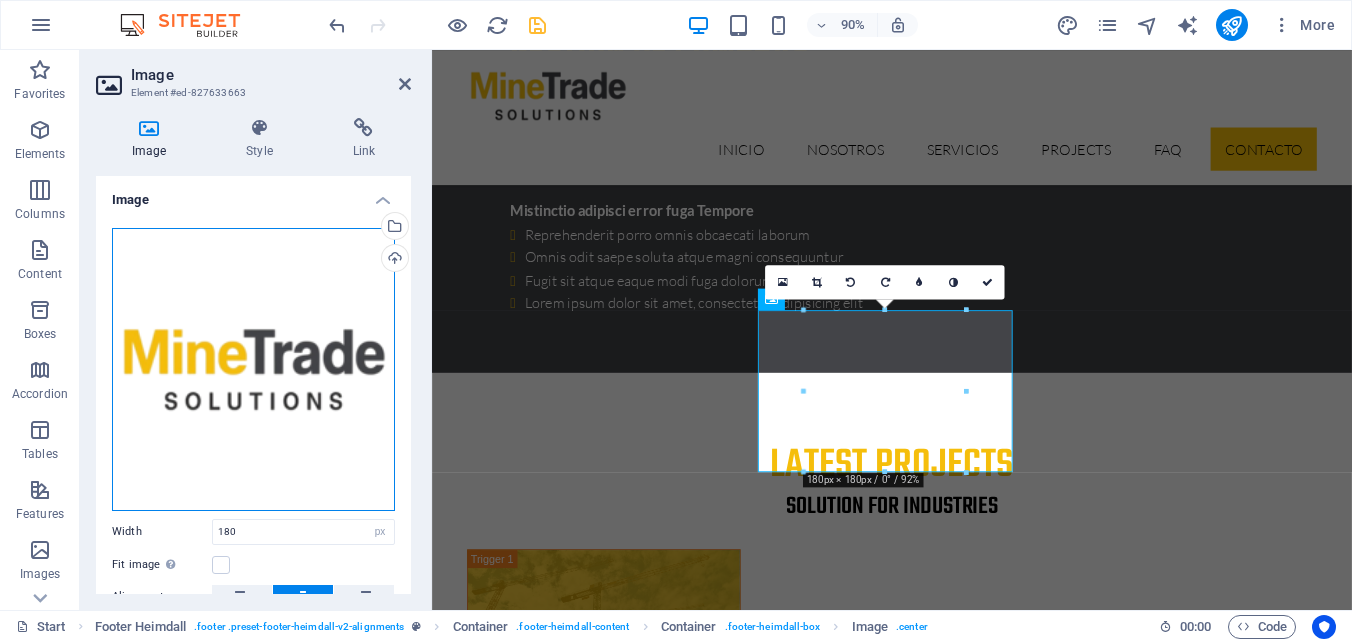 click on "Drag files here, click to choose files or select files from Files or our free stock photos & videos" at bounding box center (253, 369) 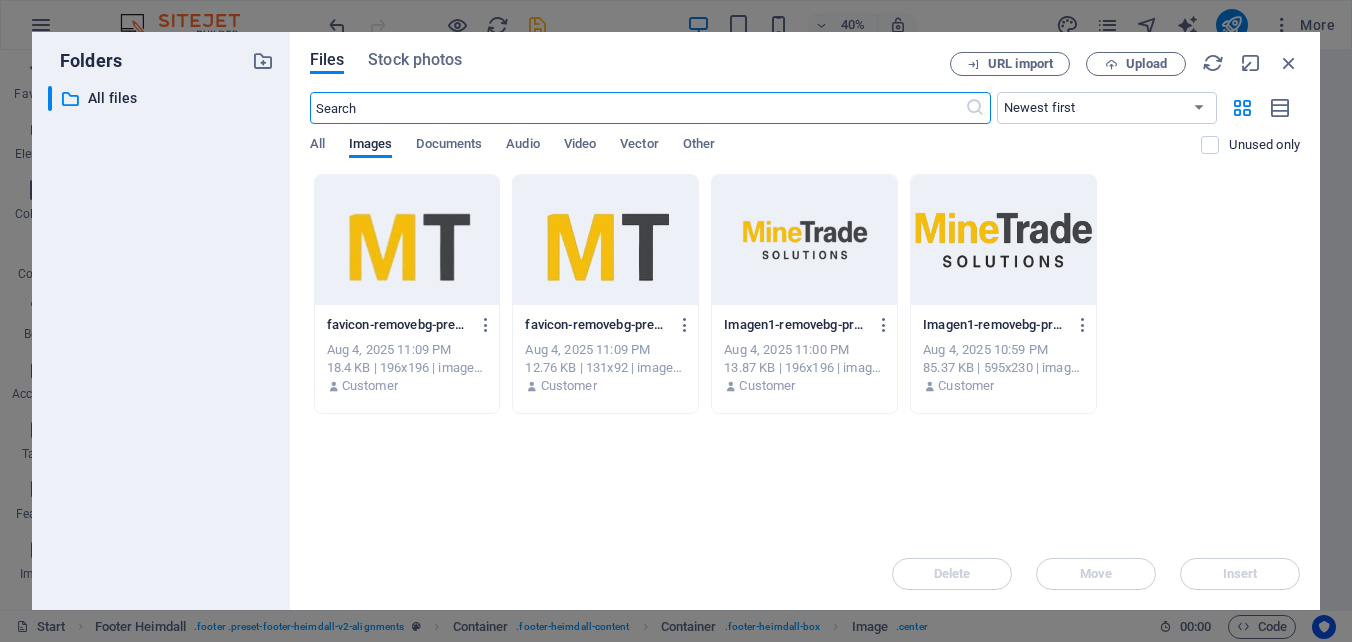 click at bounding box center (1003, 240) 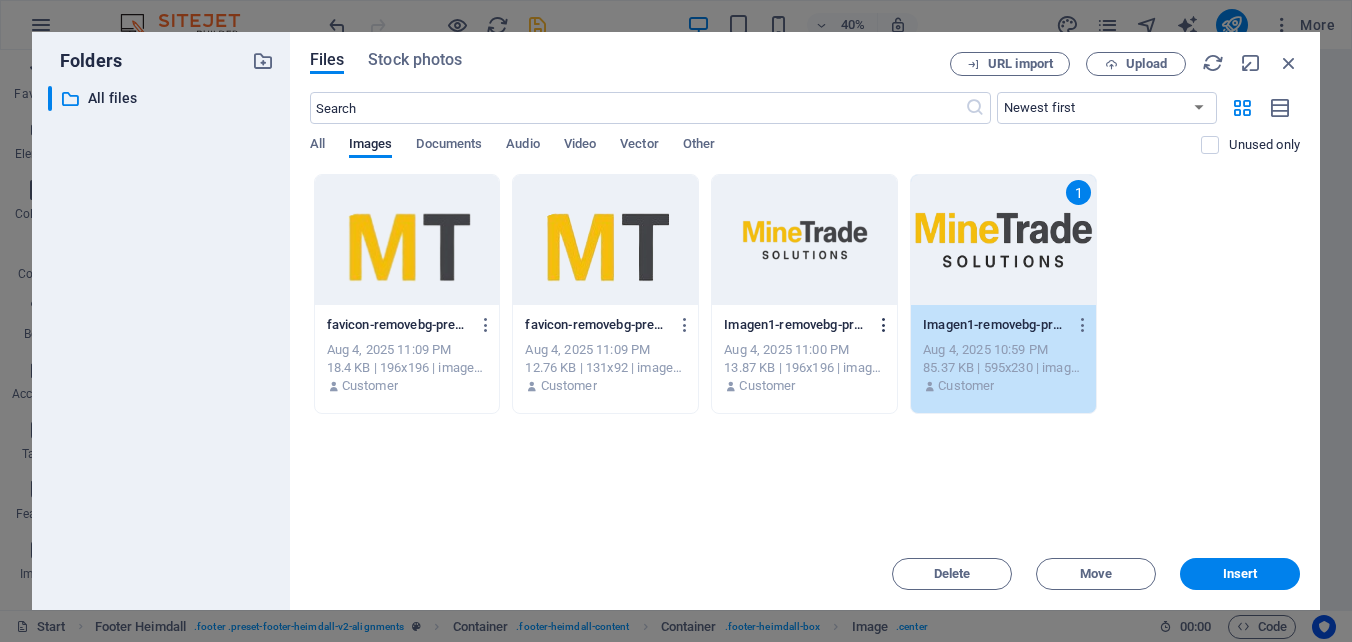 click at bounding box center (884, 325) 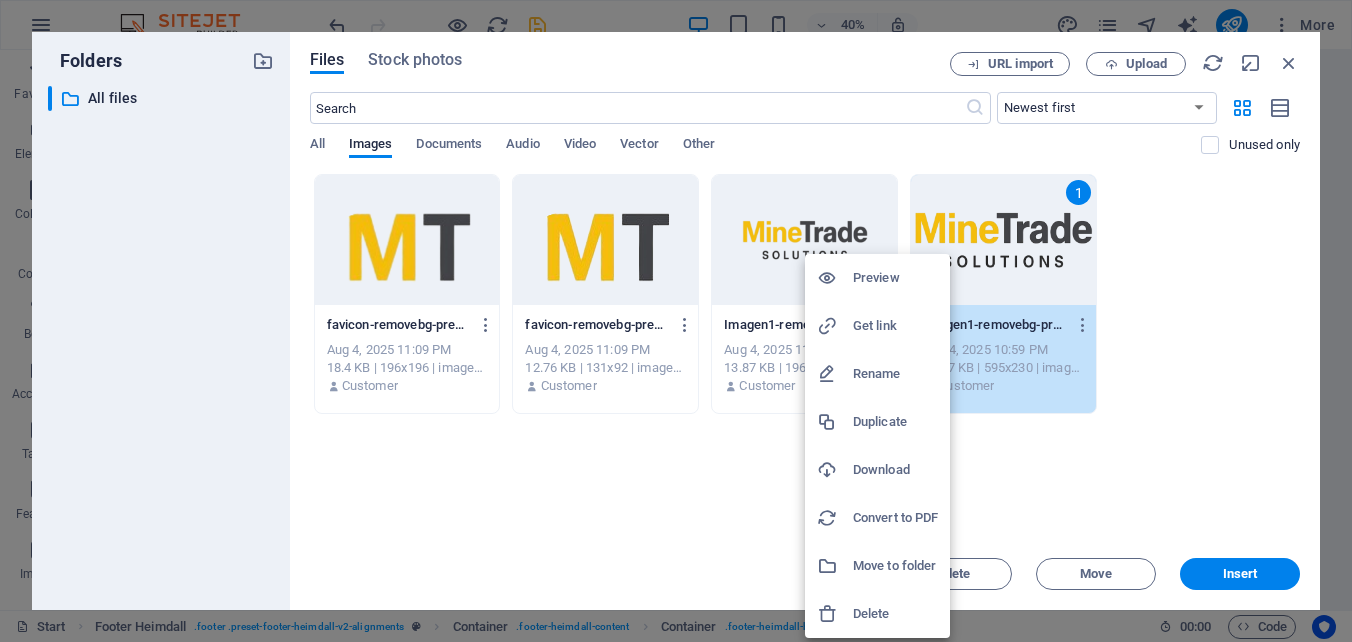 click at bounding box center [827, 614] 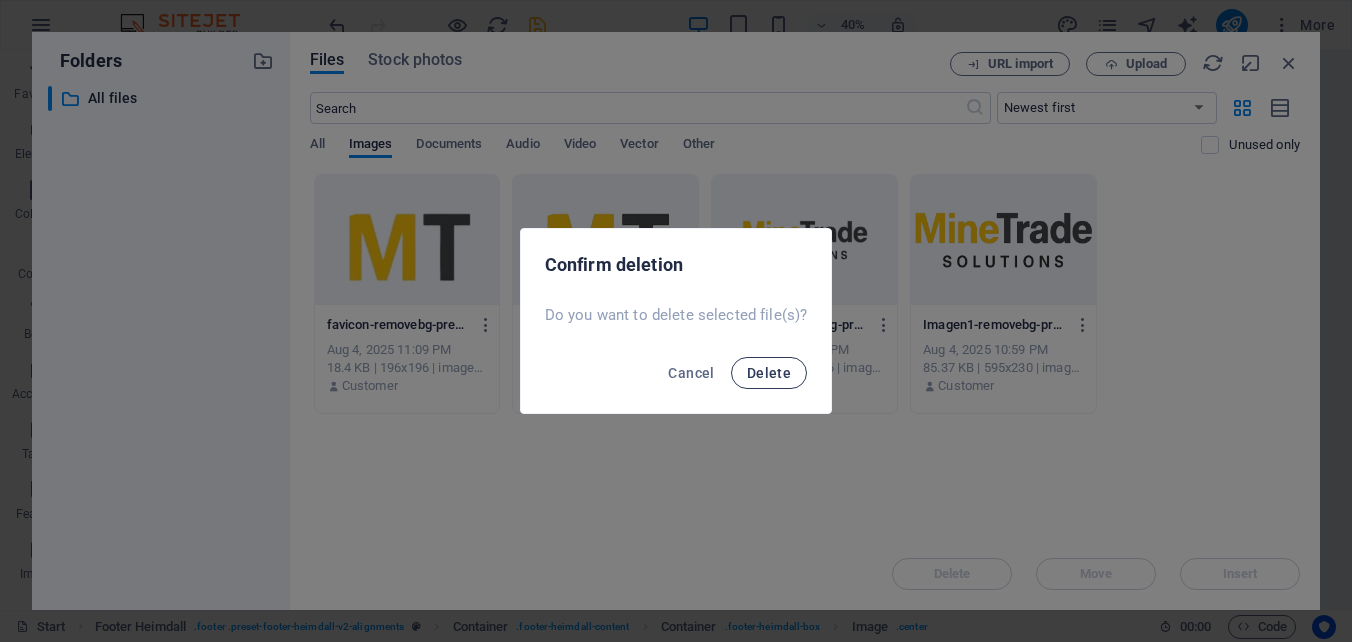 click on "Delete" at bounding box center [769, 373] 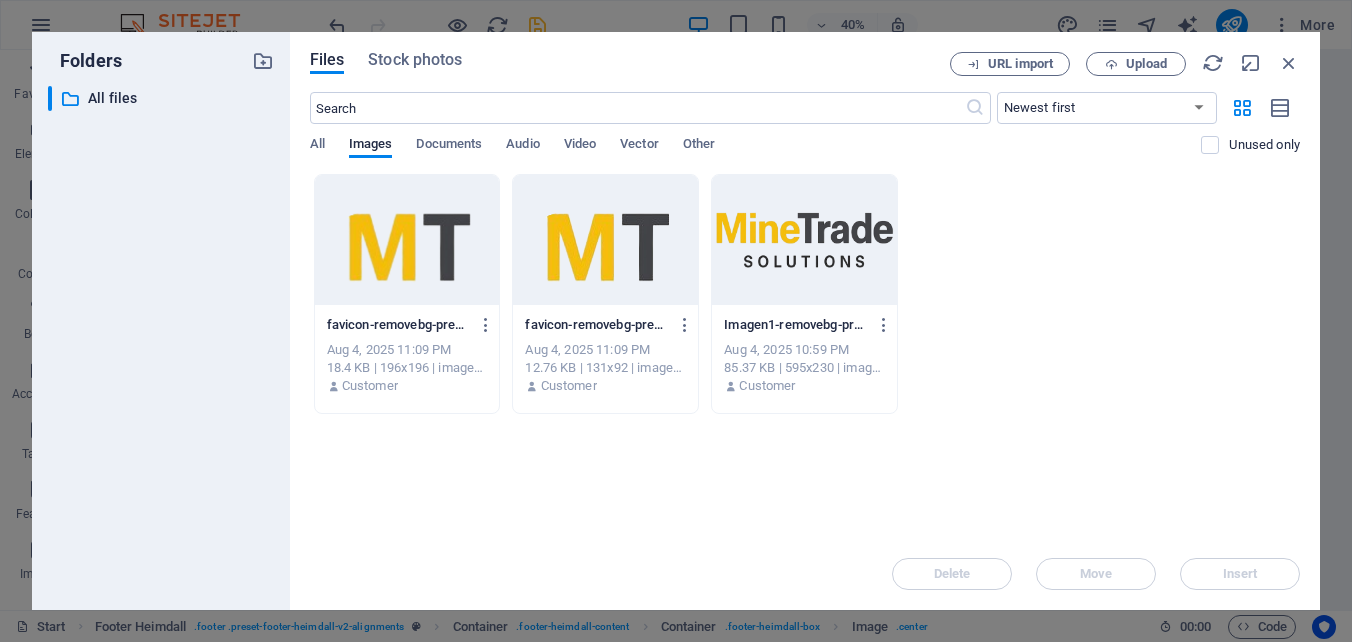 click at bounding box center (804, 240) 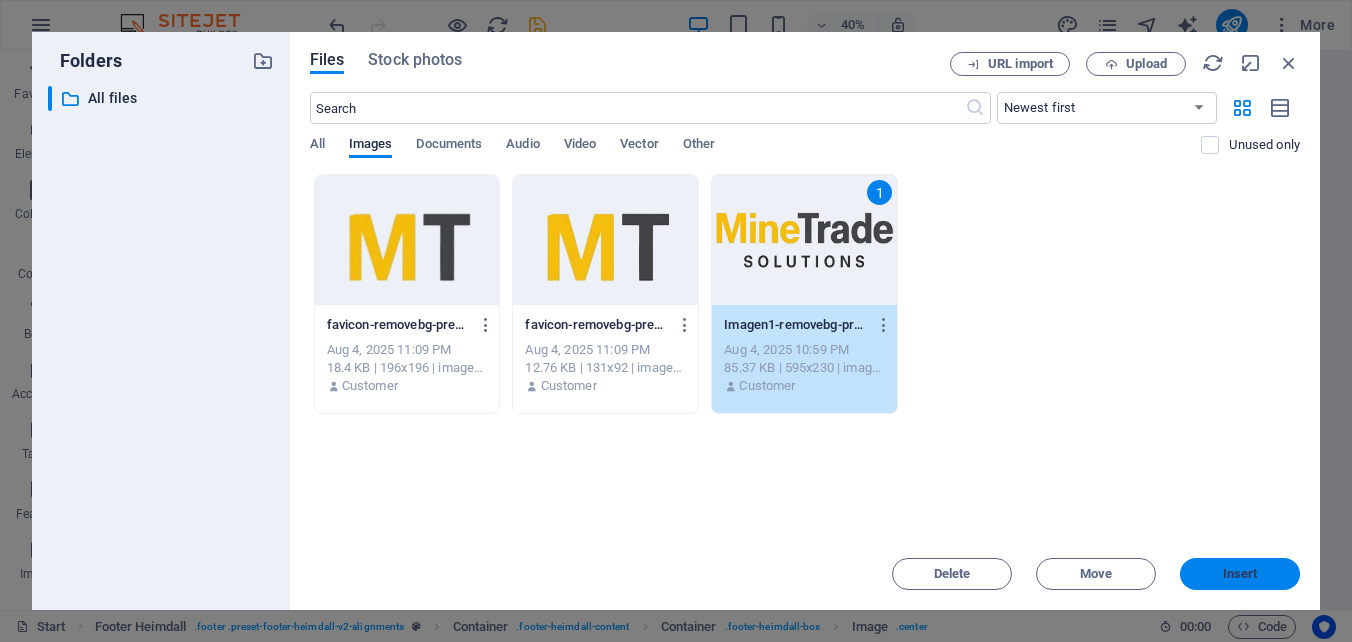 click on "Insert" at bounding box center [1240, 574] 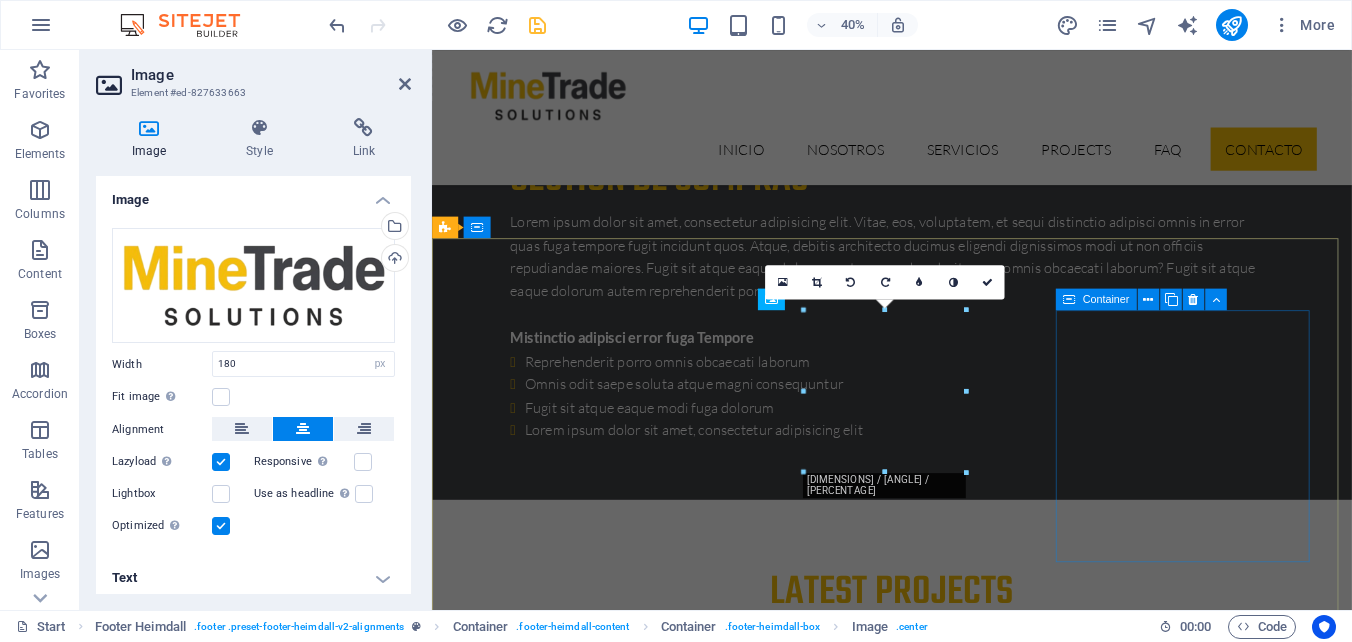 scroll, scrollTop: 6701, scrollLeft: 0, axis: vertical 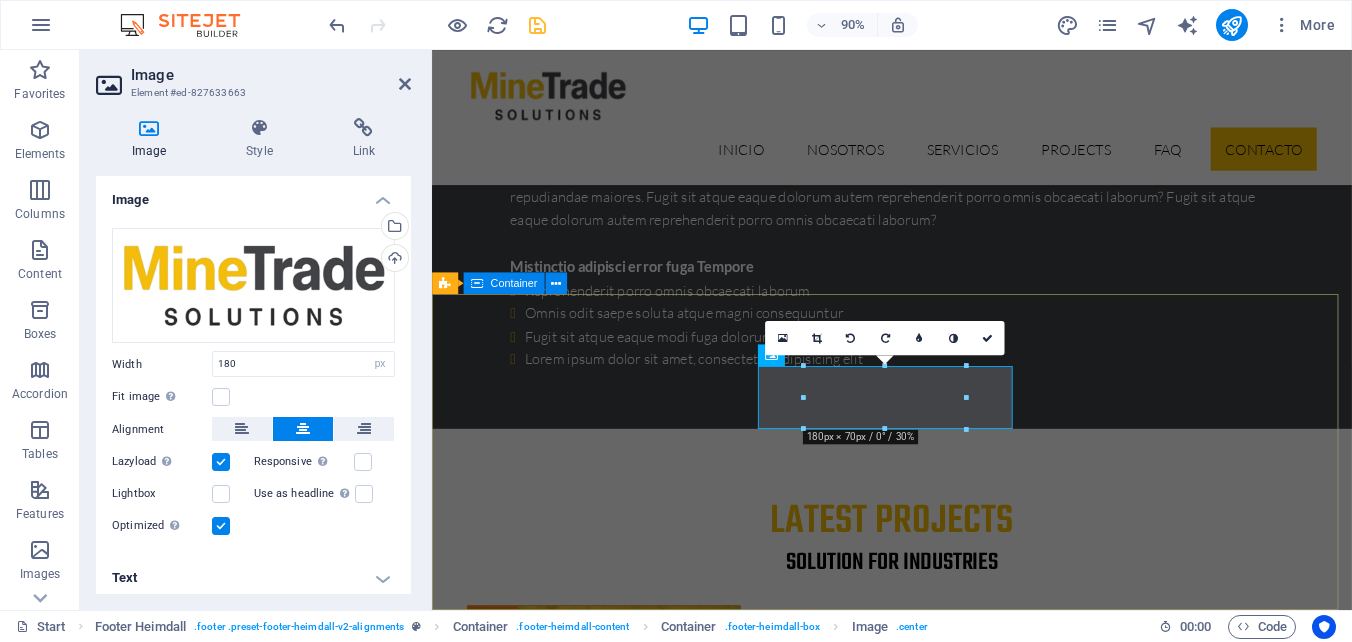 click on "Contáctanos [STREET] [NUMBER] Of. [NUMBER], [CITY] [CITY] [POSTAL_CODE] Teléfono: [PHONE] Email: [EMAIL] Legal Notice | Privacy Lorem ipsum dolor sit amet, consetur adipisicing elit. Natus, dores midimak at eligendi repellat voluptatem officia. Navegación About us Our Services Latest Projects Our FAQ´s Contact us" at bounding box center [943, 6594] 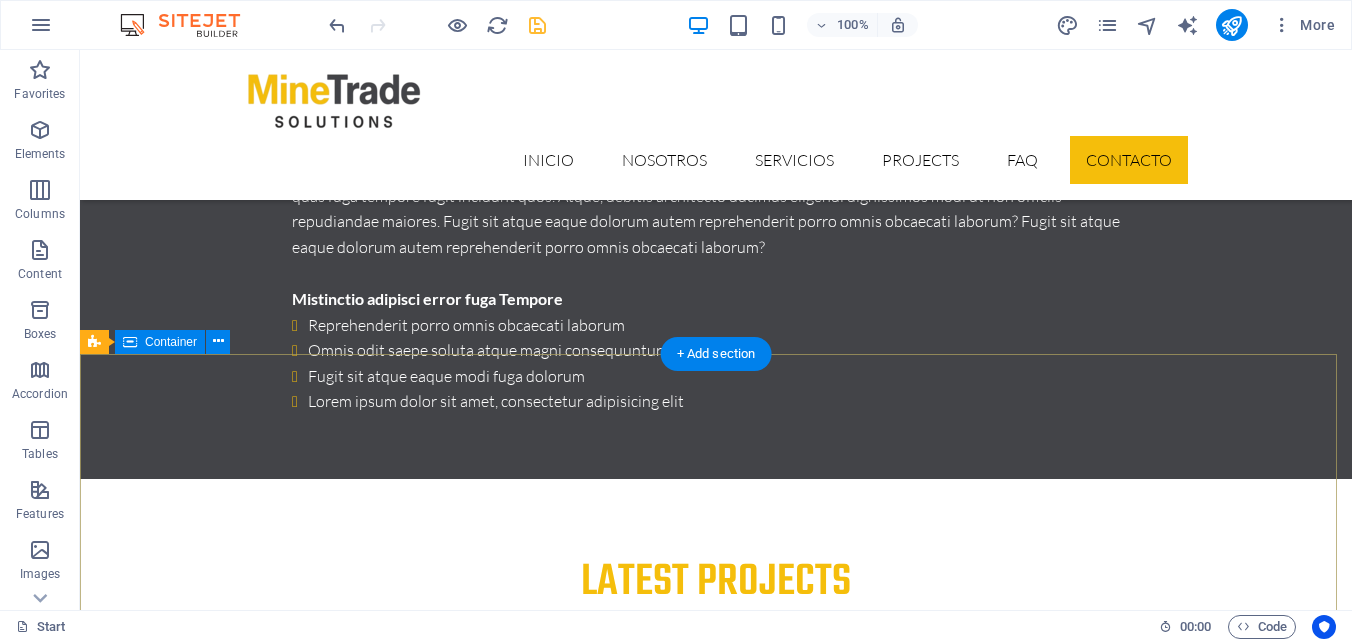 scroll, scrollTop: 6533, scrollLeft: 0, axis: vertical 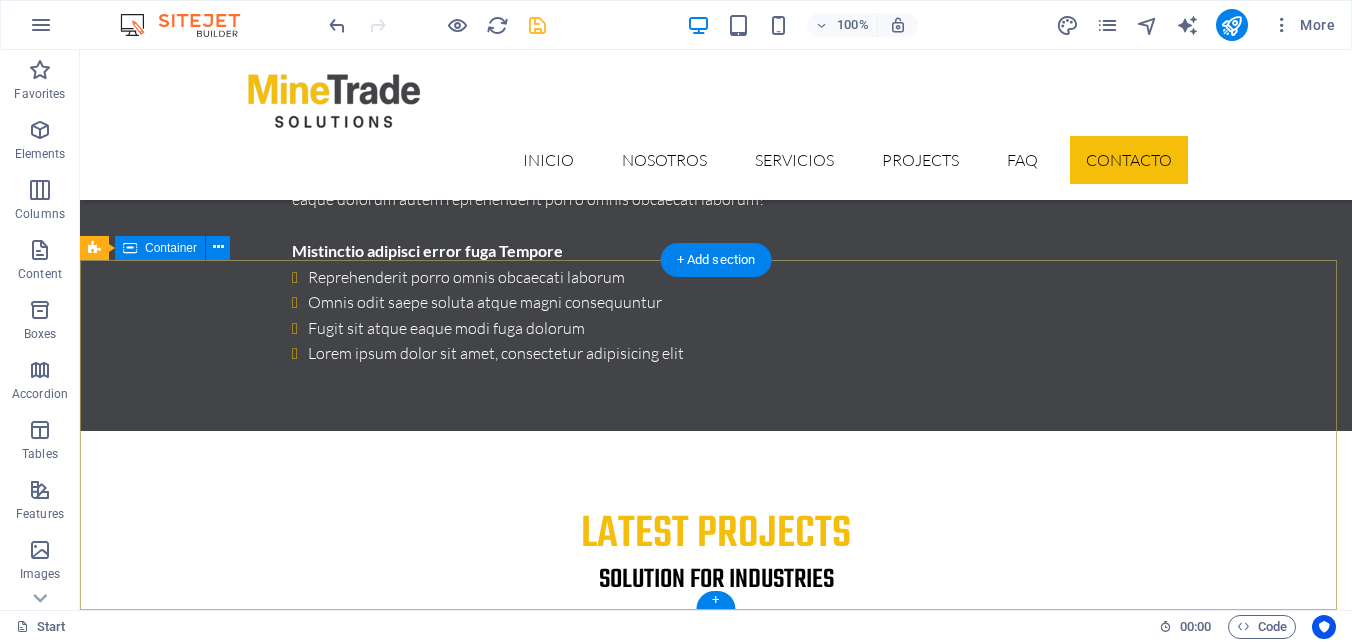 click on "Contáctanos [STREET] [NUMBER] Of. [NUMBER], [CITY] [CITY] [POSTAL_CODE] Teléfono: [PHONE] Email: [EMAIL] Legal Notice | Privacy Lorem ipsum dolor sit amet, consetur adipisicing elit. Natus, dores midimak at eligendi repellat voluptatem officia. Navegación About us Our Services Latest Projects Our FAQ´s Contact us" at bounding box center [716, 6523] 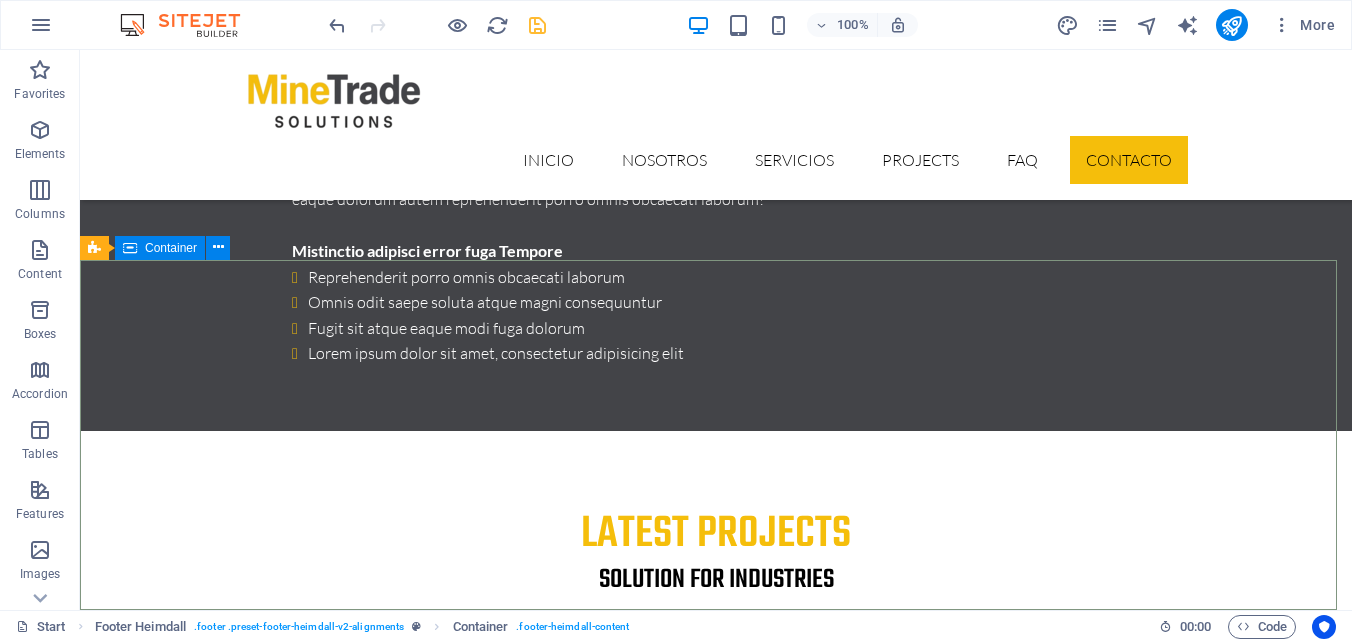click on "Container" at bounding box center (171, 248) 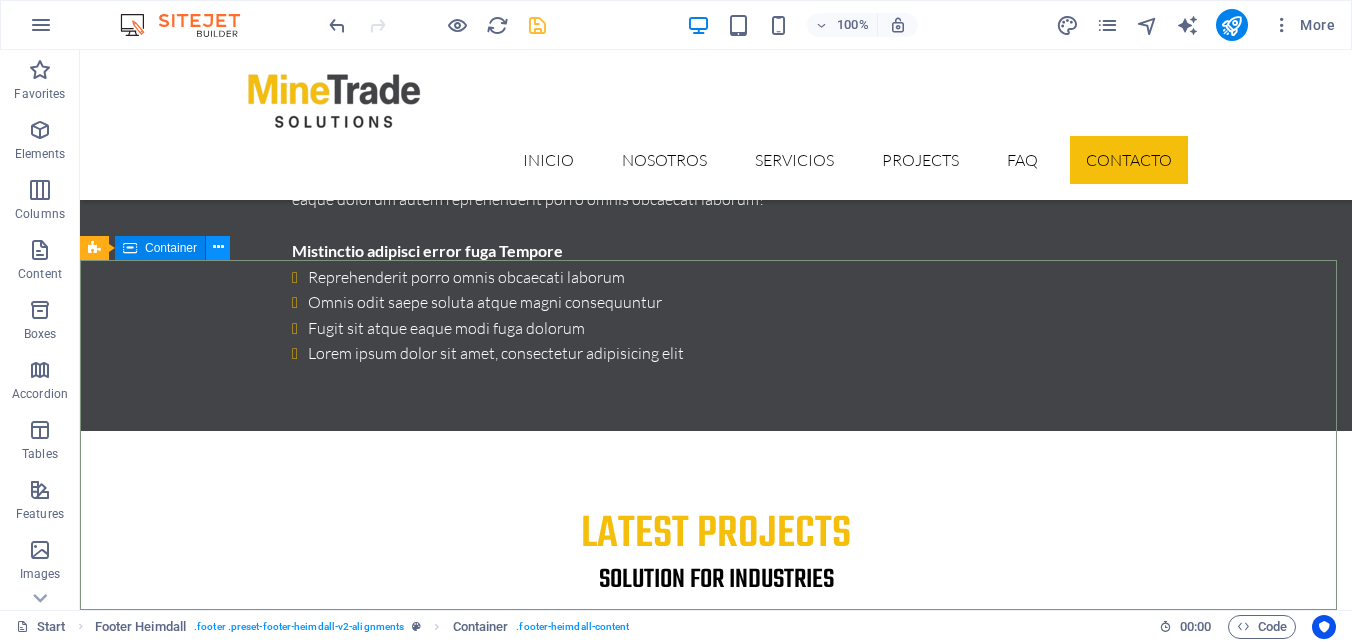 click at bounding box center [218, 248] 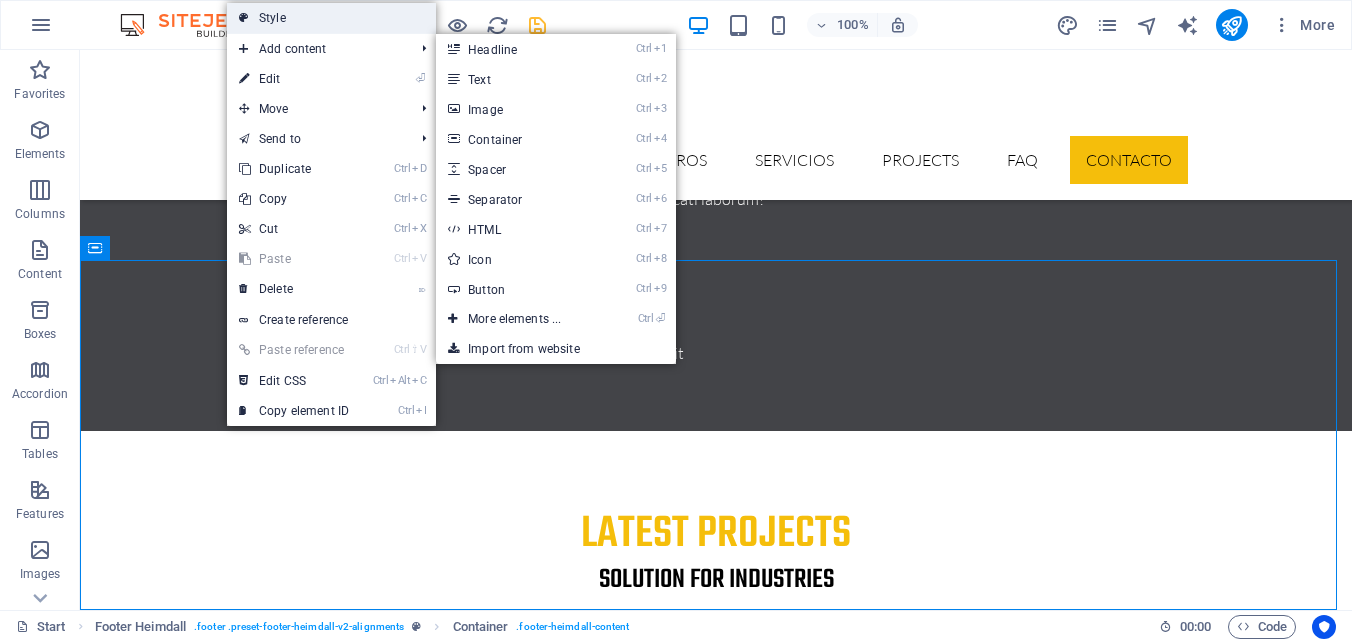 click on "Style" at bounding box center (331, 18) 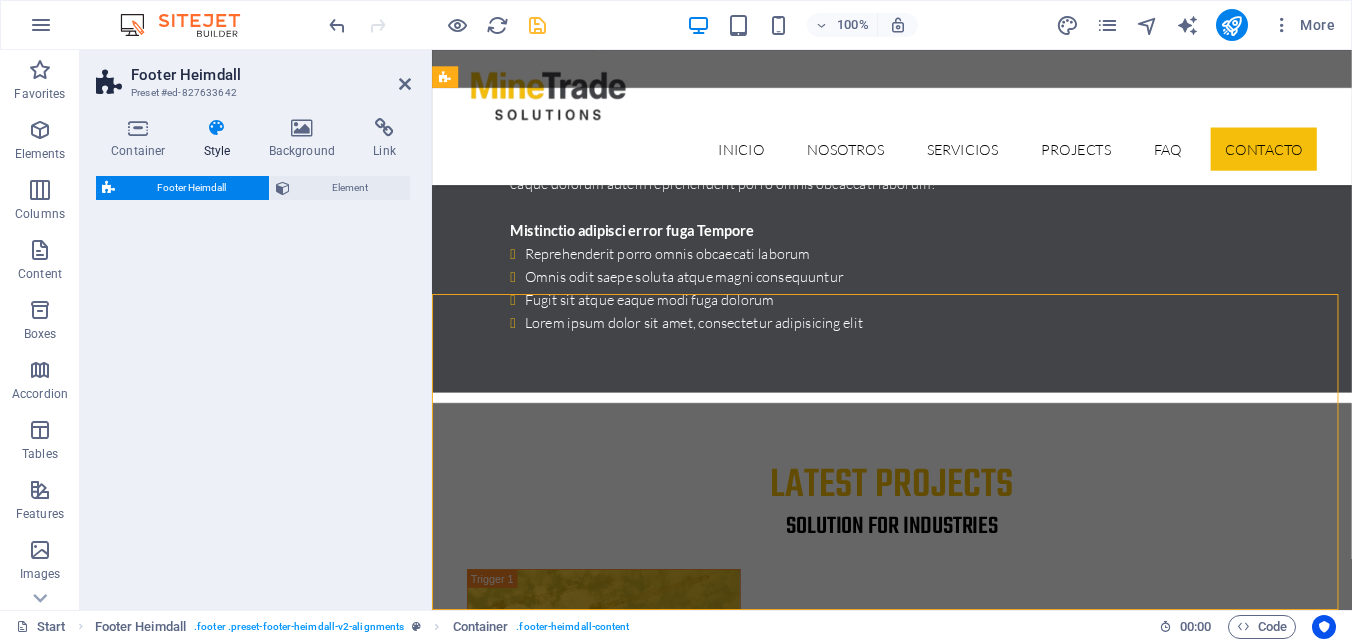 scroll, scrollTop: 6701, scrollLeft: 0, axis: vertical 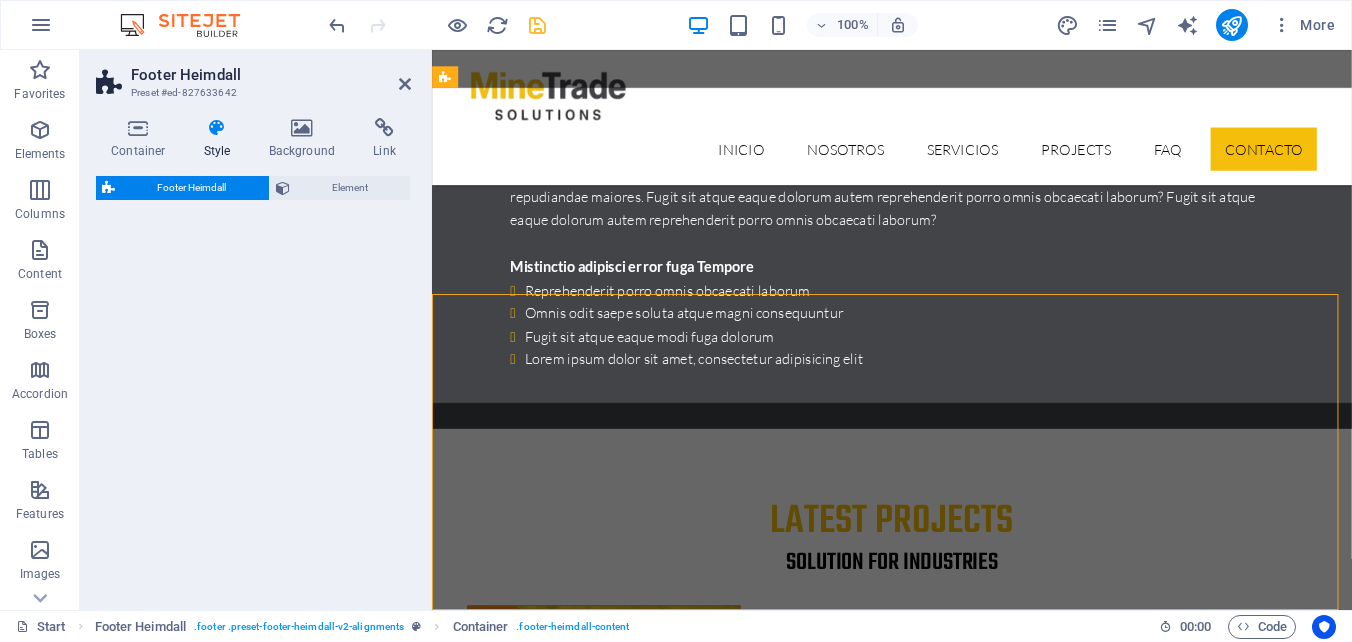 select on "rem" 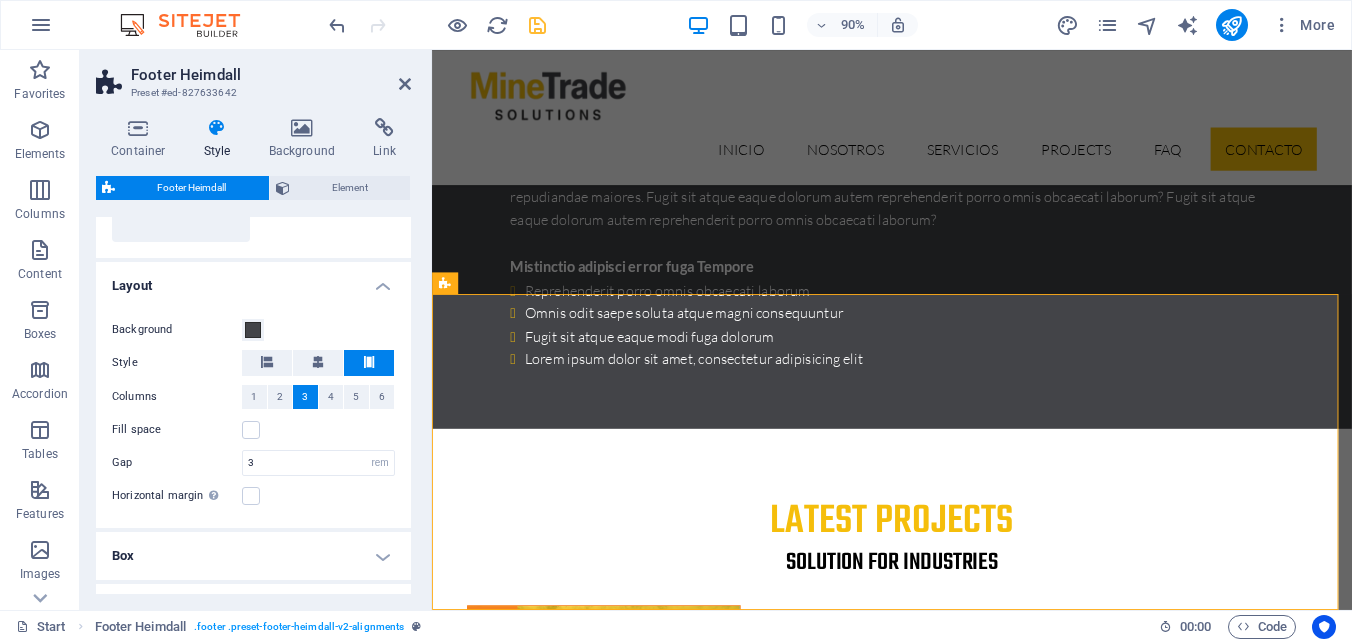 scroll, scrollTop: 300, scrollLeft: 0, axis: vertical 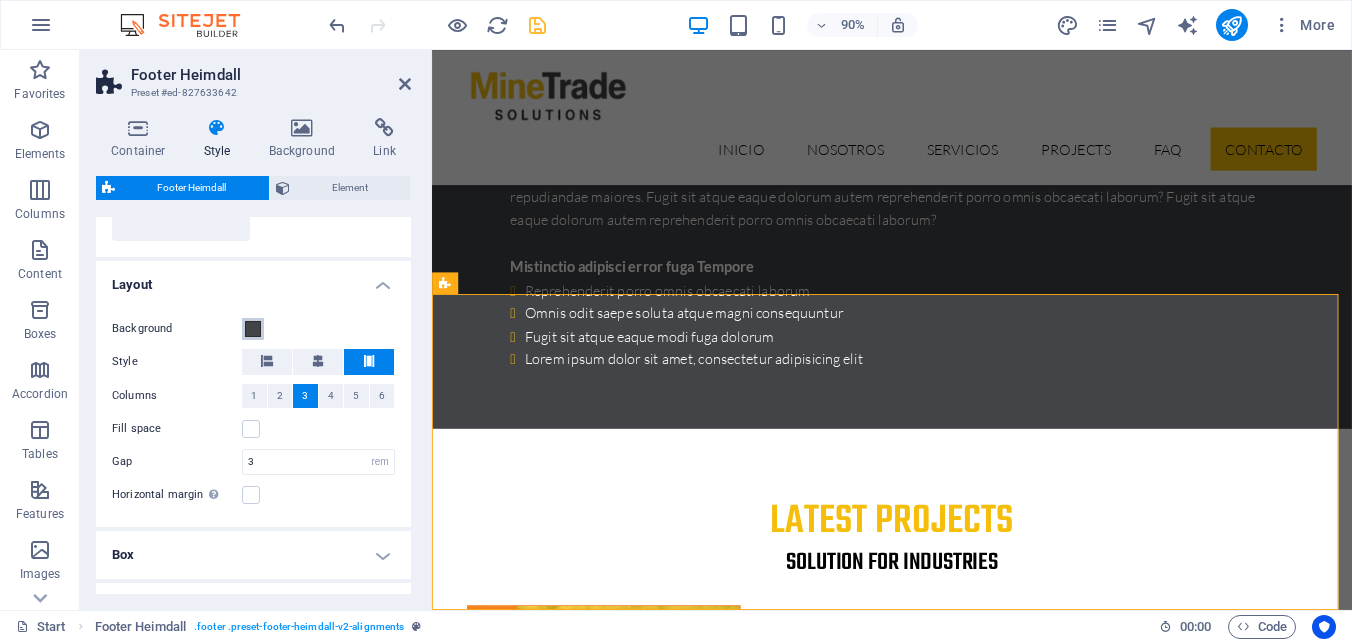 click at bounding box center (253, 329) 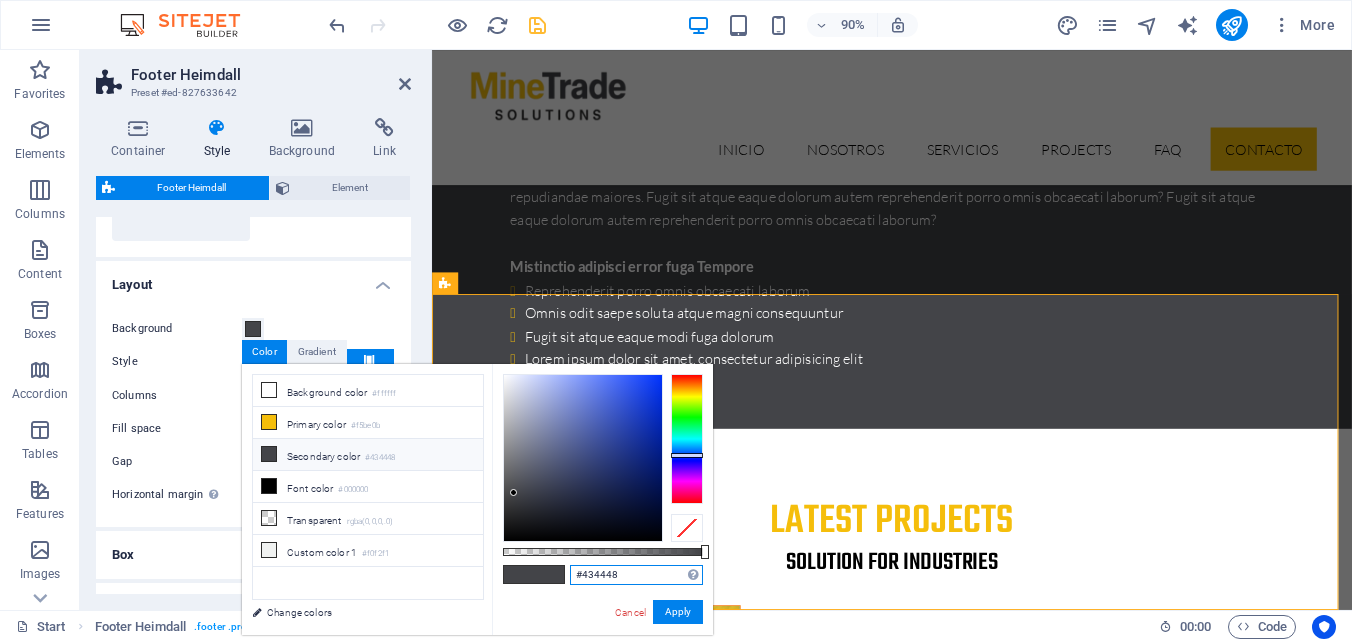 drag, startPoint x: 633, startPoint y: 575, endPoint x: 551, endPoint y: 573, distance: 82.02438 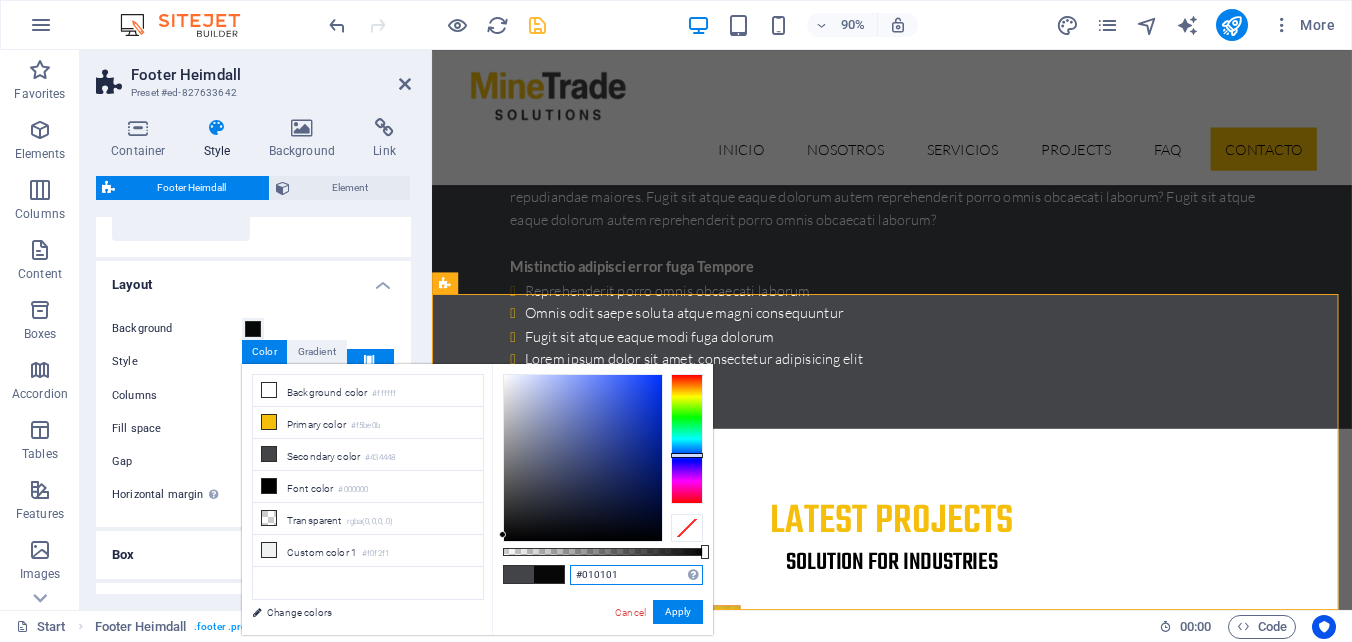 type on "#000000" 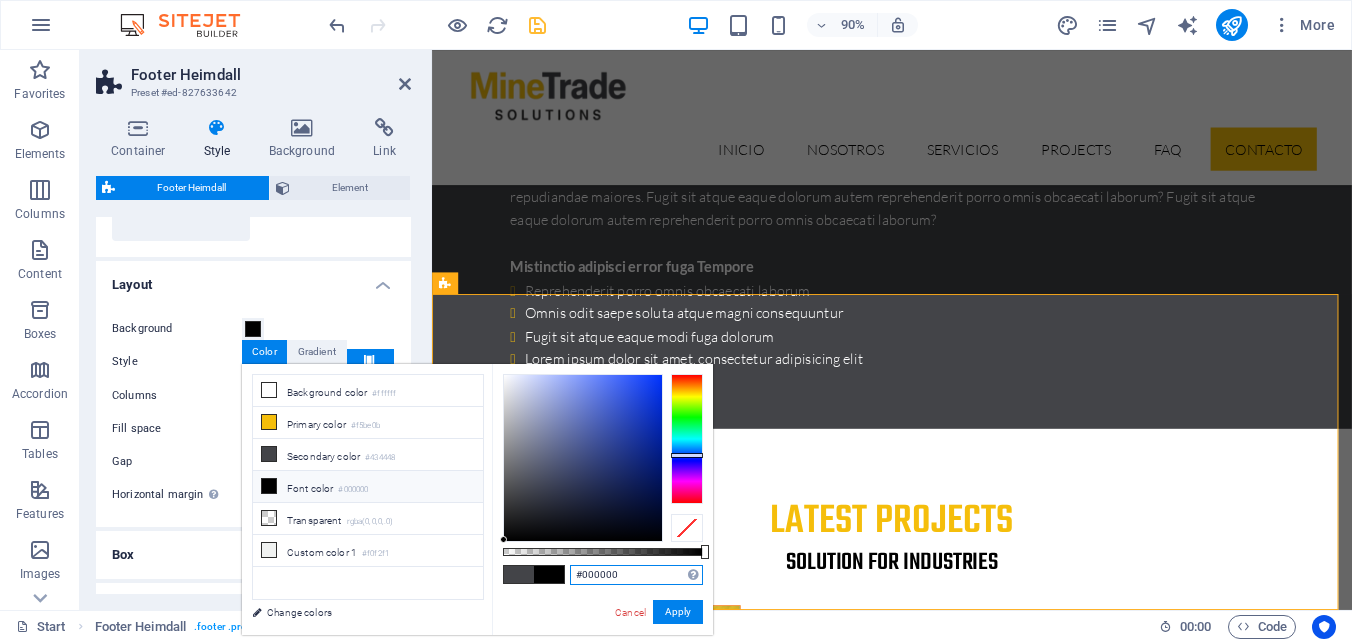 drag, startPoint x: 514, startPoint y: 493, endPoint x: 504, endPoint y: 550, distance: 57.870544 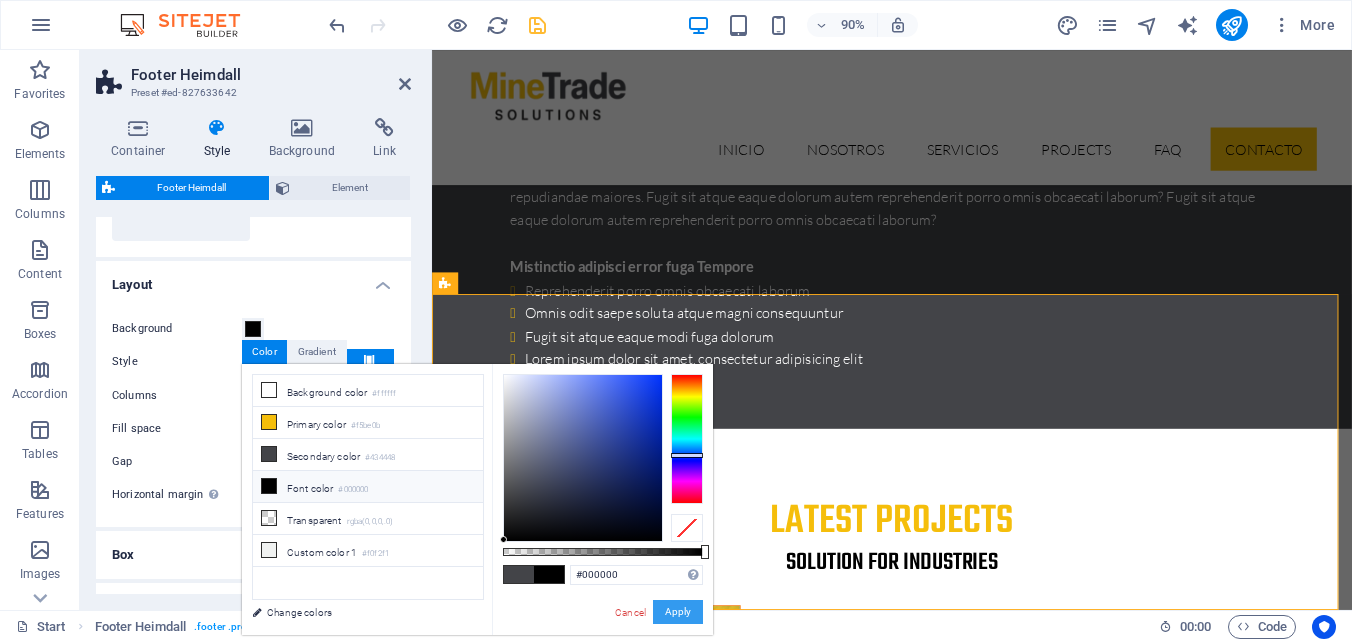 click on "Apply" at bounding box center (678, 612) 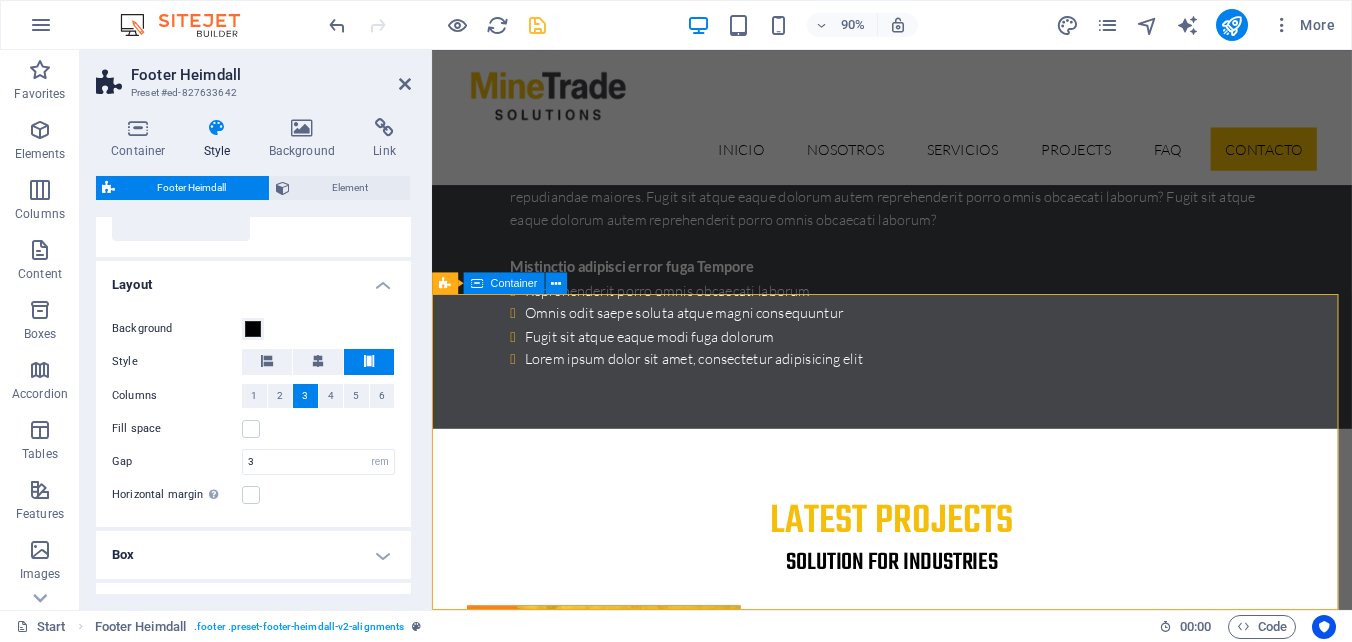 click on "Contáctanos [STREET] [NUMBER] Of. [NUMBER], [CITY] [CITY] [POSTAL_CODE] Teléfono: [PHONE] Email: [EMAIL] Legal Notice | Privacy Lorem ipsum dolor sit amet, consetur adipisicing elit. Natus, dores midimak at eligendi repellat voluptatem officia. Navegación About us Our Services Latest Projects Our FAQ´s Contact us" at bounding box center [943, 6594] 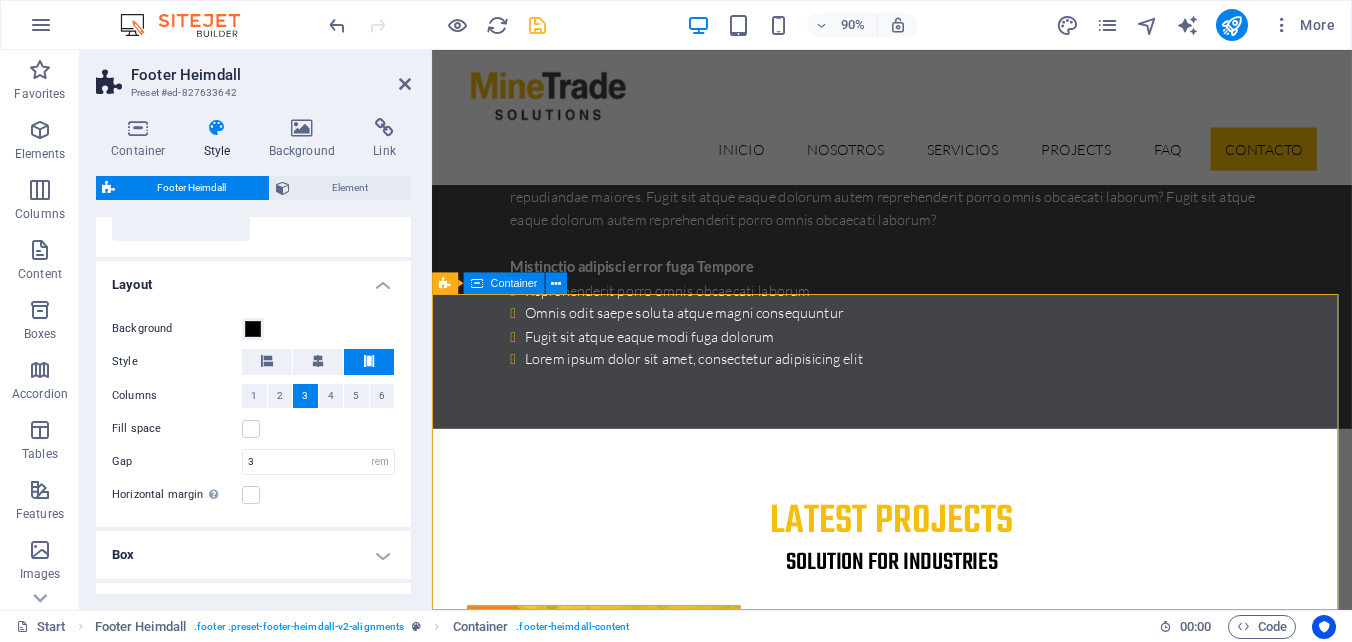 click on "Contáctanos [STREET] [NUMBER] Of. [NUMBER], [CITY] [CITY] [POSTAL_CODE] Teléfono: [PHONE] Email: [EMAIL] Legal Notice | Privacy Lorem ipsum dolor sit amet, consetur adipisicing elit. Natus, dores midimak at eligendi repellat voluptatem officia. Navegación About us Our Services Latest Projects Our FAQ´s Contact us" at bounding box center (943, 6594) 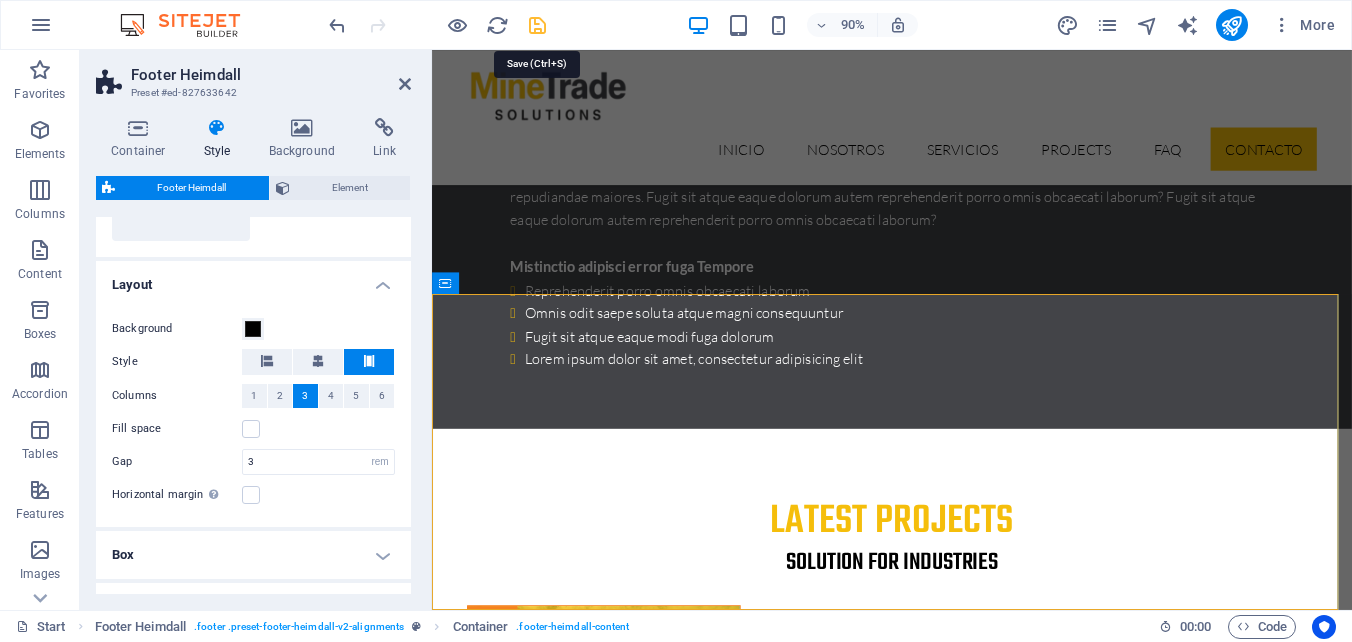 click at bounding box center (537, 25) 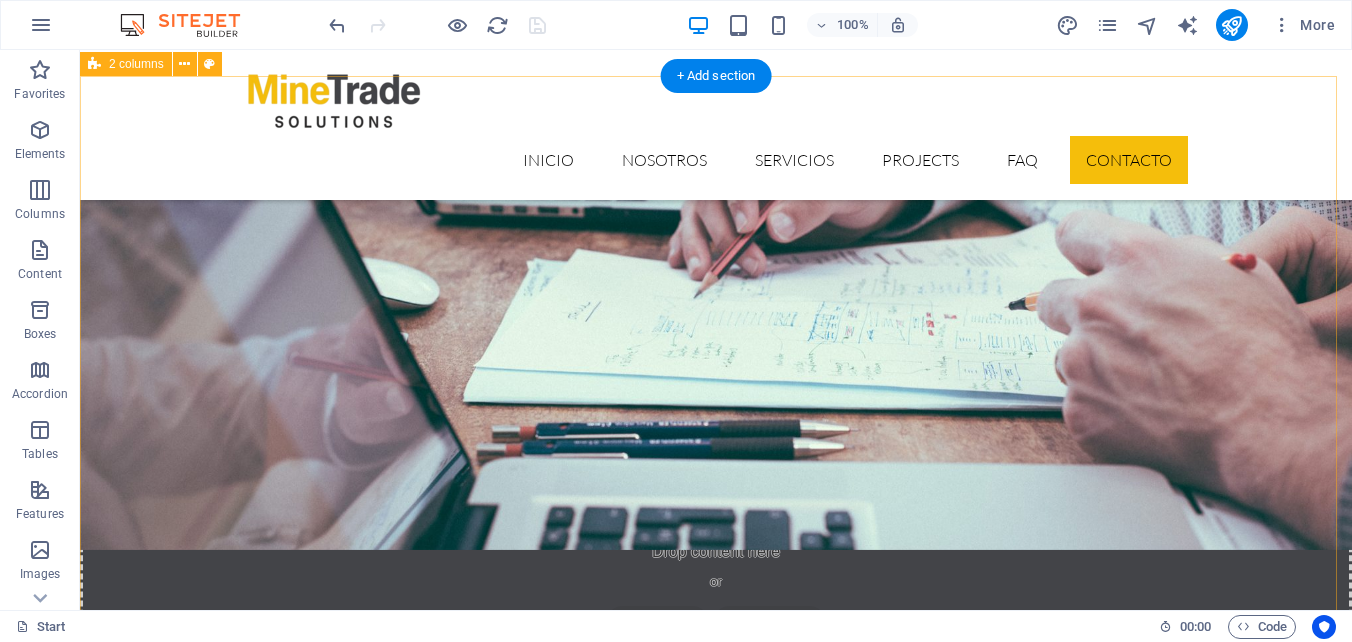 scroll, scrollTop: 5833, scrollLeft: 0, axis: vertical 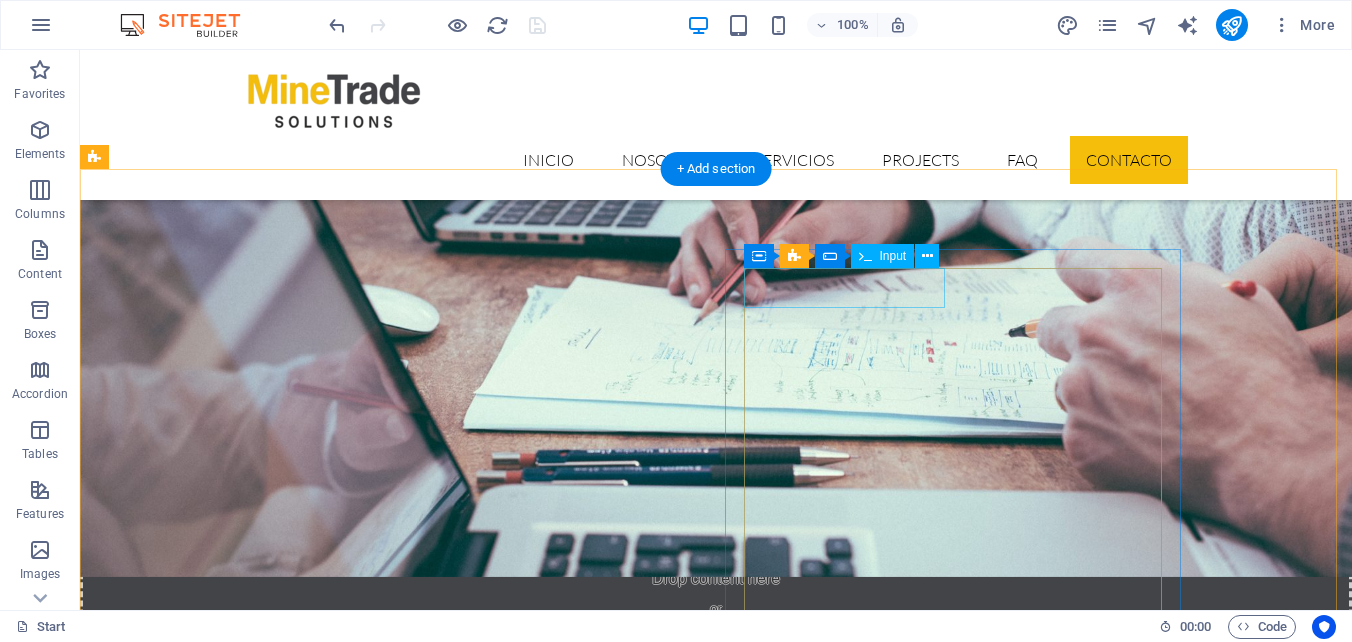 click at bounding box center [324, 5988] 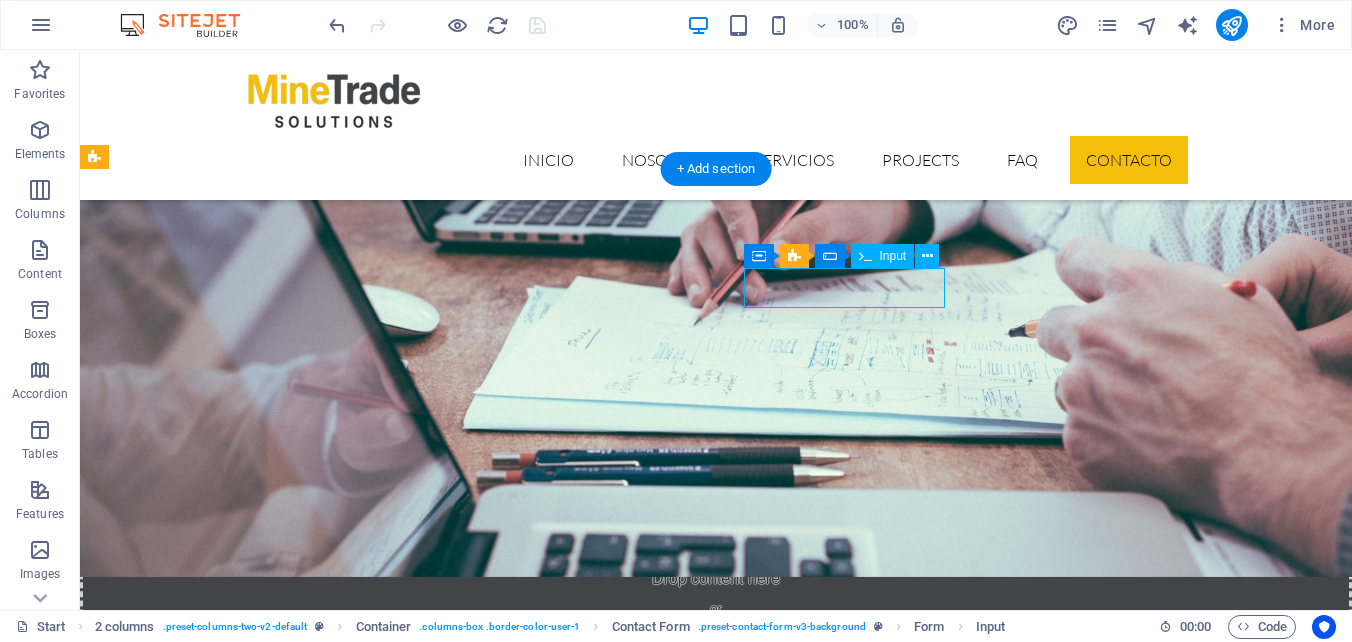 click at bounding box center (324, 5988) 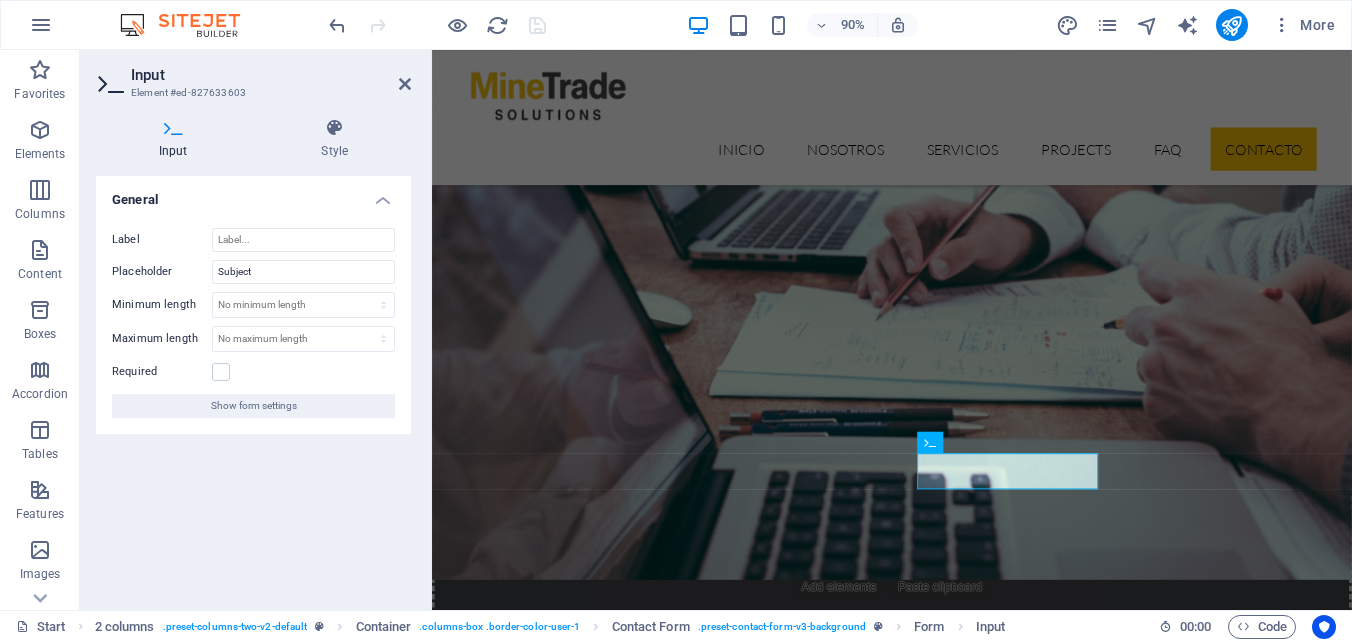 click at bounding box center (943, 4258) 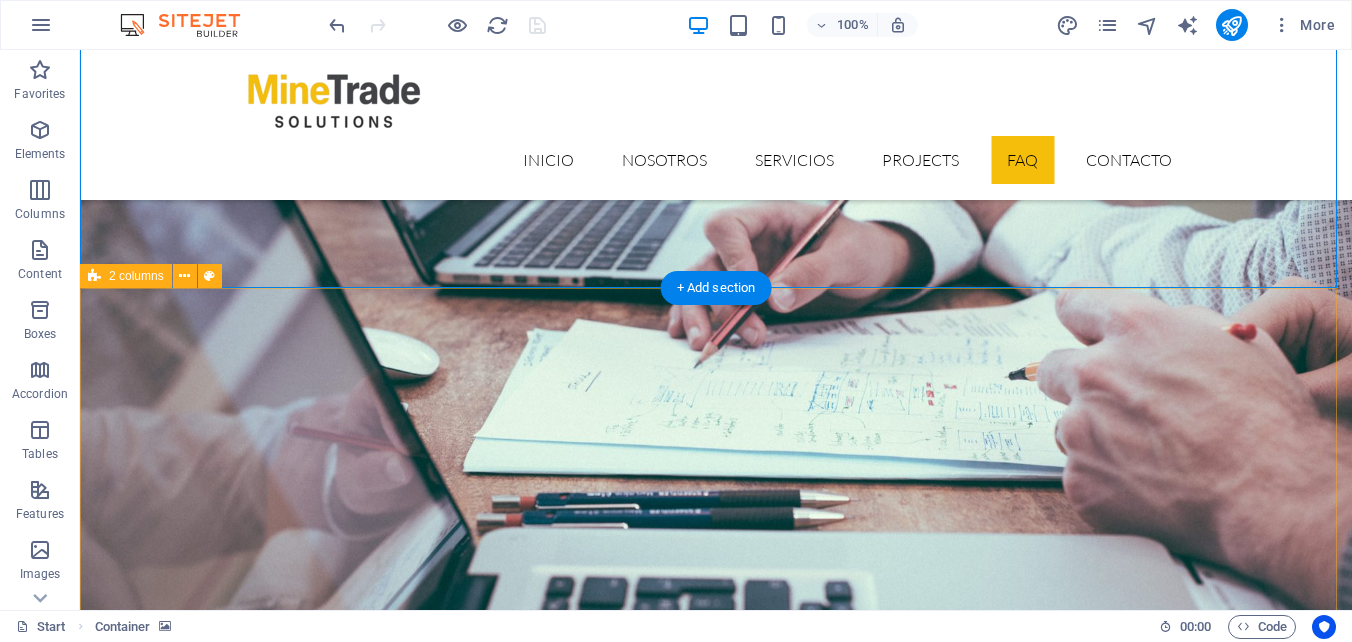 scroll, scrollTop: 5804, scrollLeft: 0, axis: vertical 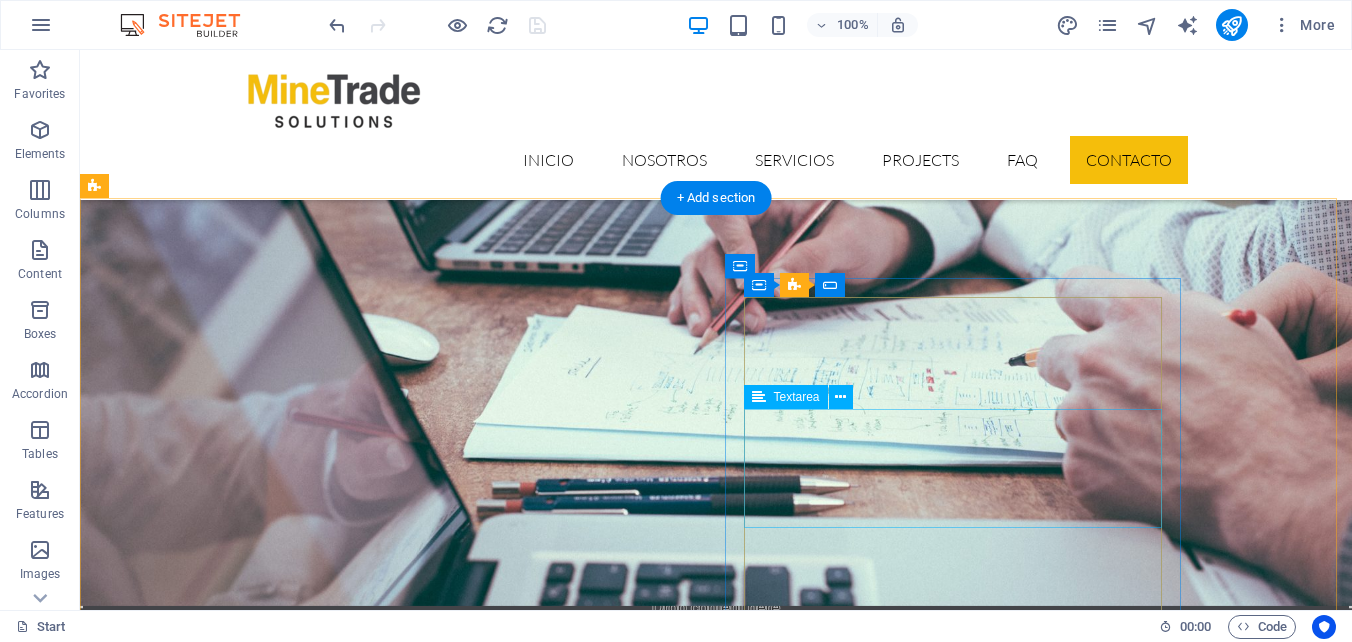 click at bounding box center [324, 6289] 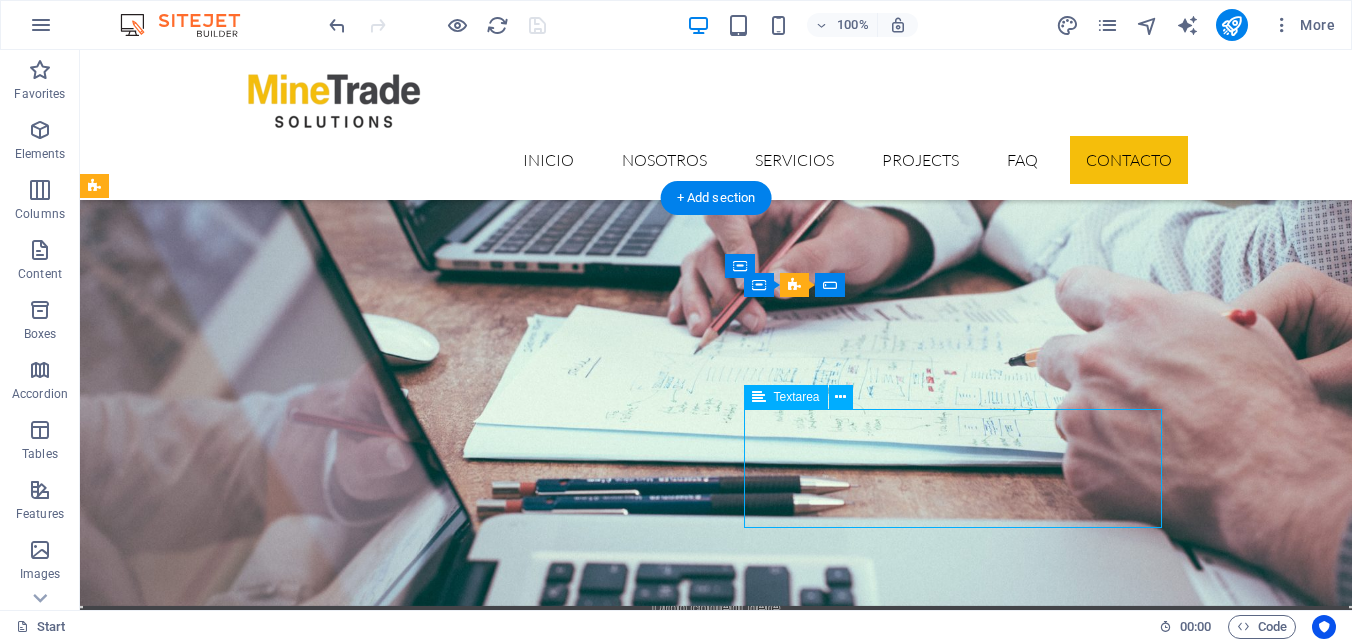 click at bounding box center [324, 6289] 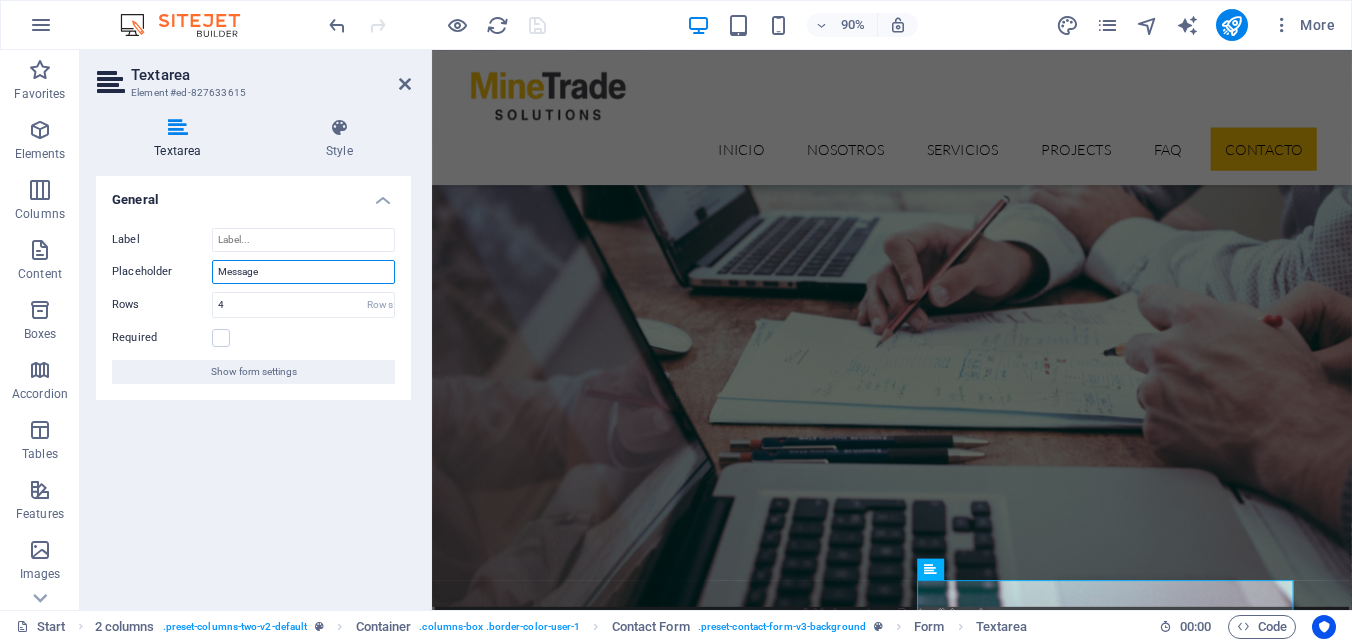 drag, startPoint x: 277, startPoint y: 274, endPoint x: 201, endPoint y: 272, distance: 76.02631 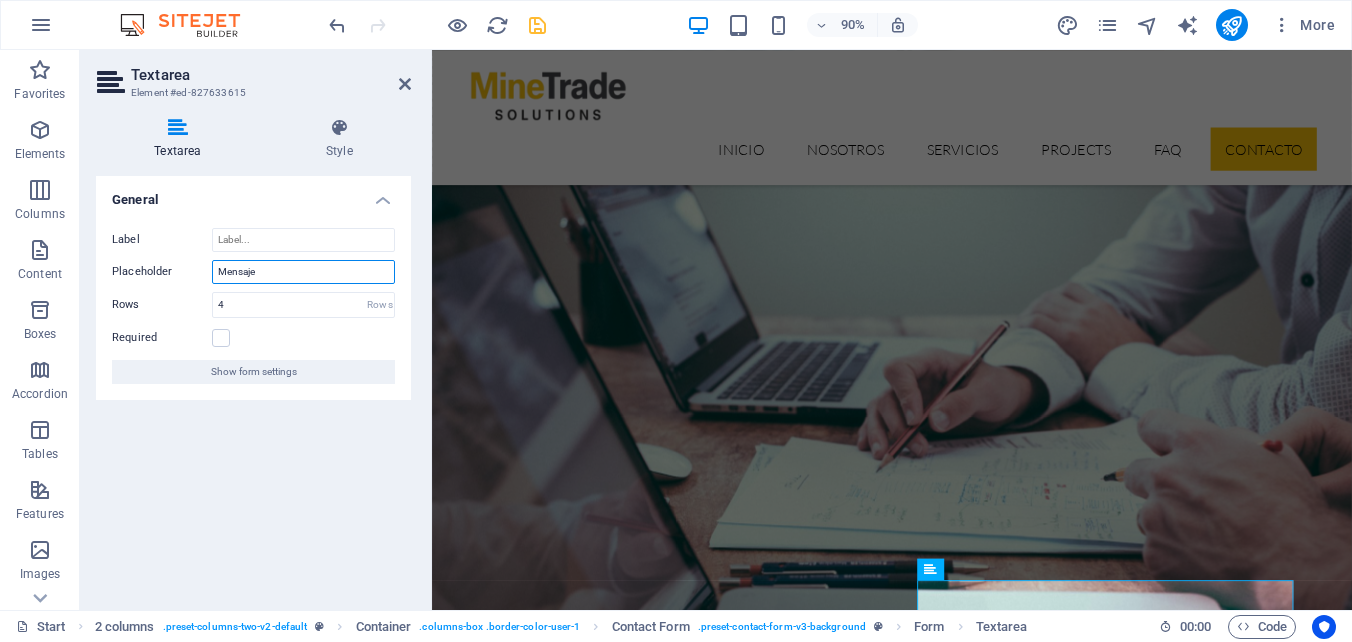 type on "Mensaje" 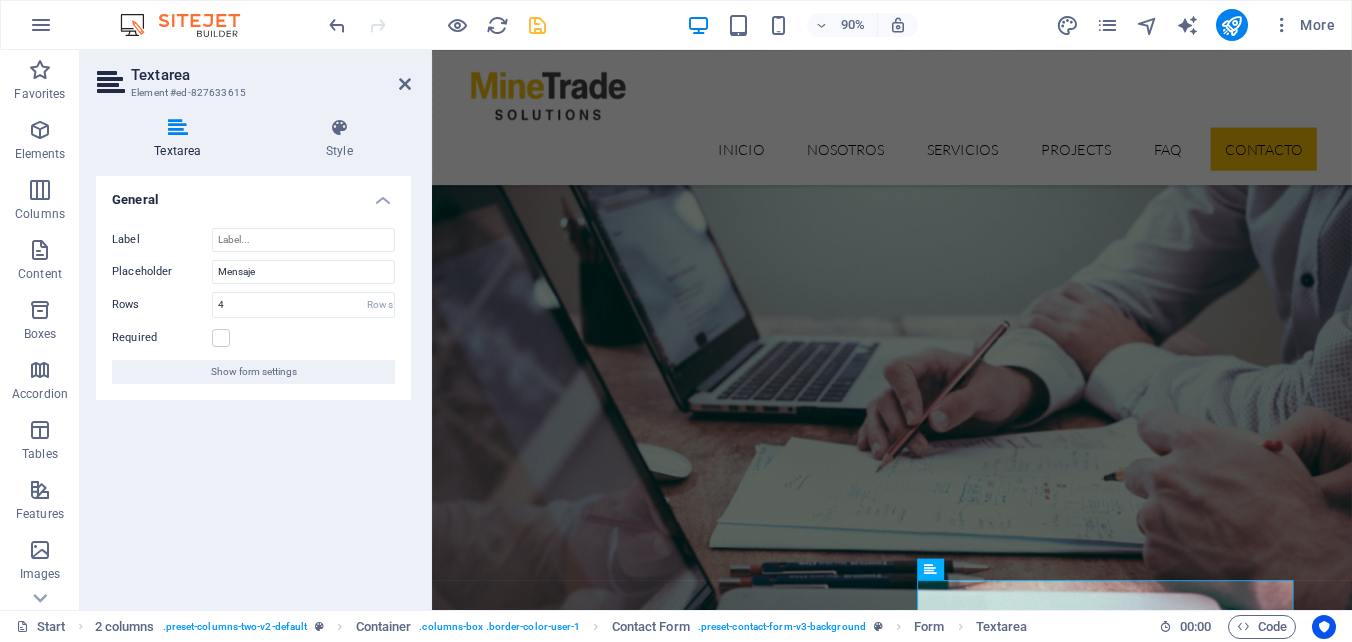 click on "General Label Placeholder Mensaje Rows 4 Rows Required Show form settings" at bounding box center (253, 385) 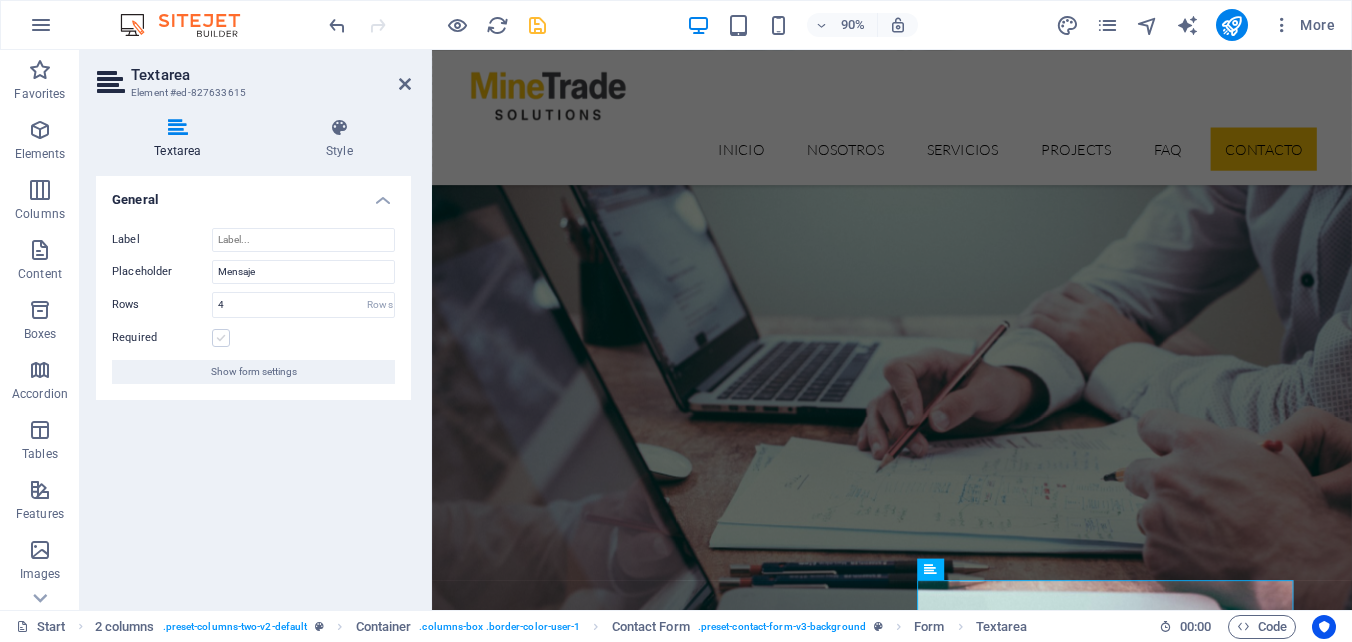 click at bounding box center (221, 338) 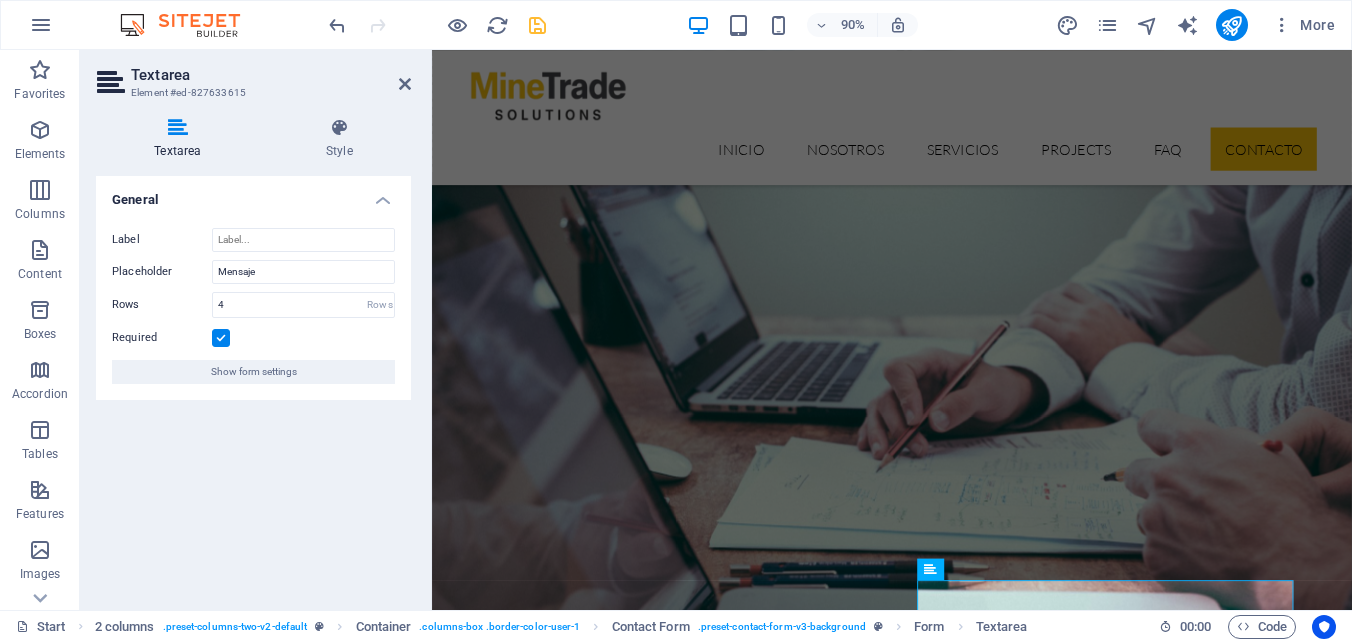 click at bounding box center [943, 4526] 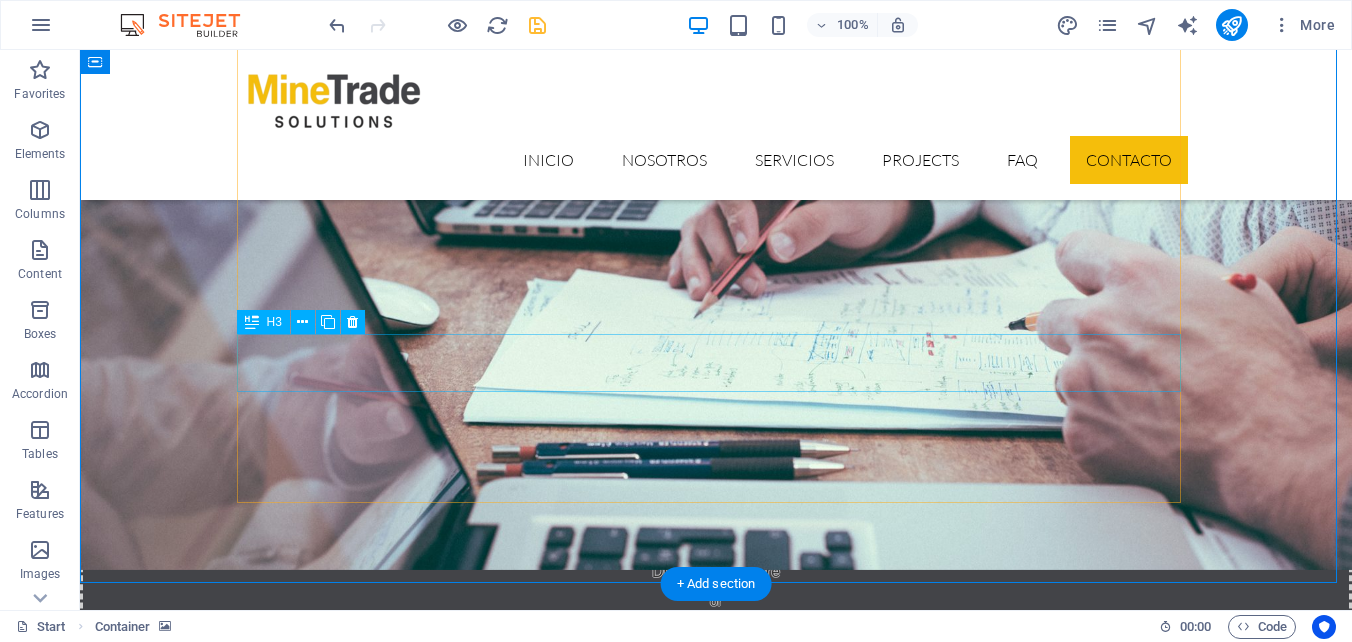 scroll, scrollTop: 5881, scrollLeft: 0, axis: vertical 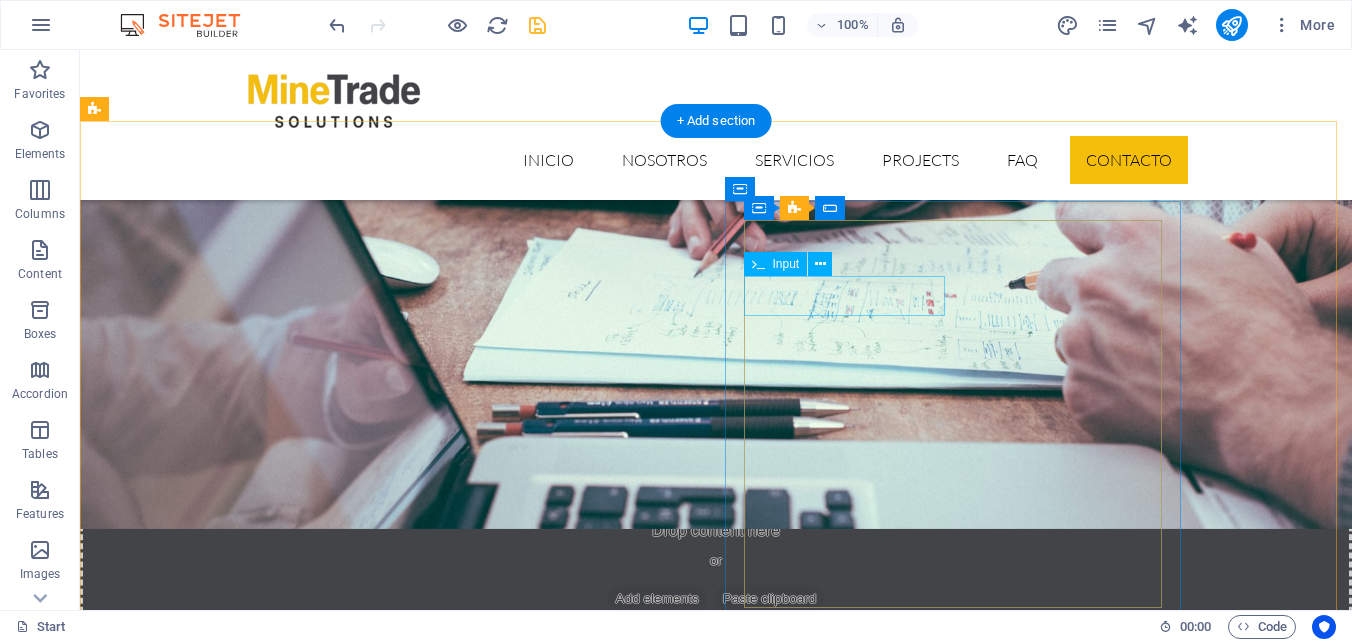 click at bounding box center [324, 6055] 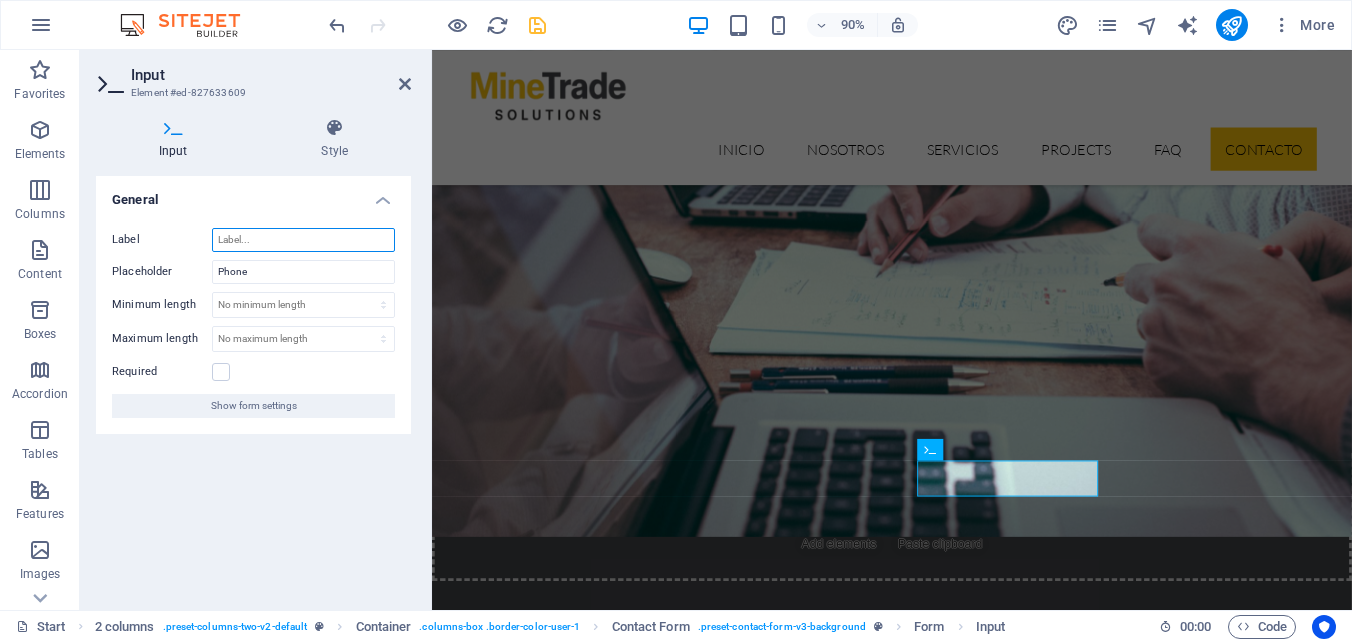 click on "Label" at bounding box center (303, 240) 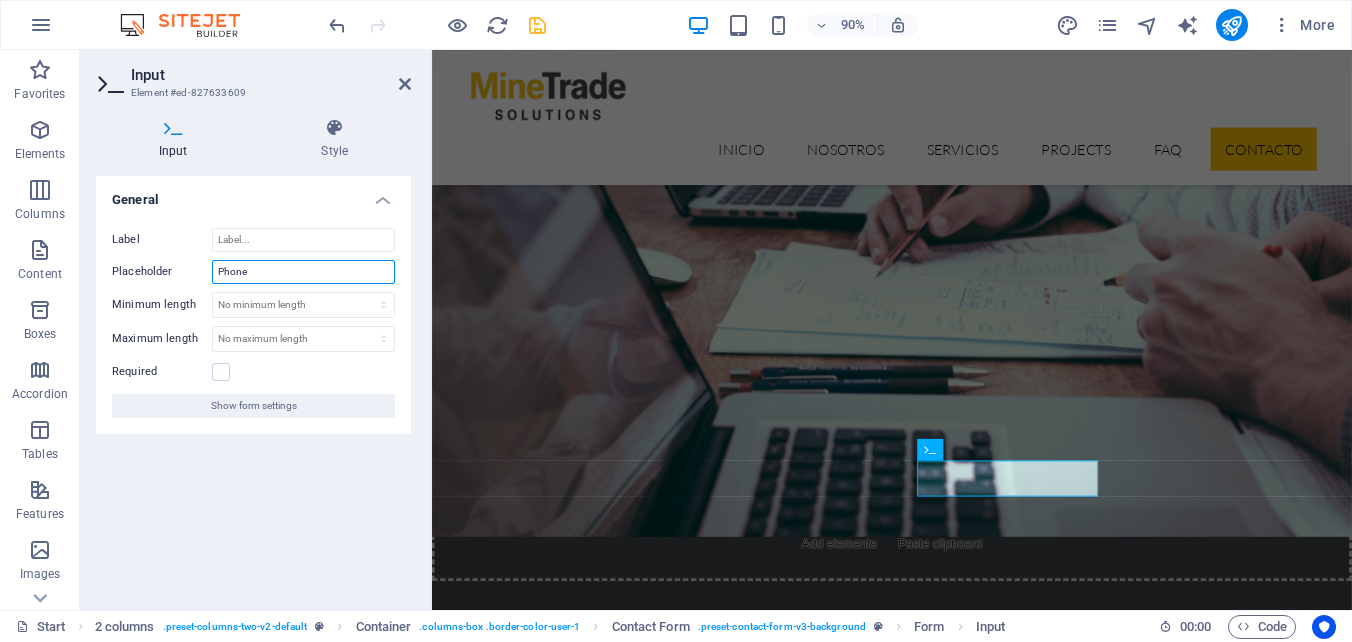 click on "Phone" at bounding box center (303, 272) 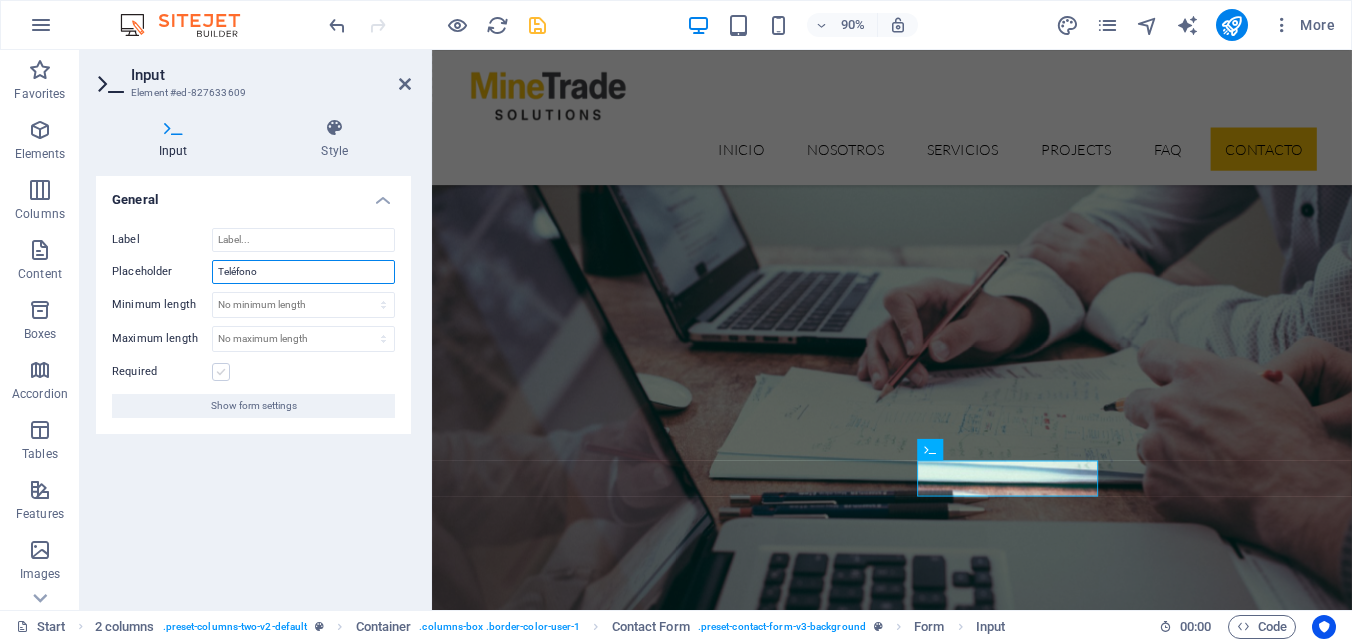 type on "Teléfono" 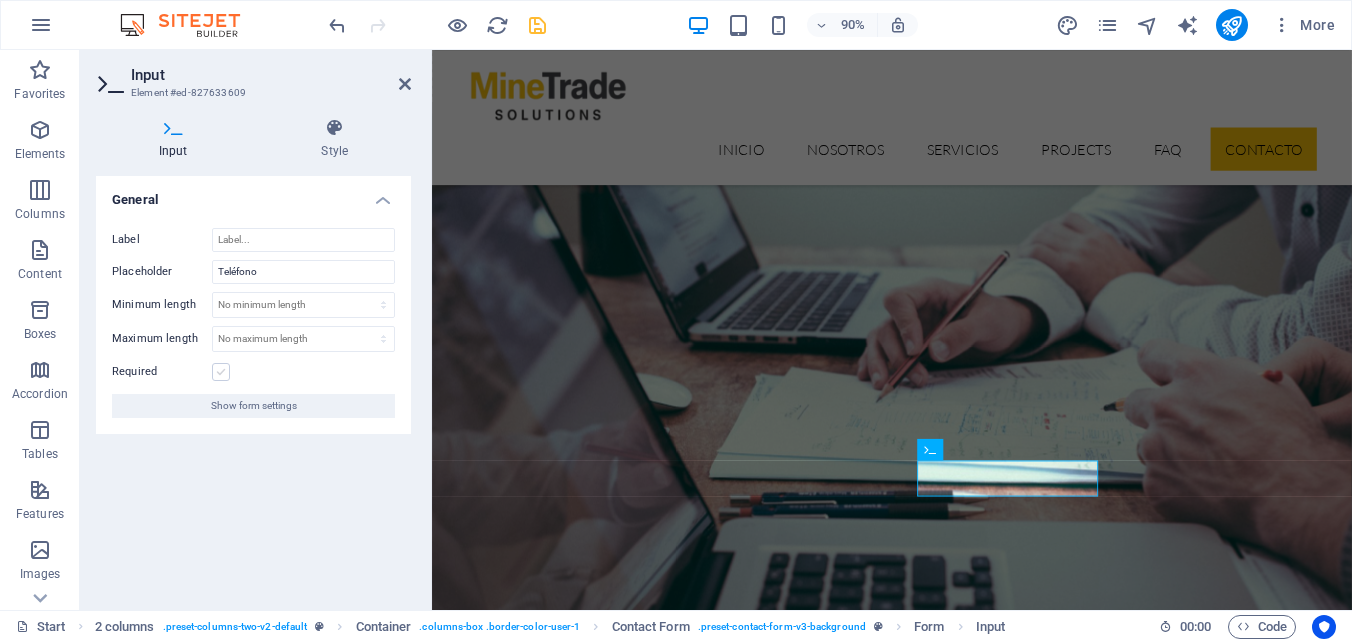 click at bounding box center [221, 372] 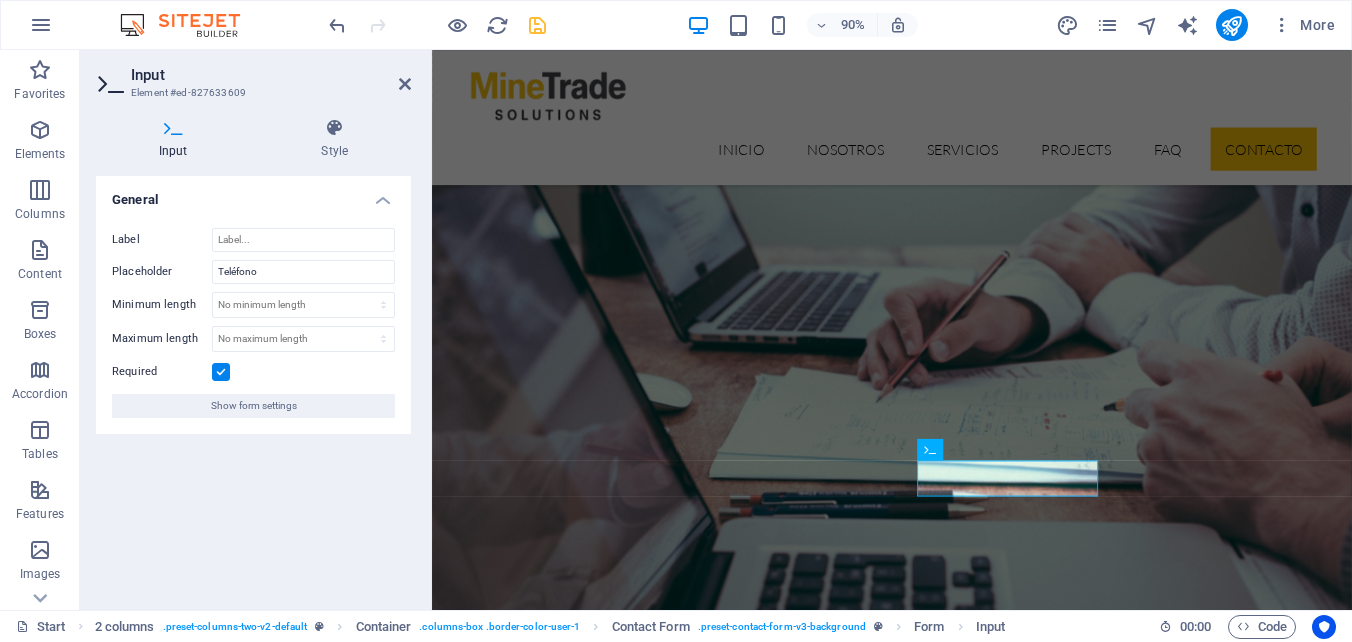 click at bounding box center [221, 372] 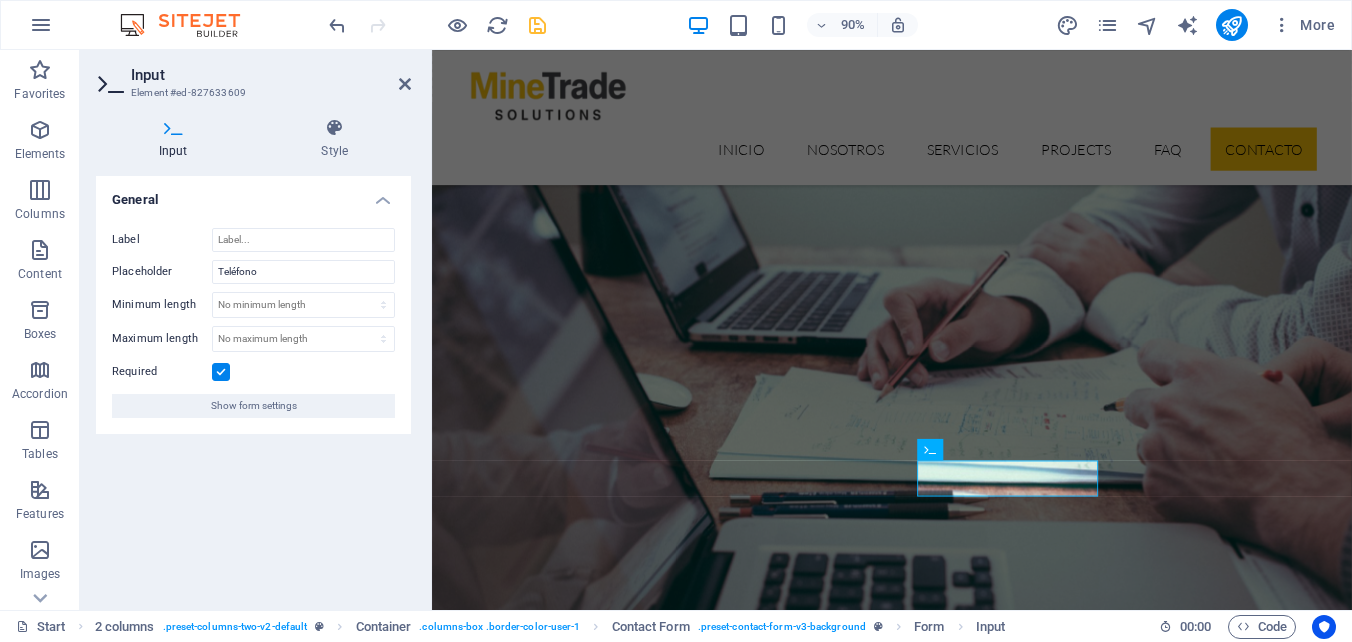 click on "Required" at bounding box center (0, 0) 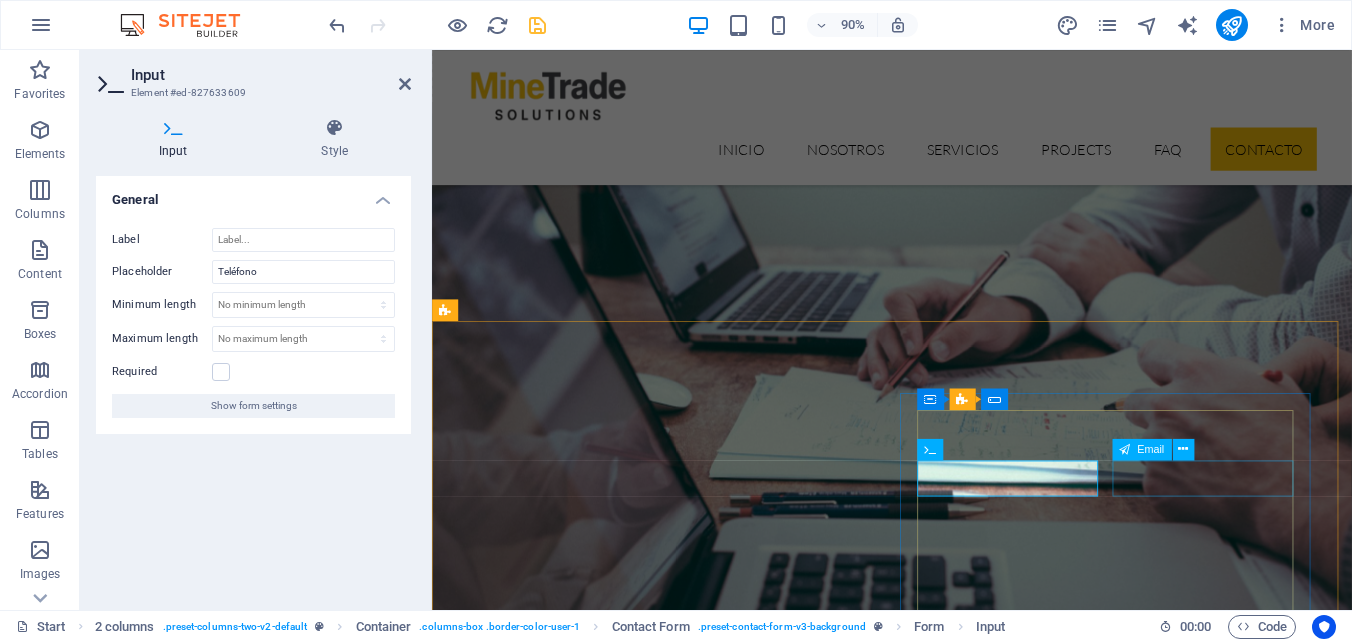 click at bounding box center [676, 6352] 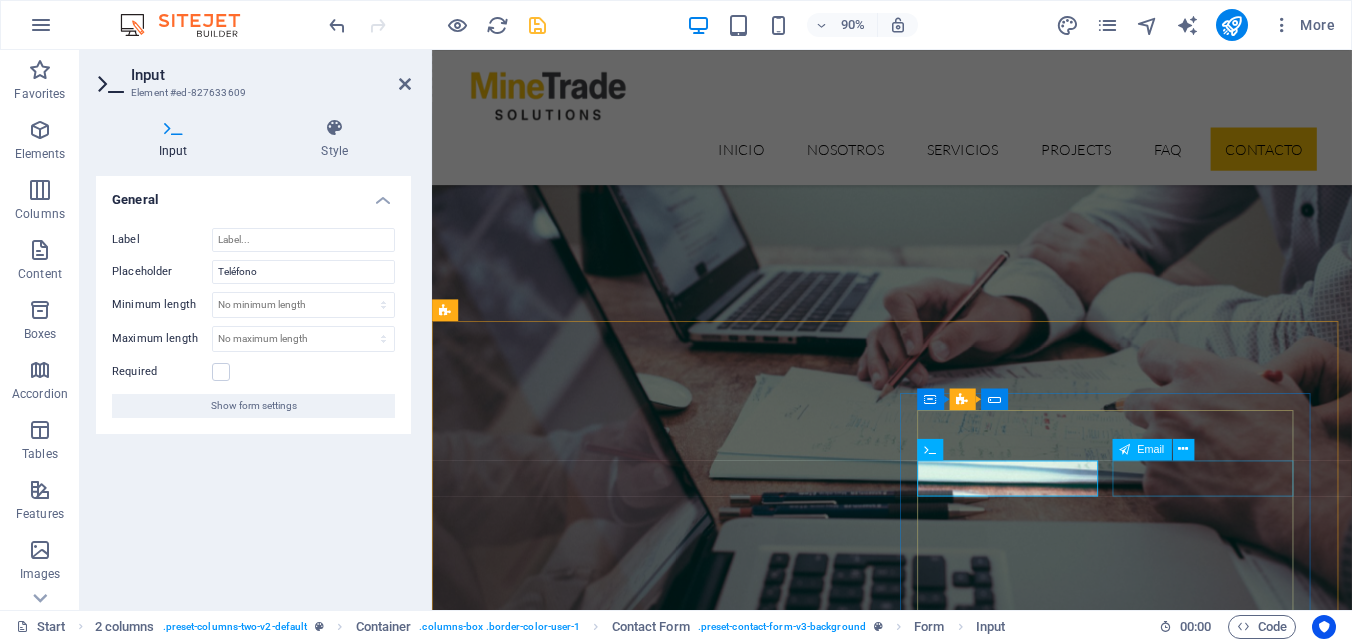 click at bounding box center [676, 6352] 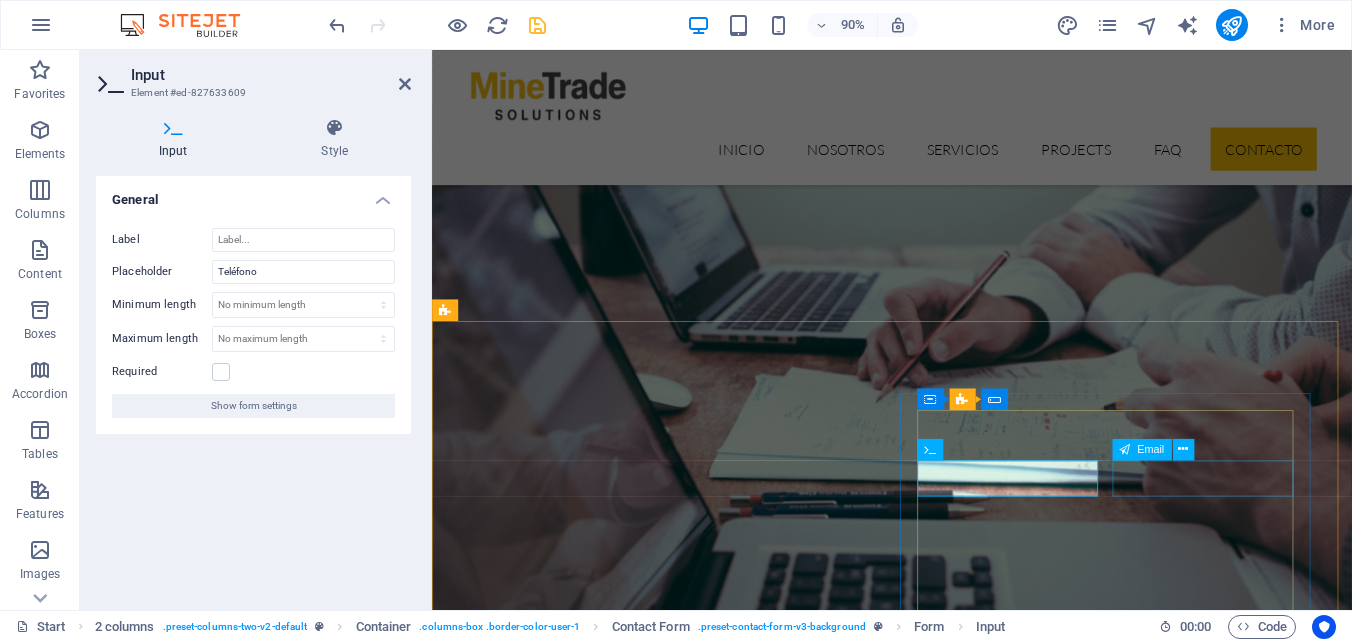 scroll, scrollTop: 6110, scrollLeft: 0, axis: vertical 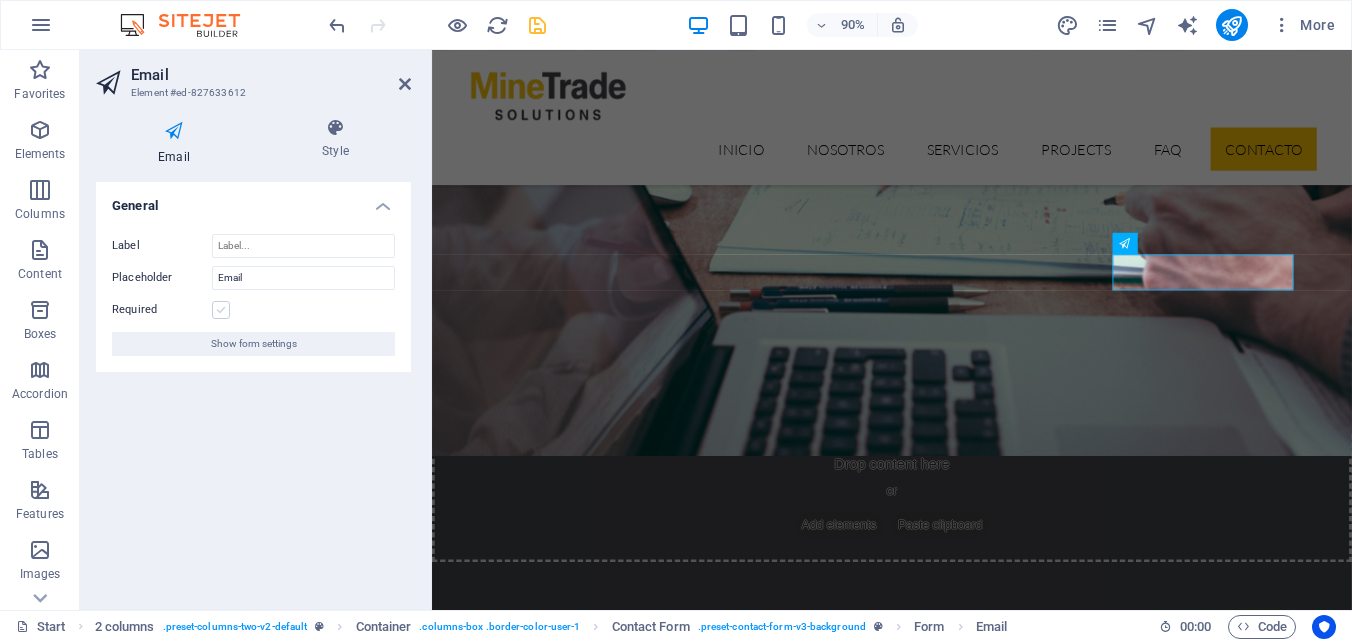 click at bounding box center [221, 310] 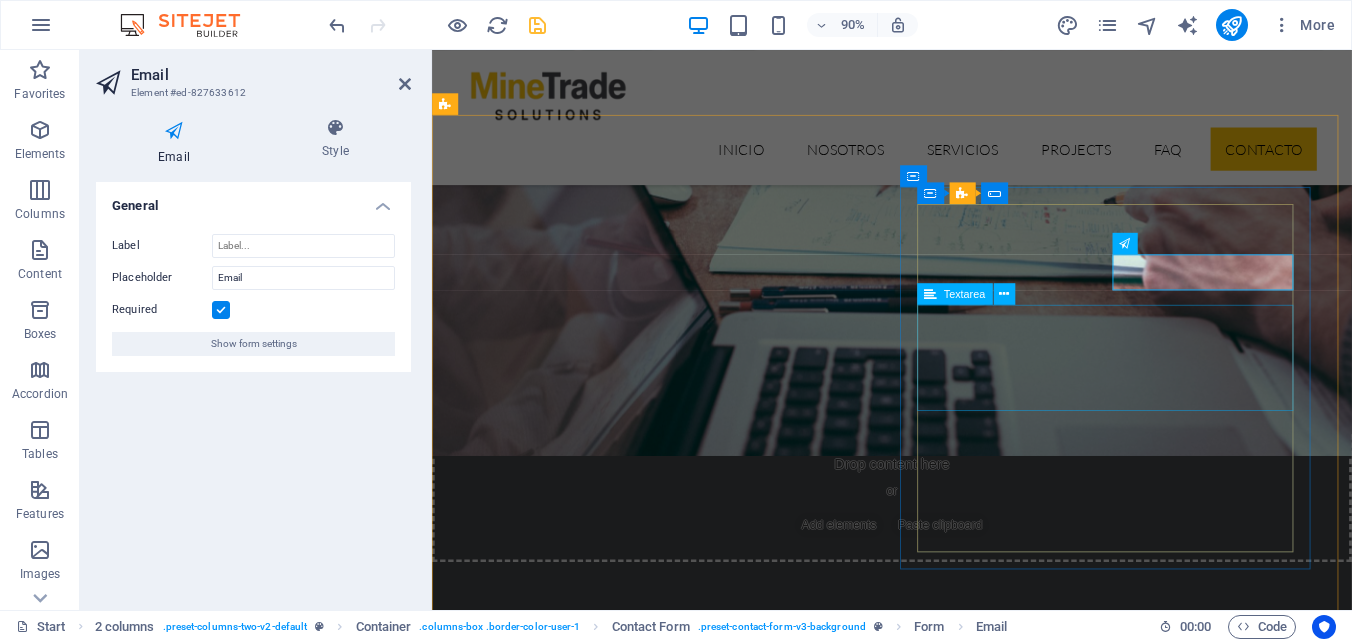 click at bounding box center (676, 6222) 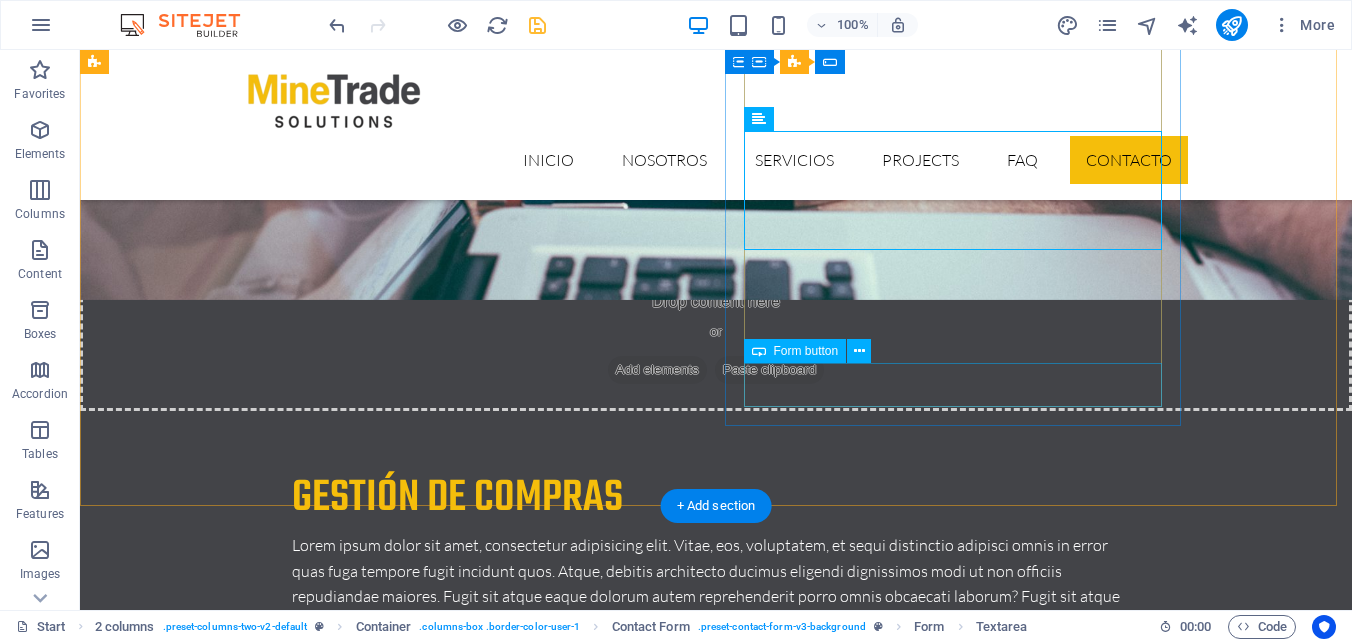scroll, scrollTop: 6010, scrollLeft: 0, axis: vertical 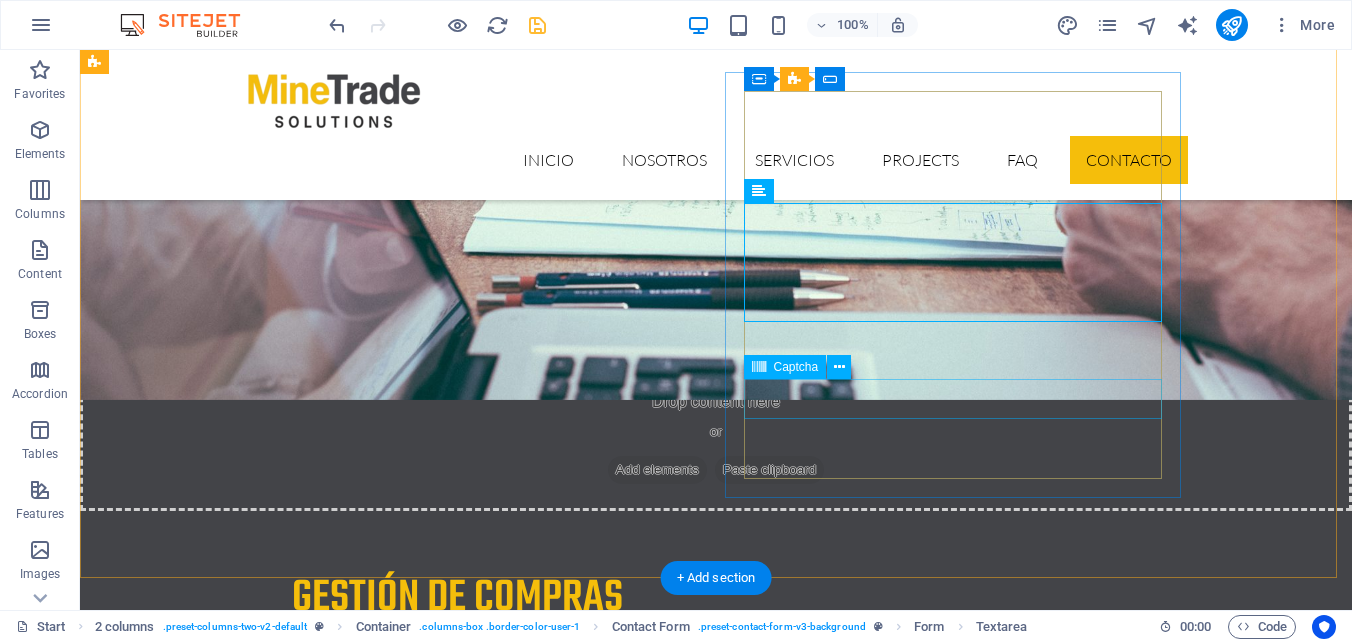 click on "Unreadable? Load new" at bounding box center (324, 6225) 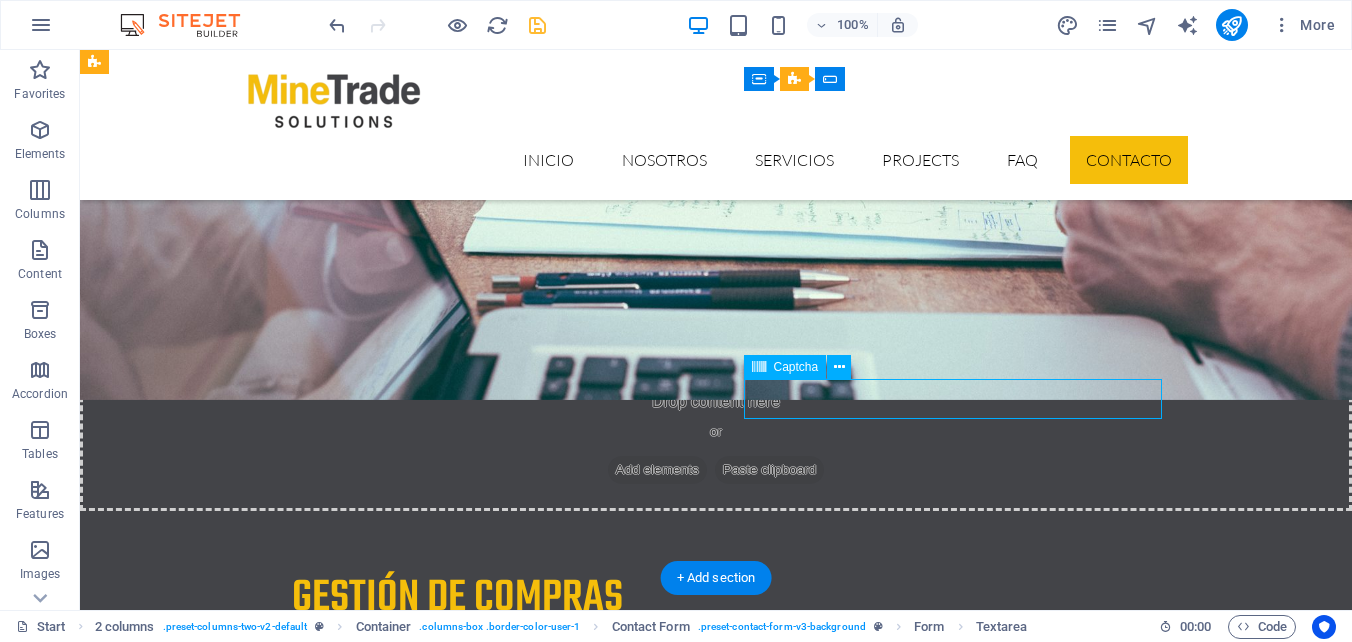 click on "Unreadable? Load new" at bounding box center (324, 6225) 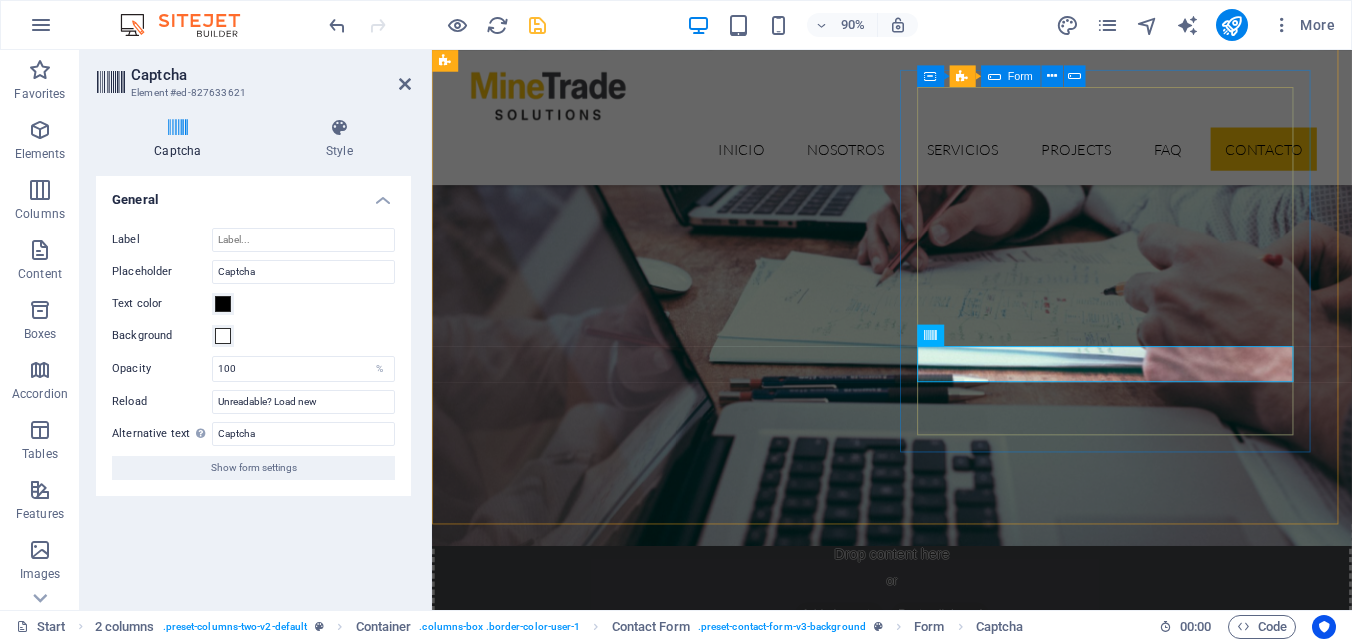 scroll, scrollTop: 6240, scrollLeft: 0, axis: vertical 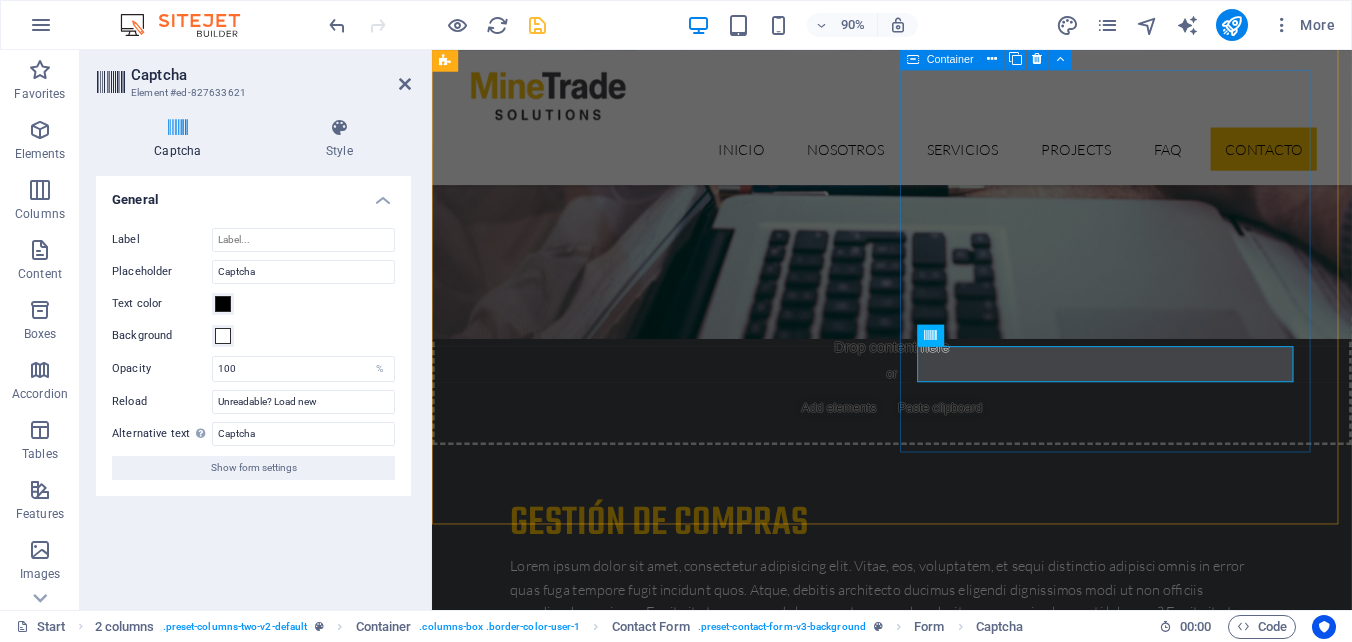 click on "I have read and understand the privacy policy. Unreadable? Load new Submit" at bounding box center (676, 6056) 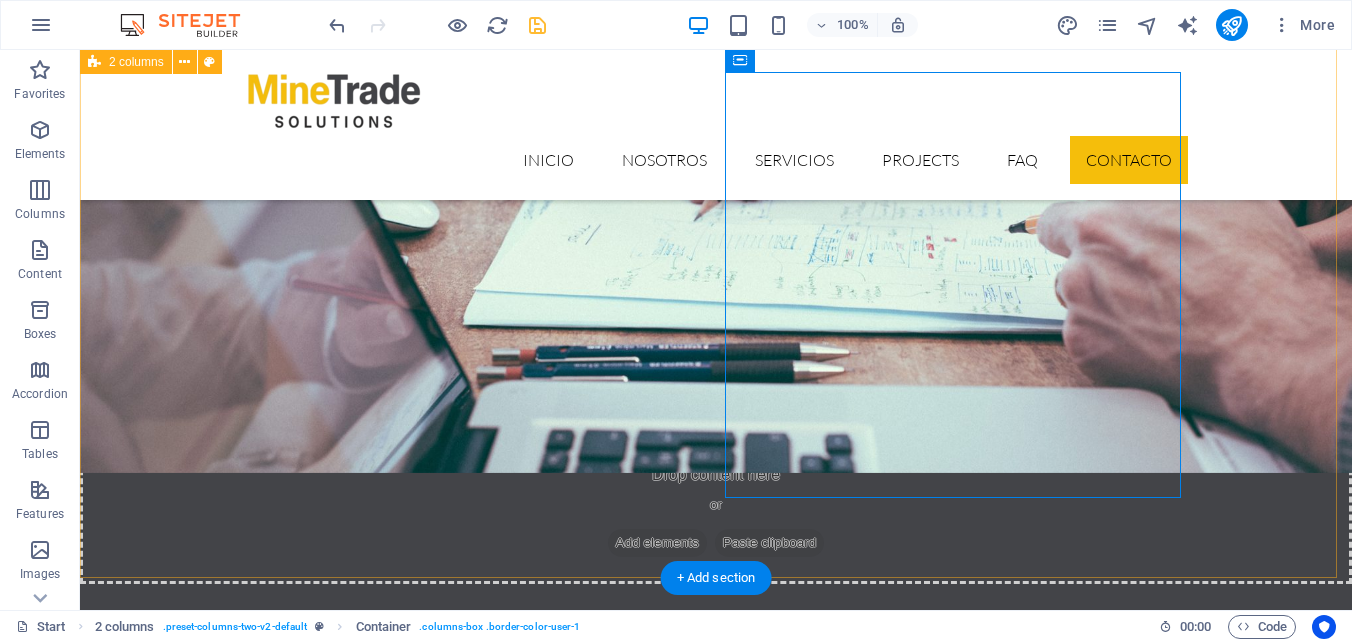 scroll, scrollTop: 5910, scrollLeft: 0, axis: vertical 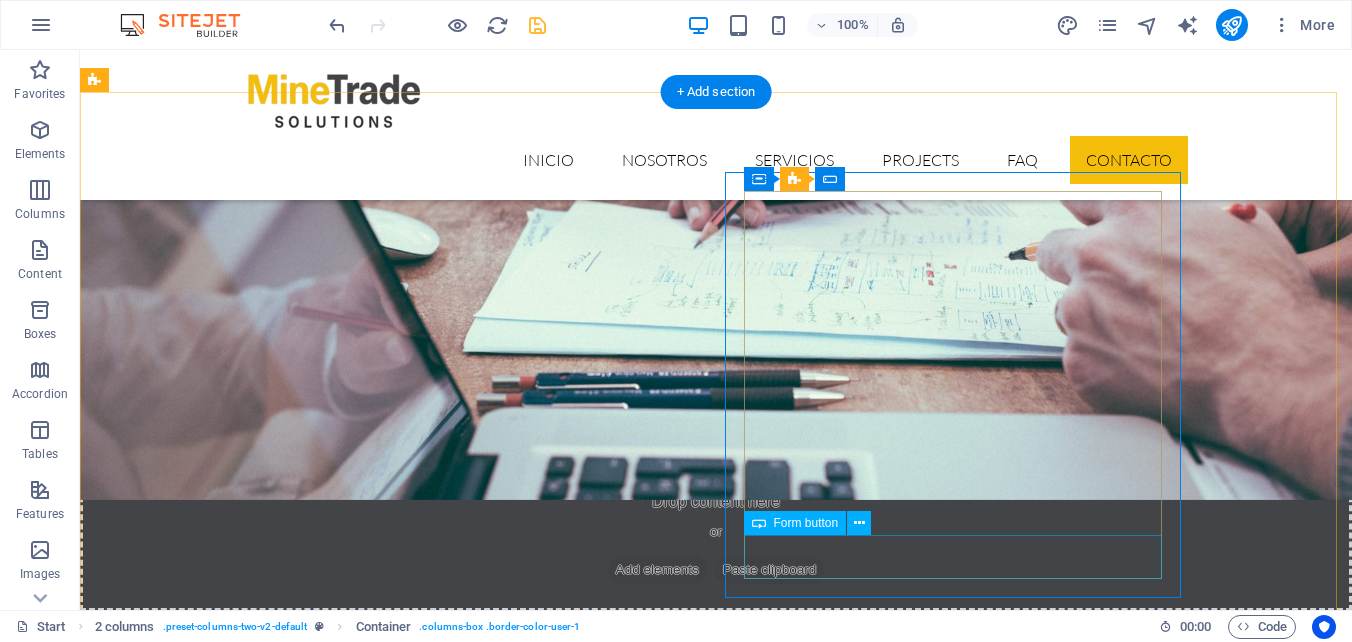 click on "Submit" at bounding box center (324, 6384) 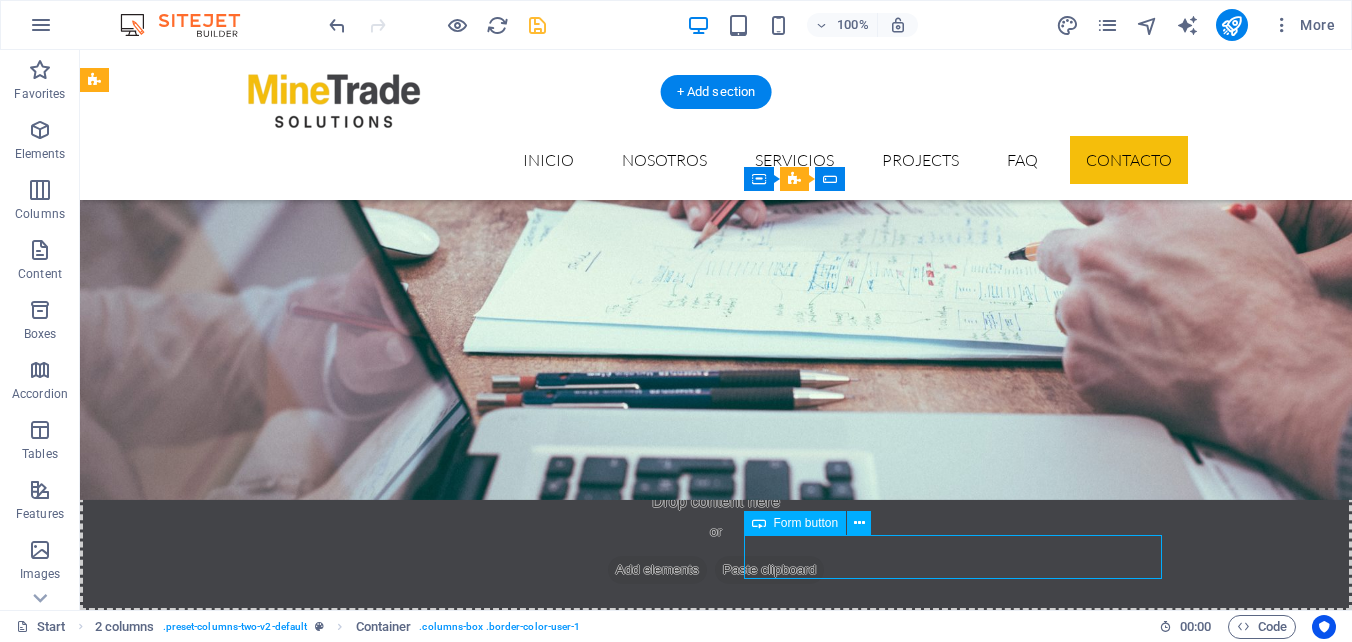 click on "Submit" at bounding box center [324, 6384] 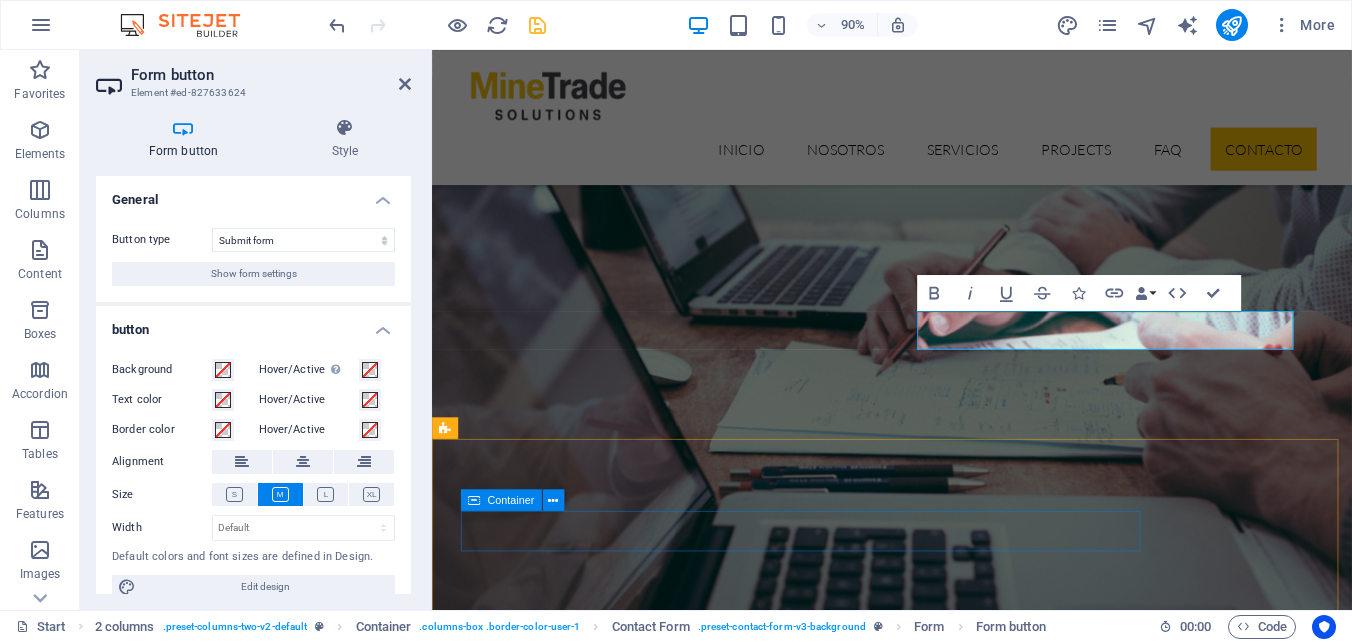 scroll, scrollTop: 6335, scrollLeft: 0, axis: vertical 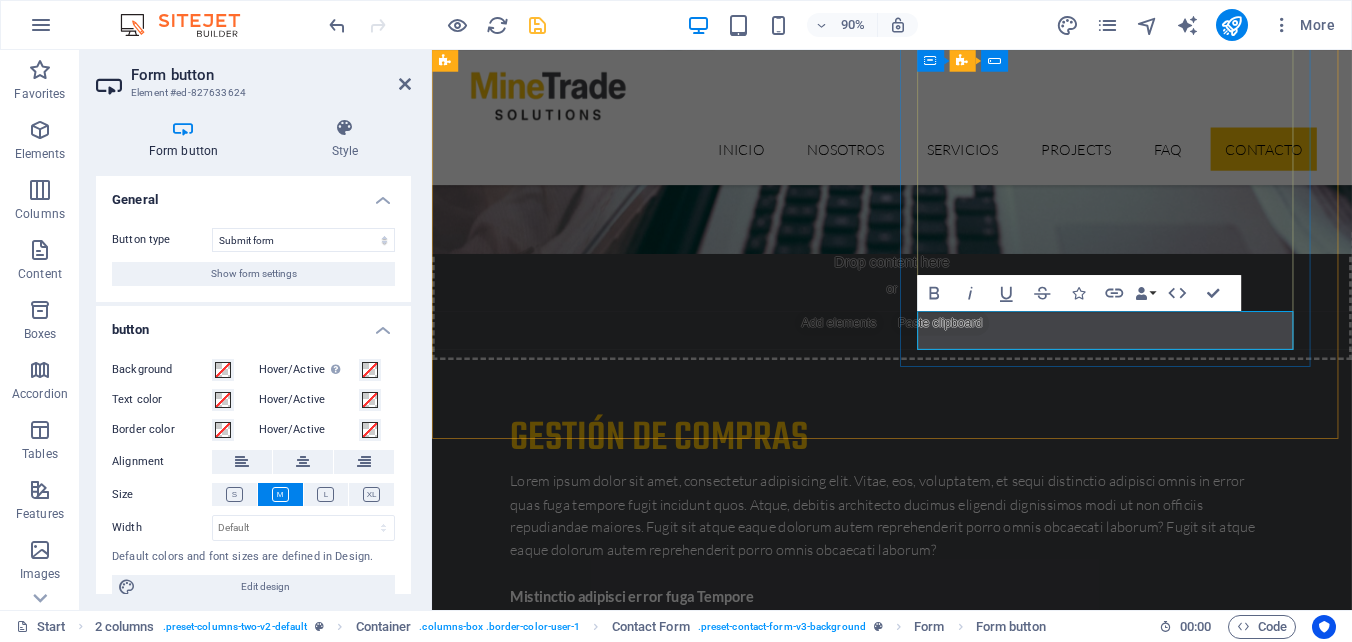 type on "Submit" 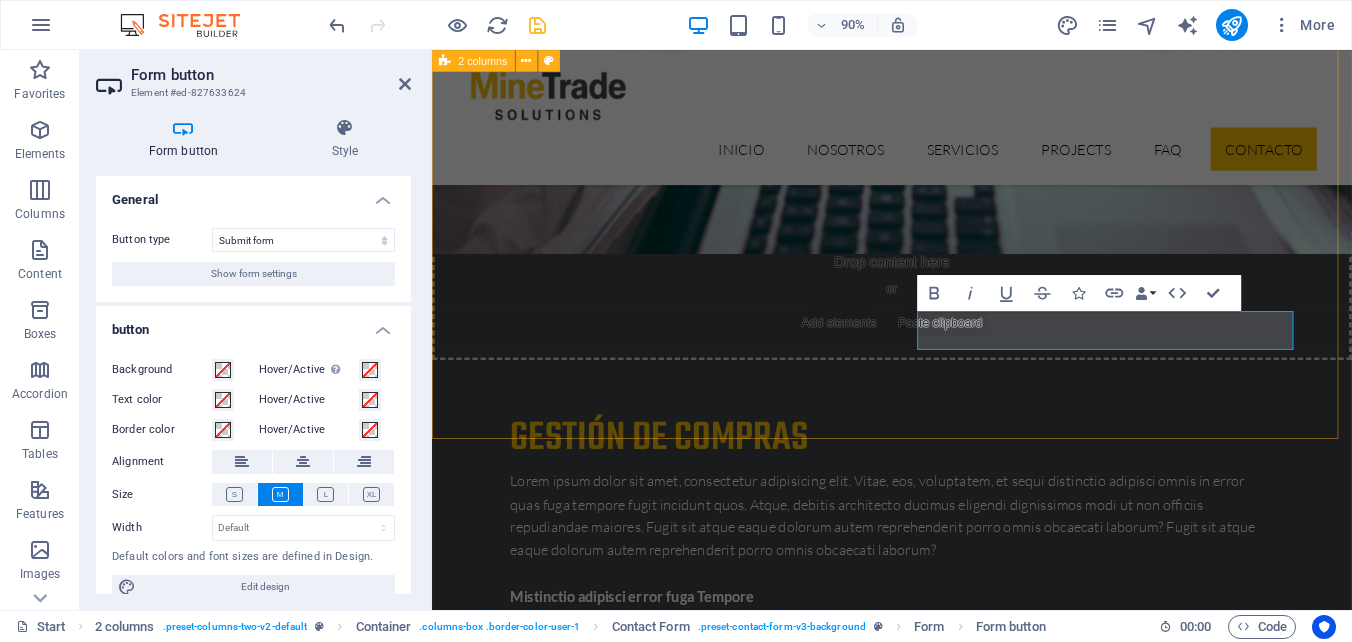 click on "Contact us Solution for Industries Lorem ipsum dolor sit amet, consectetur adipisicing elit. Natus, dolores, at, nisi eligendi repellat voluptatem minima officia veritatis quasi animi porro laudantium dicta dolor voluptate non maiores ipsum reprehenderit odio fugiat reiciendis consectetur fuga pariatur libero accusantium quod minus odit debitis. Morrupti ipsum Perferendis Cumque quo adipisci vel vitae aliquid  Maiores ipsum porro  reprehenderit odio Corrupti perferendis voluptates Voluptatem non minima officia veritatis Adio fugiat reiciendis at consectetur   I have read and understand the privacy policy. Unreadable? Load new Enviar" at bounding box center (943, 5743) 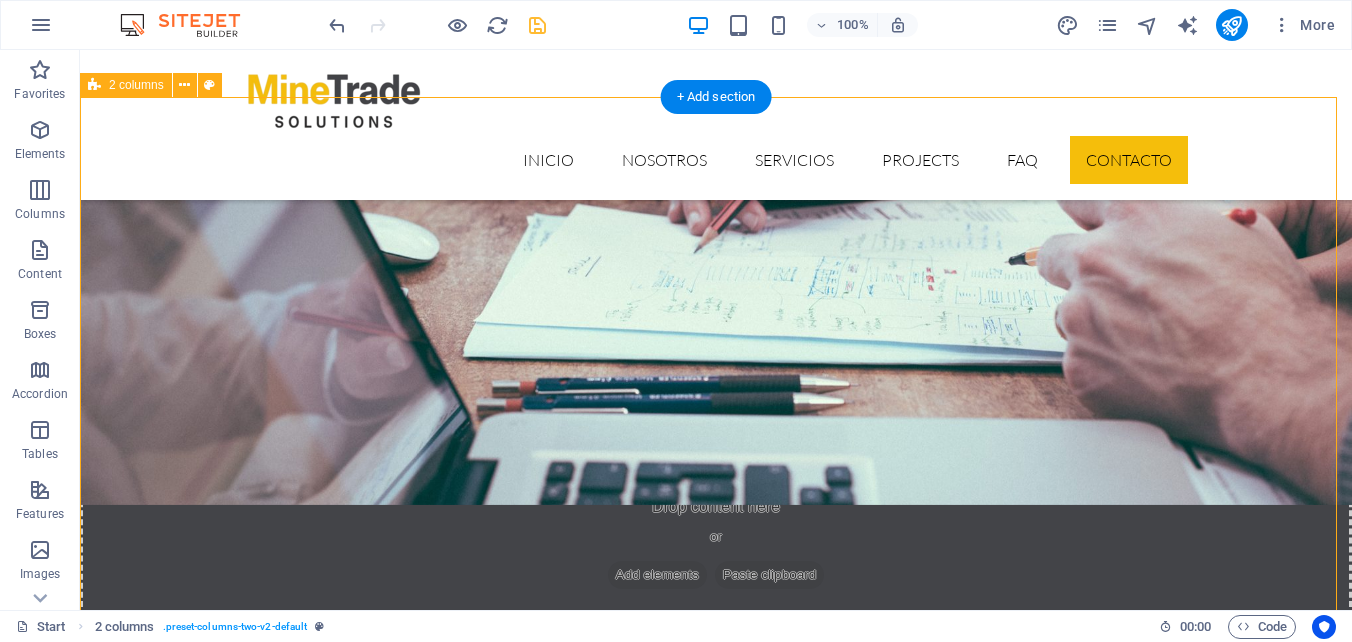 scroll, scrollTop: 5805, scrollLeft: 0, axis: vertical 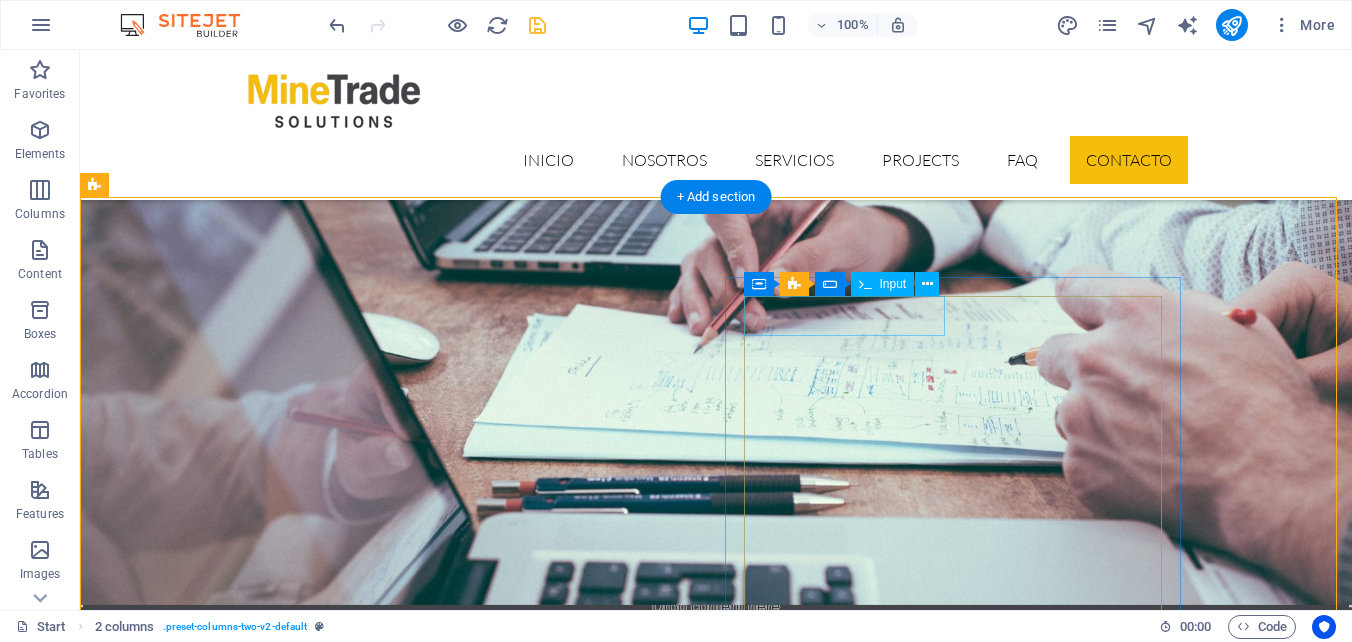 click at bounding box center (324, 6016) 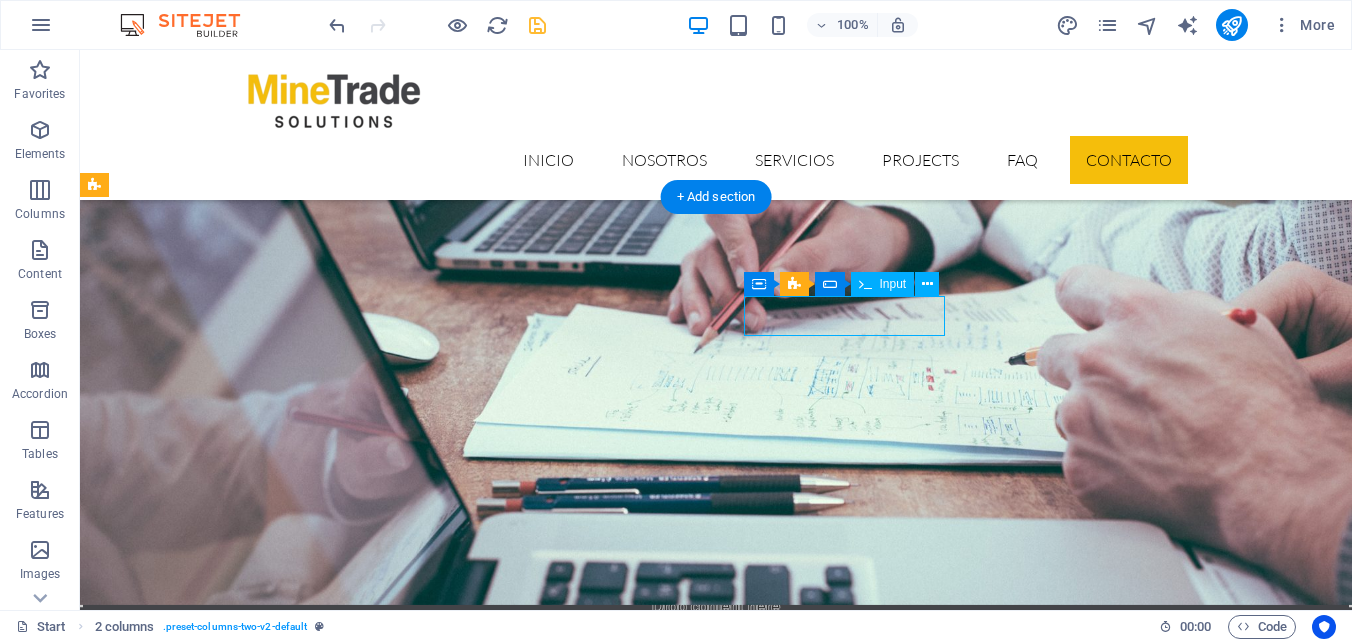 click at bounding box center [324, 6016] 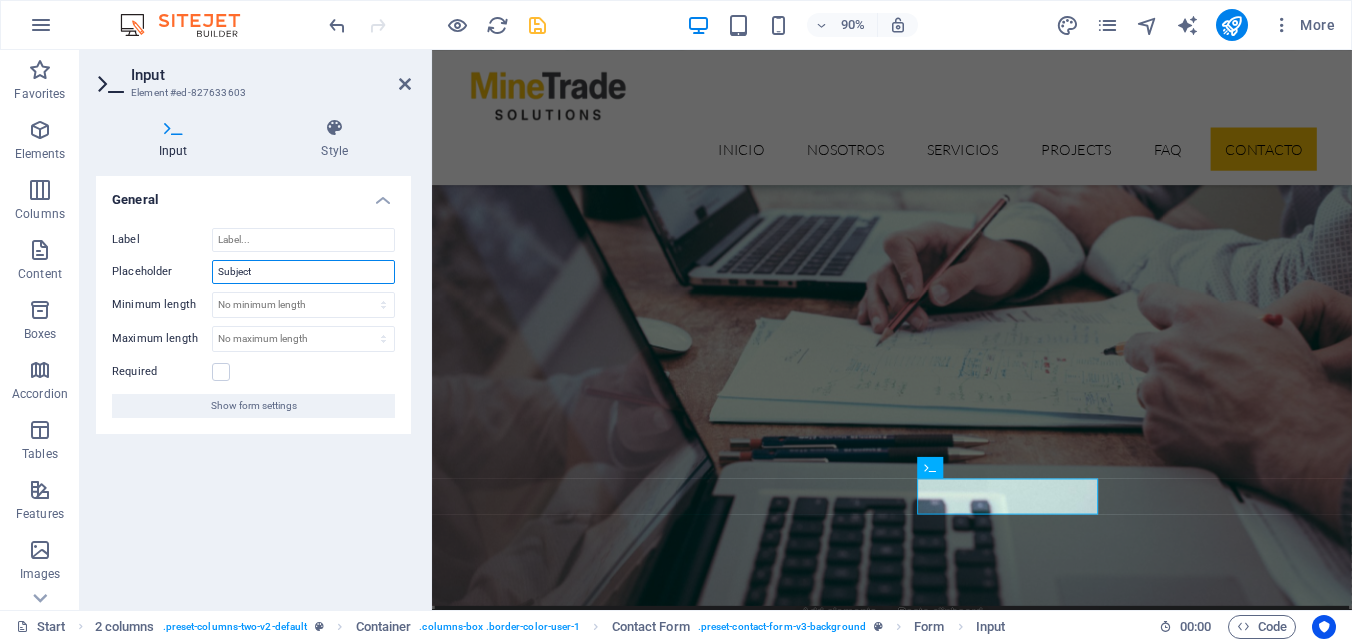 drag, startPoint x: 302, startPoint y: 266, endPoint x: 188, endPoint y: 264, distance: 114.01754 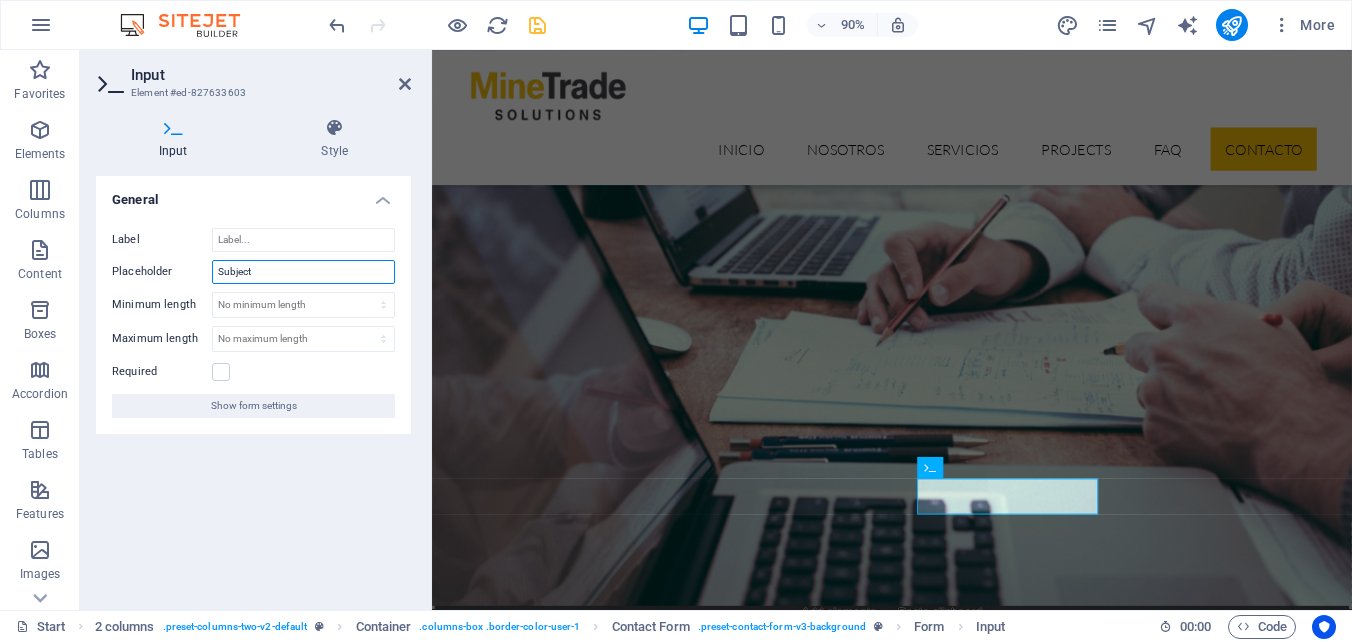 click on "Placeholder Subject" at bounding box center [253, 272] 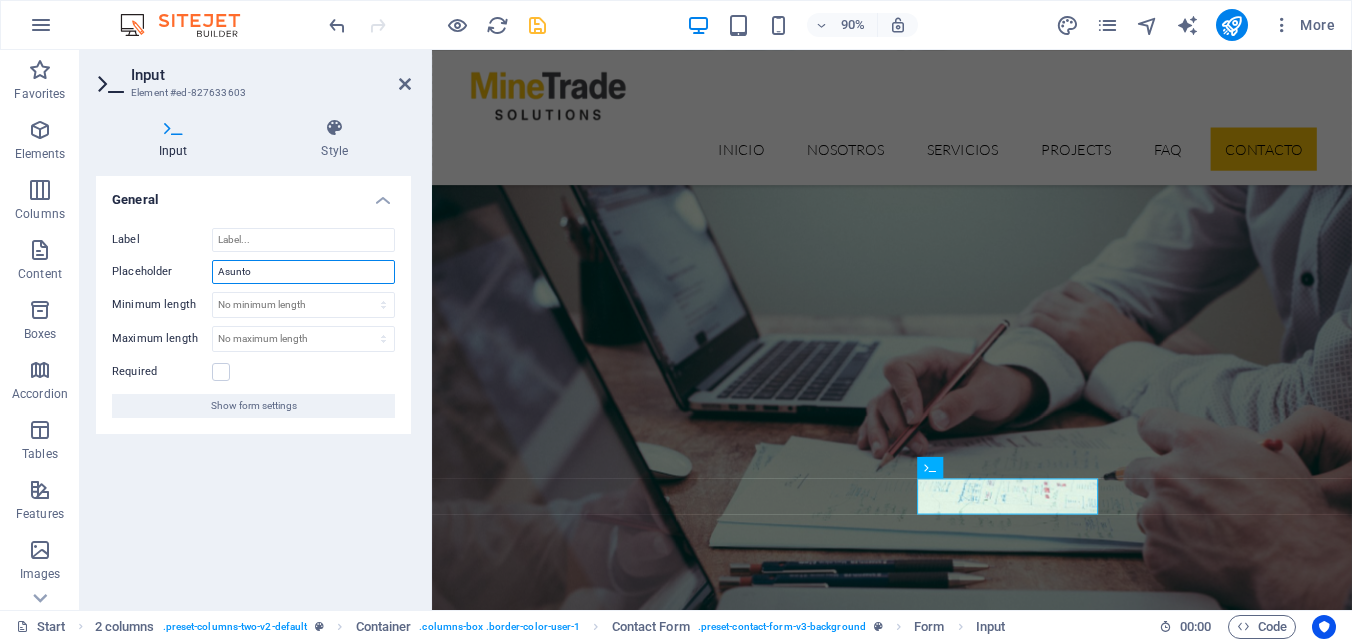 type on "Asunto" 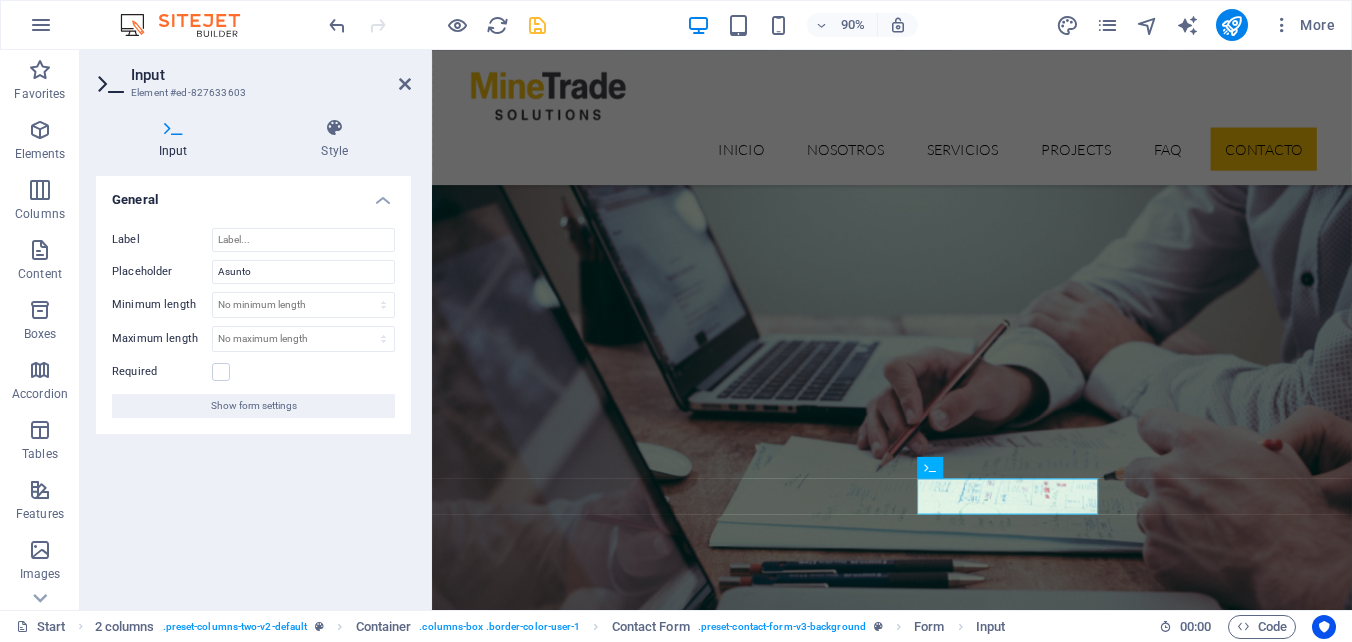 click on "General Label Placeholder Asunto Minimum length No minimum length chars Maximum length No maximum length chars Required Show form settings" at bounding box center [253, 385] 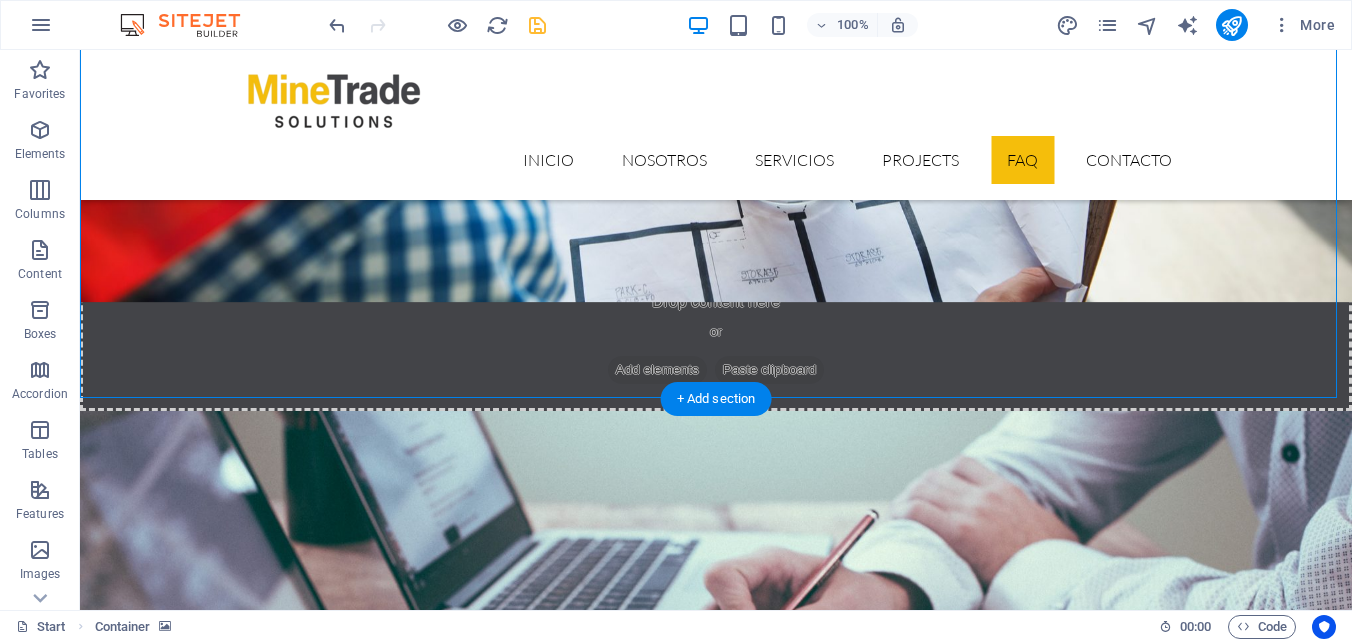 scroll, scrollTop: 5681, scrollLeft: 0, axis: vertical 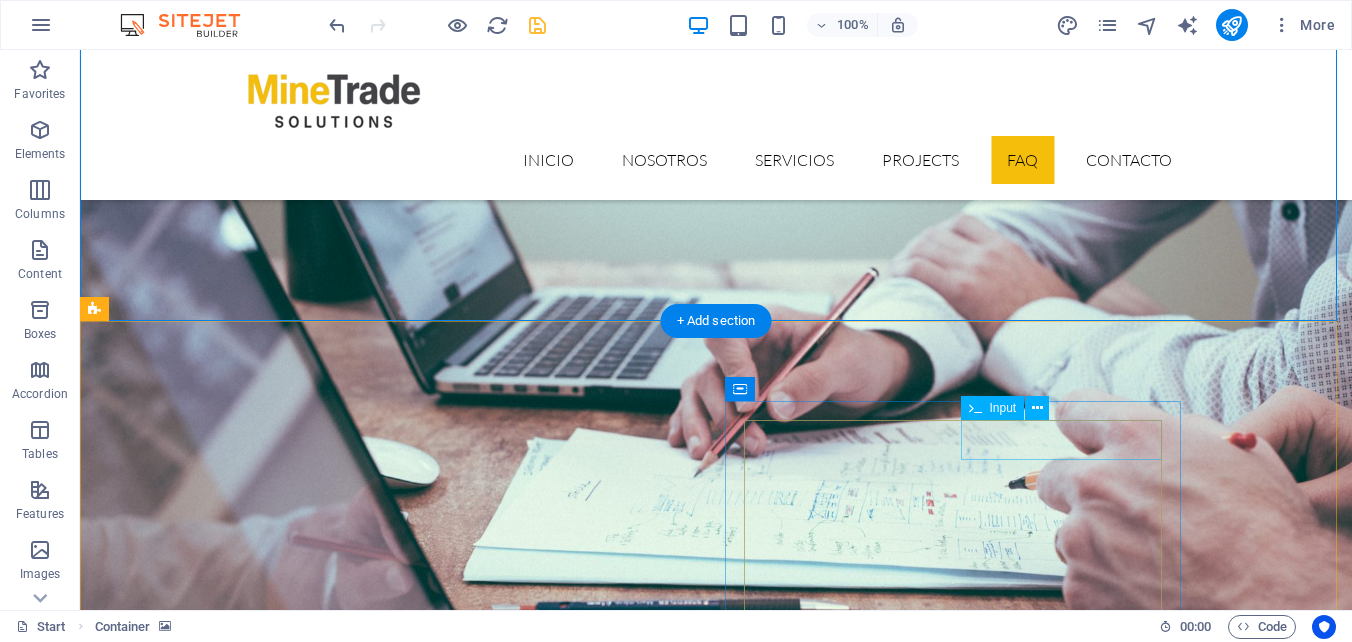 click at bounding box center [324, 6198] 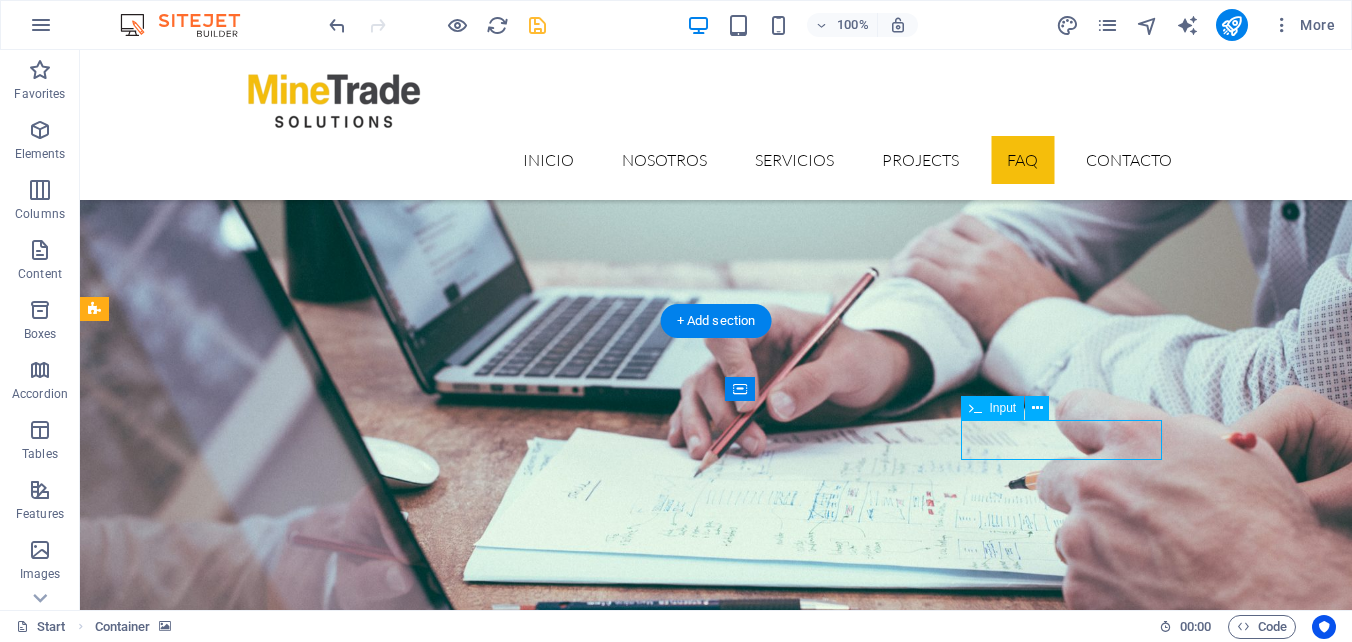 click at bounding box center (324, 6198) 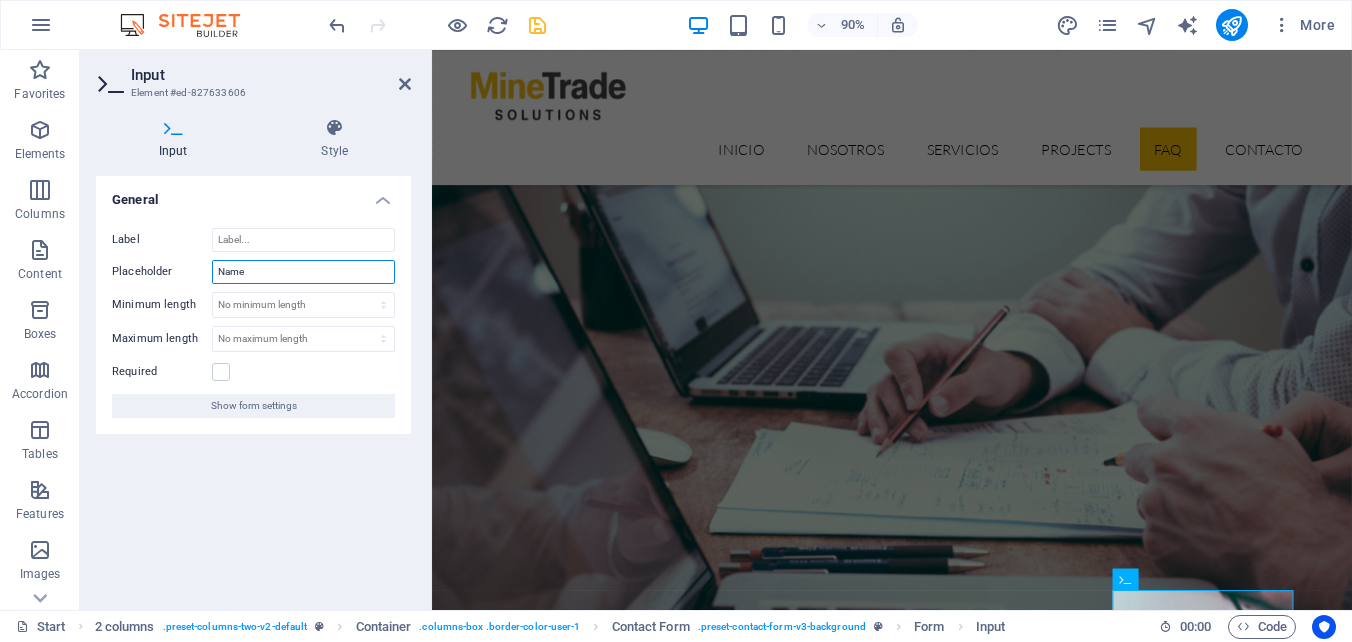 drag, startPoint x: 279, startPoint y: 270, endPoint x: 196, endPoint y: 270, distance: 83 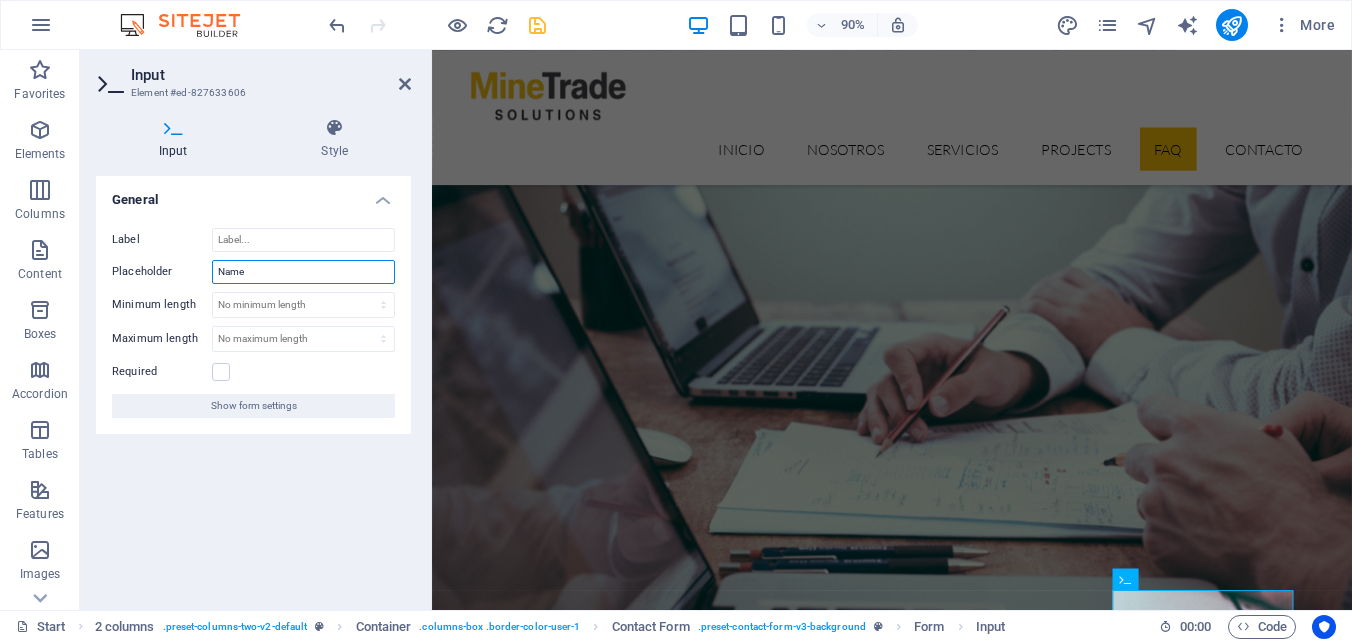 click on "Placeholder Name" at bounding box center [253, 272] 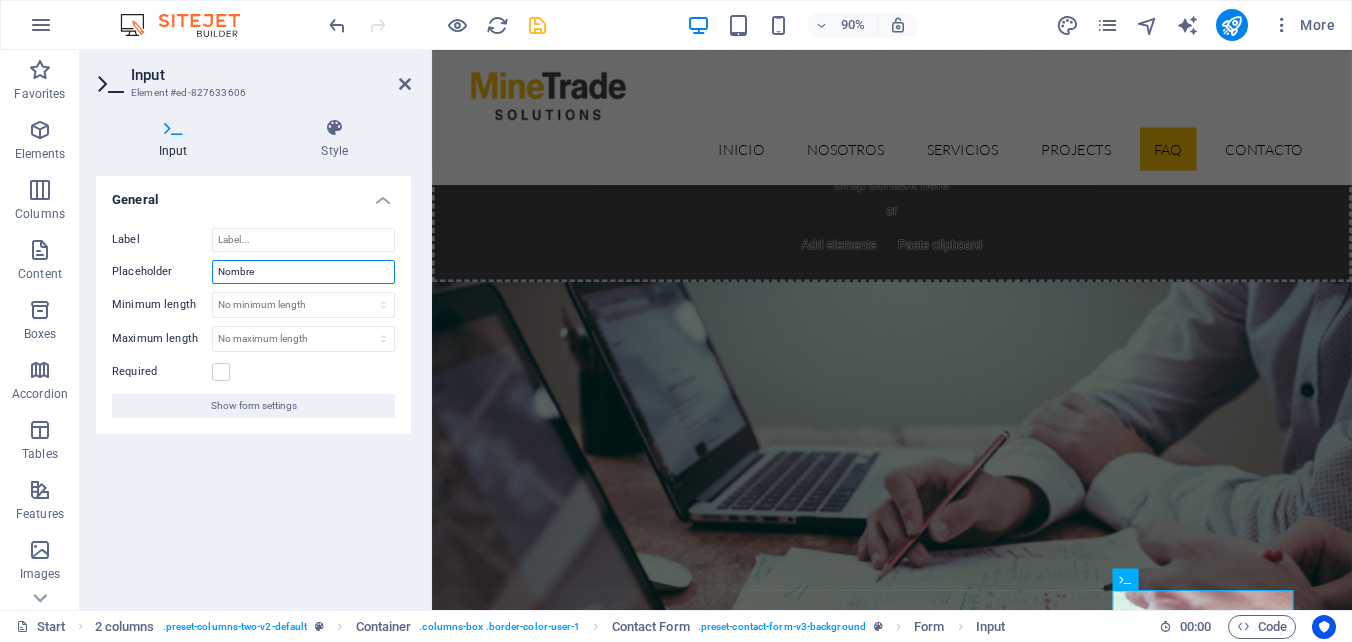 type on "Nombre" 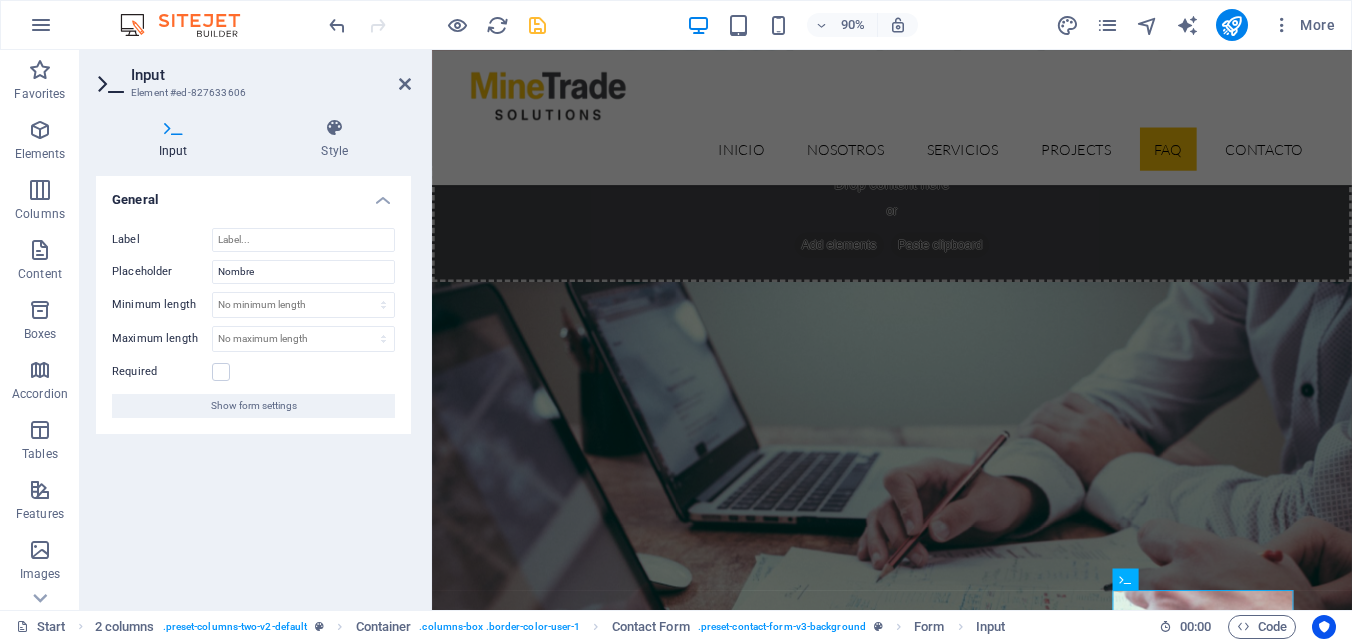 click on "General Label Placeholder Nombre Minimum length No minimum length chars Maximum length No maximum length chars Required Show form settings" at bounding box center [253, 385] 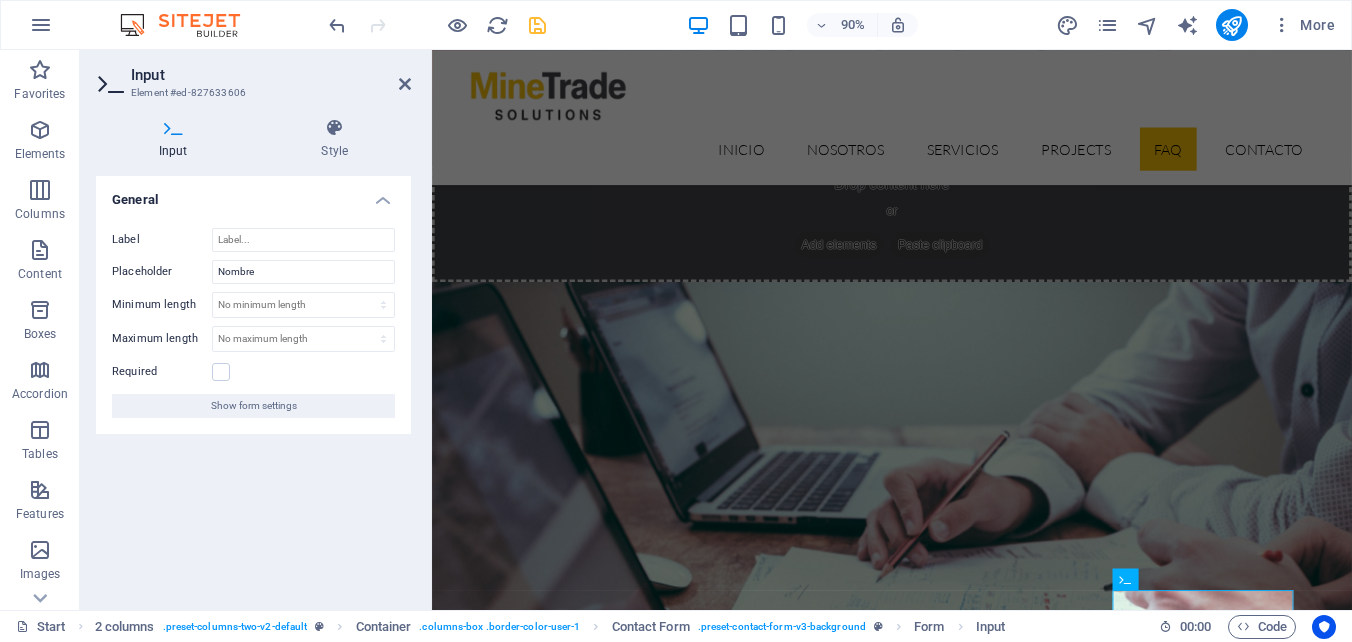click at bounding box center (943, 4649) 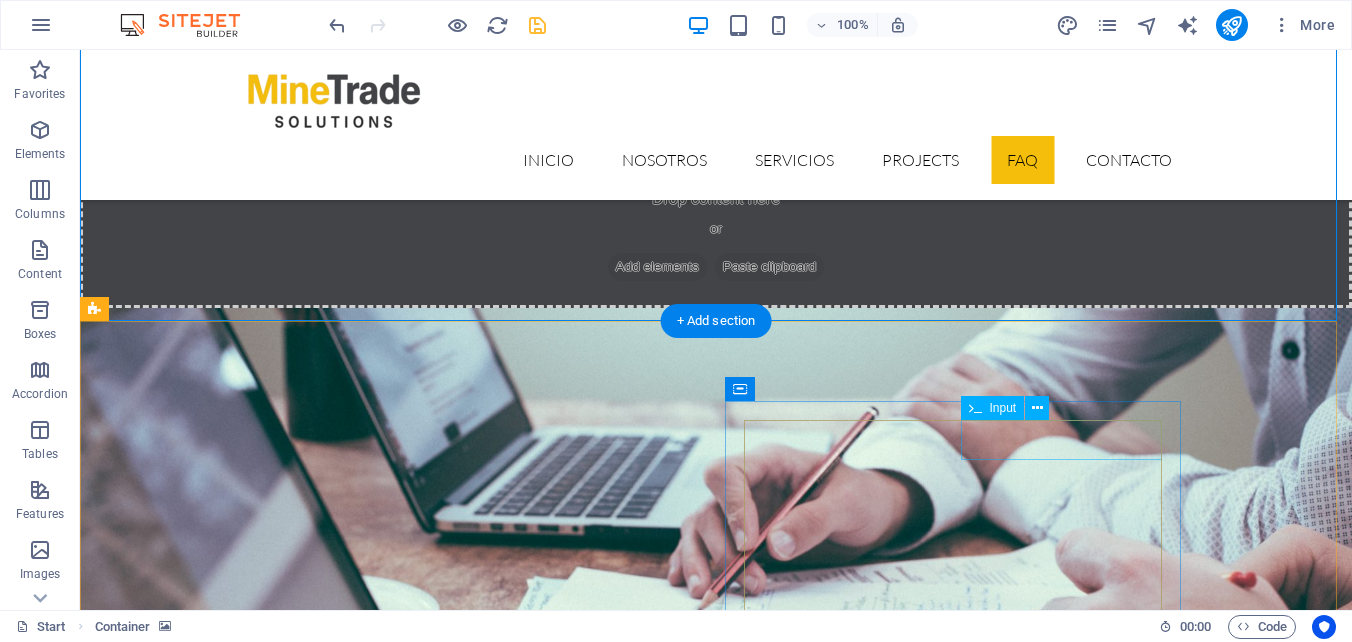 click at bounding box center (324, 6437) 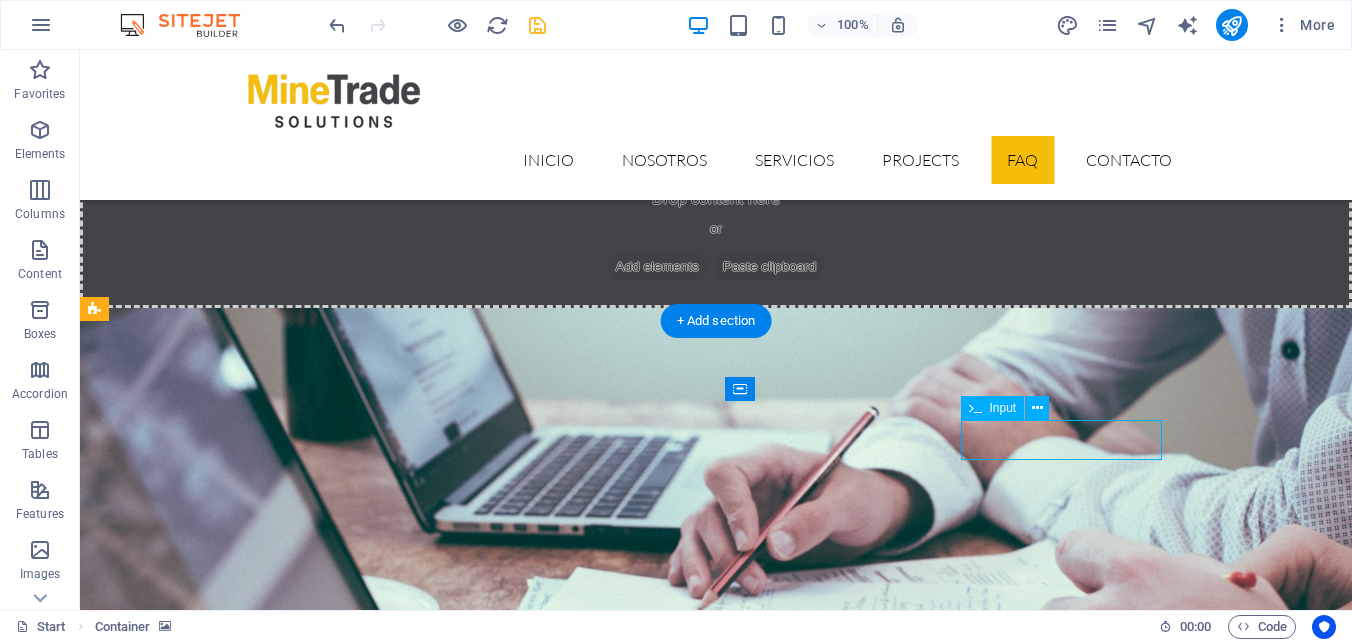 click at bounding box center [324, 6437] 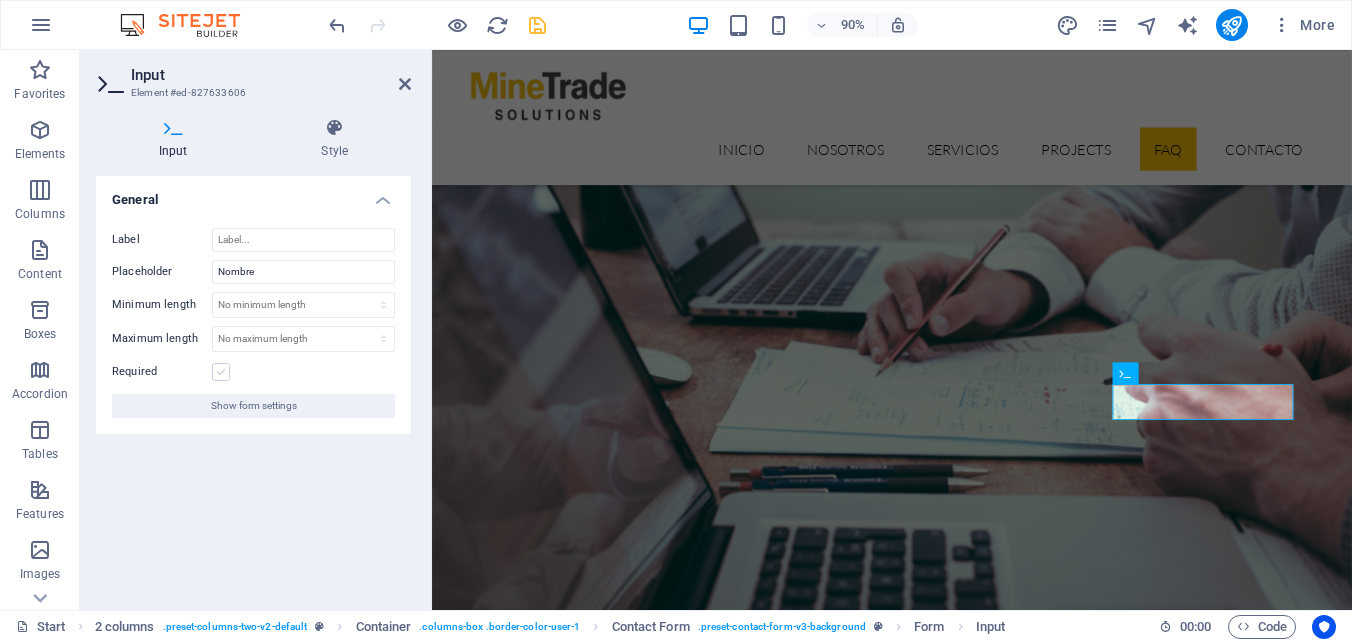 click at bounding box center [221, 372] 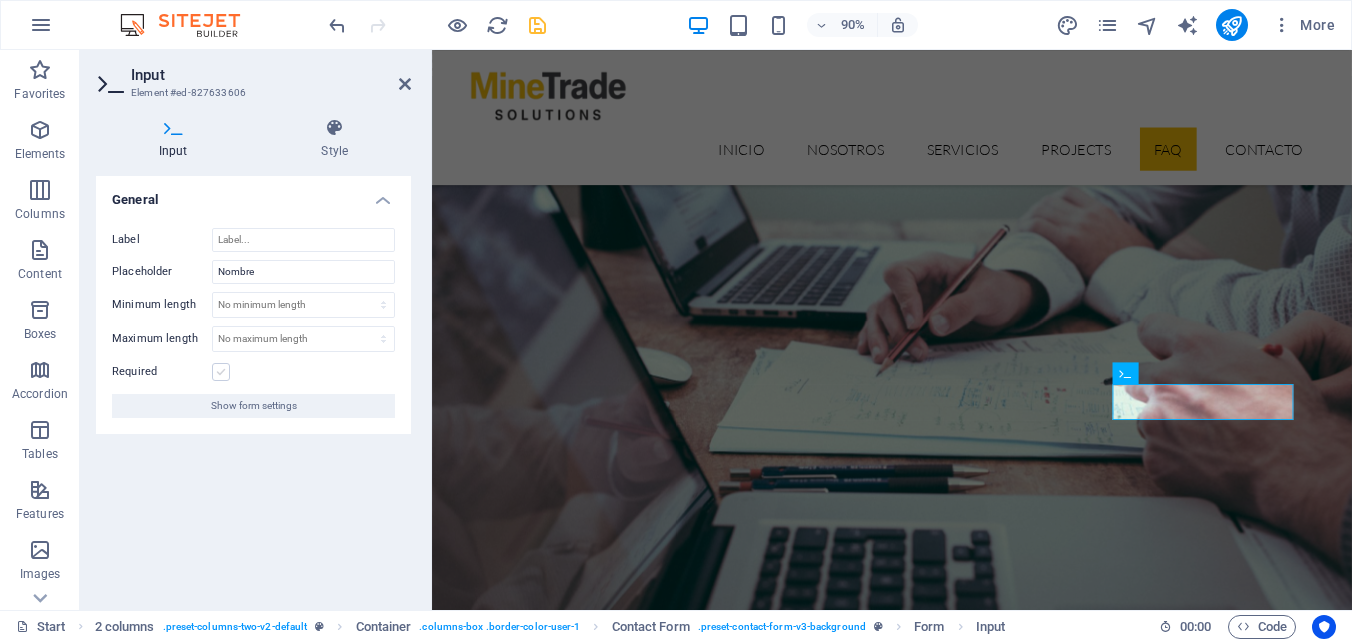 click on "Required" at bounding box center [0, 0] 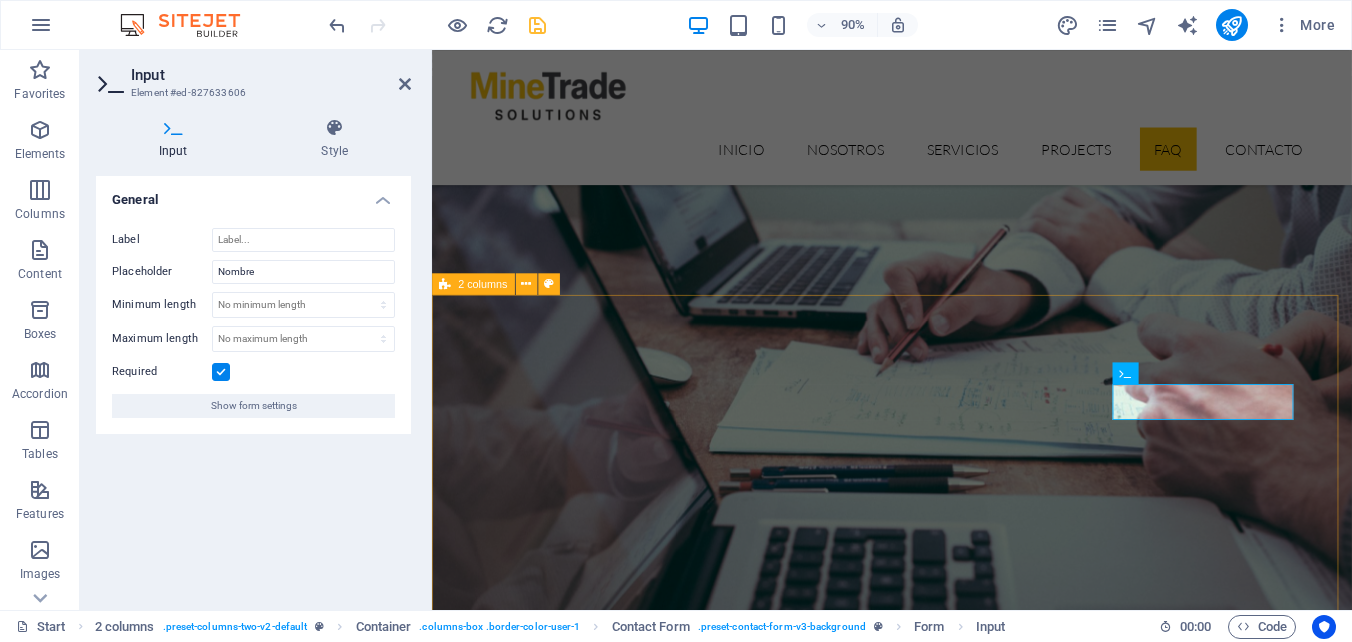 click on "Contact us Solution for Industries Lorem ipsum dolor sit amet, consectetur adipisicing elit. Natus, dolores, at, nisi eligendi repellat voluptatem minima officia veritatis quasi animi porro laudantium dicta dolor voluptate non maiores ipsum reprehenderit odio fugiat reiciendis consectetur fuga pariatur libero accusantium quod minus odit debitis. Morrupti ipsum Perferendis Cumque quo adipisci vel vitae aliquid  Maiores ipsum porro  reprehenderit odio Corrupti perferendis voluptates Voluptatem non minima officia veritatis Adio fugiat reiciendis at consectetur   I have read and understand the privacy policy. Unreadable? Load new Enviar" at bounding box center [943, 6169] 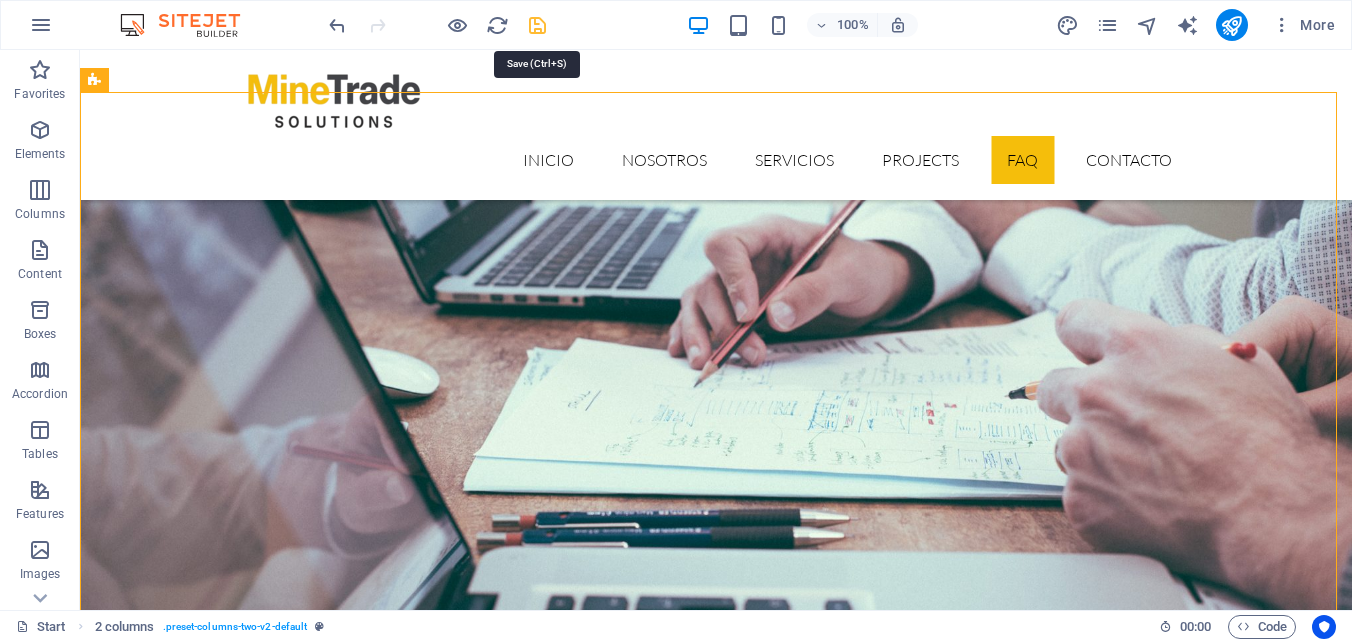 click at bounding box center [537, 25] 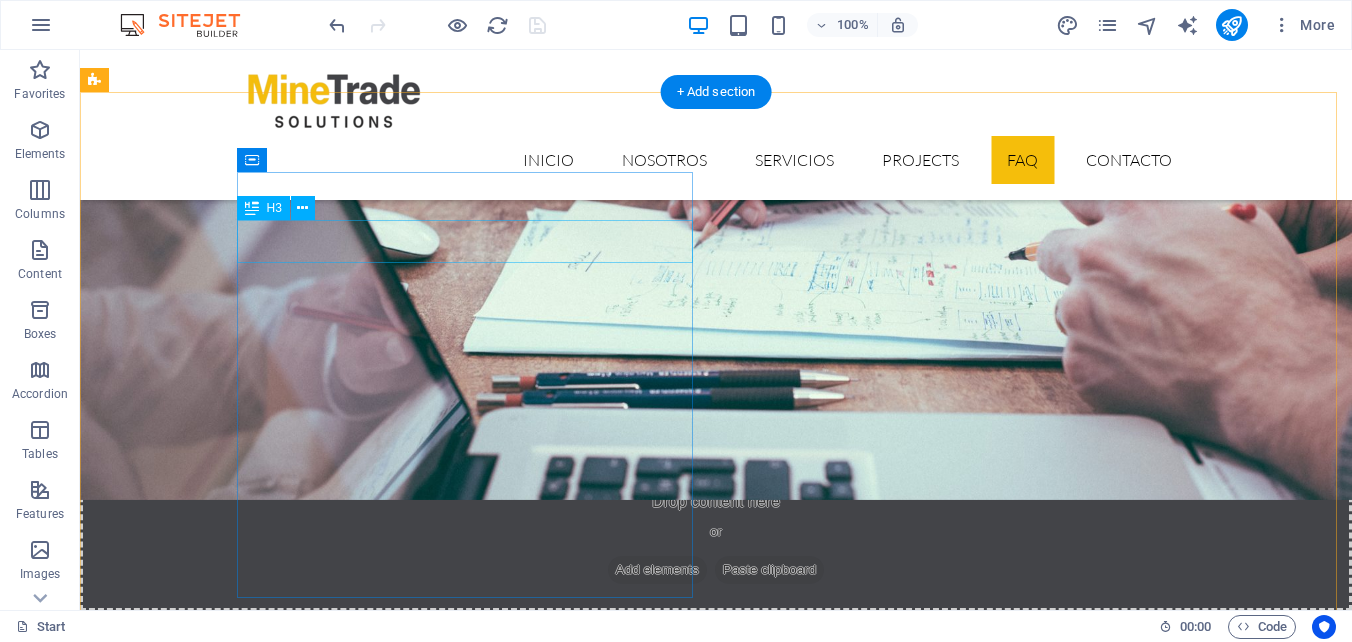 click on "Solution for Industries" at bounding box center (324, 5505) 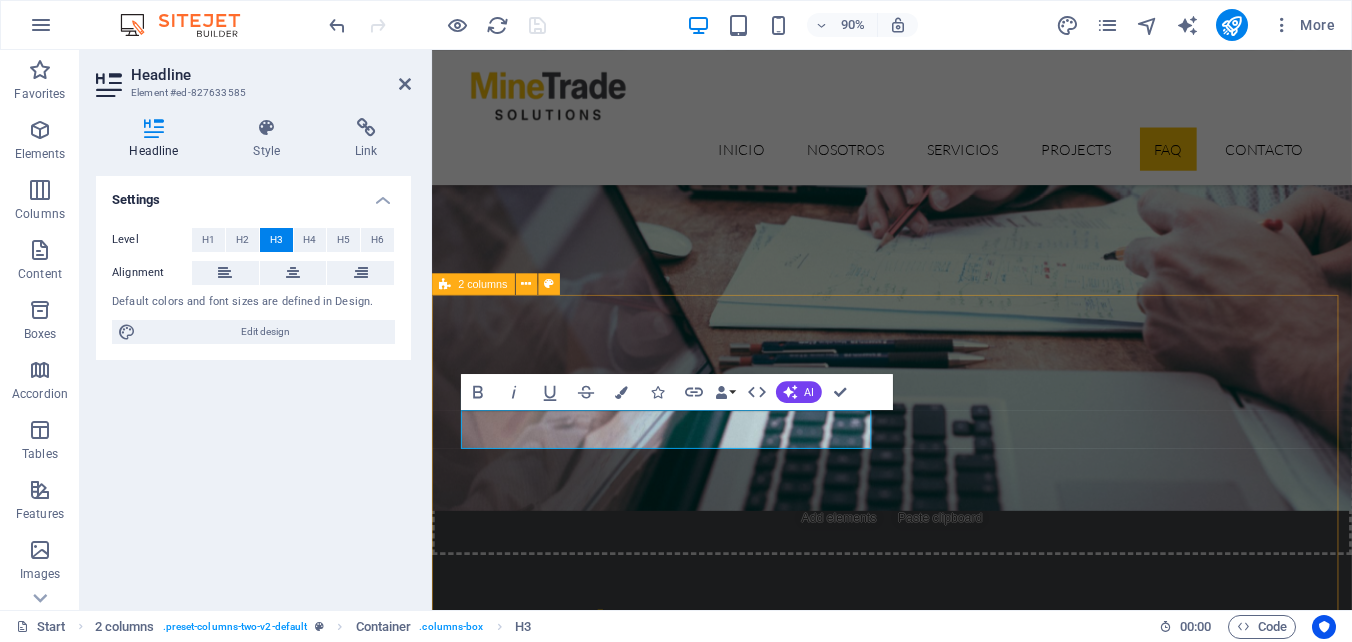 type 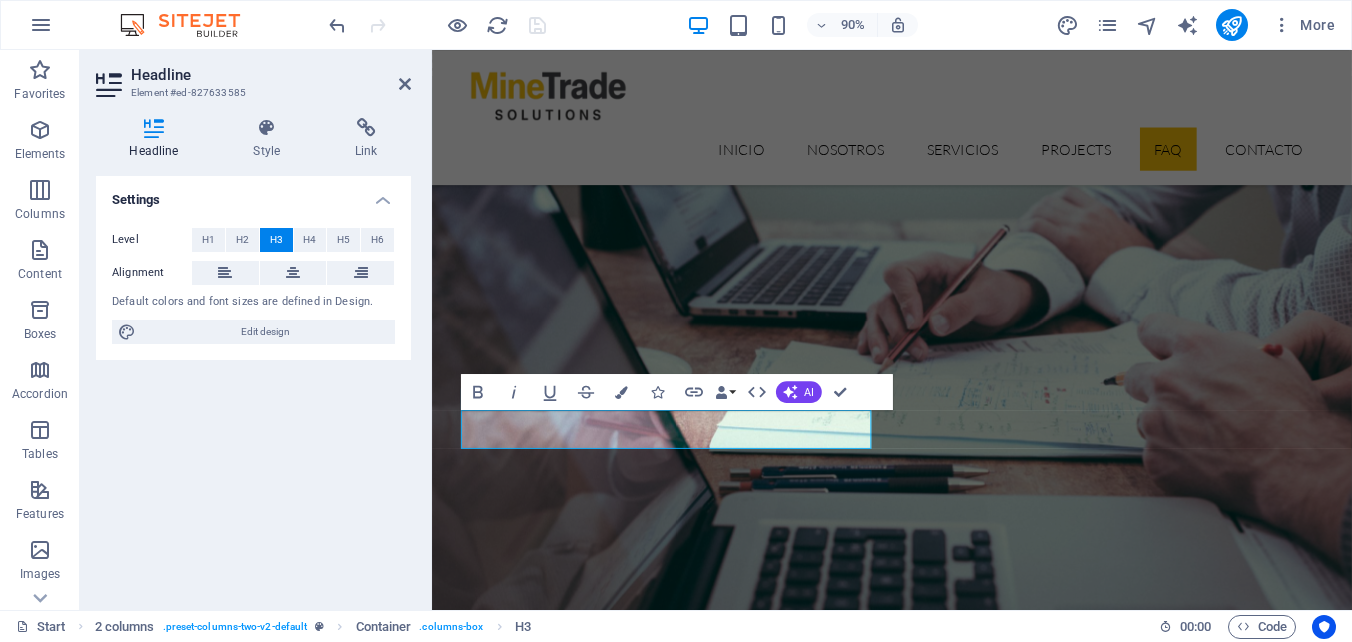 click at bounding box center (943, 4420) 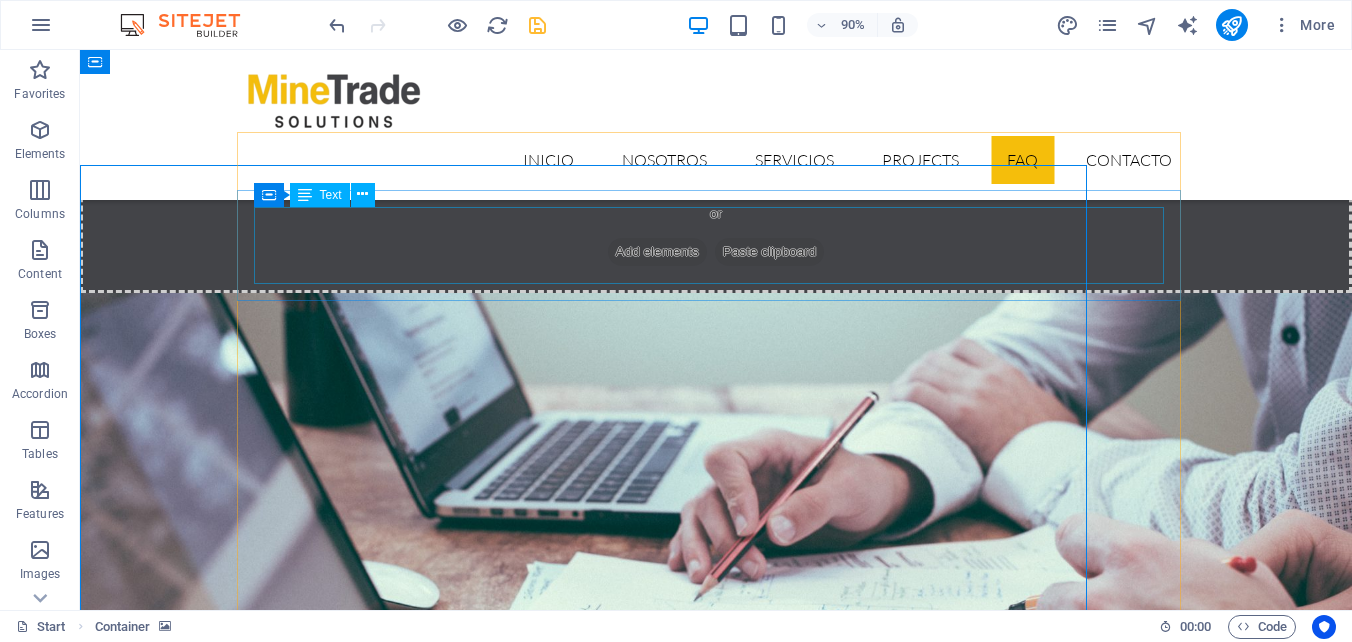 scroll, scrollTop: 5822, scrollLeft: 0, axis: vertical 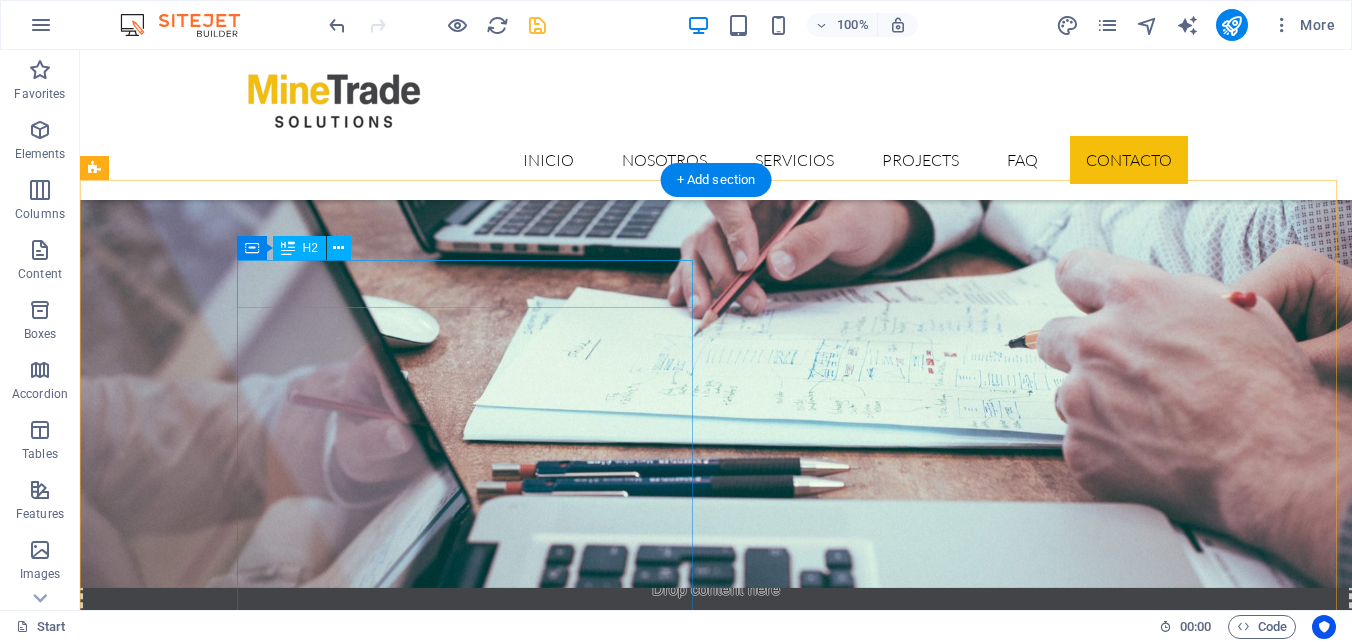 click on "Contact us" at bounding box center [324, 5548] 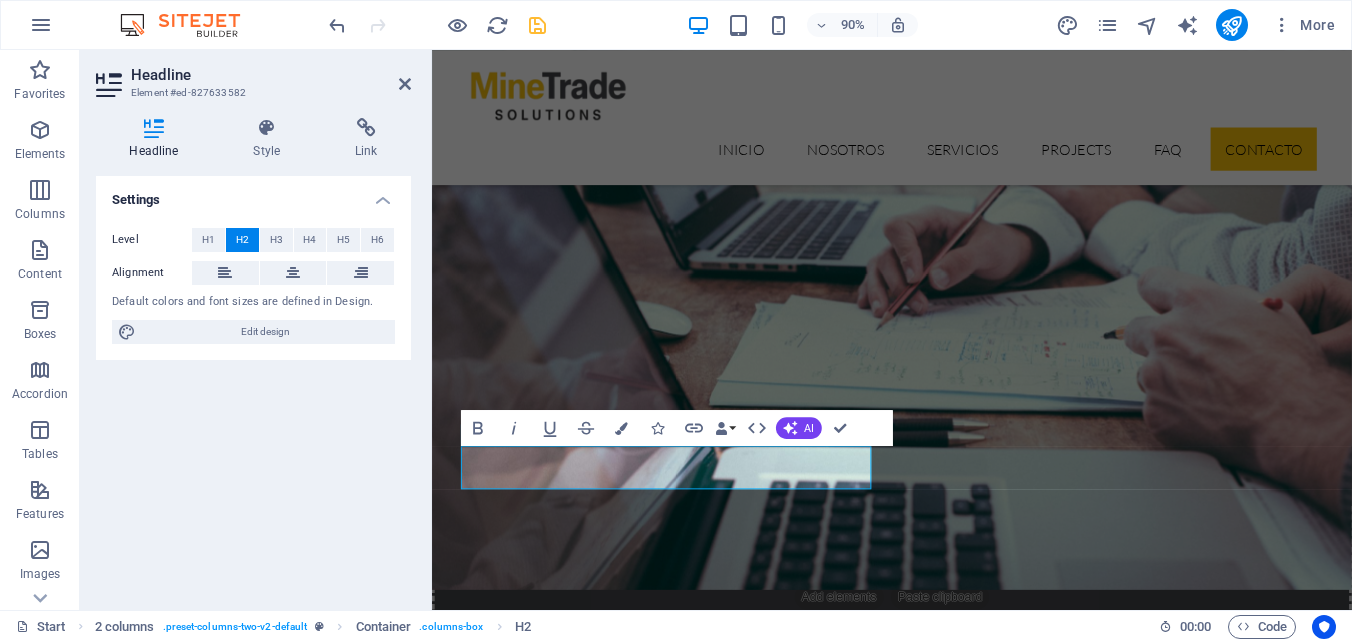 type 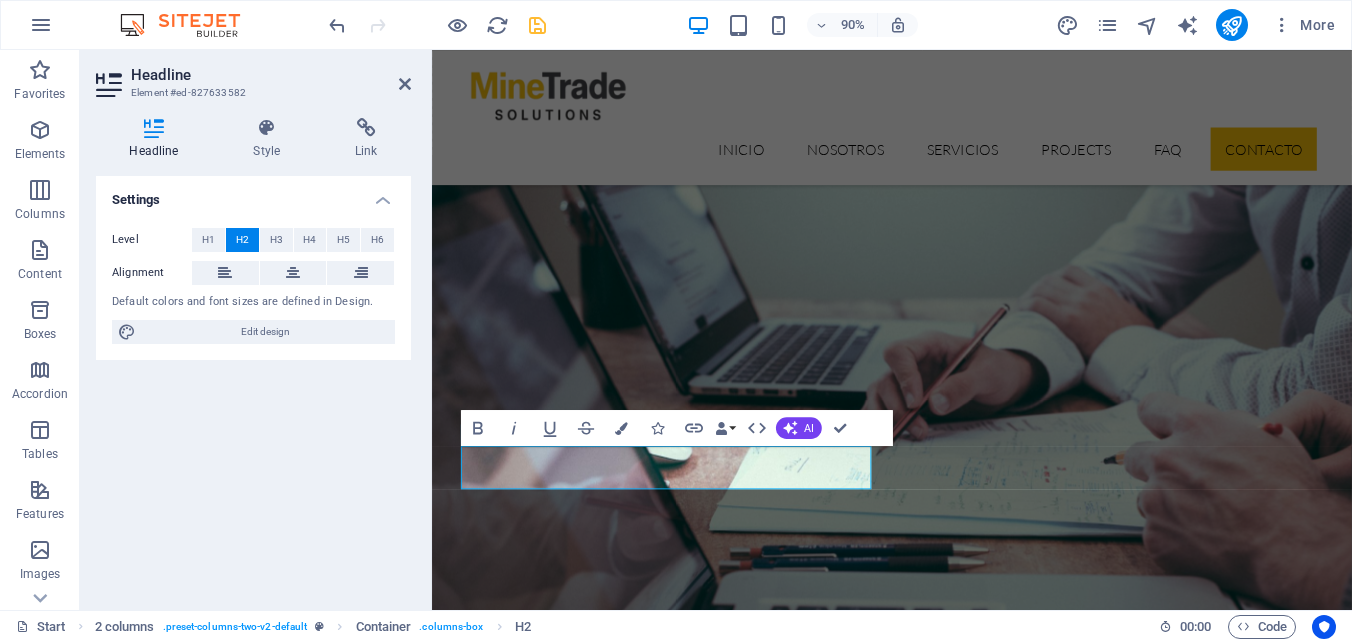 click on "Settings Level H1 H2 H3 H4 H5 H6 Alignment Default colors and font sizes are defined in Design. Edit design" at bounding box center [253, 385] 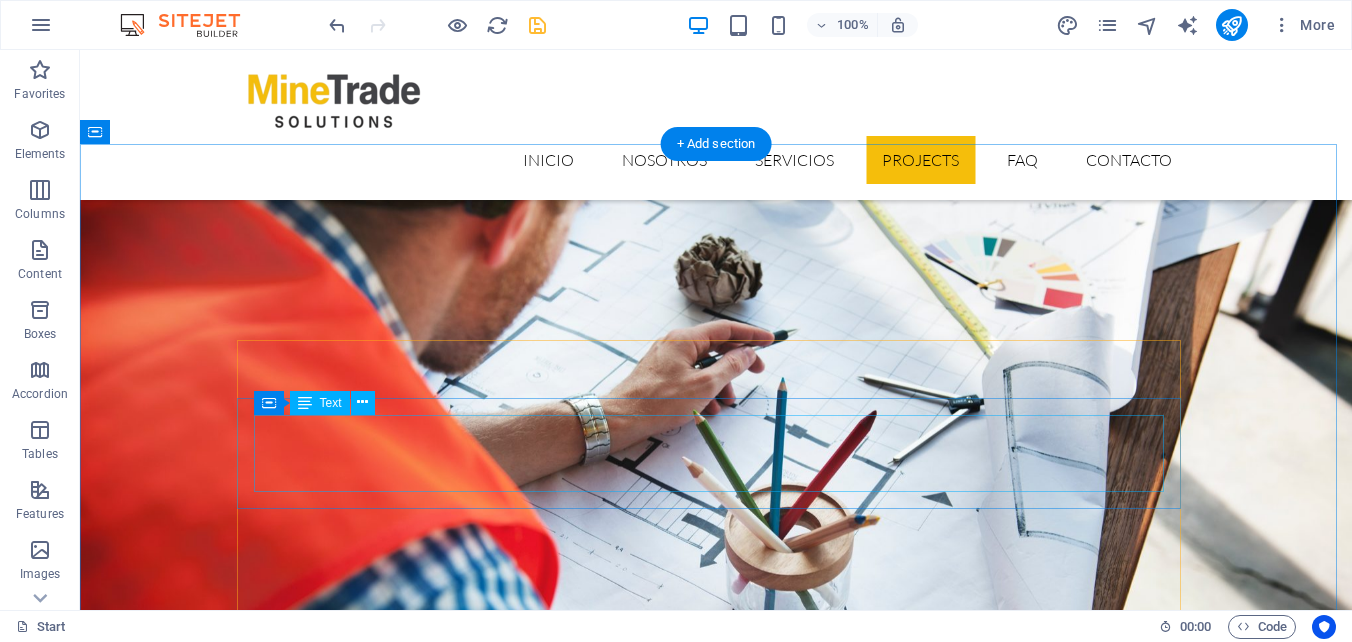 scroll, scrollTop: 4976, scrollLeft: 0, axis: vertical 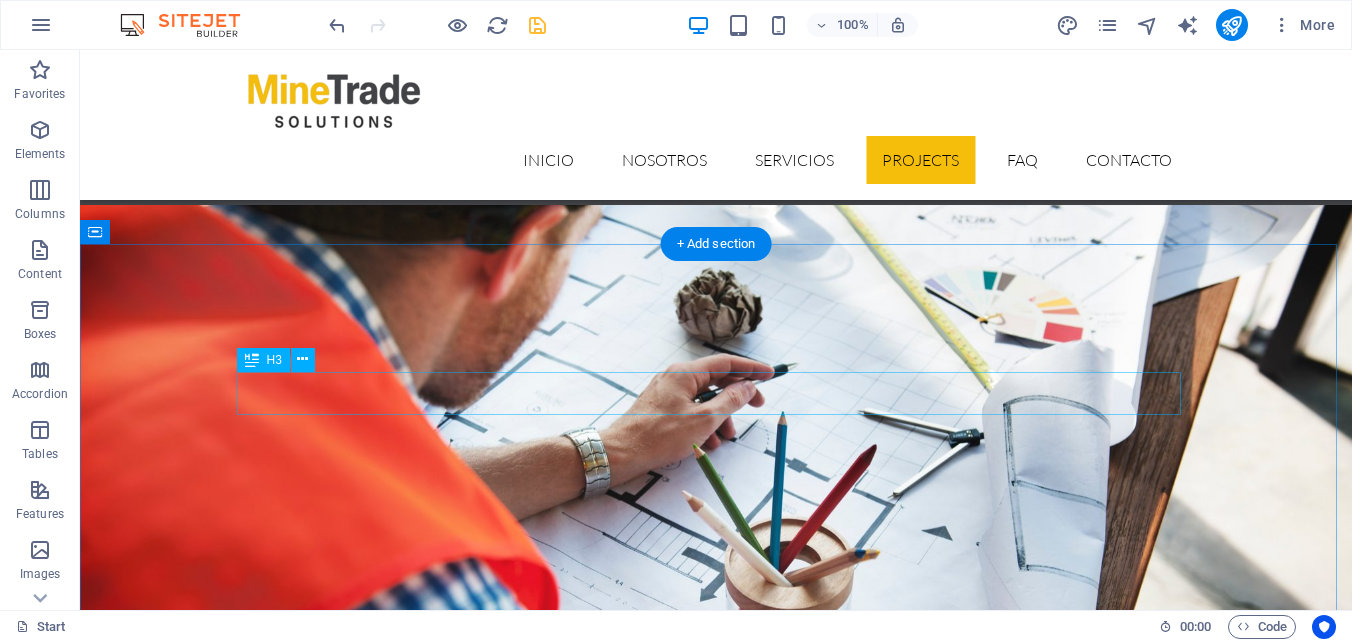 click on "Solution for Industries" at bounding box center [716, 5656] 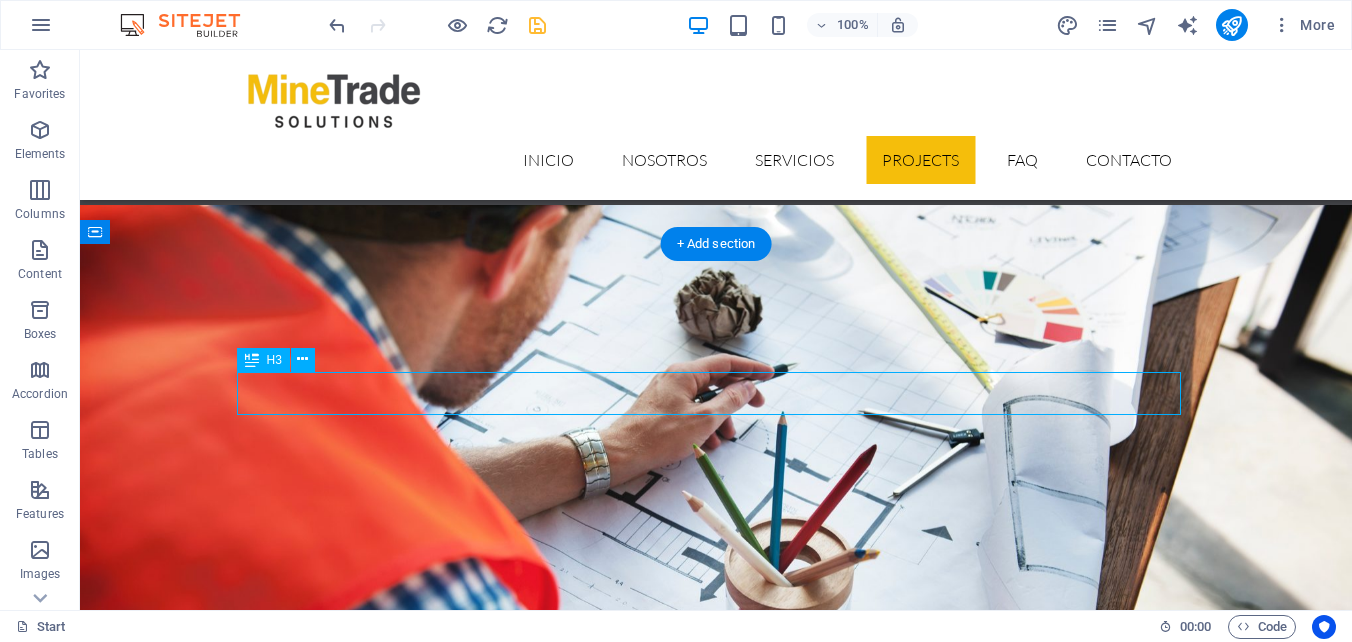 click on "Solution for Industries" at bounding box center [716, 5656] 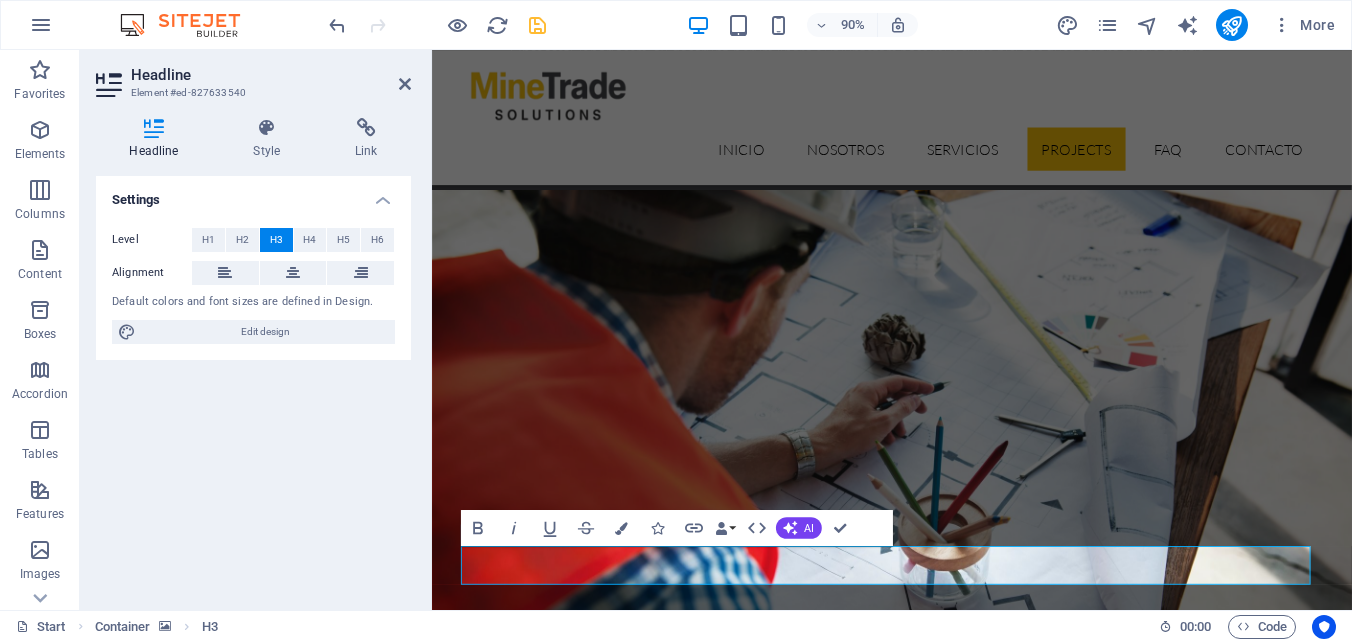 type 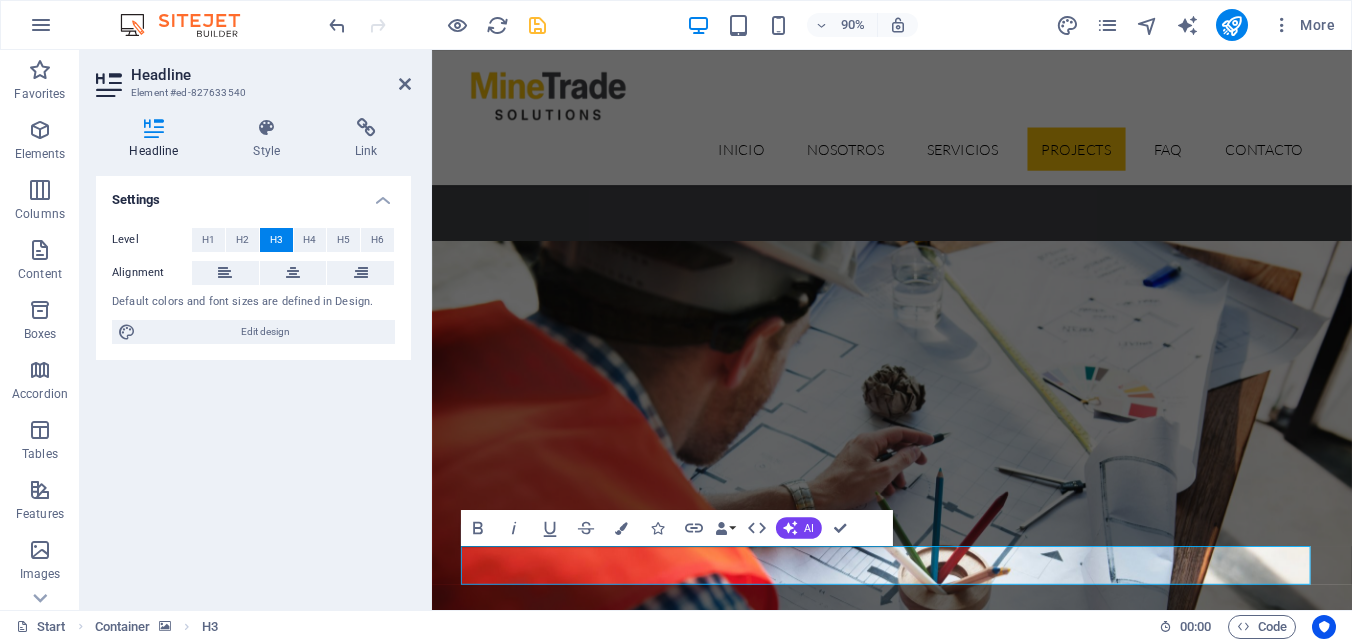 click at bounding box center (943, 5354) 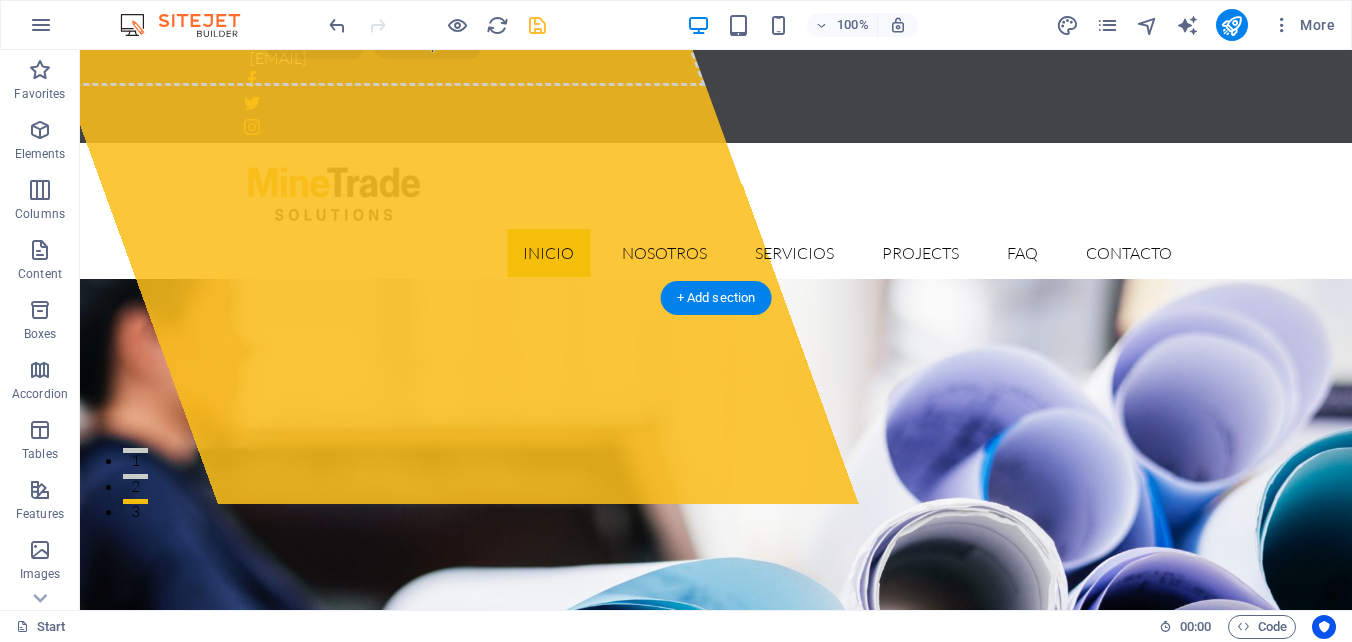 scroll, scrollTop: 0, scrollLeft: 0, axis: both 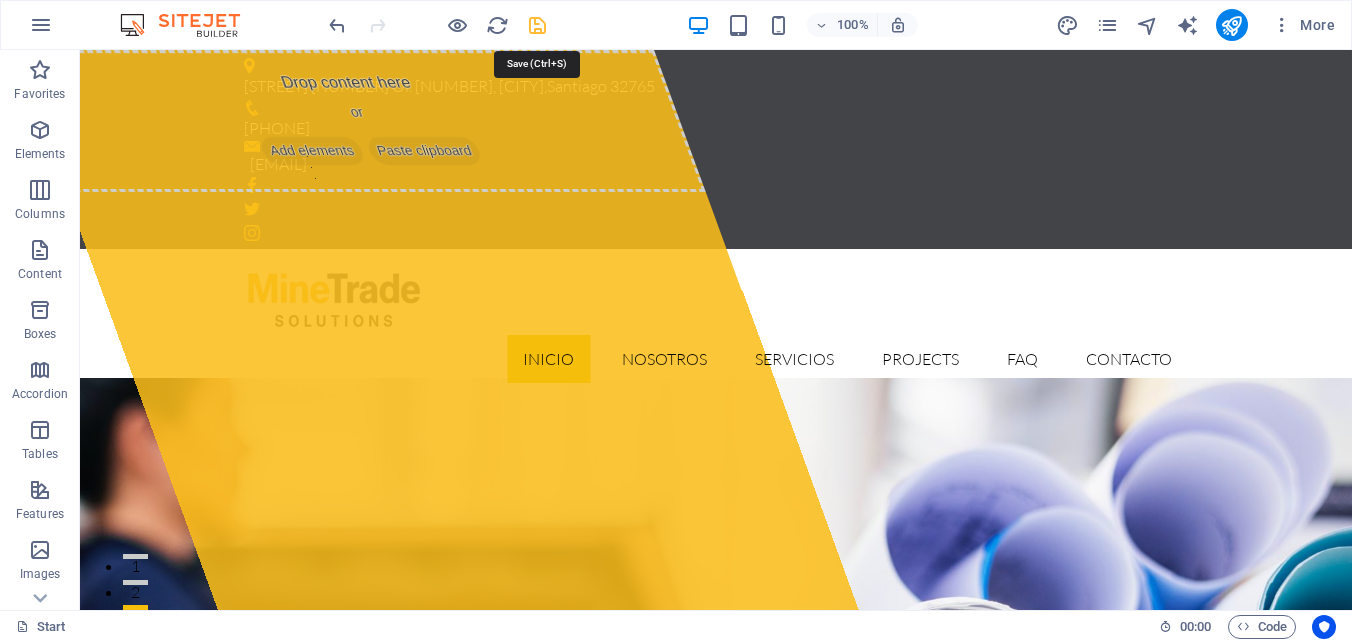 click at bounding box center [537, 25] 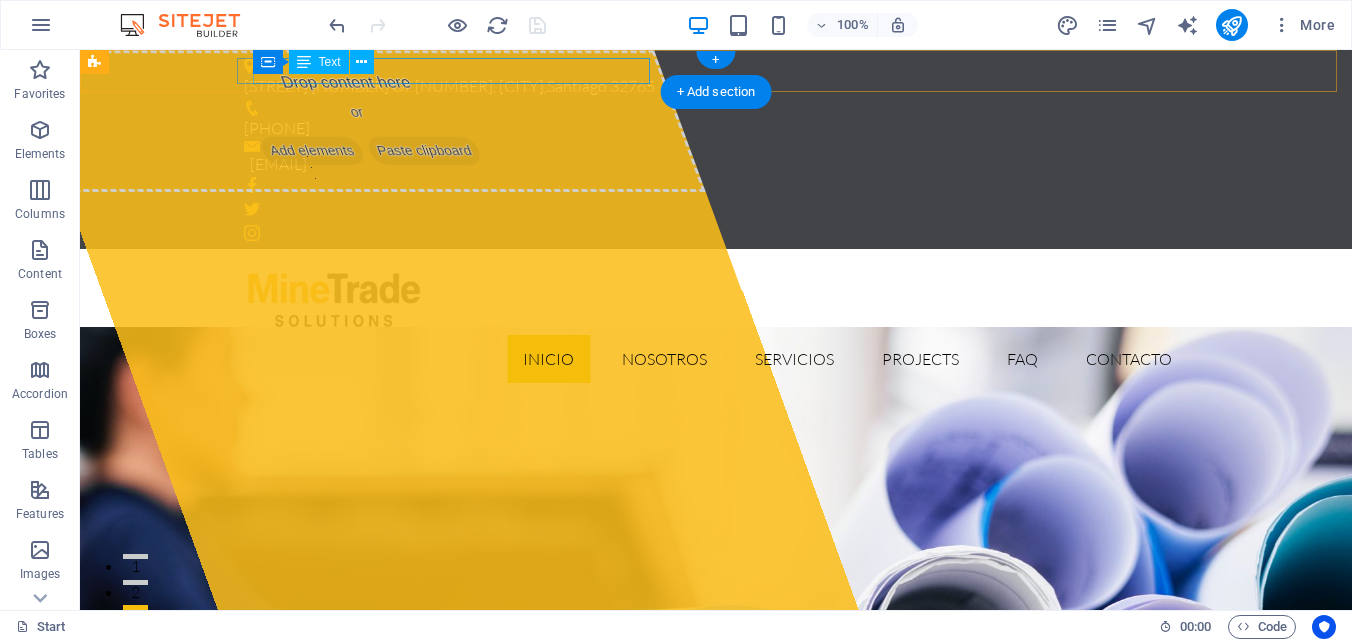 click on "[STREET] [NUMBER] Of. [NUMBER], [CITY] , [CITY] [POSTAL_CODE]" at bounding box center (708, 87) 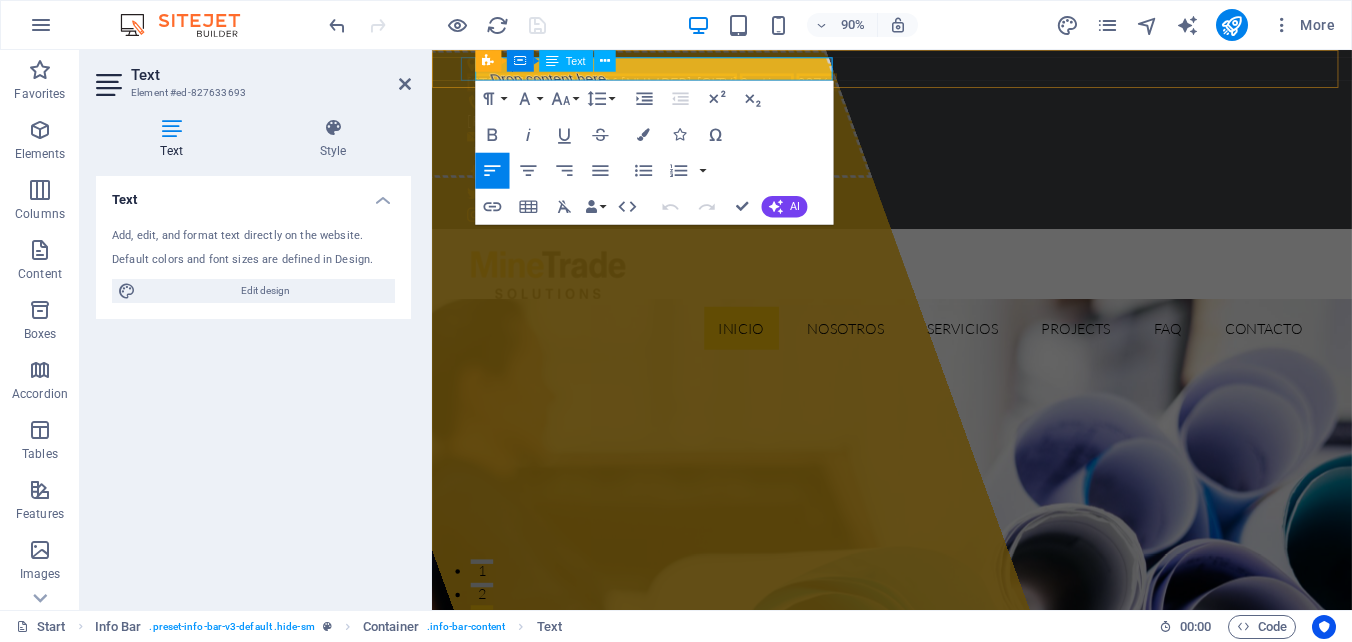 click on "32765" at bounding box center [859, 86] 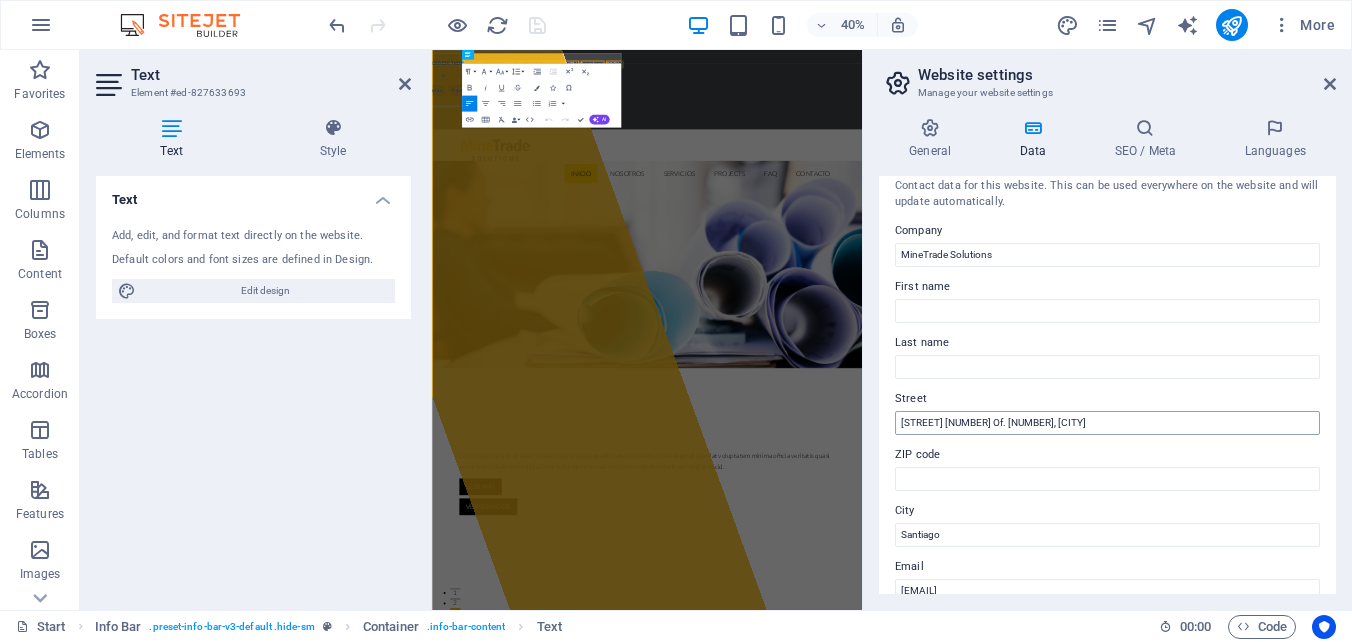 scroll, scrollTop: 0, scrollLeft: 0, axis: both 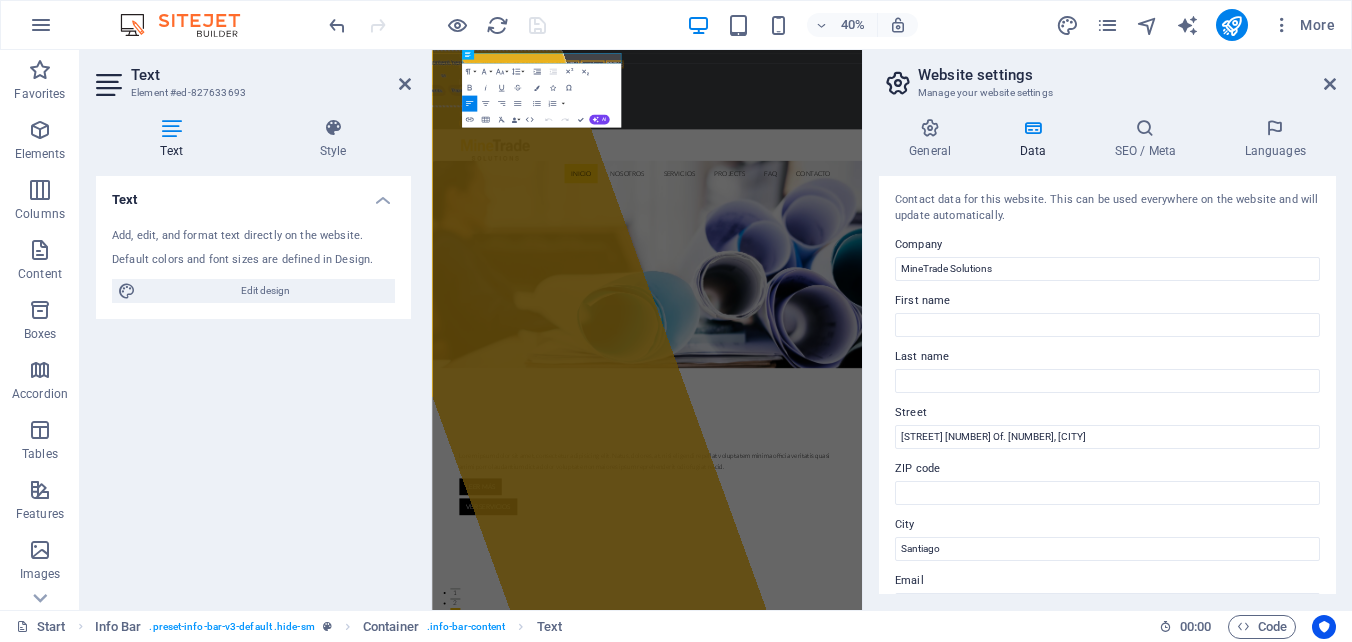 click on "Website settings" at bounding box center (1127, 75) 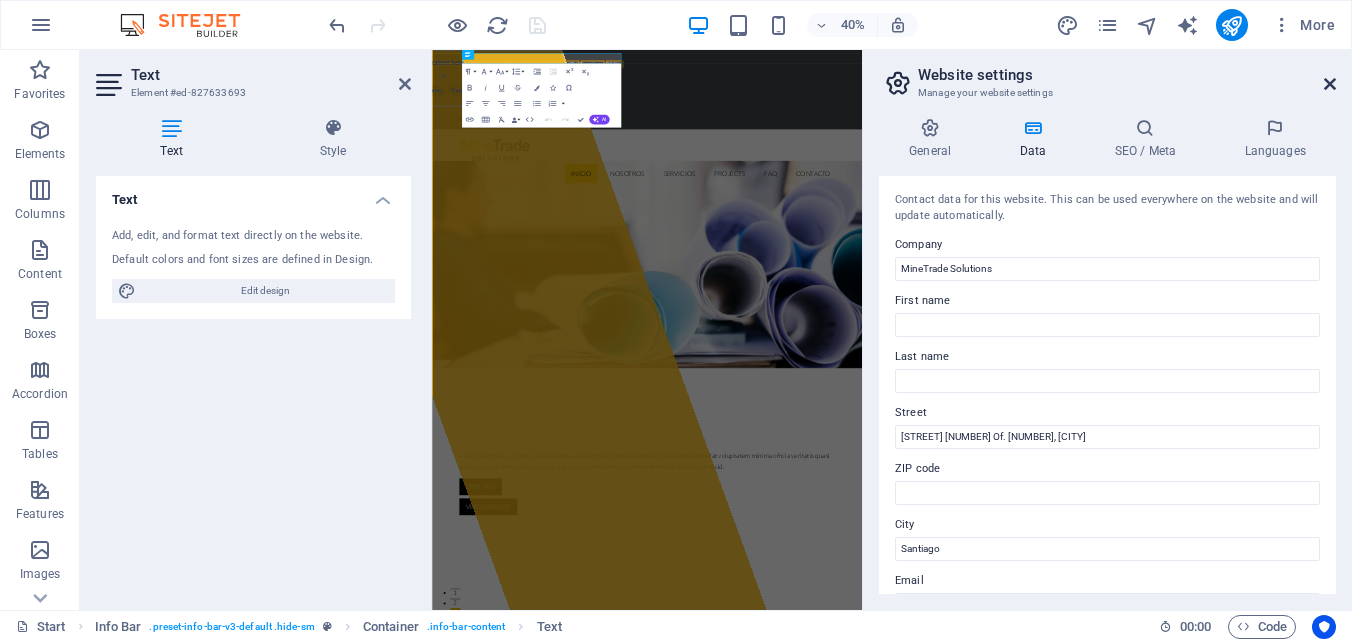 click at bounding box center [1330, 84] 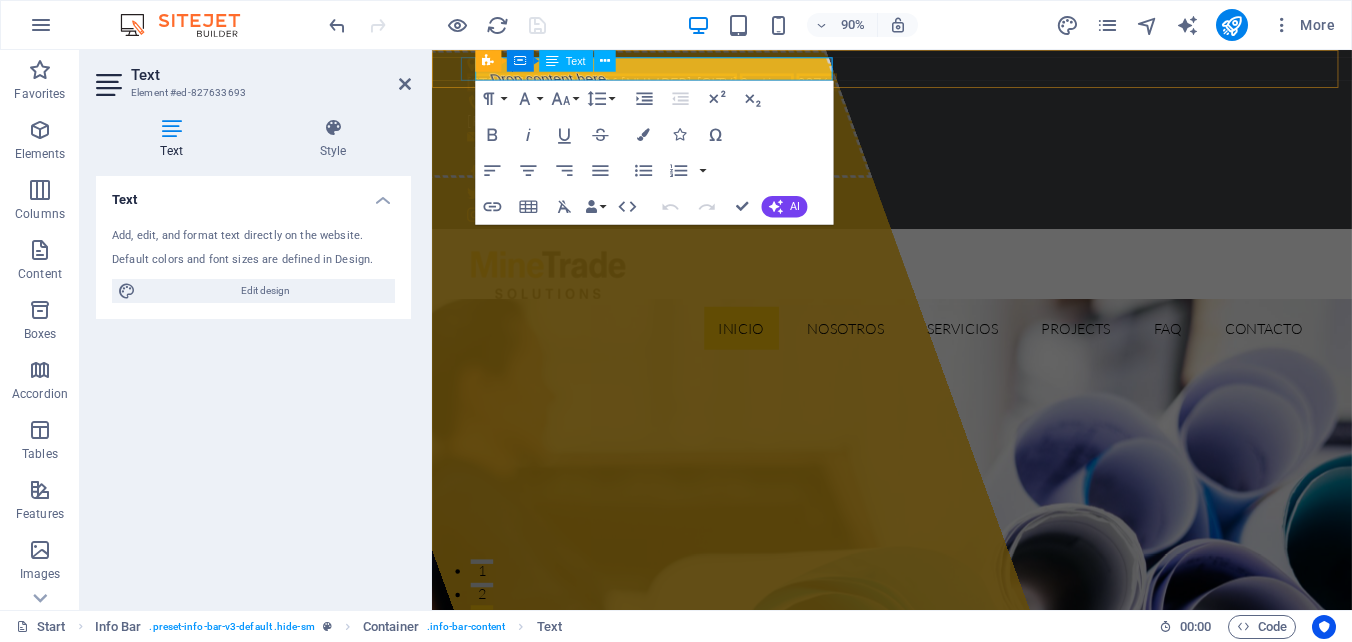 click on "32765" at bounding box center (859, 86) 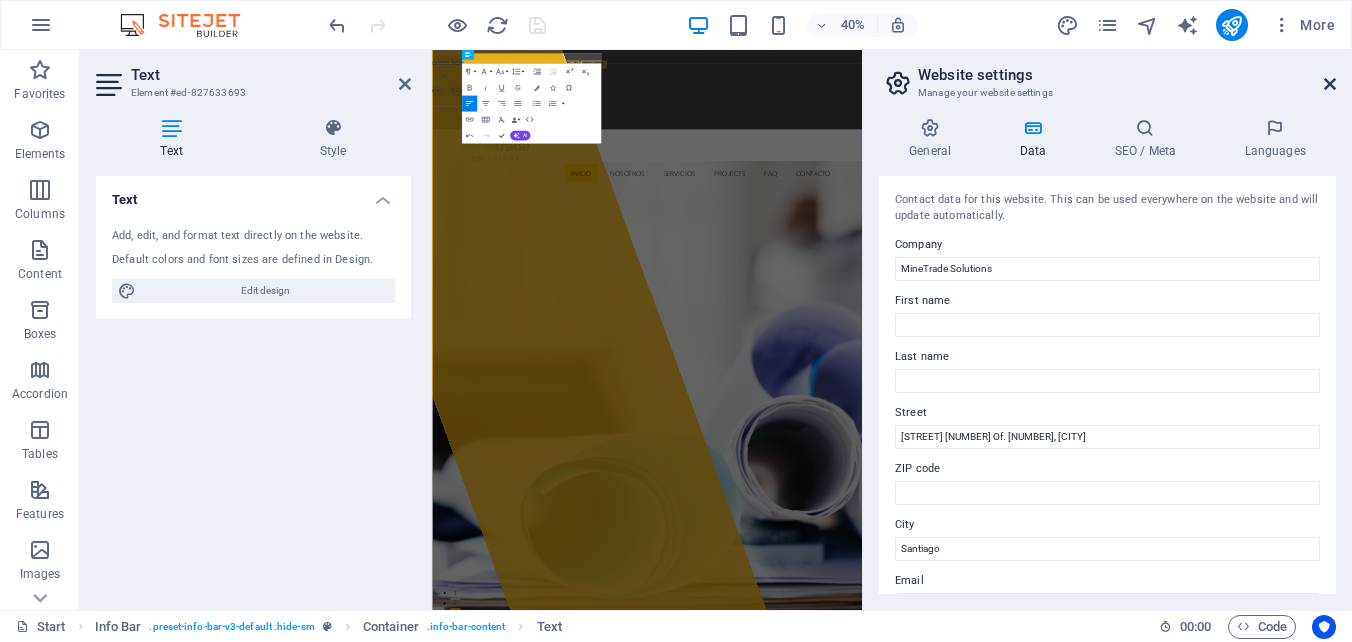 drag, startPoint x: 1333, startPoint y: 79, endPoint x: 998, endPoint y: 33, distance: 338.14346 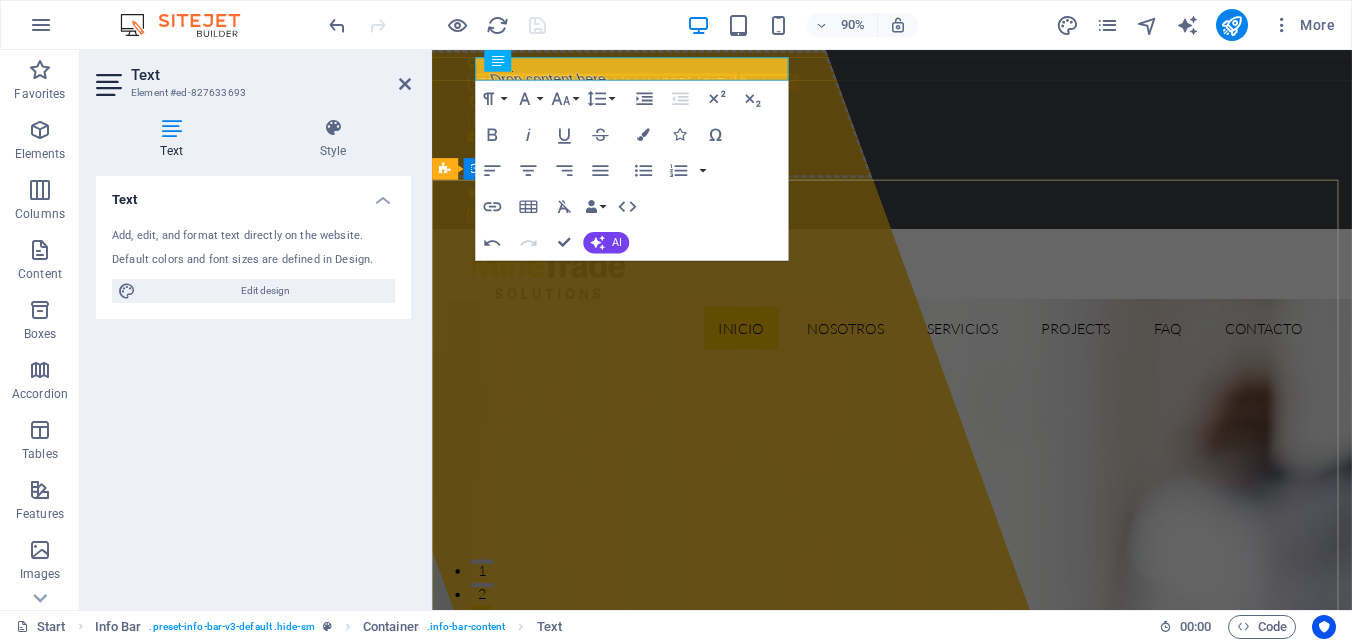 click on "Drop content here or  Add elements  Paste clipboard MineTrade Solutions Lorem ipsum dolor sit amet, consectetur adipisicing elit. Natus, dolores, at, nisi eligendi repellat voluptatem minima officia veritatis quasi animi porro laudantium dicta dolor voluptate non maiores ipsum reprehenderit odio fugiat reicid. Leer más ver servicios" at bounding box center (943, 1881) 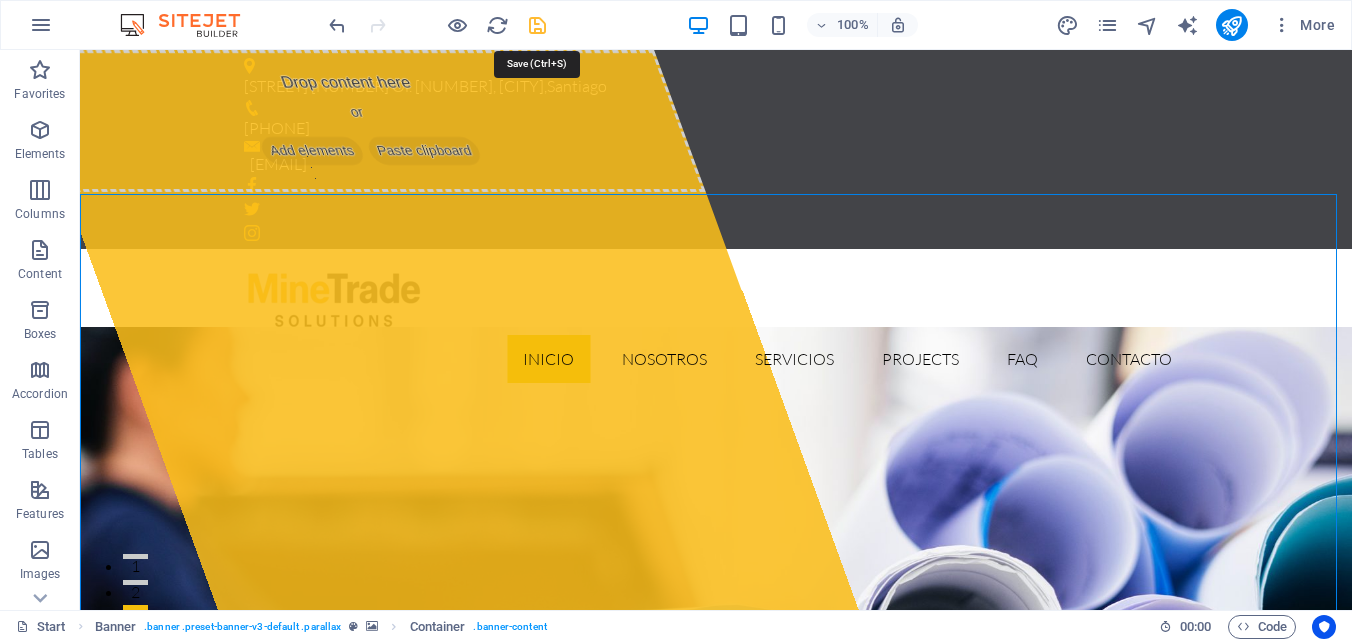 click at bounding box center [537, 25] 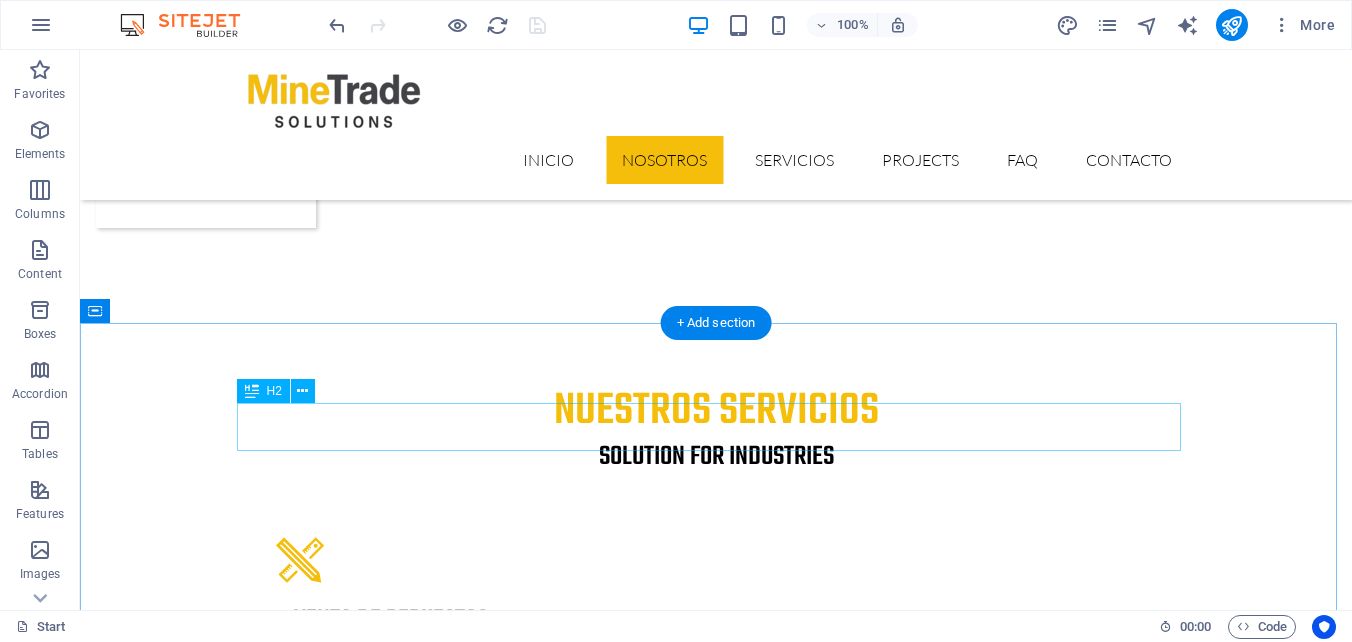 scroll, scrollTop: 2700, scrollLeft: 0, axis: vertical 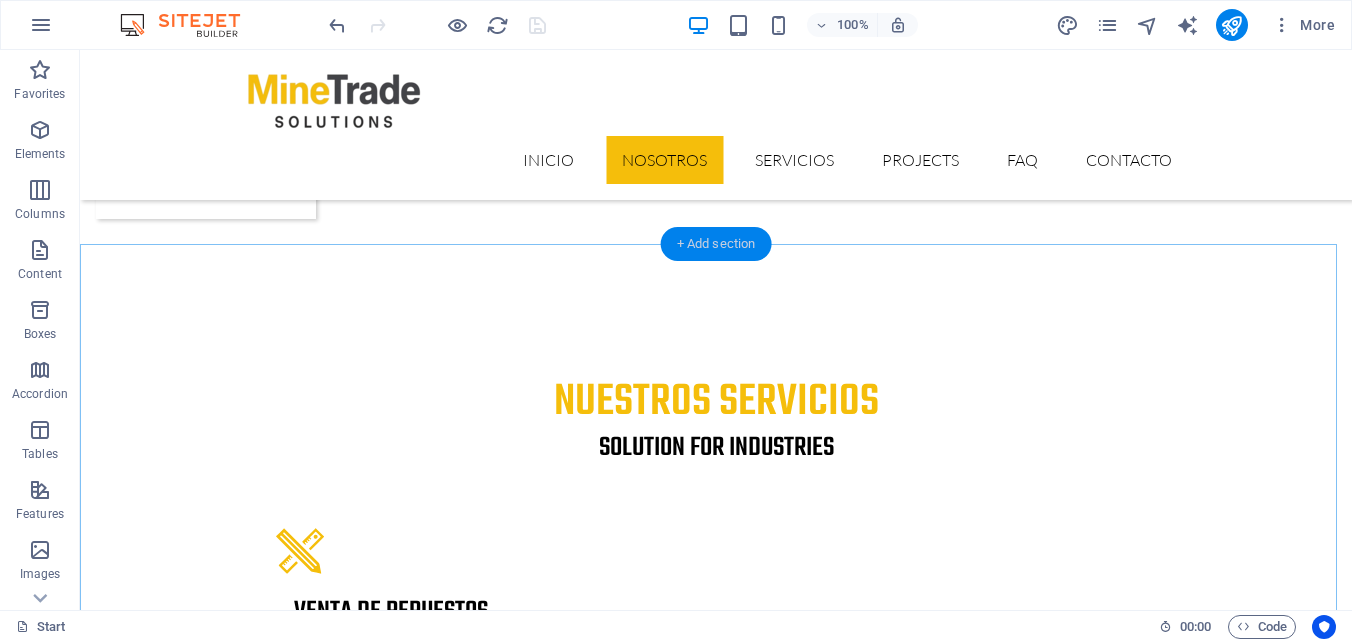 click on "+ Add section" at bounding box center [716, 244] 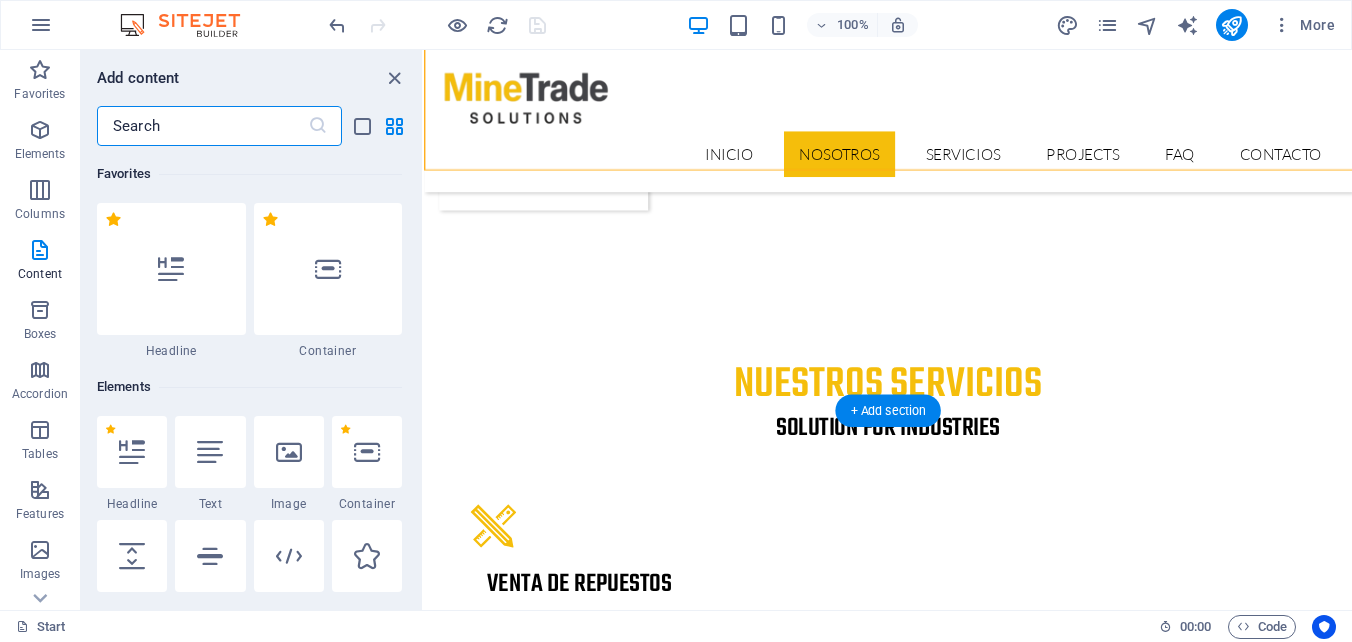 scroll, scrollTop: 2767, scrollLeft: 0, axis: vertical 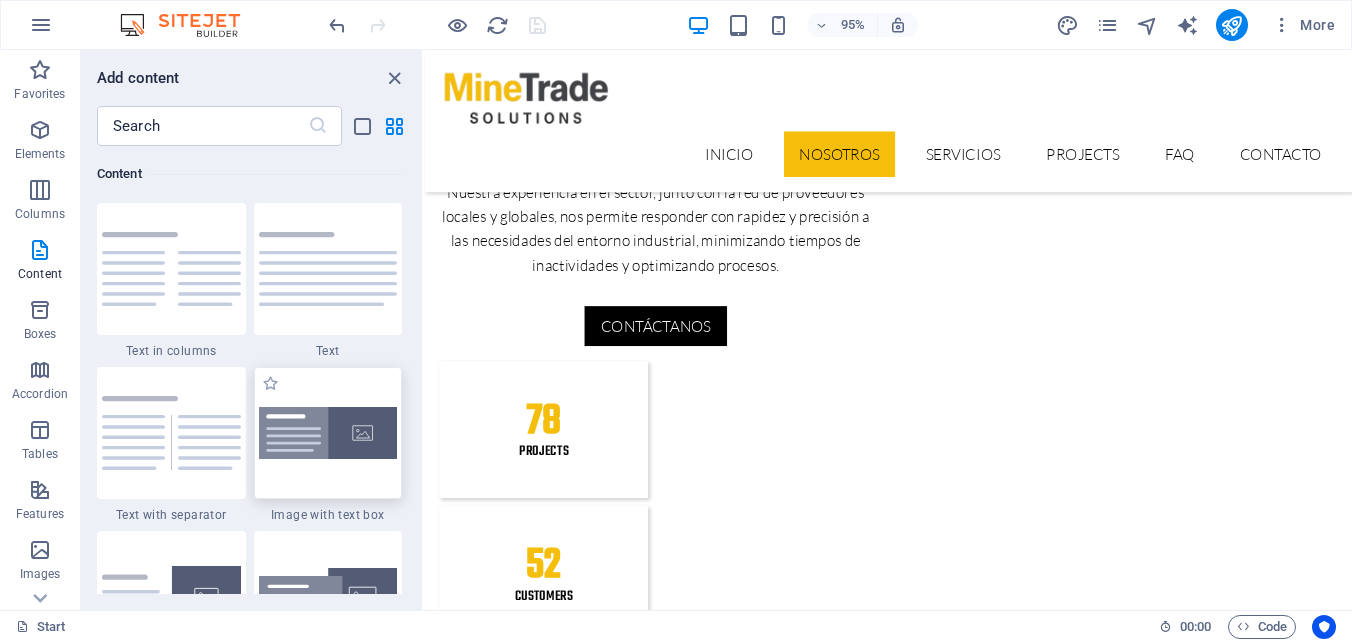 click at bounding box center [328, 433] 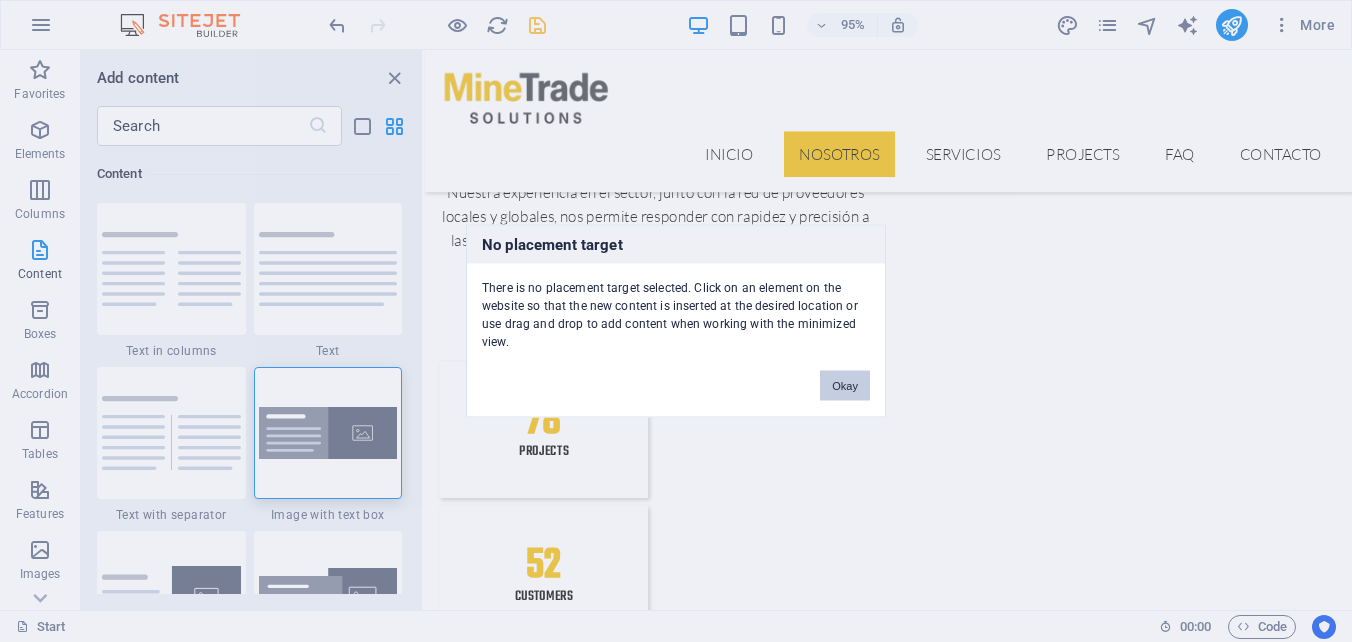 click on "Okay" at bounding box center [845, 386] 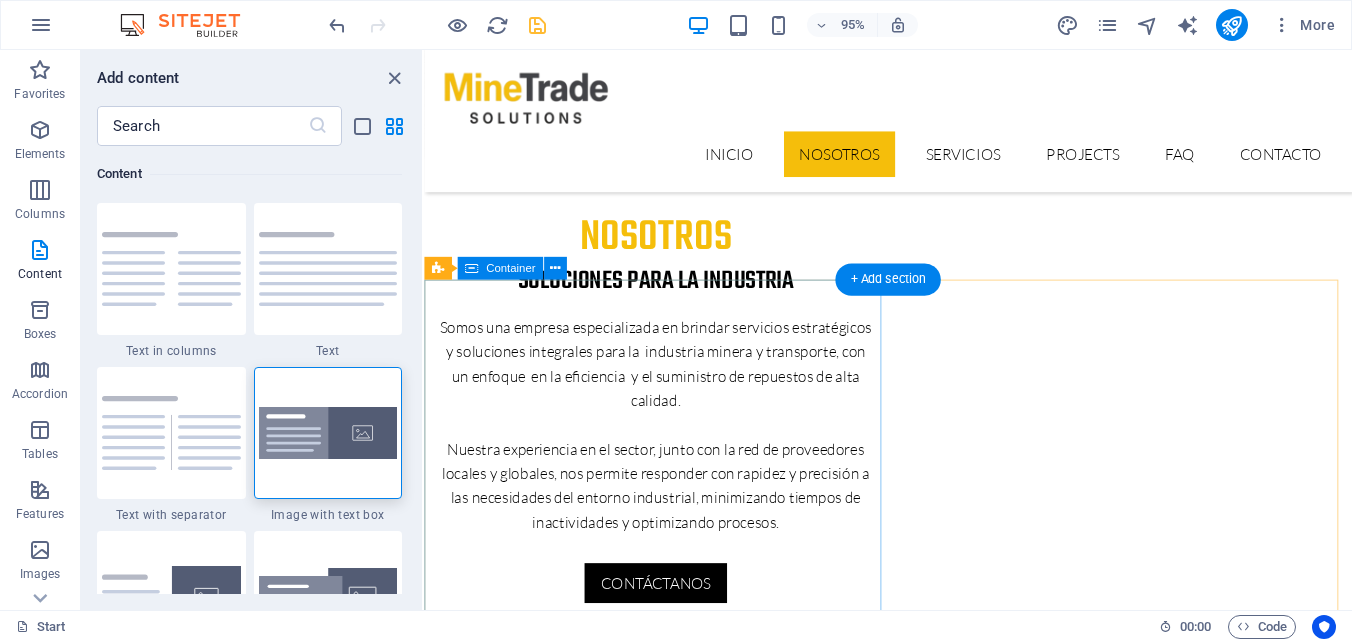 scroll, scrollTop: 1667, scrollLeft: 0, axis: vertical 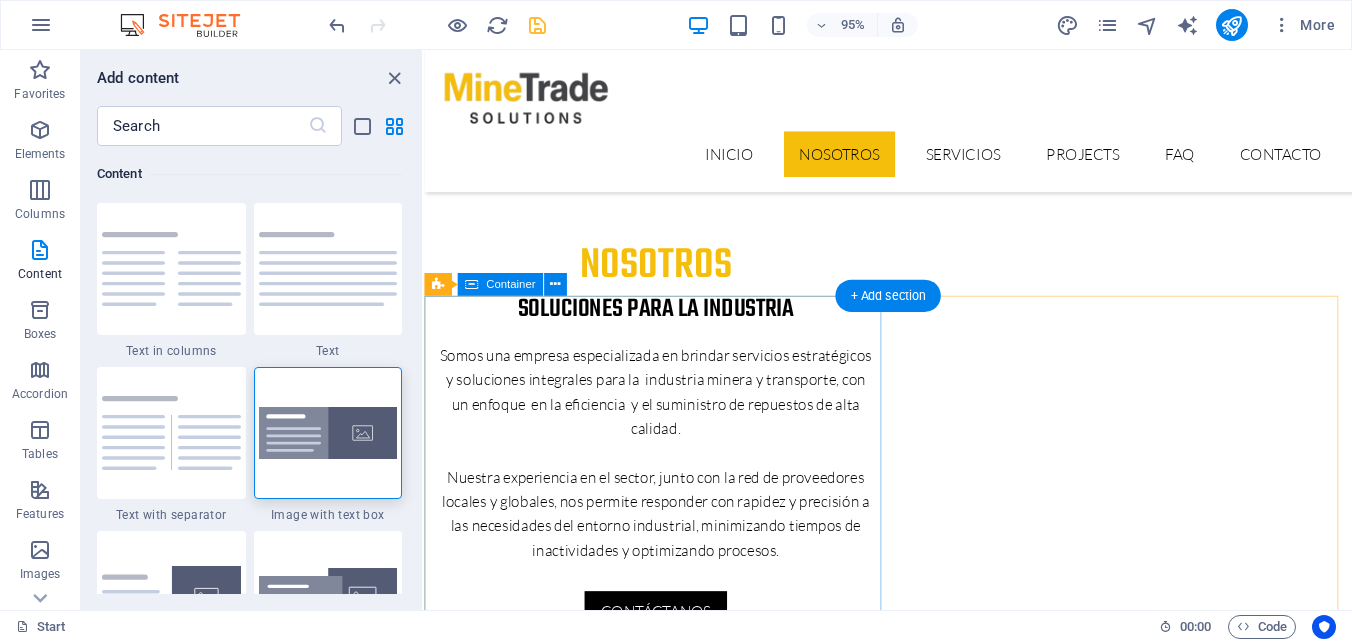 click on "Venta de repuestos Lorem ipsum dolor sit amet, consectetur adipisicing elit. Vitae, eos, voluptatem, et sequi distinctio adipisci omnis in error quas fuga tempore fugit incidunt quos. Atque, debitis architecto ducimus eligendi dignissimos modi ut non officiis repudiandae maiores. Fugit sit atque eaque dolorum autem reprehenderit porro omnis obcaecati laborum?  Obcaecati, laboriosam, ex, deserunt, harum libero a voluptatem possimus culpa nisi eos quas dolore omnis debitis consequatur fugiat eaque nostrum excepturi nulla. Qui, molestias, nobis dicta enim voluptas repellendus tempore mollitia hic tempora natus ipsam sed quo distinctio suscipit officiis consectetur omnis odit saepe soluta atque magni consequuntur unde nemo voluptatem similique porro." at bounding box center [912, 3344] 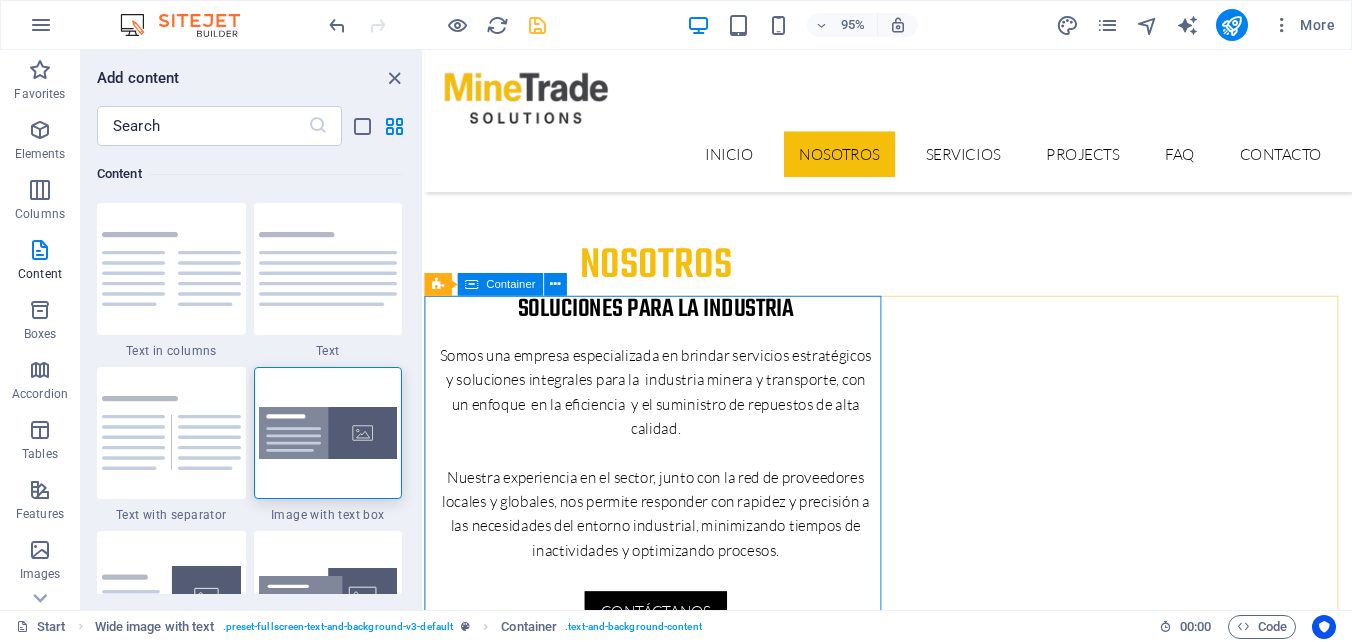 click on "Container" at bounding box center (510, 284) 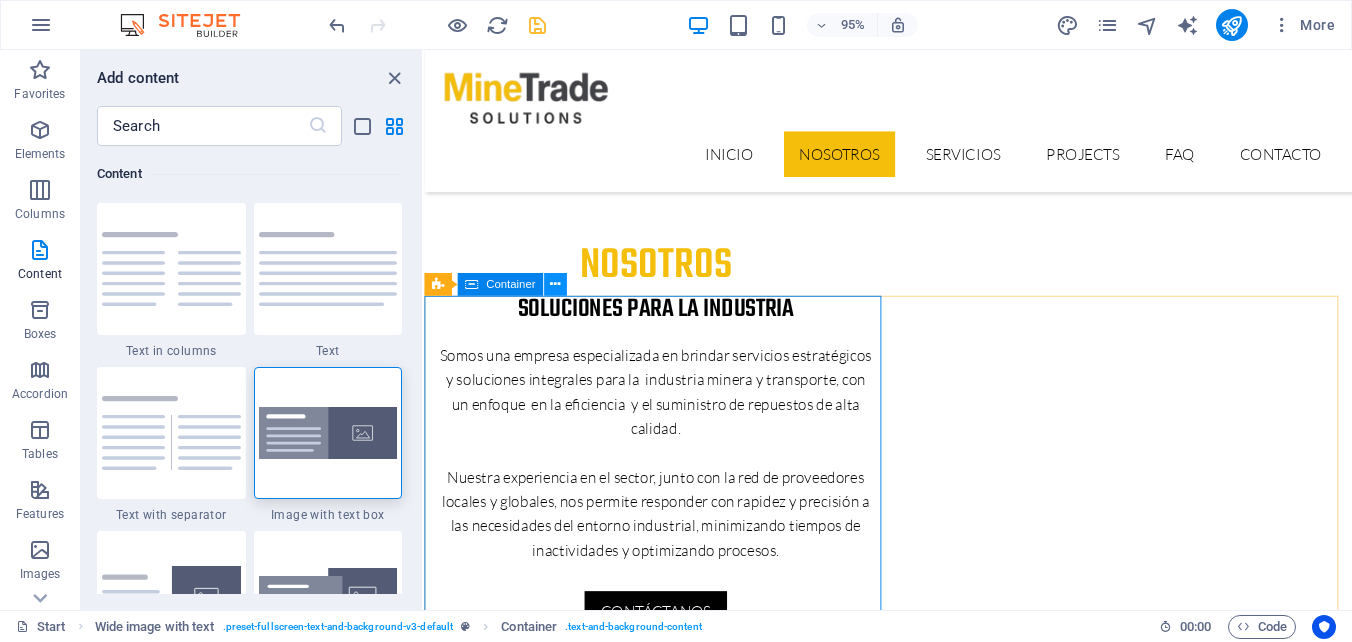 click at bounding box center [555, 285] 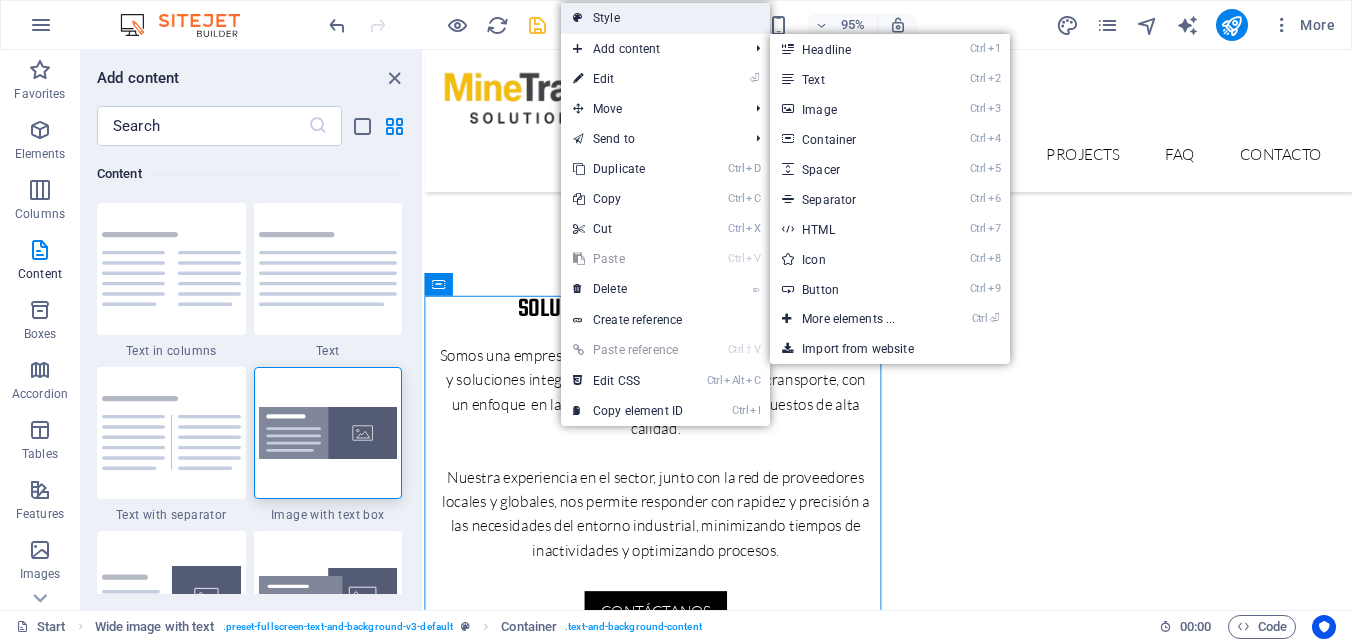 click on "Style" at bounding box center [665, 18] 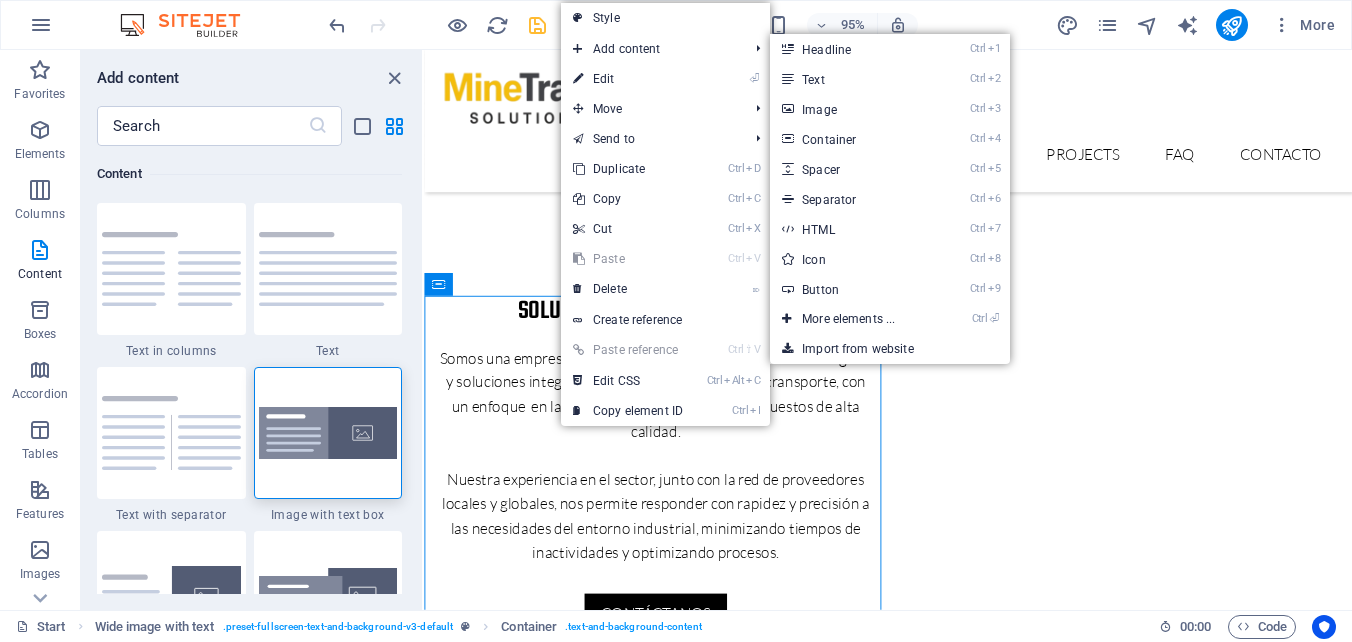 select on "%" 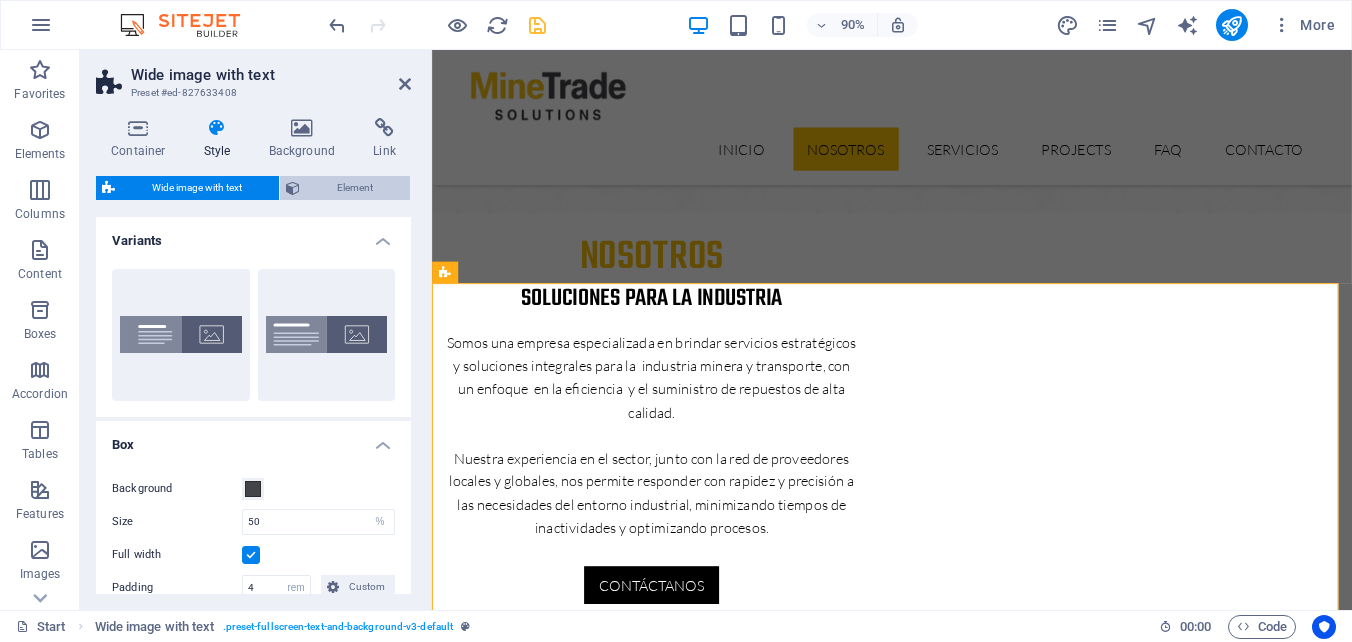 click on "Element" at bounding box center [355, 188] 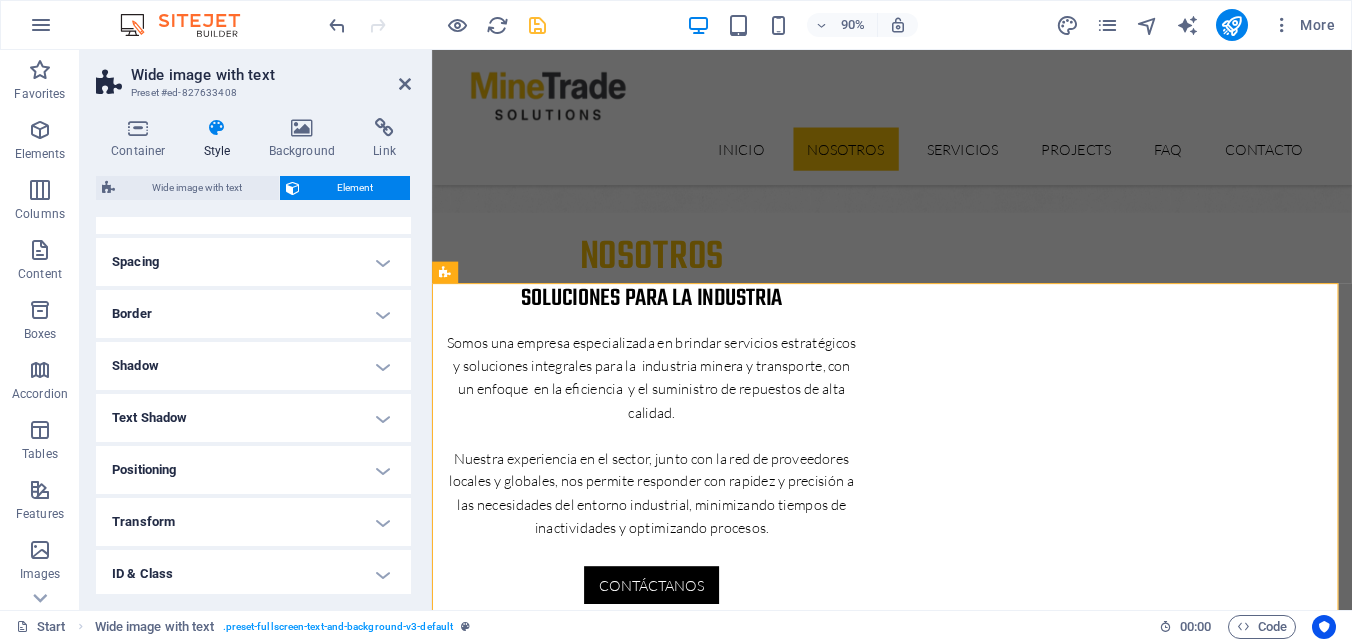 scroll, scrollTop: 254, scrollLeft: 0, axis: vertical 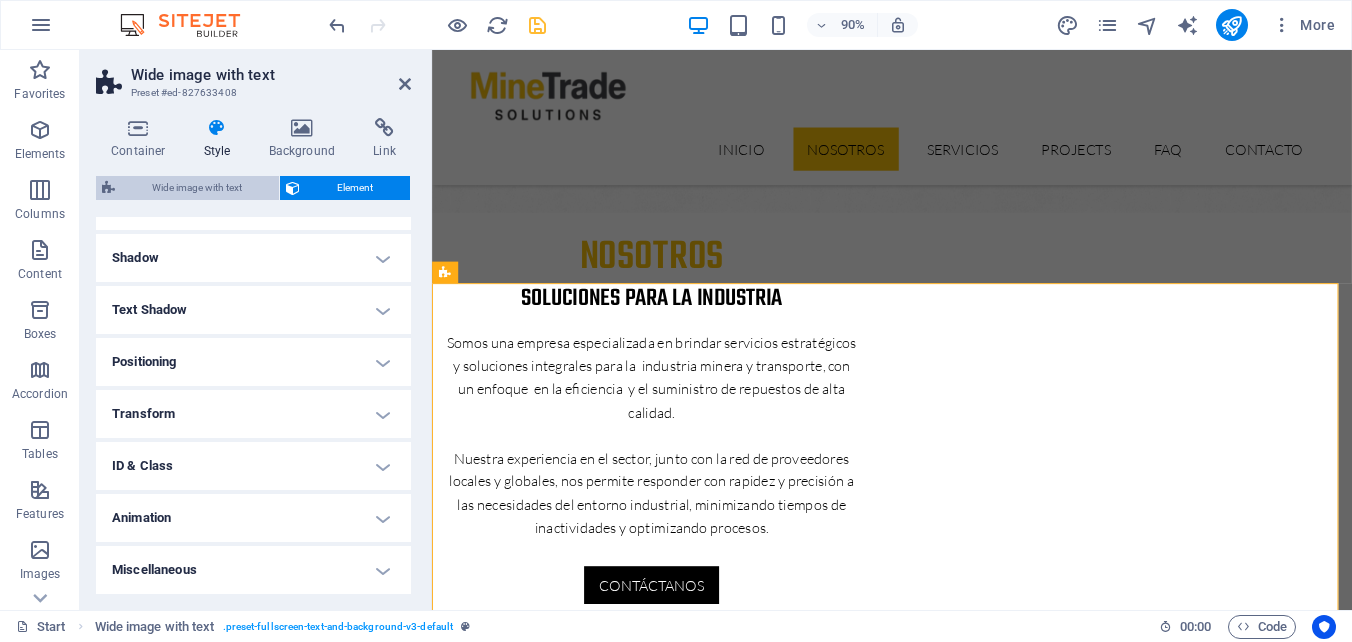 click on "Wide image with text" at bounding box center [197, 188] 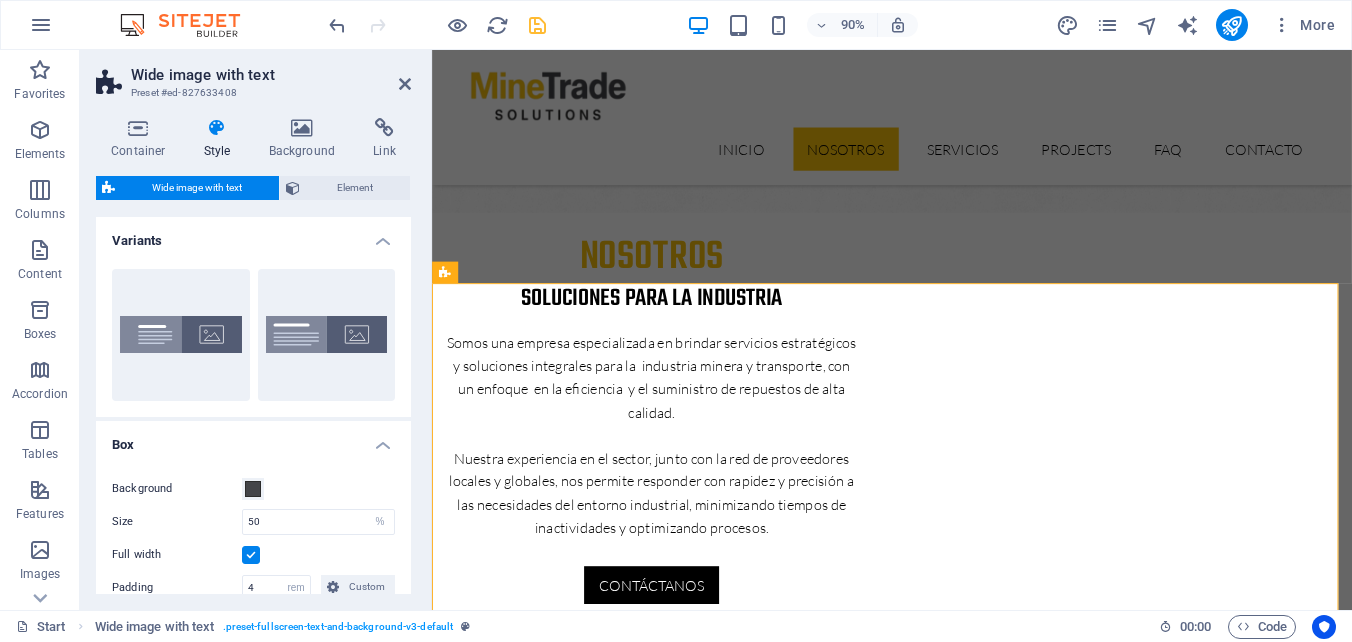click on "Variants" at bounding box center (253, 235) 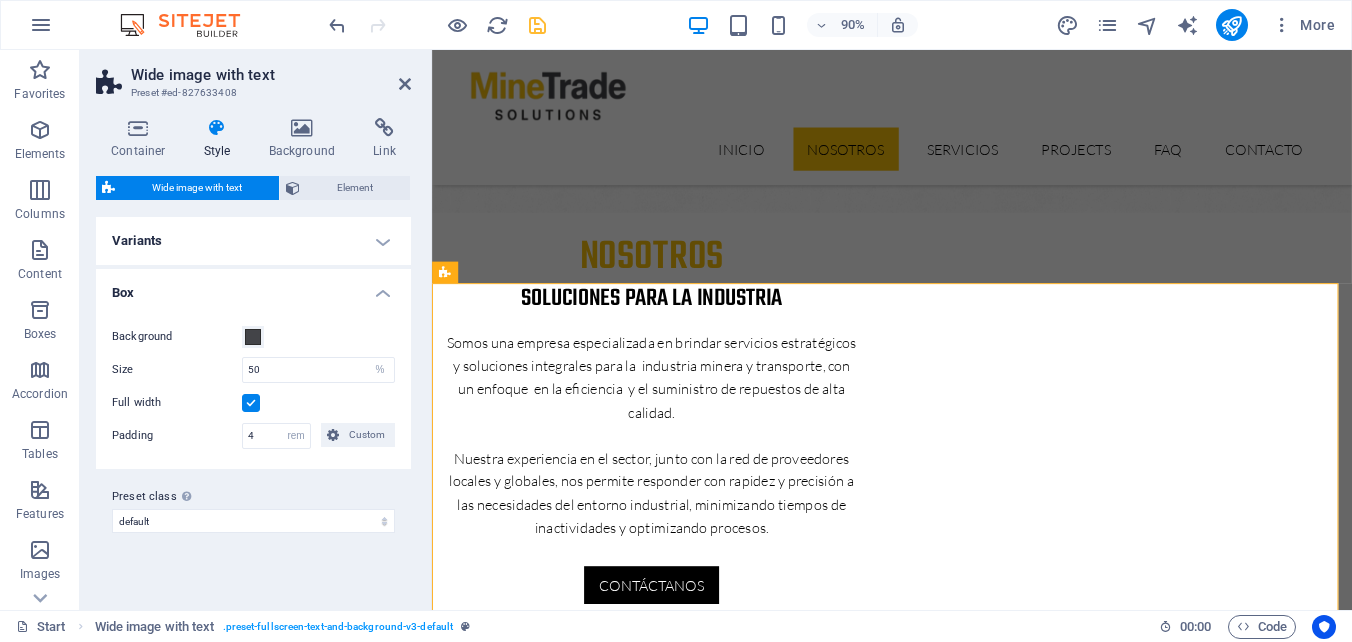 click on "Box" at bounding box center (253, 287) 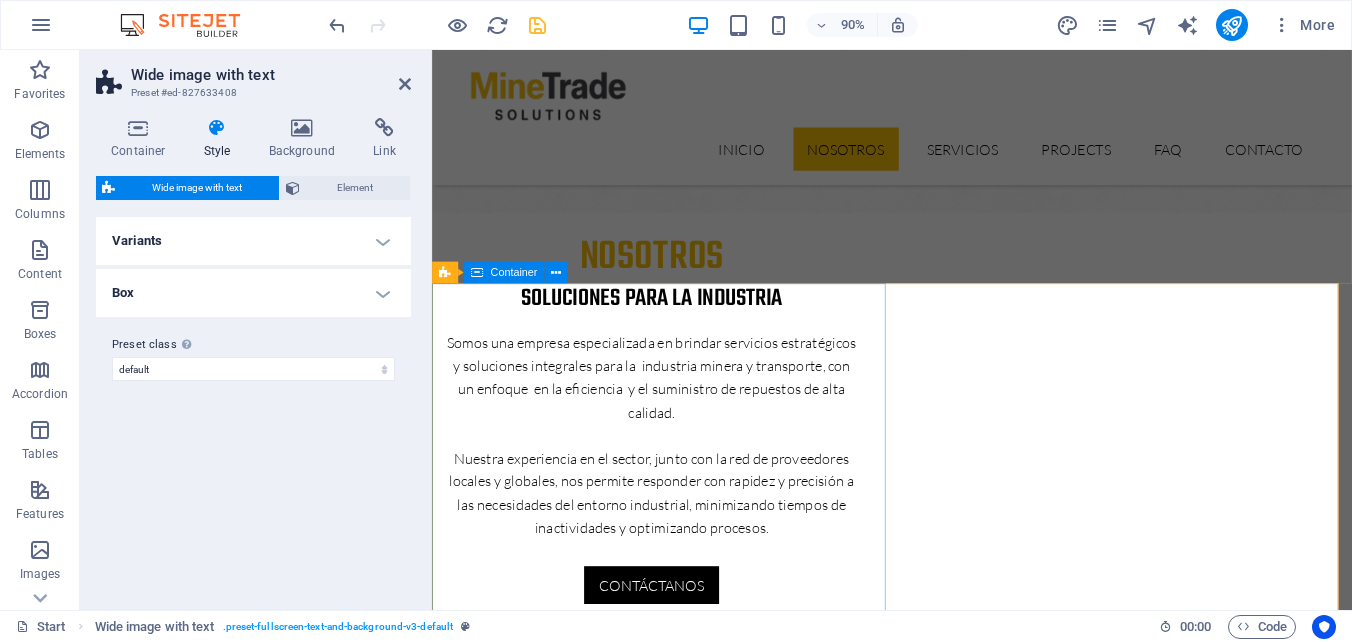 click on "Venta de repuestos Lorem ipsum dolor sit amet, consectetur adipisicing elit. Vitae, eos, voluptatem, et sequi distinctio adipisci omnis in error quas fuga tempore fugit incidunt quos. Atque, debitis architecto ducimus eligendi dignissimos modi ut non officiis repudiandae maiores. Fugit sit atque eaque dolorum autem reprehenderit porro omnis obcaecati laborum?  Obcaecati, laboriosam, ex, deserunt, harum libero a voluptatem possimus culpa nisi eos quas dolore omnis debitis consequatur fugiat eaque nostrum excepturi nulla. Qui, molestias, nobis dicta enim voluptas repellendus tempore mollitia hic tempora natus ipsam sed quo distinctio suscipit officiis consectetur omnis odit saepe soluta atque magni consequuntur unde nemo voluptatem similique porro." at bounding box center (943, 3347) 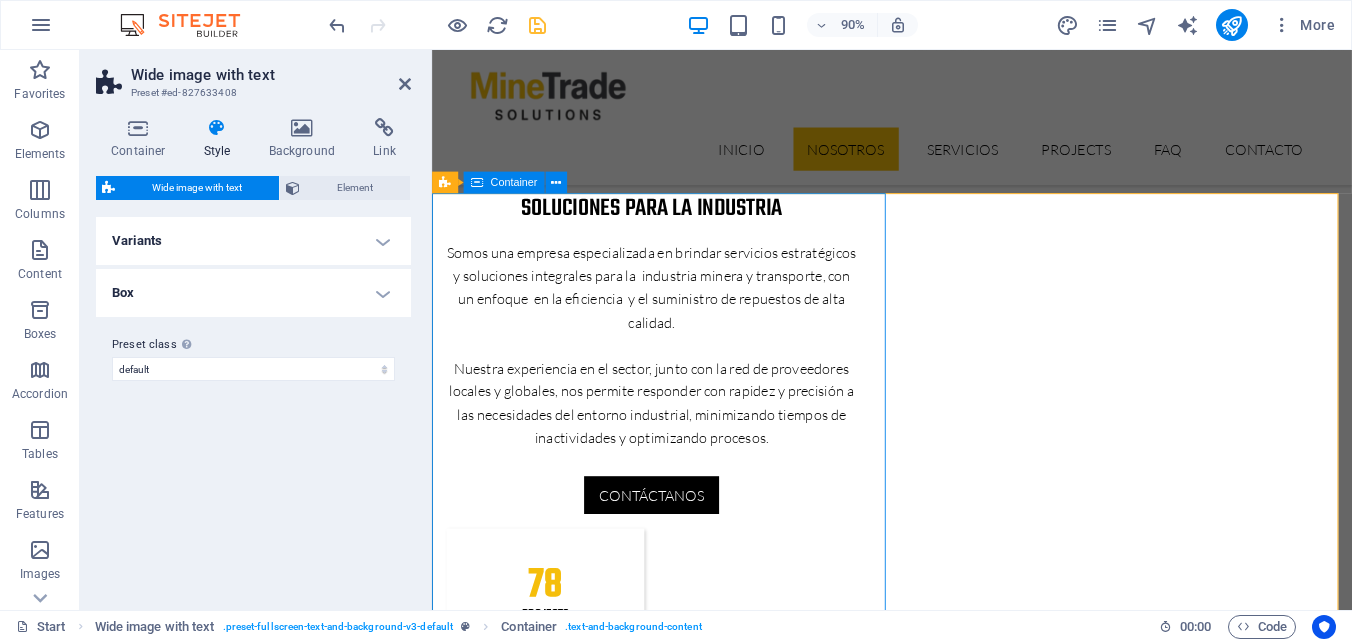 scroll, scrollTop: 1695, scrollLeft: 0, axis: vertical 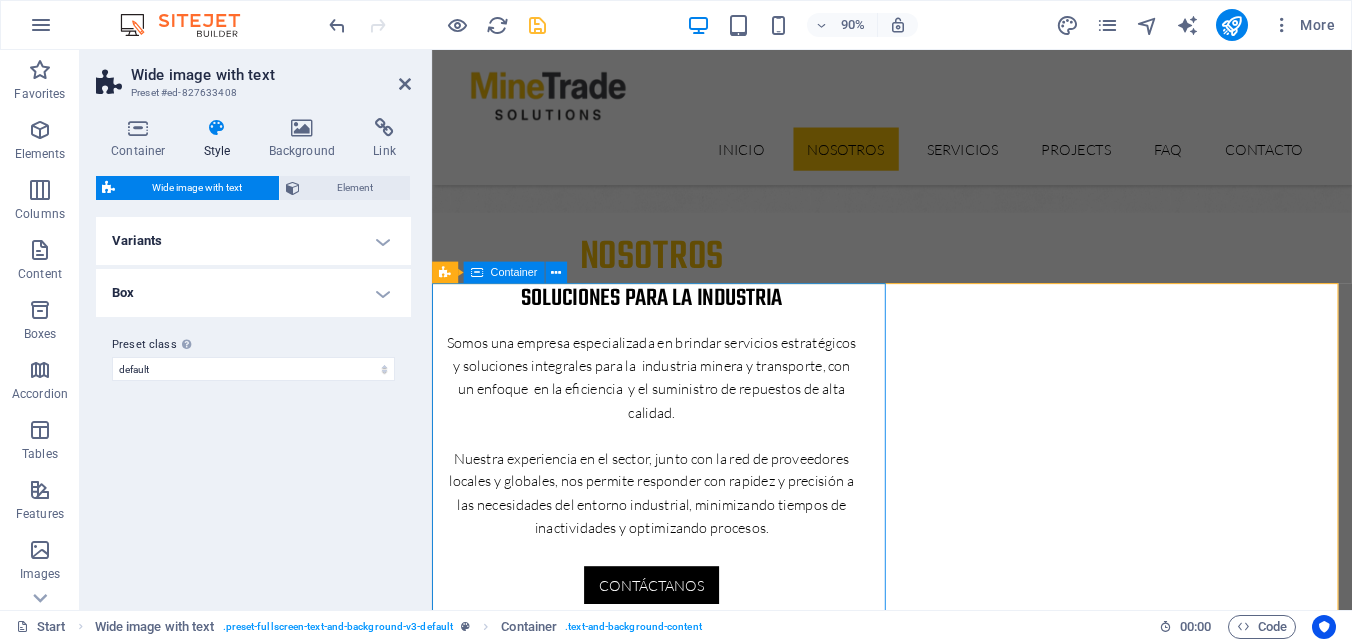 click on "Venta de repuestos Lorem ipsum dolor sit amet, consectetur adipisicing elit. Vitae, eos, voluptatem, et sequi distinctio adipisci omnis in error quas fuga tempore fugit incidunt quos. Atque, debitis architecto ducimus eligendi dignissimos modi ut non officiis repudiandae maiores. Fugit sit atque eaque dolorum autem reprehenderit porro omnis obcaecati laborum?  Obcaecati, laboriosam, ex, deserunt, harum libero a voluptatem possimus culpa nisi eos quas dolore omnis debitis consequatur fugiat eaque nostrum excepturi nulla. Qui, molestias, nobis dicta enim voluptas repellendus tempore mollitia hic tempora natus ipsam sed quo distinctio suscipit officiis consectetur omnis odit saepe soluta atque magni consequuntur unde nemo voluptatem similique porro." at bounding box center [943, 3347] 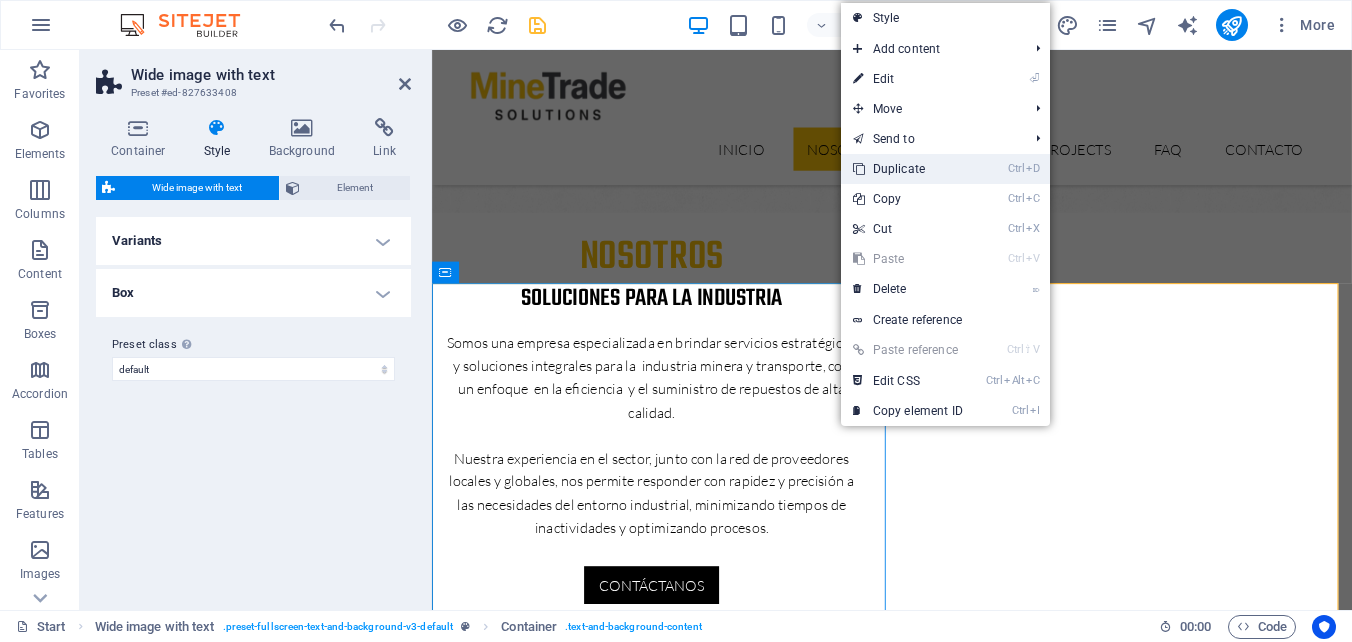 click on "Ctrl D  Duplicate" at bounding box center (908, 169) 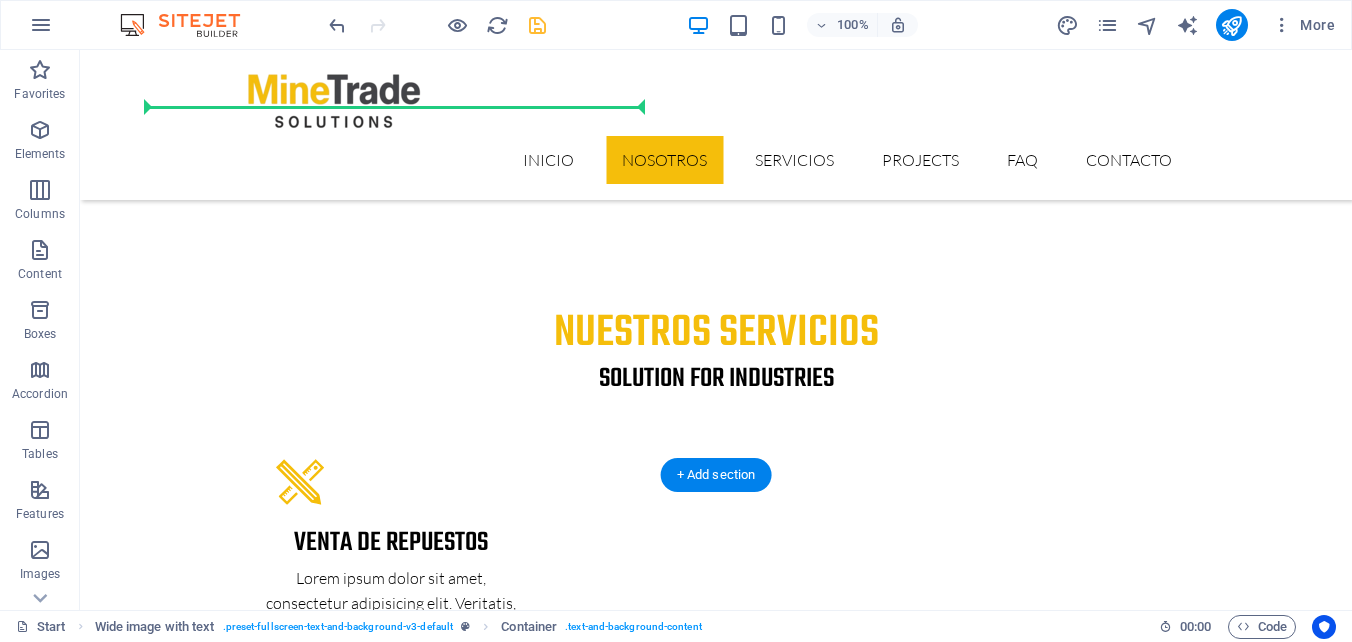 scroll, scrollTop: 2845, scrollLeft: 0, axis: vertical 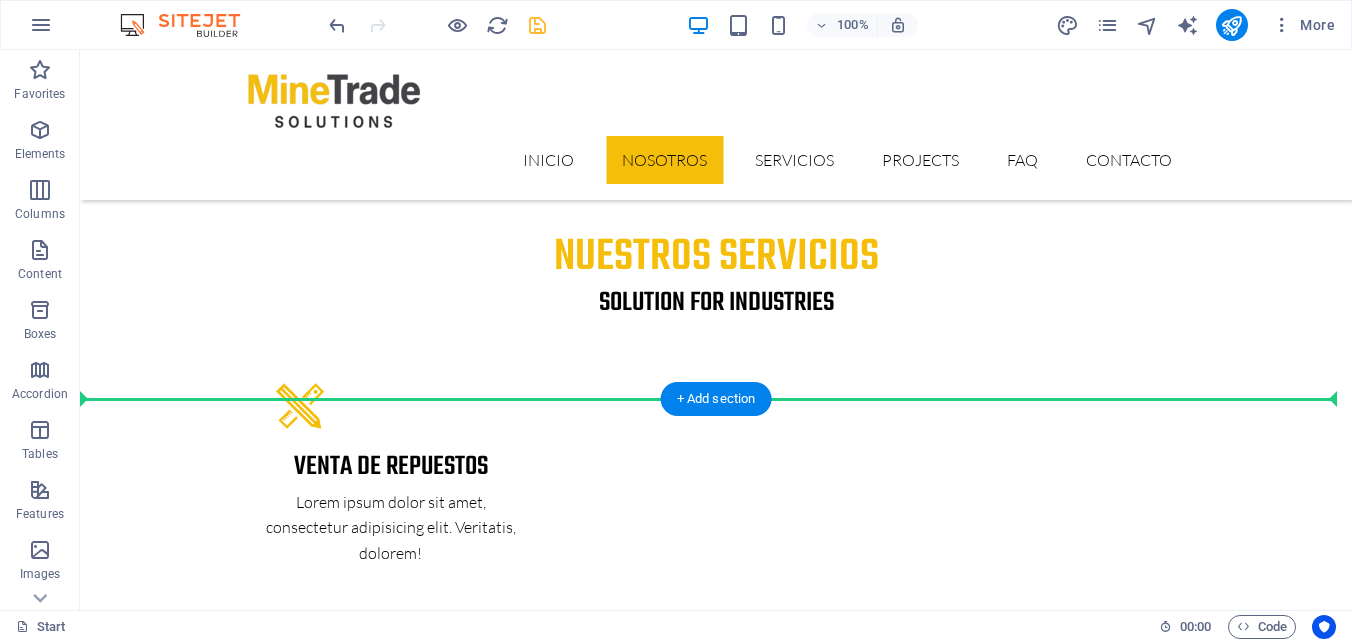 drag, startPoint x: 618, startPoint y: 305, endPoint x: 430, endPoint y: 440, distance: 231.44978 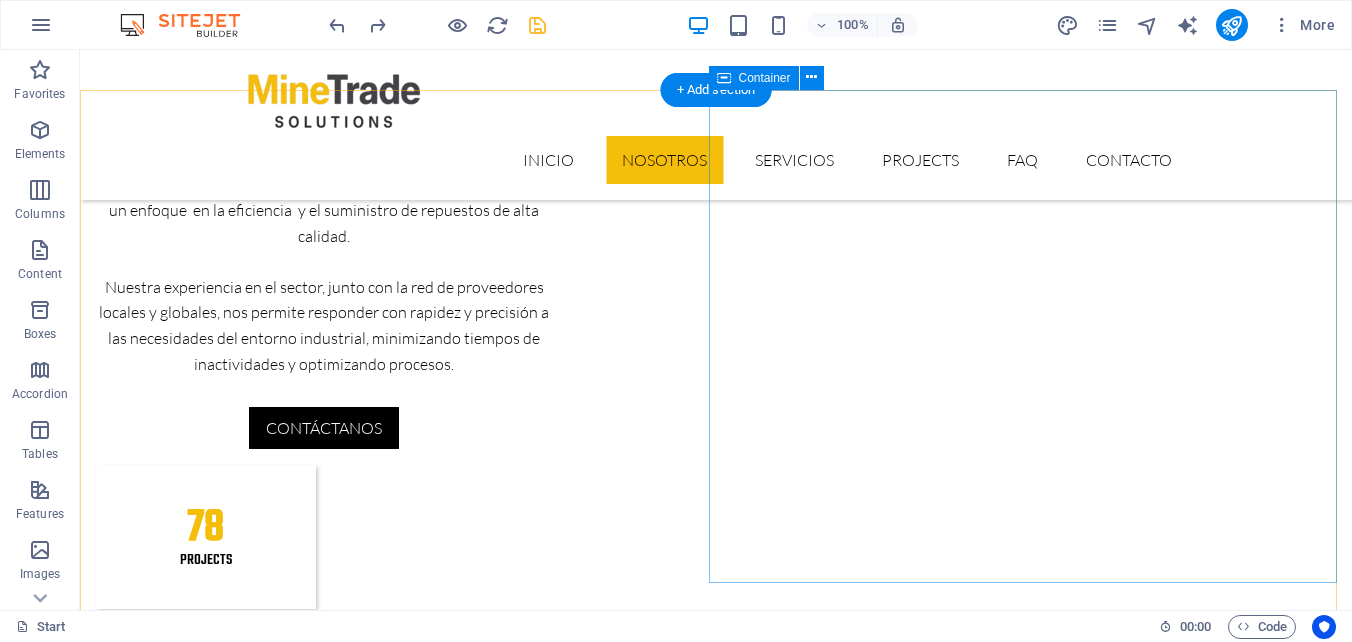 scroll, scrollTop: 1670, scrollLeft: 0, axis: vertical 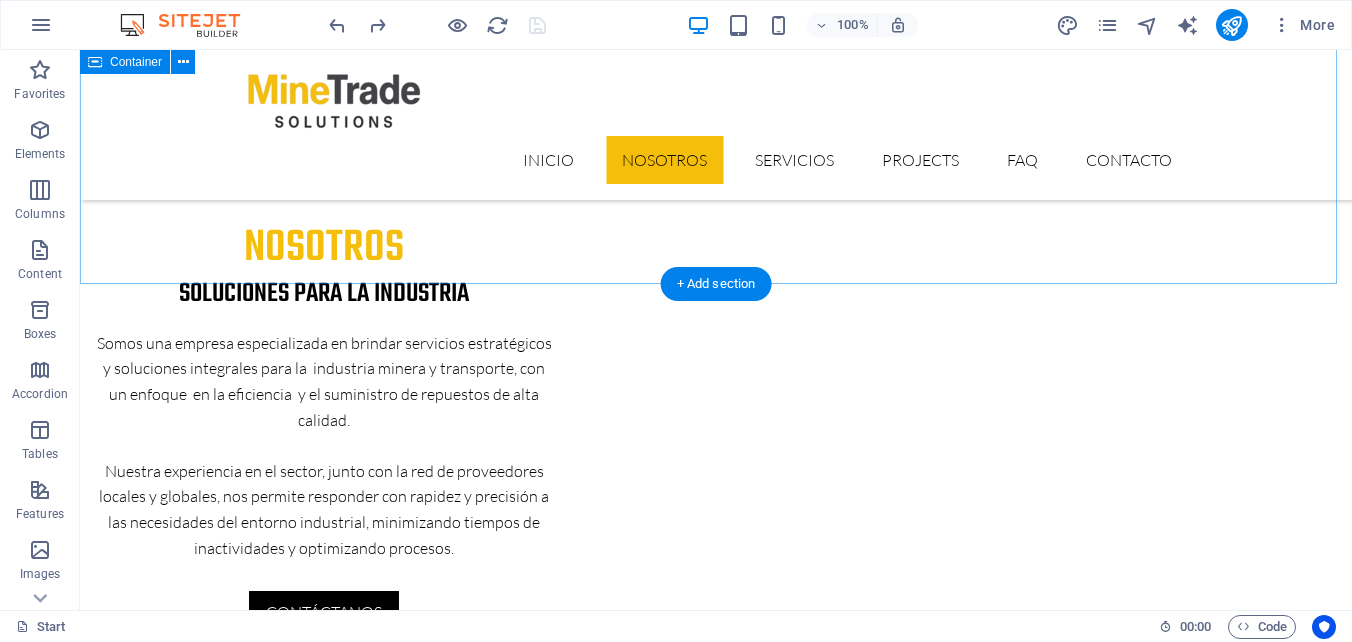 click on "nuestros servicios Solution for Industries Venta de repuestos Lorem ipsum dolor sit amet, consectetur adipisicing elit. Veritatis, dolorem! gestión de compras Lorem ipsum dolor sit amet, consectetur adipisicing elit. Veritatis, dolorem! fabricaciones y metalmecánica Lorem ipsum dolor sit amet, consectetur adipisicing elit. Veritatis, dolorem! Oil Industry Lorem ipsum dolor sit amet, consectetur adipisicing elit. Veritatis, dolorem! Car Industry Lorem ipsum dolor sit amet, consectetur adipisicing elit. Veritatis, dolorem! House Building Lorem ipsum dolor sit amet, consectetur adipisicing elit. Veritatis, dolorem!" at bounding box center (716, 2224) 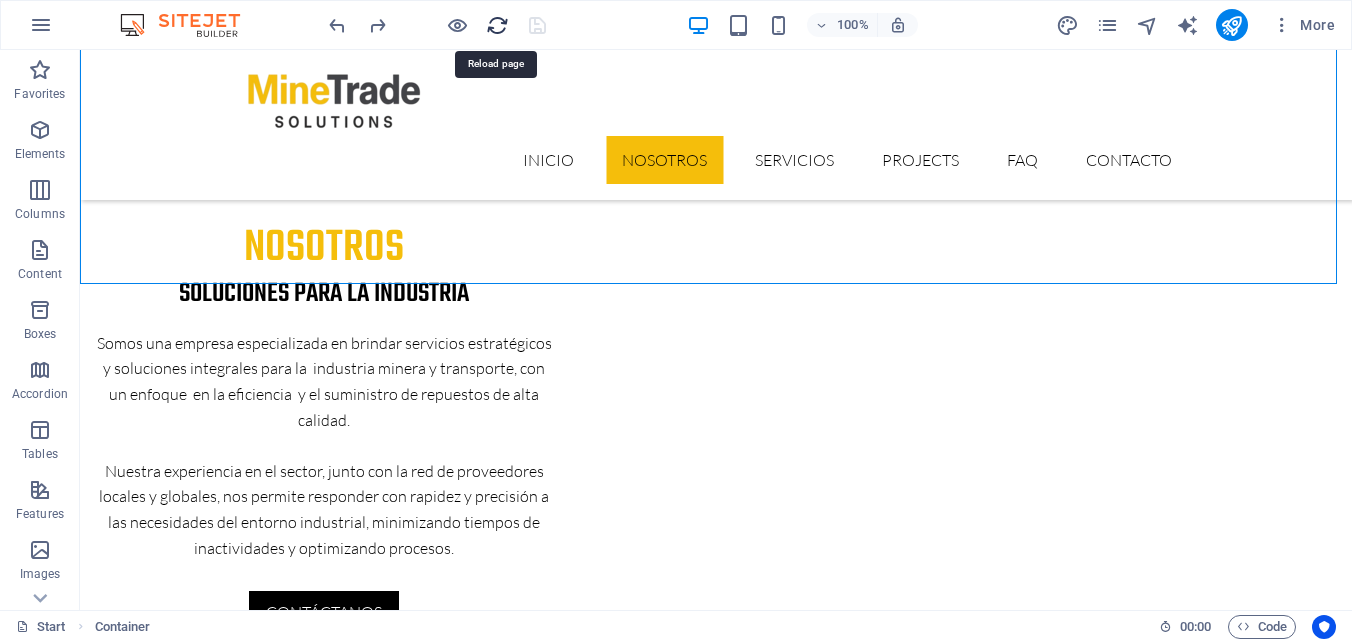 click at bounding box center [497, 25] 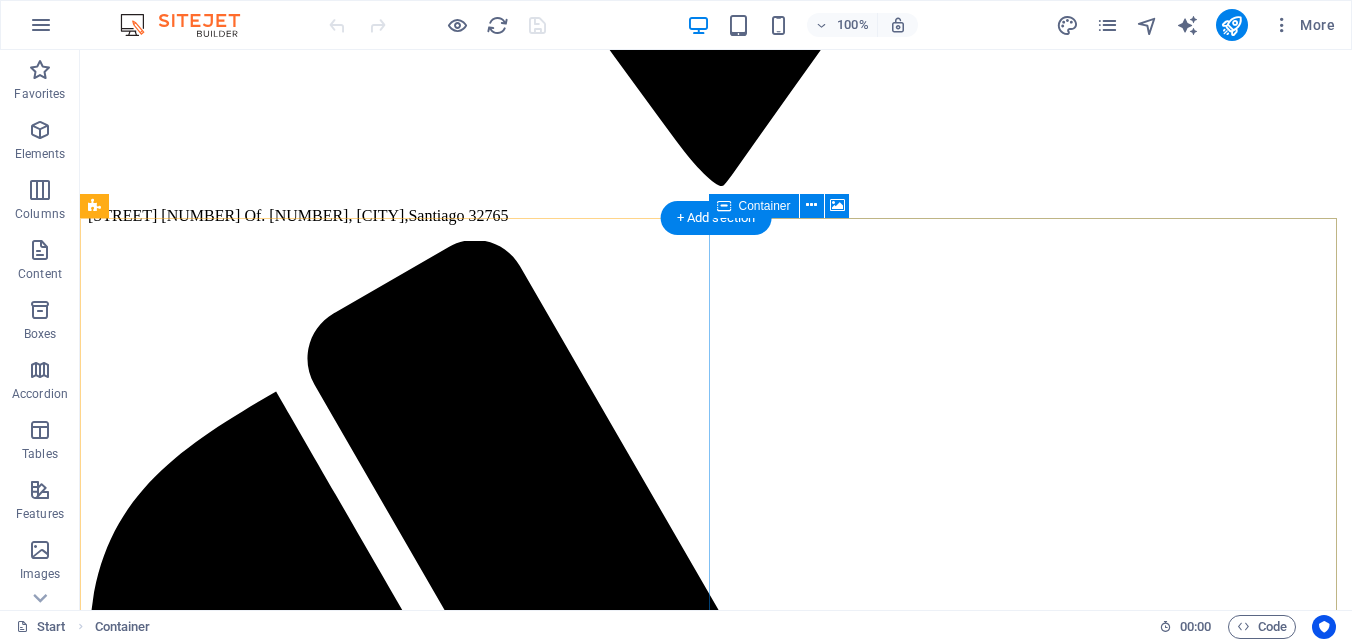 scroll, scrollTop: 1700, scrollLeft: 0, axis: vertical 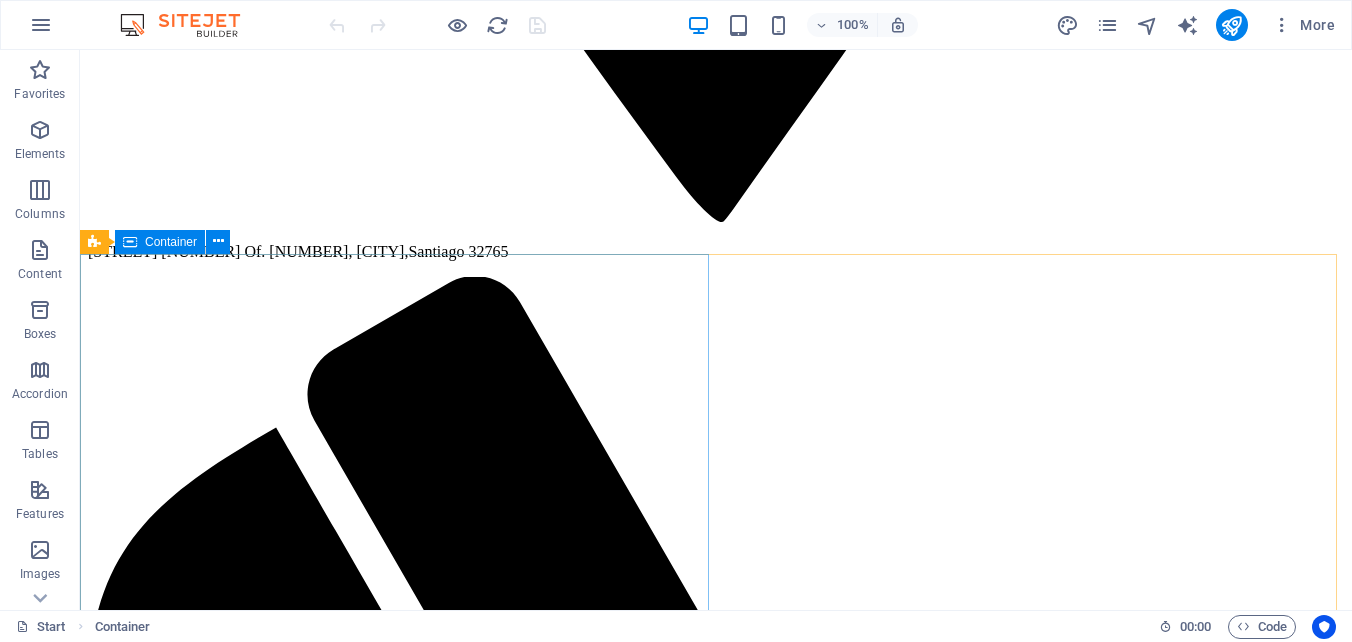 click on "Container" at bounding box center [171, 242] 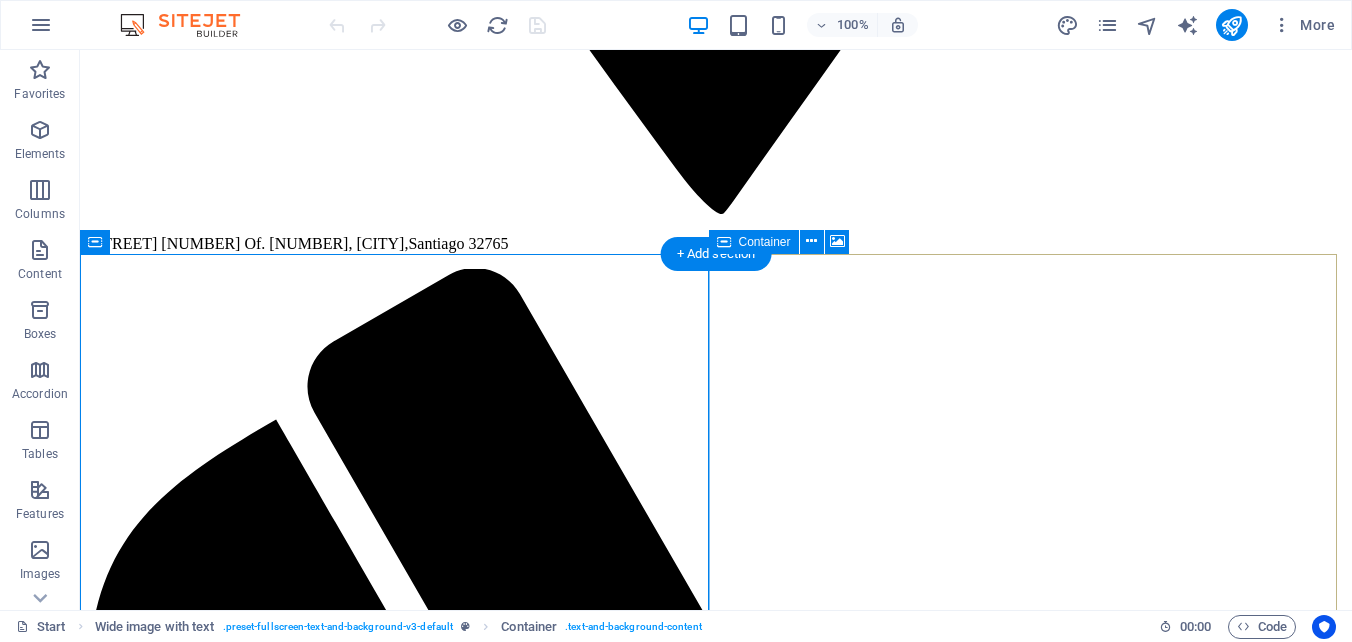 scroll, scrollTop: 1700, scrollLeft: 0, axis: vertical 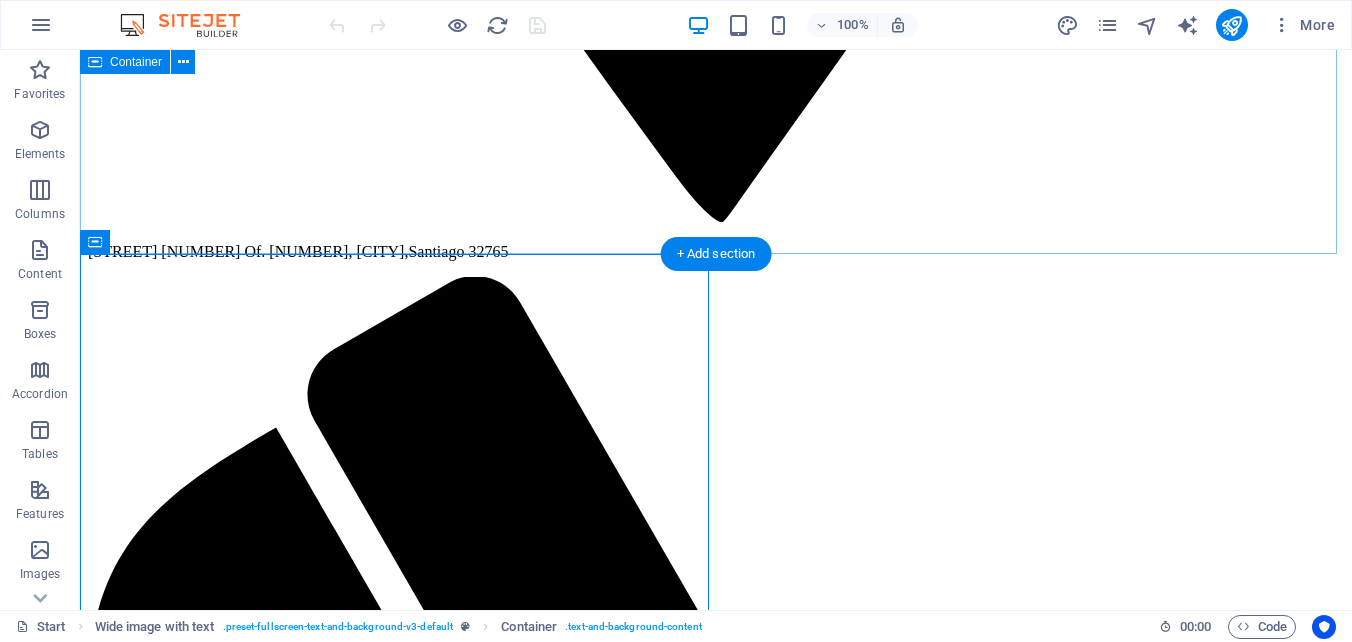 click on "nuestros servicios Solution for Industries Venta de repuestos Lorem ipsum dolor sit amet, consectetur adipisicing elit. Veritatis, dolorem! gestión de compras Lorem ipsum dolor sit amet, consectetur adipisicing elit. Veritatis, dolorem! fabricaciones y metalmecánica Lorem ipsum dolor sit amet, consectetur adipisicing elit. Veritatis, dolorem! Oil Industry Lorem ipsum dolor sit amet, consectetur adipisicing elit. Veritatis, dolorem! Car Industry Lorem ipsum dolor sit amet, consectetur adipisicing elit. Veritatis, dolorem! House Building Lorem ipsum dolor sit amet, consectetur adipisicing elit. Veritatis, dolorem!" at bounding box center (716, 15585) 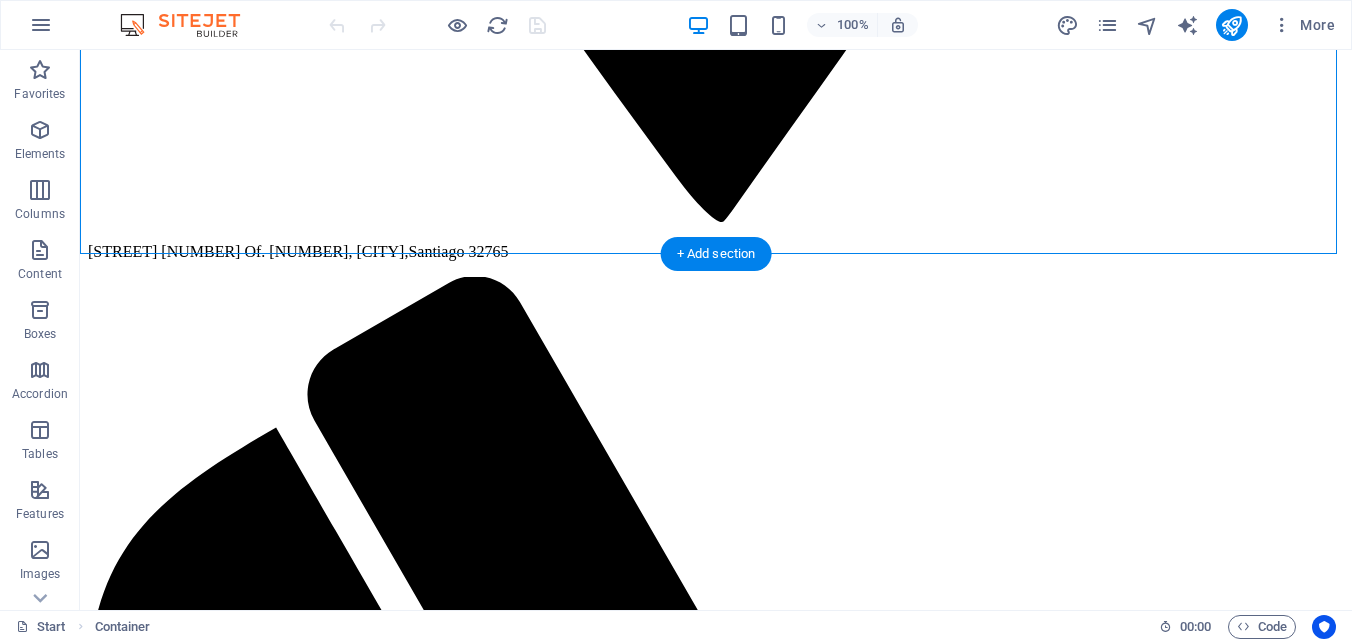 click at bounding box center (716, 19948) 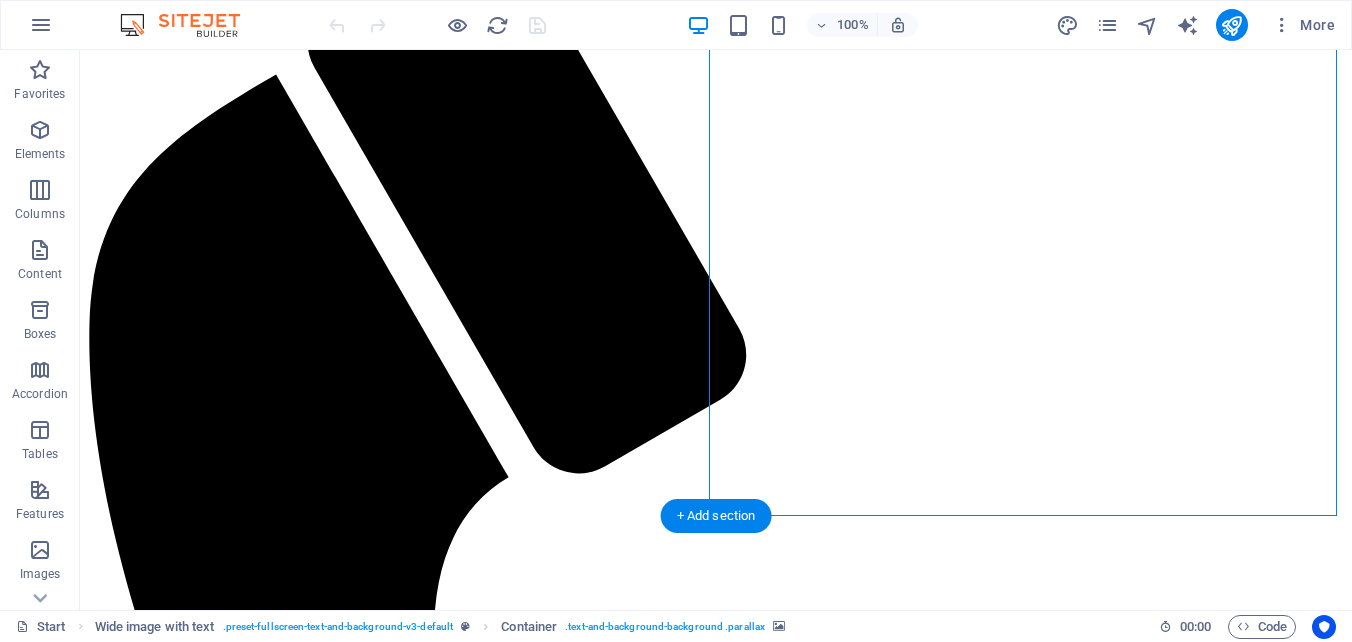 scroll, scrollTop: 2300, scrollLeft: 0, axis: vertical 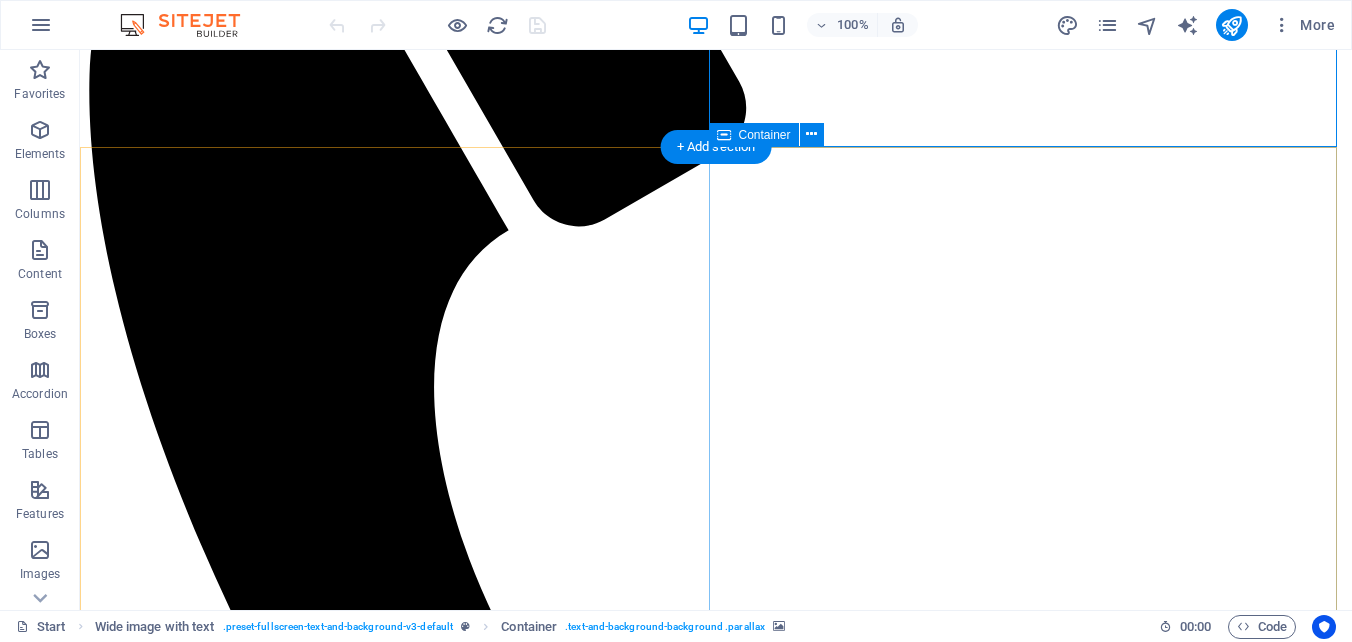 click on "Gestión de Compras Lorem ipsum dolor sit amet, consectetur adipisicing elit. Vitae, eos, voluptatem, et sequi distinctio adipisci omnis in error quas fuga tempore fugit incidunt quos. Atque, debitis architecto ducimus eligendi dignissimos modi ut non officiis repudiandae maiores. Fugit sit atque eaque dolorum autem reprehenderit porro omnis obcaecati laborum? Fugit sit atque eaque dolorum autem reprehenderit porro omnis obcaecati laborum? Mistinctio adipisci error fuga Tempore Reprehenderit porro omnis obcaecati laborum Omnis odit saepe soluta atque magni consequuntur Fugit sit atque eaque modi fuga dolorum Lorem ipsum dolor sit amet, consectetur adipisicing elit" at bounding box center [716, 20949] 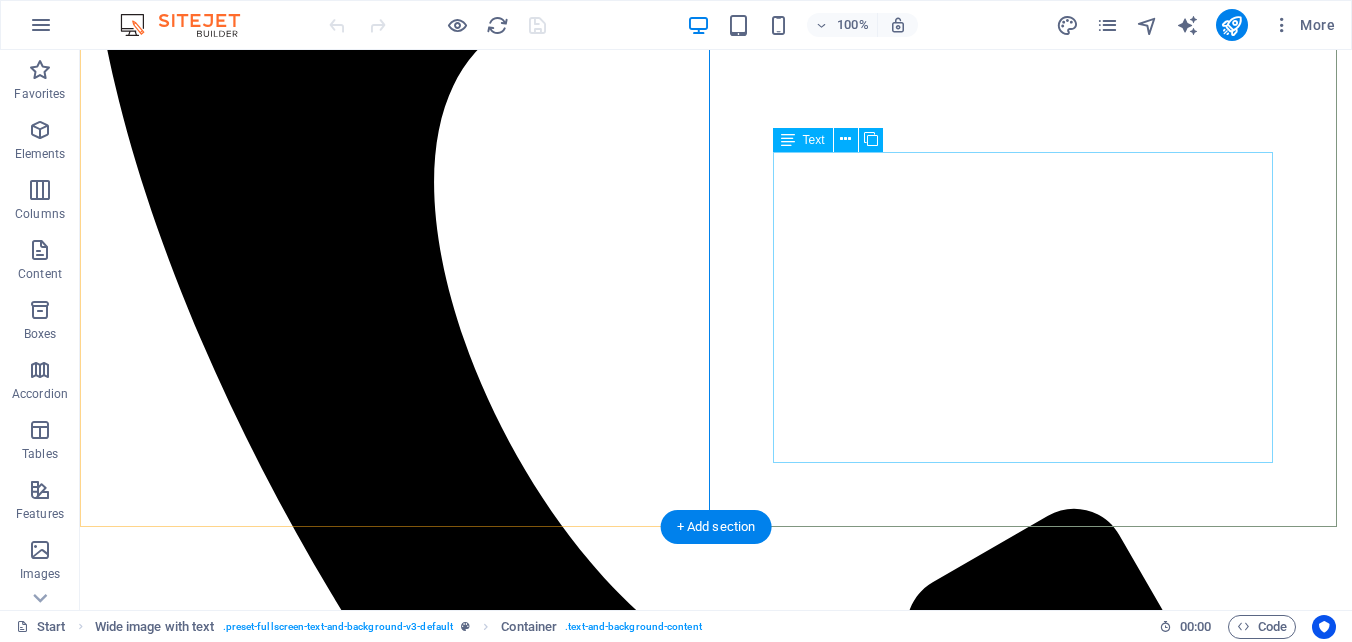 scroll, scrollTop: 2700, scrollLeft: 0, axis: vertical 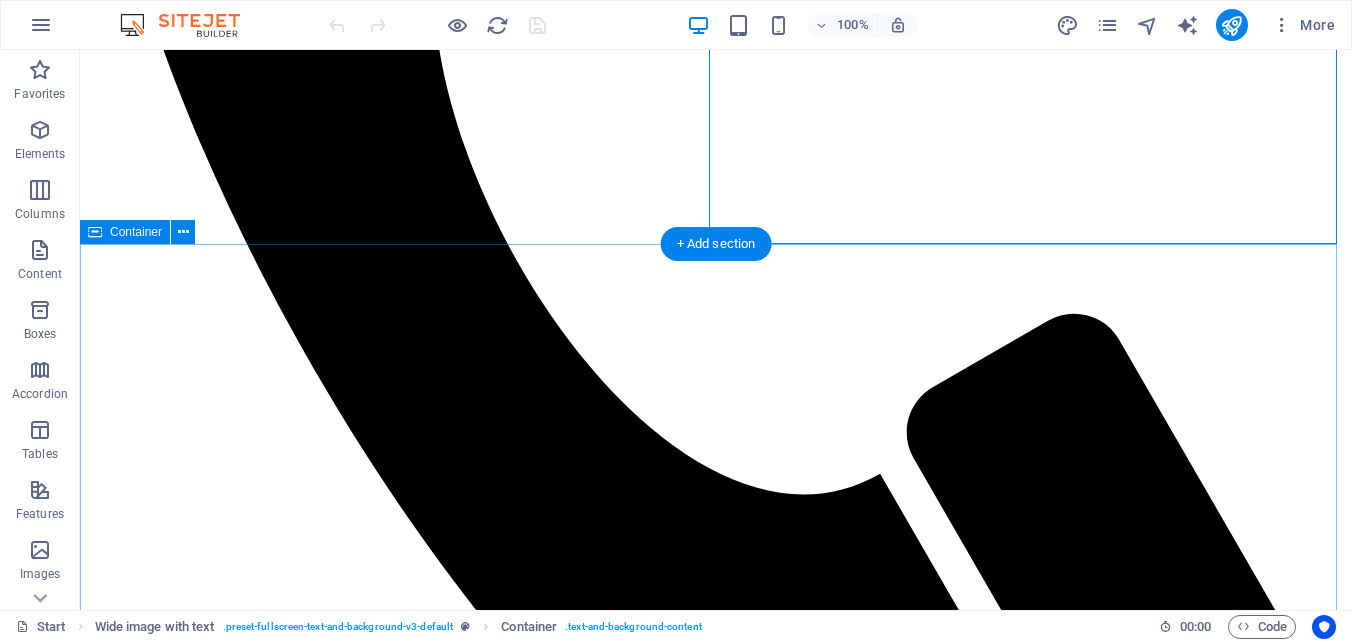 click on "Latest Projects Solution for Industries PROJECT 1 Our latest project Lorem ipsum dolor sit amet, consectetur adipisicing elit. Natus, dolores, at, nisi eligendi repellat voluptatem minima officia veritatis quasi animi porro laudantium dicta dolor voluptate non maiores ipsum reprehenderit odio fugiat reiciendis consectetur fuga pariatur libero accusantium quod minus odit debitis. Morrupti ipsum Perferendis Cumque quo adipisci vel vitae aliquid  Corrupti perferendis voluptates Voluptatem minima officia veritatis PROJECT 2 Our latest project Lorem ipsum dolor sit amet, consectetur adipisicing elit. Natus, dolores, at, nisi eligendi repellat voluptatem minima officia veritatis quasi animi porro laudantium dicta dolor voluptate non maiores ipsum reprehenderit odio fugiat reiciendis consectetur fuga pariatur libero accusantium quod minus odit debitis. Morrupti ipsum Perferendis Cumque quo adipisci vel vitae aliquid  Corrupti perferendis voluptates Voluptatem minima officia veritatis PROJECT 3 Our latest project" at bounding box center [716, 21508] 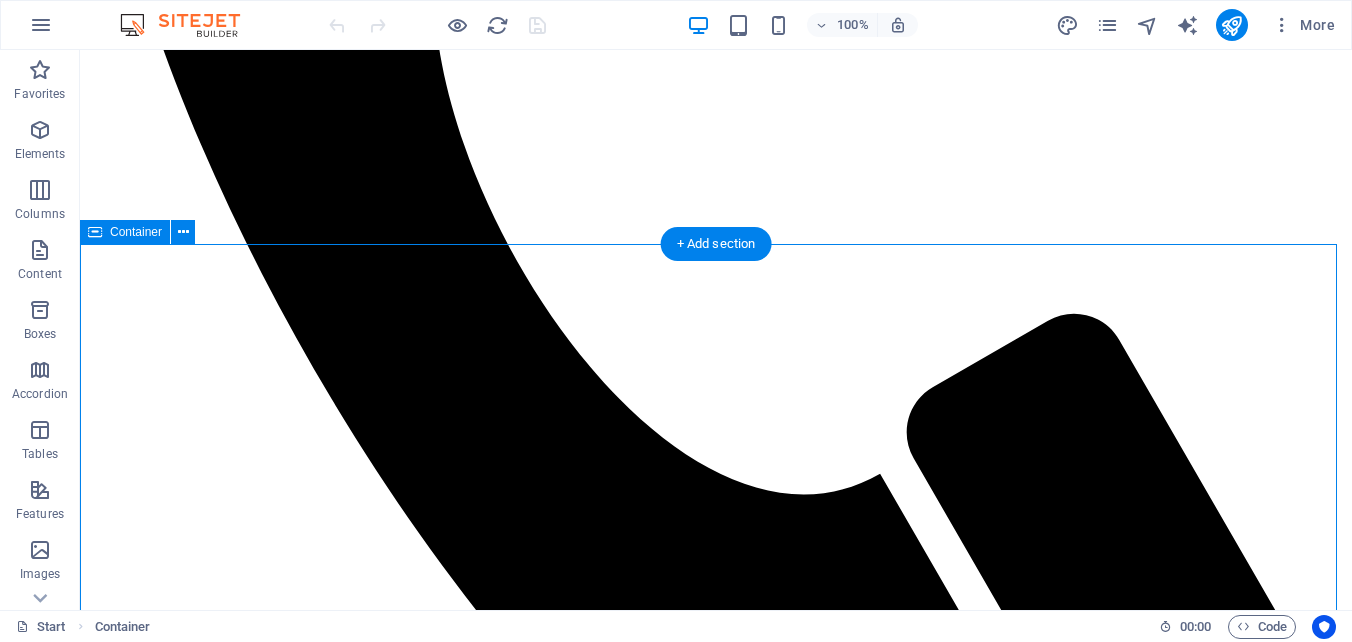 click on "Latest Projects Solution for Industries PROJECT 1 Our latest project Lorem ipsum dolor sit amet, consectetur adipisicing elit. Natus, dolores, at, nisi eligendi repellat voluptatem minima officia veritatis quasi animi porro laudantium dicta dolor voluptate non maiores ipsum reprehenderit odio fugiat reiciendis consectetur fuga pariatur libero accusantium quod minus odit debitis. Morrupti ipsum Perferendis Cumque quo adipisci vel vitae aliquid  Corrupti perferendis voluptates Voluptatem minima officia veritatis PROJECT 2 Our latest project Lorem ipsum dolor sit amet, consectetur adipisicing elit. Natus, dolores, at, nisi eligendi repellat voluptatem minima officia veritatis quasi animi porro laudantium dicta dolor voluptate non maiores ipsum reprehenderit odio fugiat reiciendis consectetur fuga pariatur libero accusantium quod minus odit debitis. Morrupti ipsum Perferendis Cumque quo adipisci vel vitae aliquid  Corrupti perferendis voluptates Voluptatem minima officia veritatis PROJECT 3 Our latest project" at bounding box center [716, 21508] 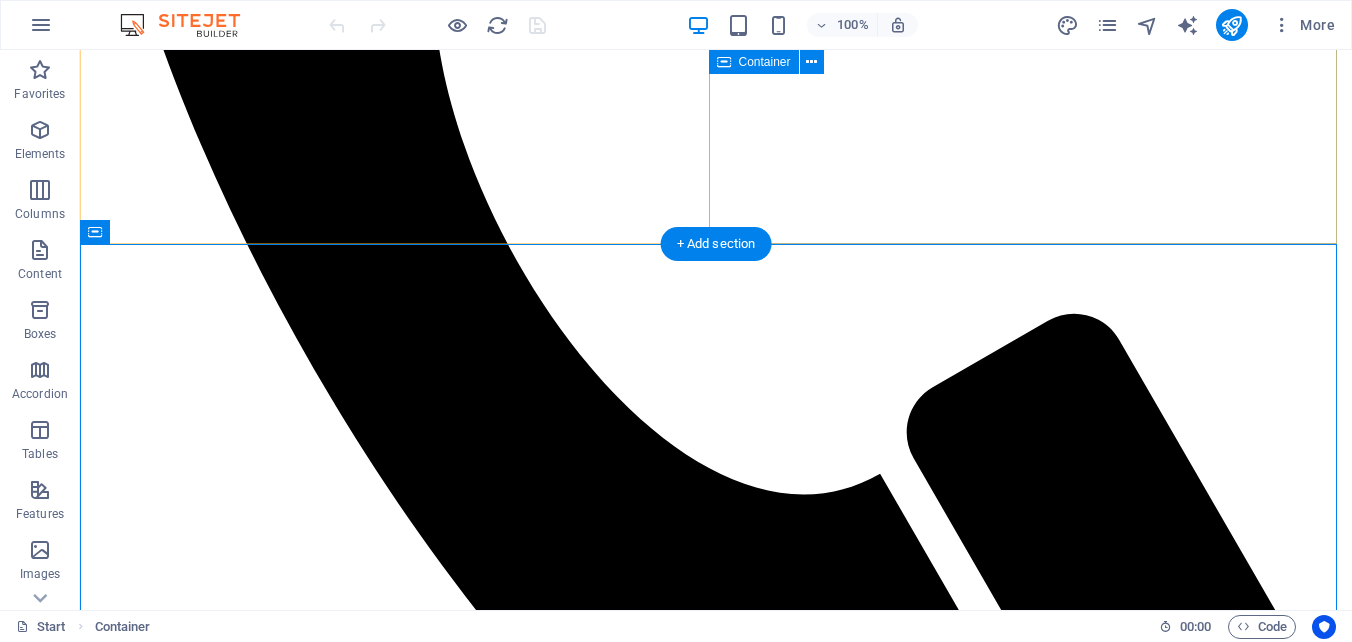 click on "Gestión de Compras Lorem ipsum dolor sit amet, consectetur adipisicing elit. Vitae, eos, voluptatem, et sequi distinctio adipisci omnis in error quas fuga tempore fugit incidunt quos. Atque, debitis architecto ducimus eligendi dignissimos modi ut non officiis repudiandae maiores. Fugit sit atque eaque dolorum autem reprehenderit porro omnis obcaecati laborum? Fugit sit atque eaque dolorum autem reprehenderit porro omnis obcaecati laborum? Mistinctio adipisci error fuga Tempore Reprehenderit porro omnis obcaecati laborum Omnis odit saepe soluta atque magni consequuntur Fugit sit atque eaque modi fuga dolorum Lorem ipsum dolor sit amet, consectetur adipisicing elit" at bounding box center [716, 20549] 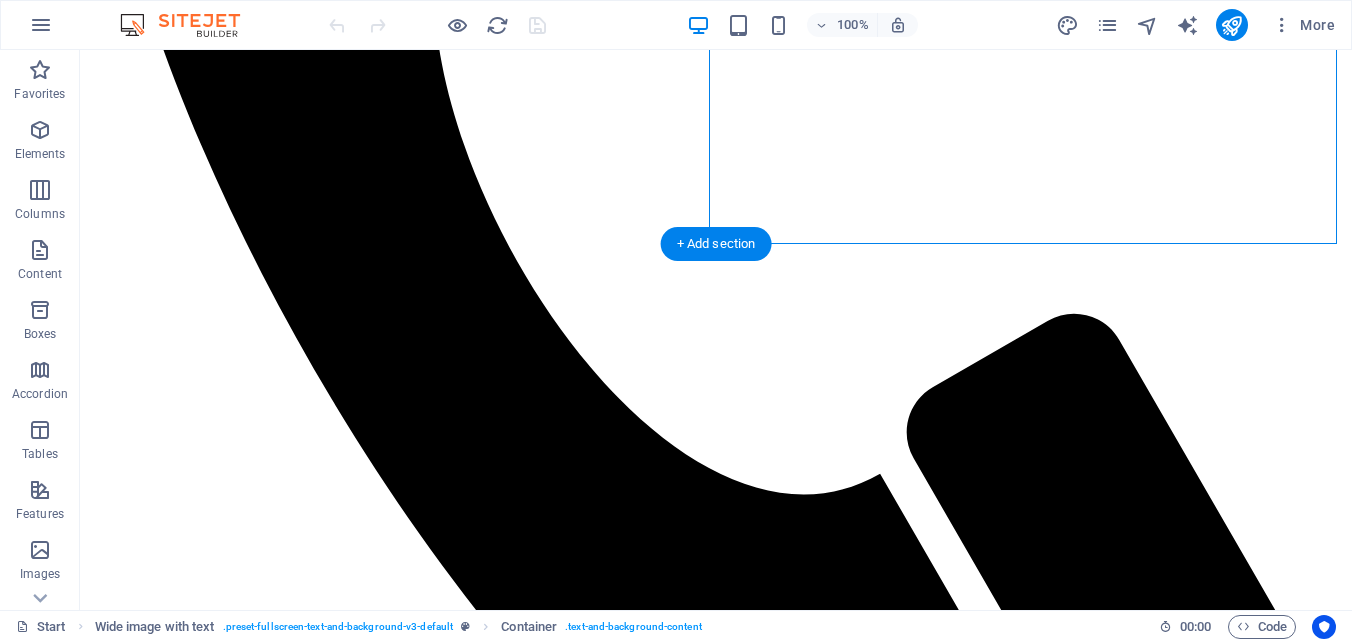 click at bounding box center (716, 19871) 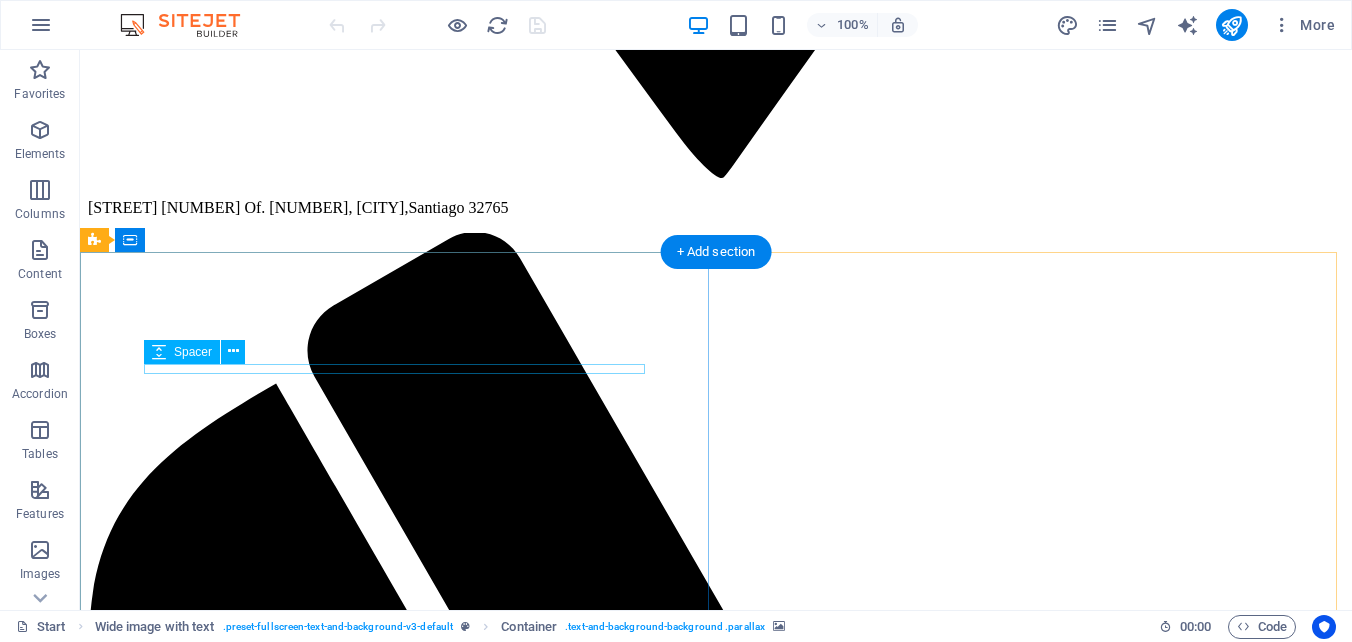scroll, scrollTop: 1700, scrollLeft: 0, axis: vertical 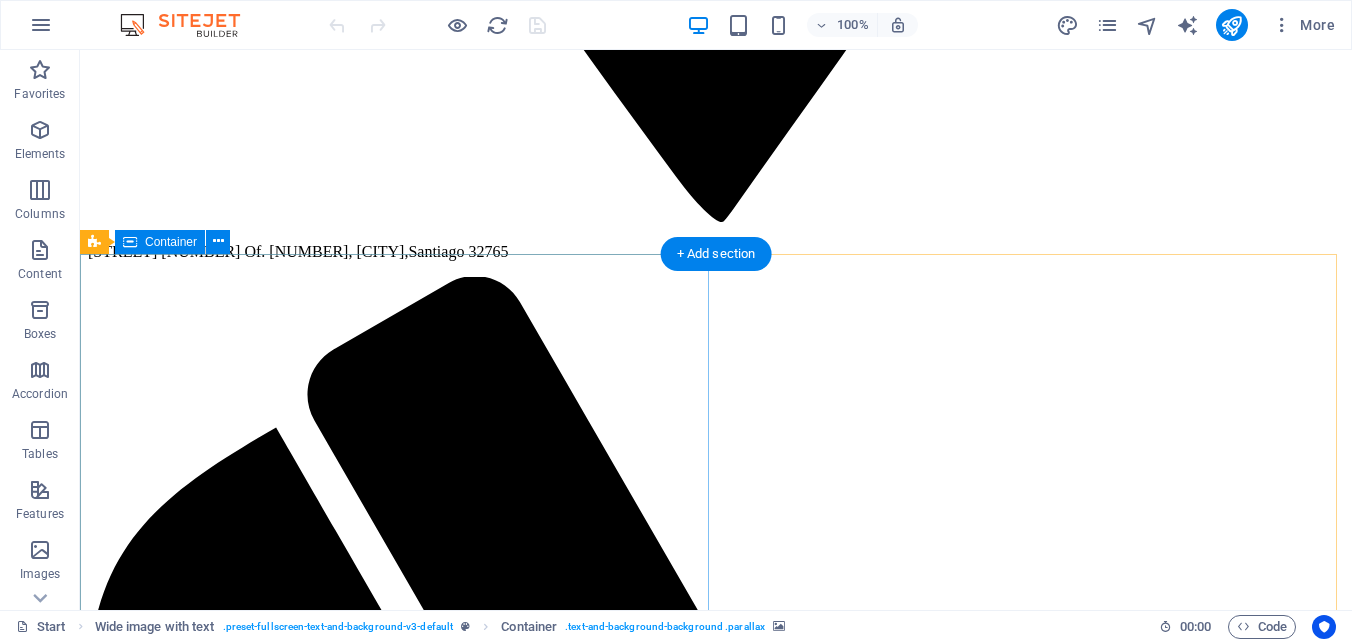 click on "Venta de repuestos Lorem ipsum dolor sit amet, consectetur adipisicing elit. Vitae, eos, voluptatem, et sequi distinctio adipisci omnis in error quas fuga tempore fugit incidunt quos. Atque, debitis architecto ducimus eligendi dignissimos modi ut non officiis repudiandae maiores. Fugit sit atque eaque dolorum autem reprehenderit porro omnis obcaecati laborum?  Obcaecati, laboriosam, ex, deserunt, harum libero a voluptatem possimus culpa nisi eos quas dolore omnis debitis consequatur fugiat eaque nostrum excepturi nulla. Qui, molestias, nobis dicta enim voluptas repellendus tempore mollitia hic tempora natus ipsam sed quo distinctio suscipit officiis consectetur omnis odit saepe soluta atque magni consequuntur unde nemo voluptatem similique porro." at bounding box center [716, 19925] 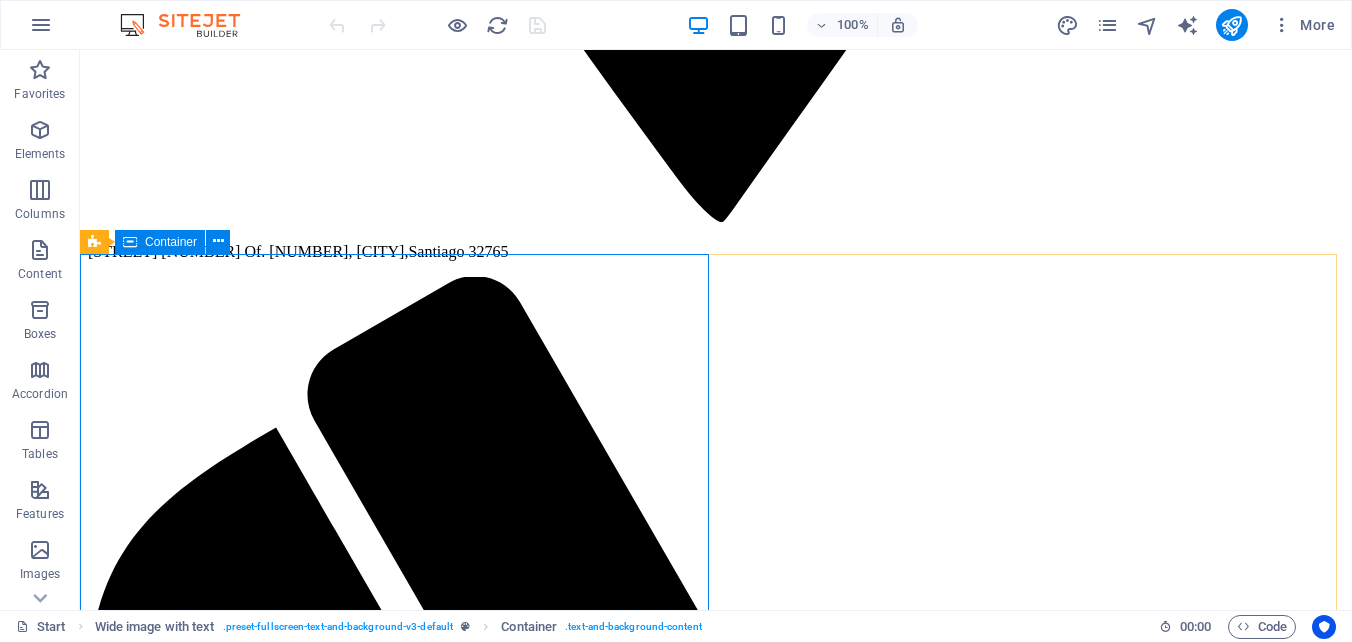 click on "Container" at bounding box center [171, 242] 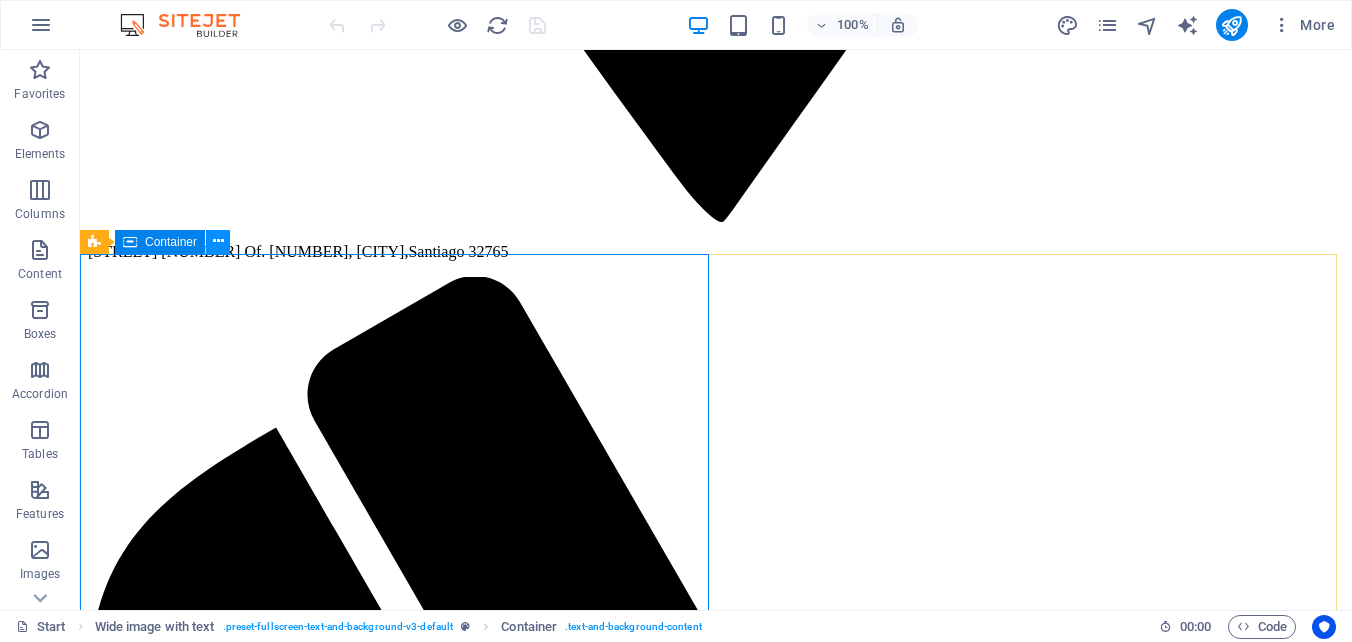 click at bounding box center [218, 242] 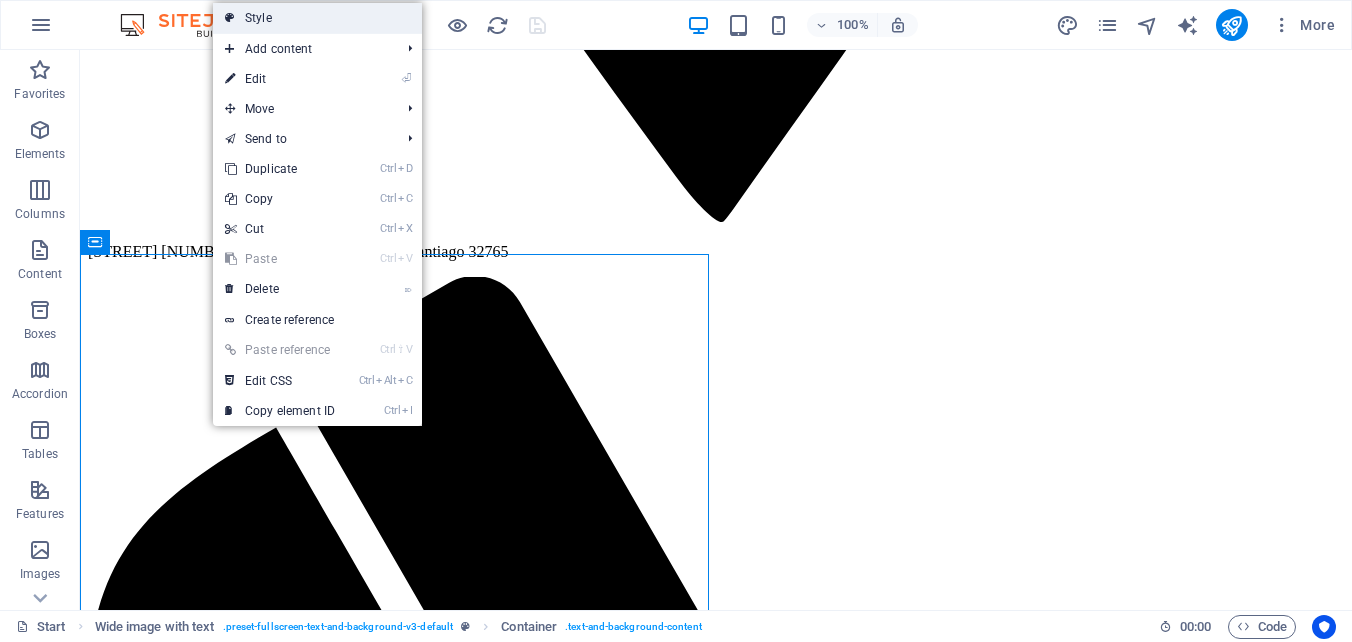 click on "Style" at bounding box center (317, 18) 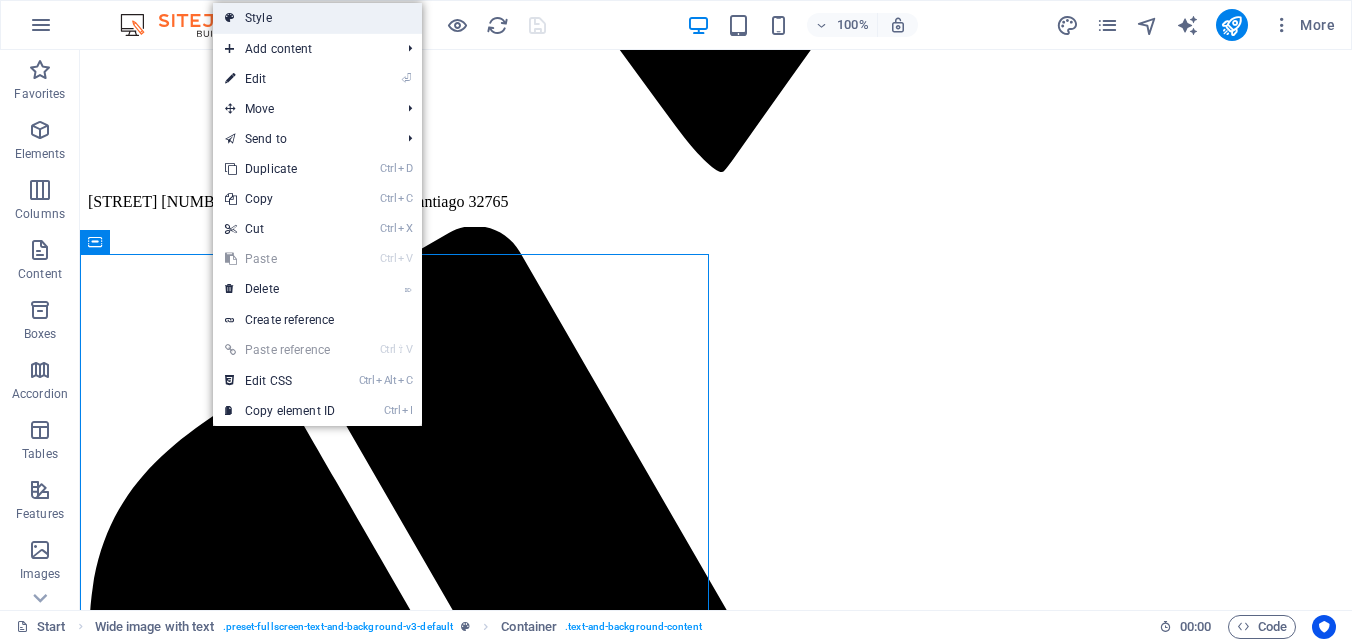 select on "%" 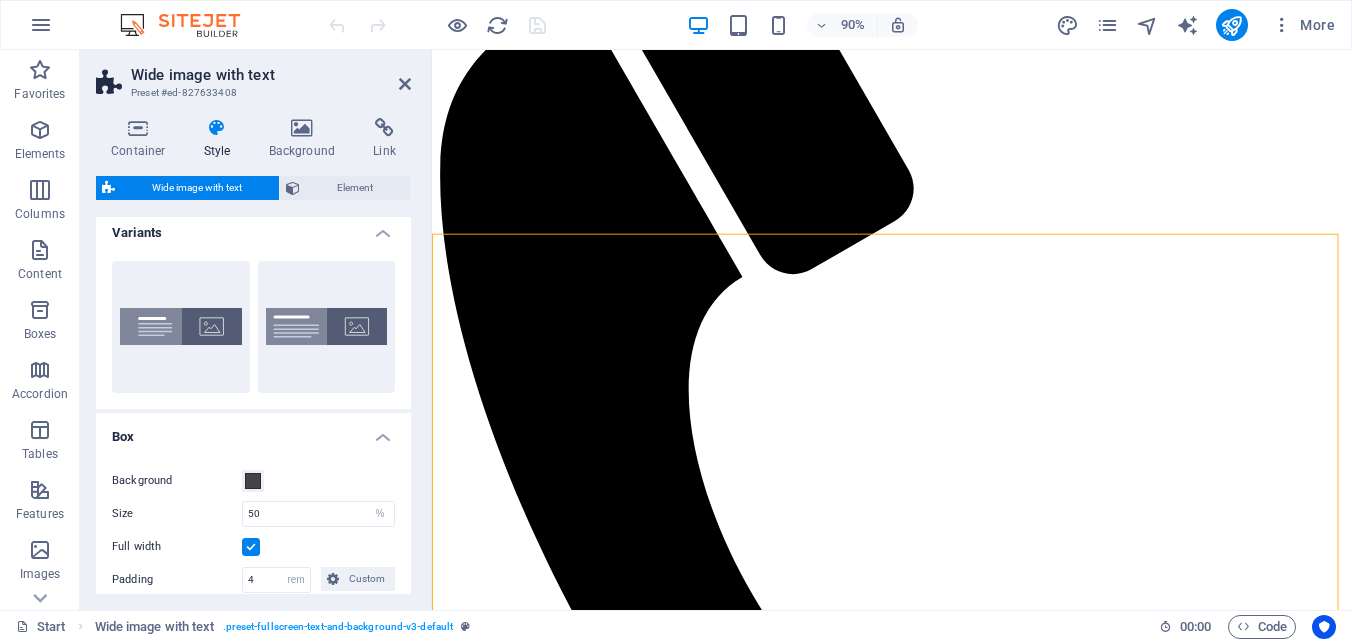 scroll, scrollTop: 0, scrollLeft: 0, axis: both 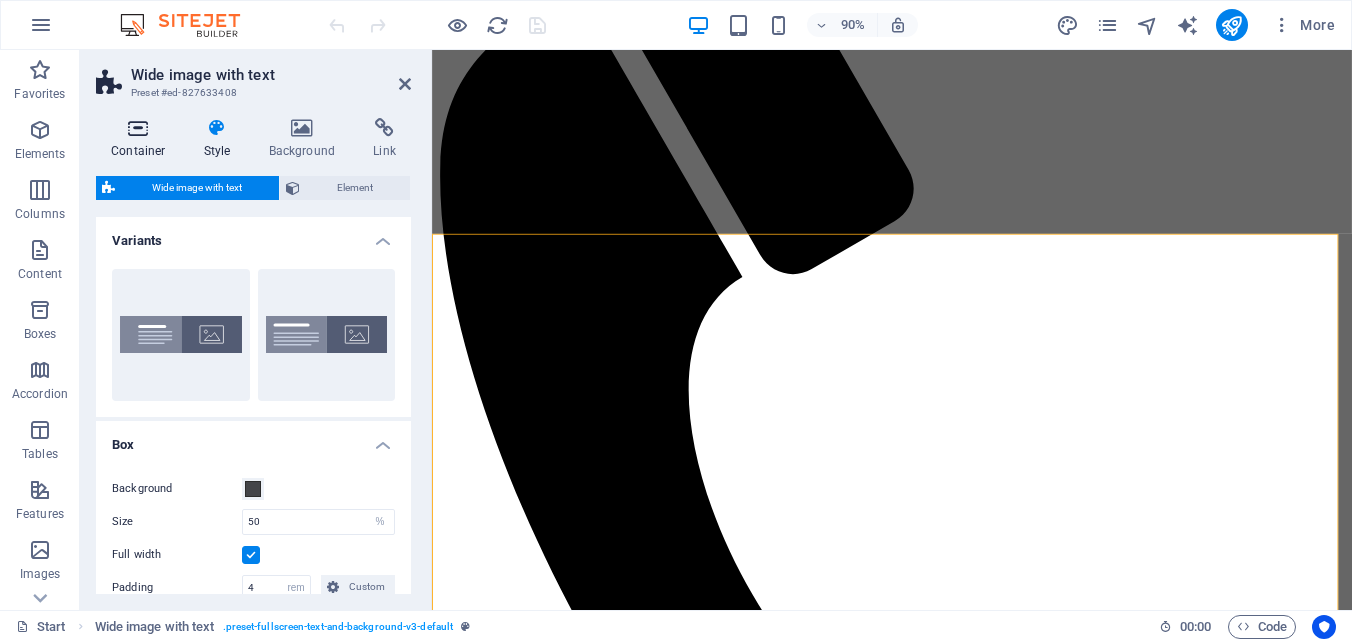 click on "Container" at bounding box center (142, 139) 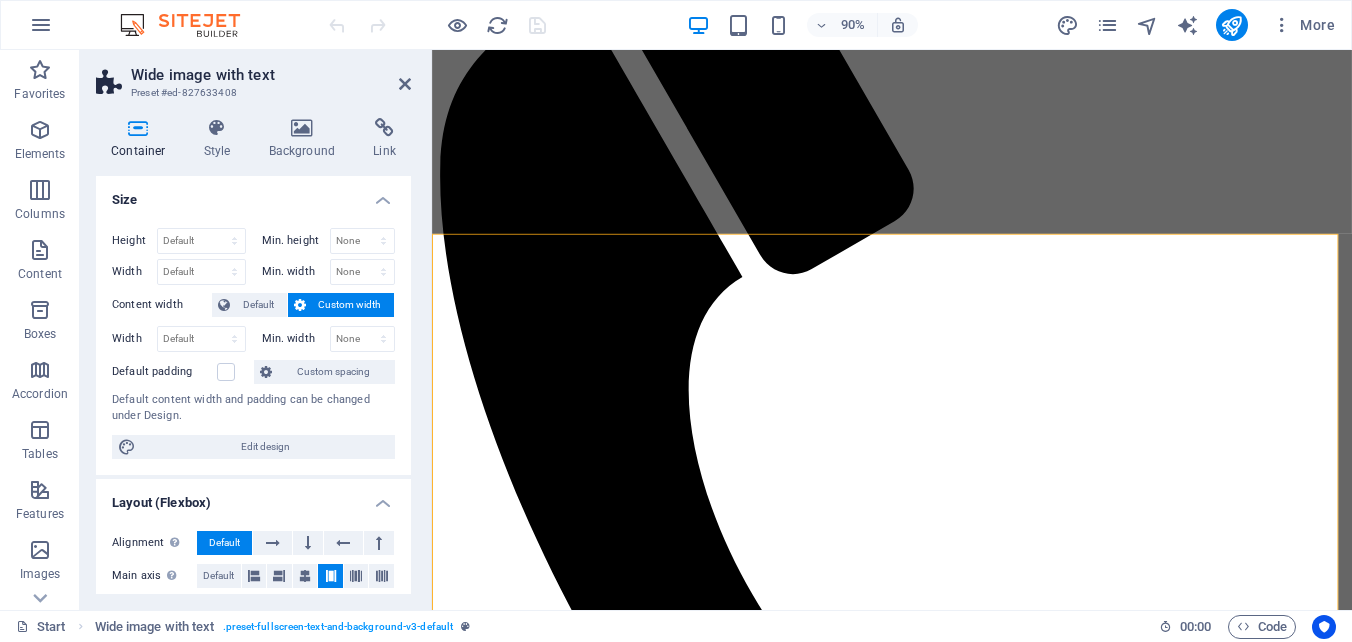 click on "Size" at bounding box center (253, 194) 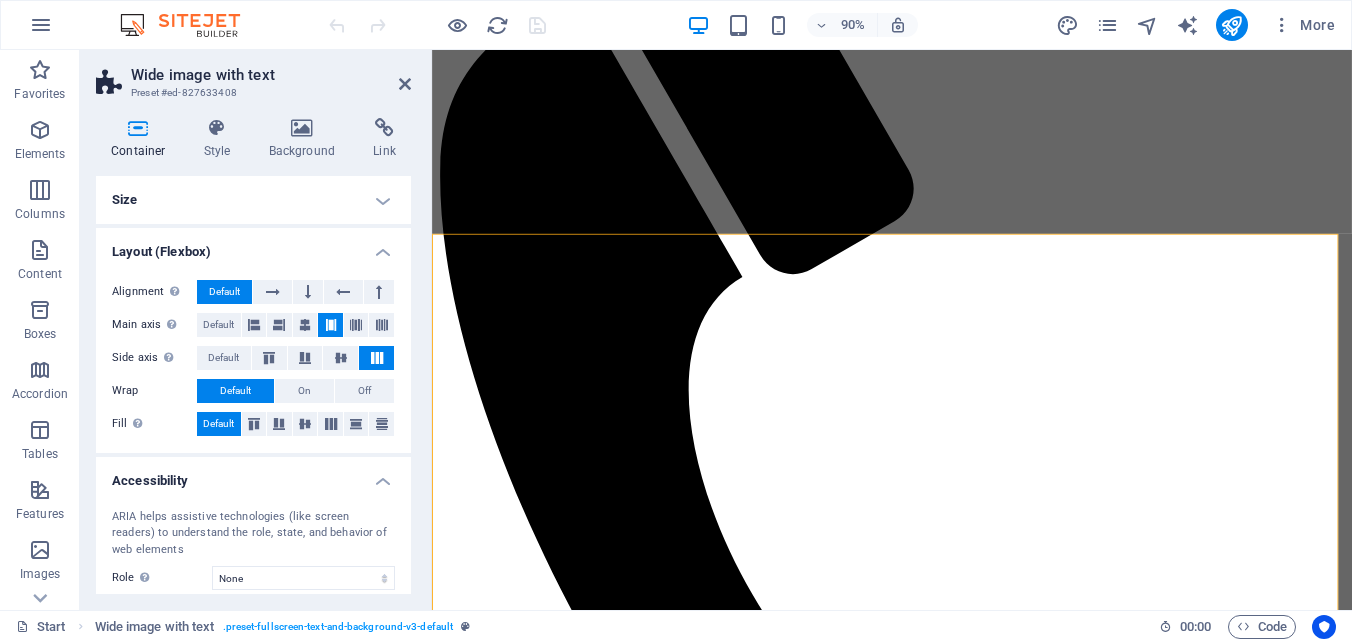 click on "Layout (Flexbox)" at bounding box center [253, 246] 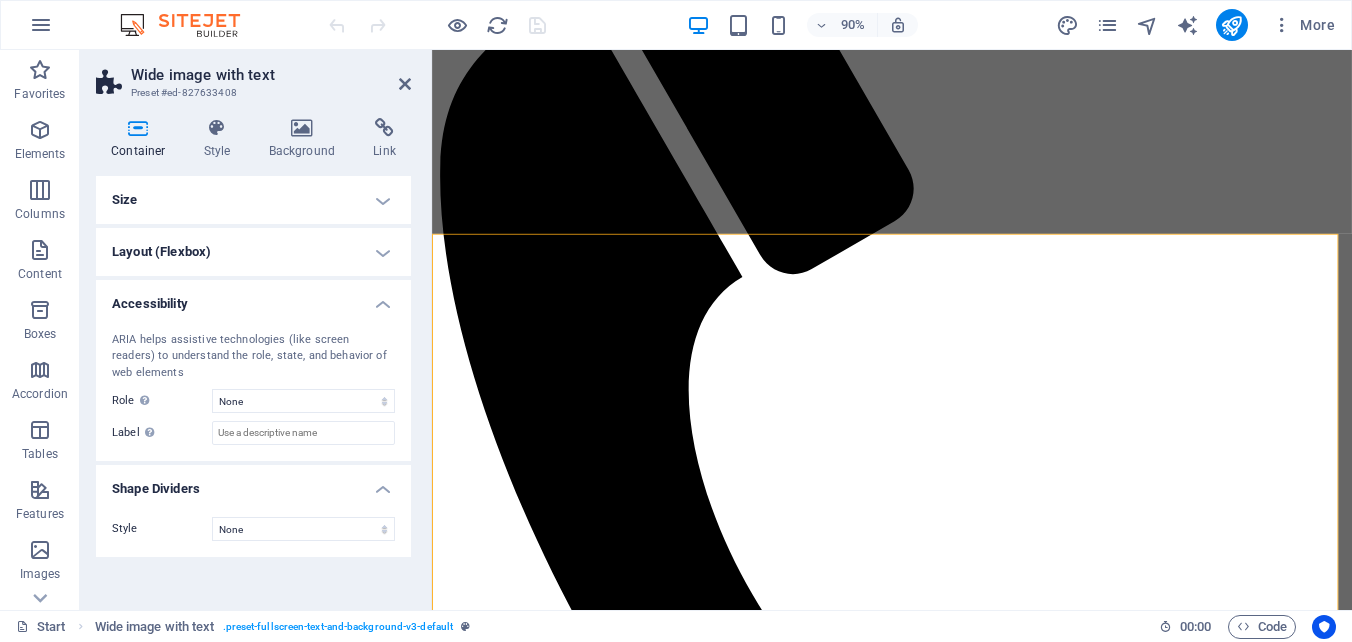 click on "Accessibility" at bounding box center [253, 298] 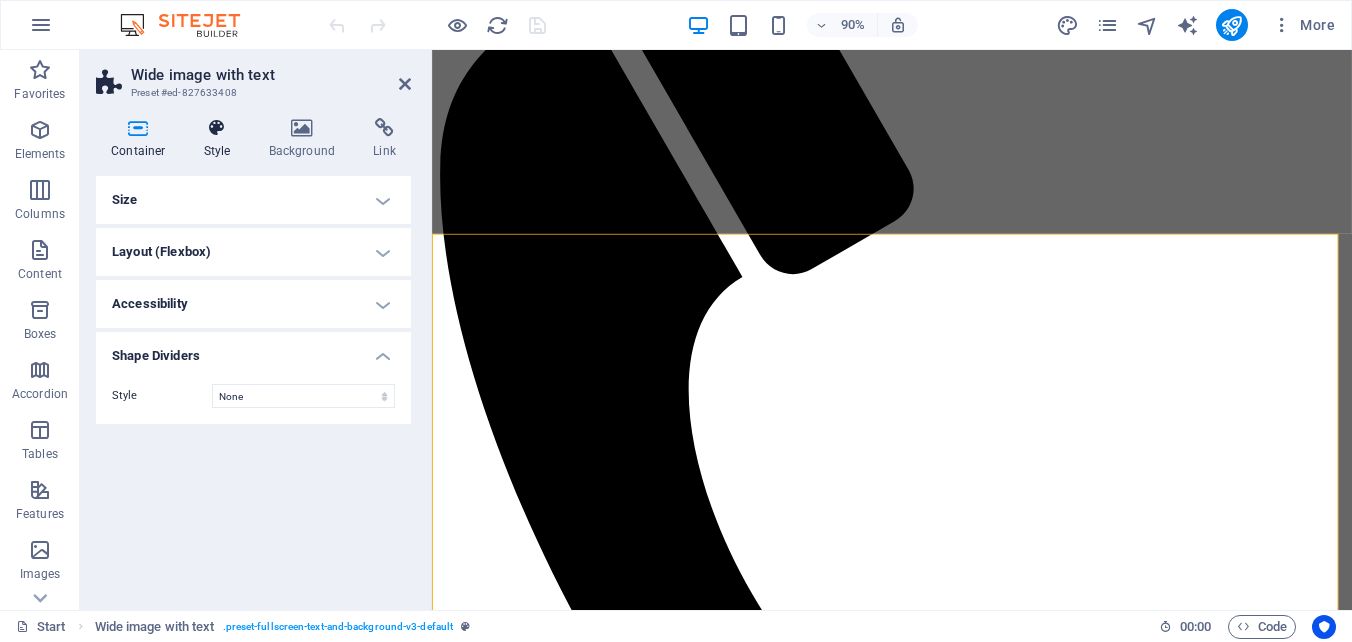 click at bounding box center [217, 128] 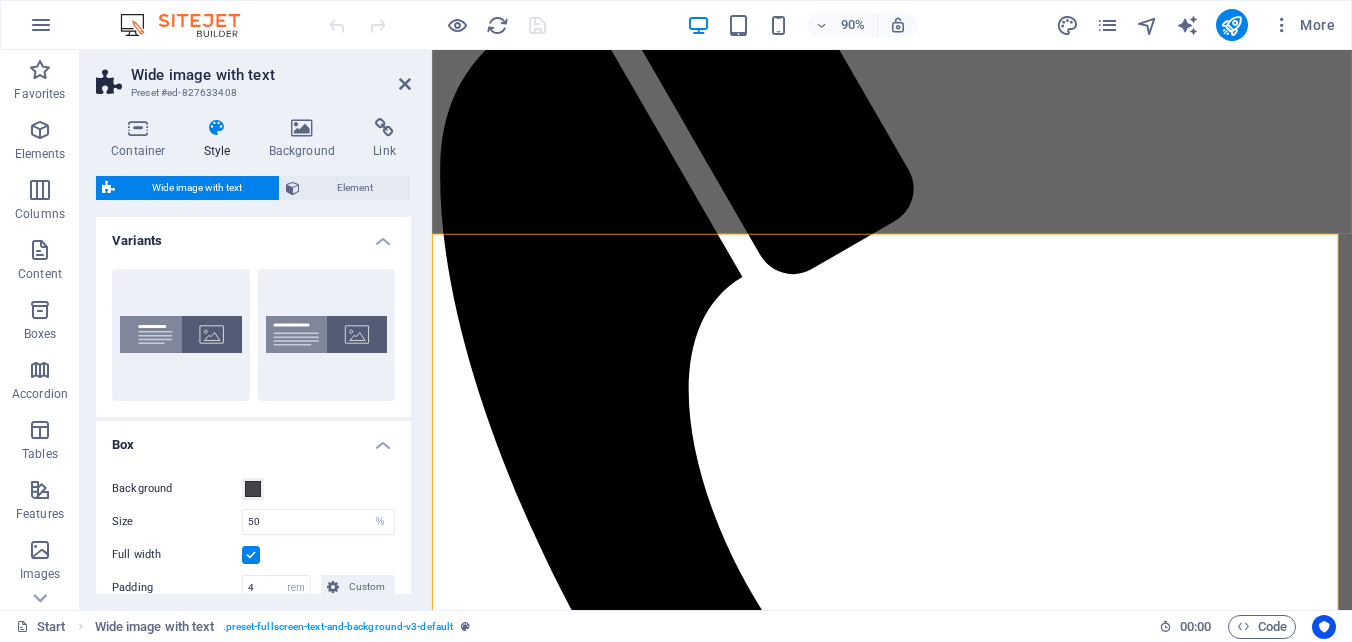 click on "Variants" at bounding box center [253, 235] 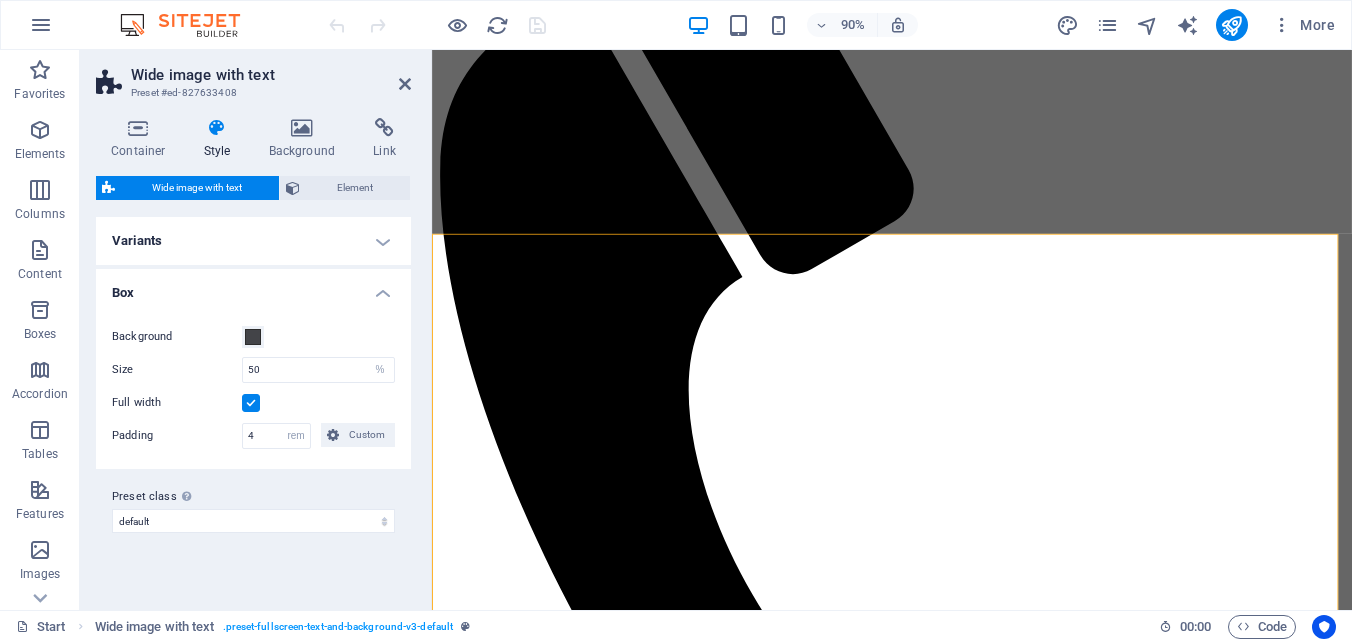 click on "Box" at bounding box center [253, 287] 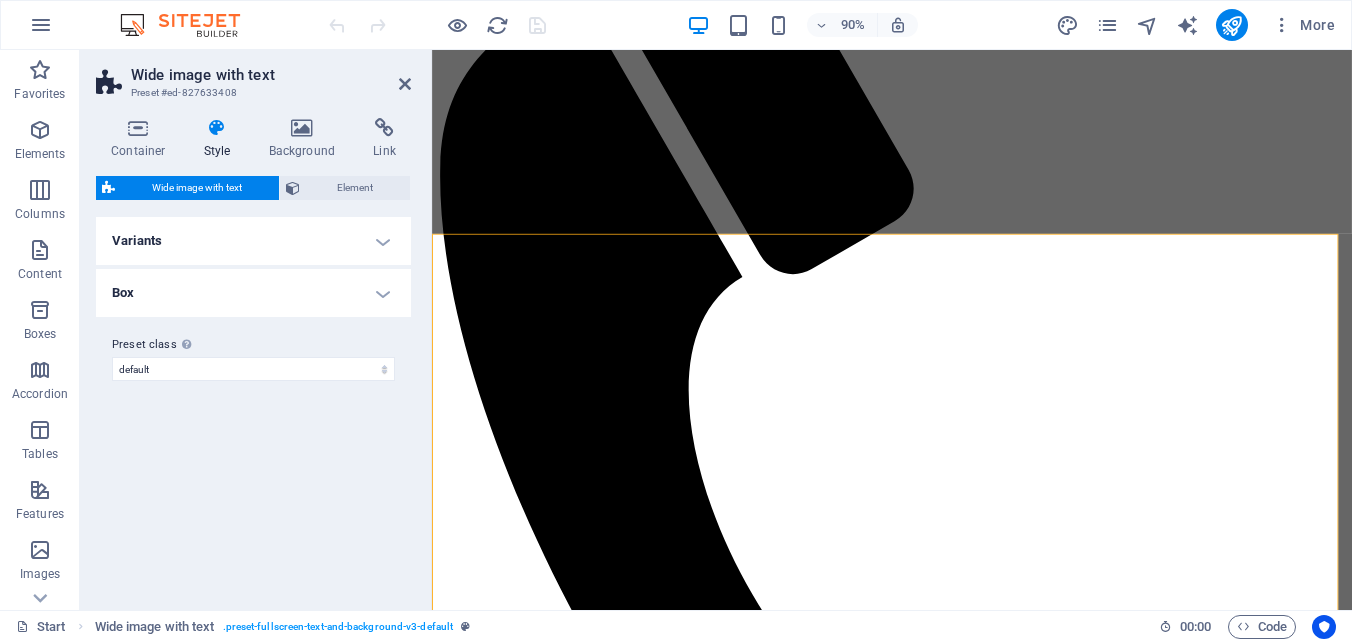 click on "Box" at bounding box center [253, 293] 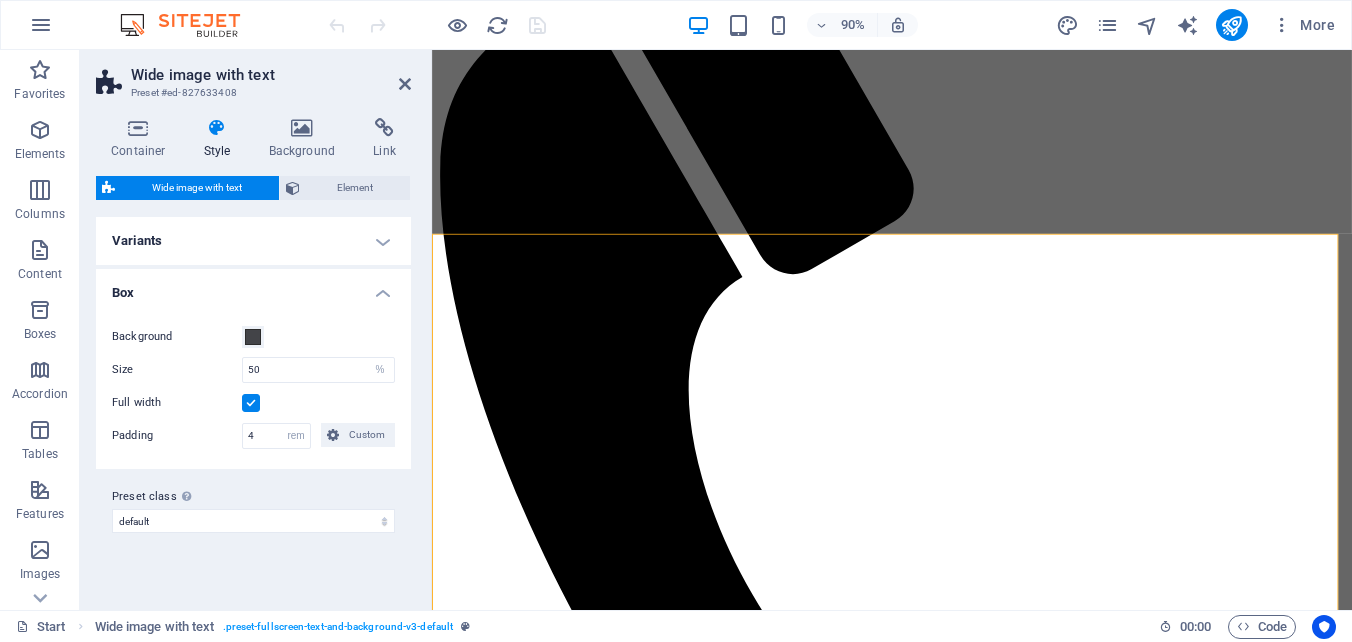 click on "Box" at bounding box center [253, 287] 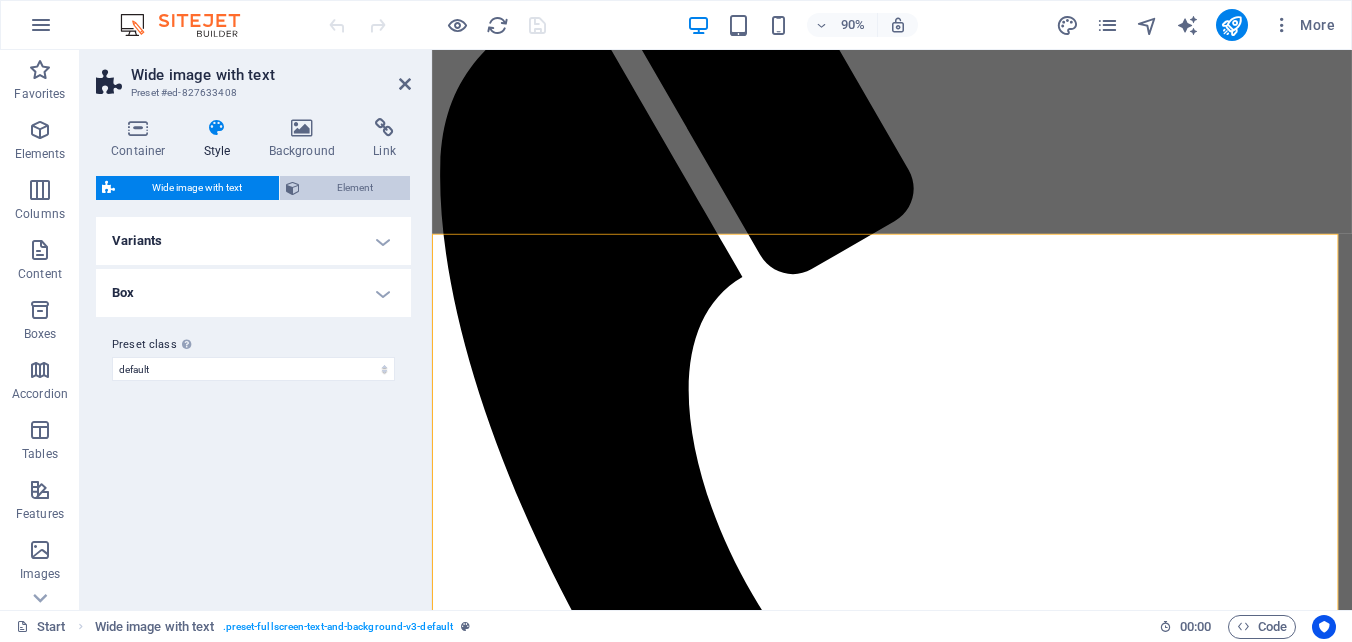 click on "Element" at bounding box center (355, 188) 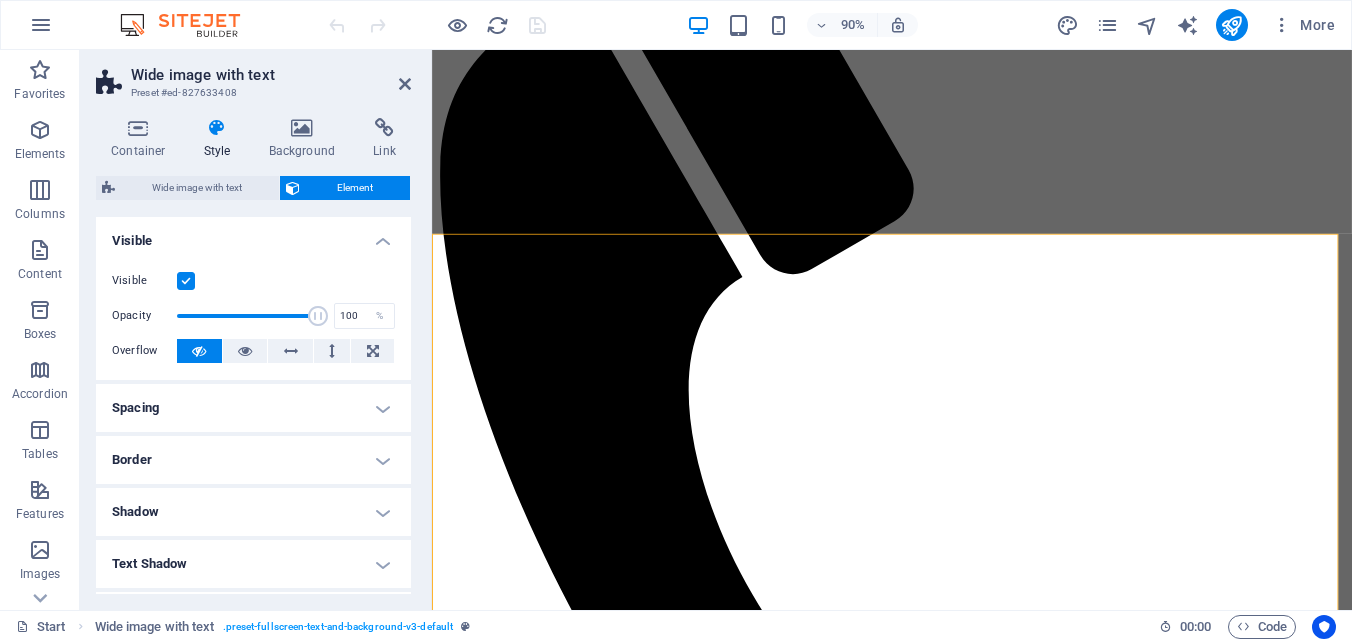 click on "Visible" at bounding box center (253, 235) 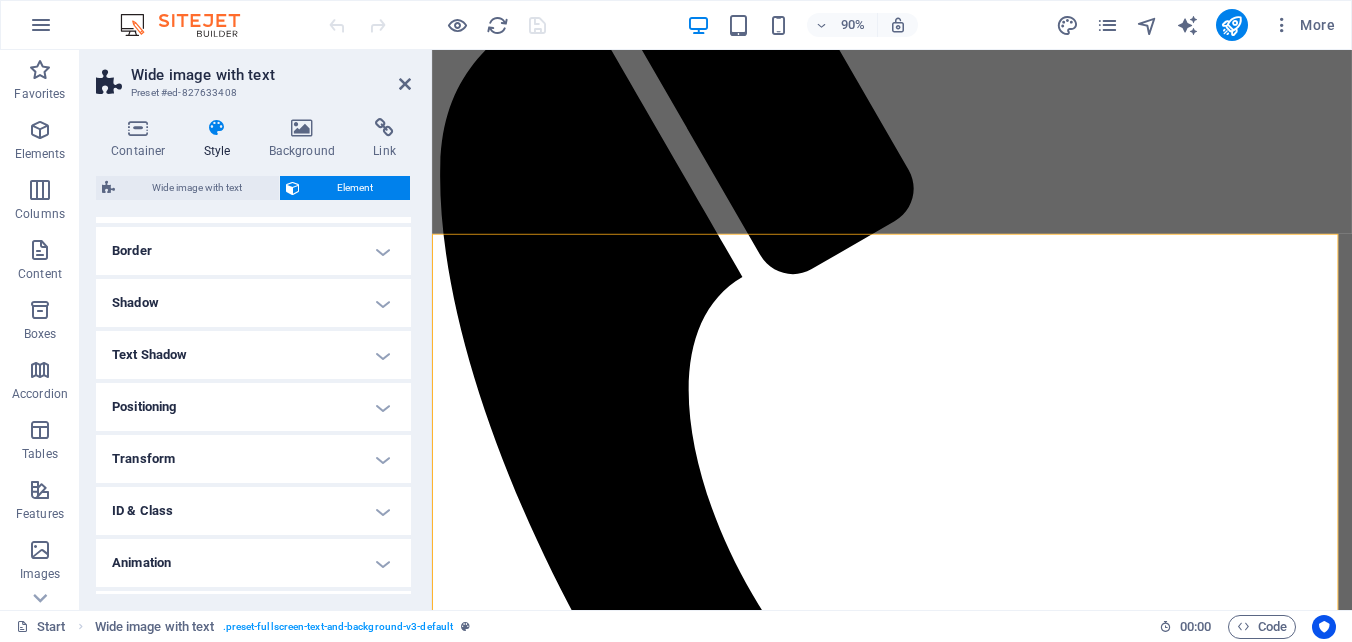 scroll, scrollTop: 139, scrollLeft: 0, axis: vertical 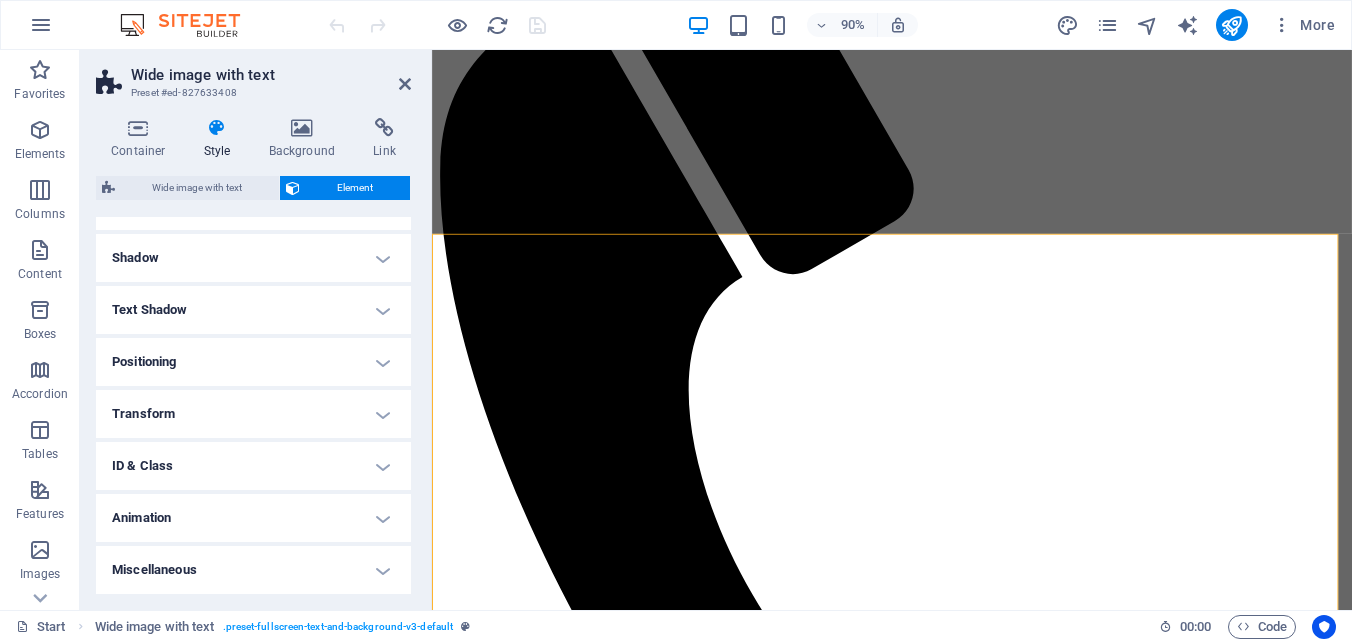 click on "Miscellaneous" at bounding box center (253, 570) 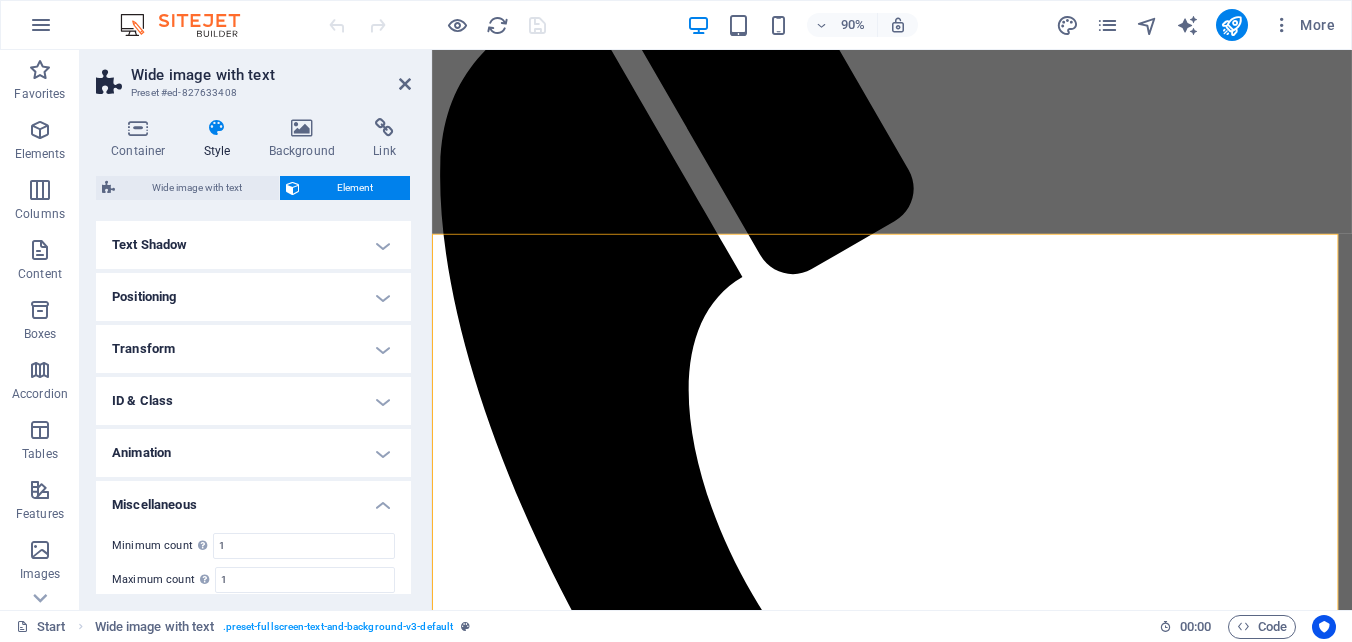 scroll, scrollTop: 263, scrollLeft: 0, axis: vertical 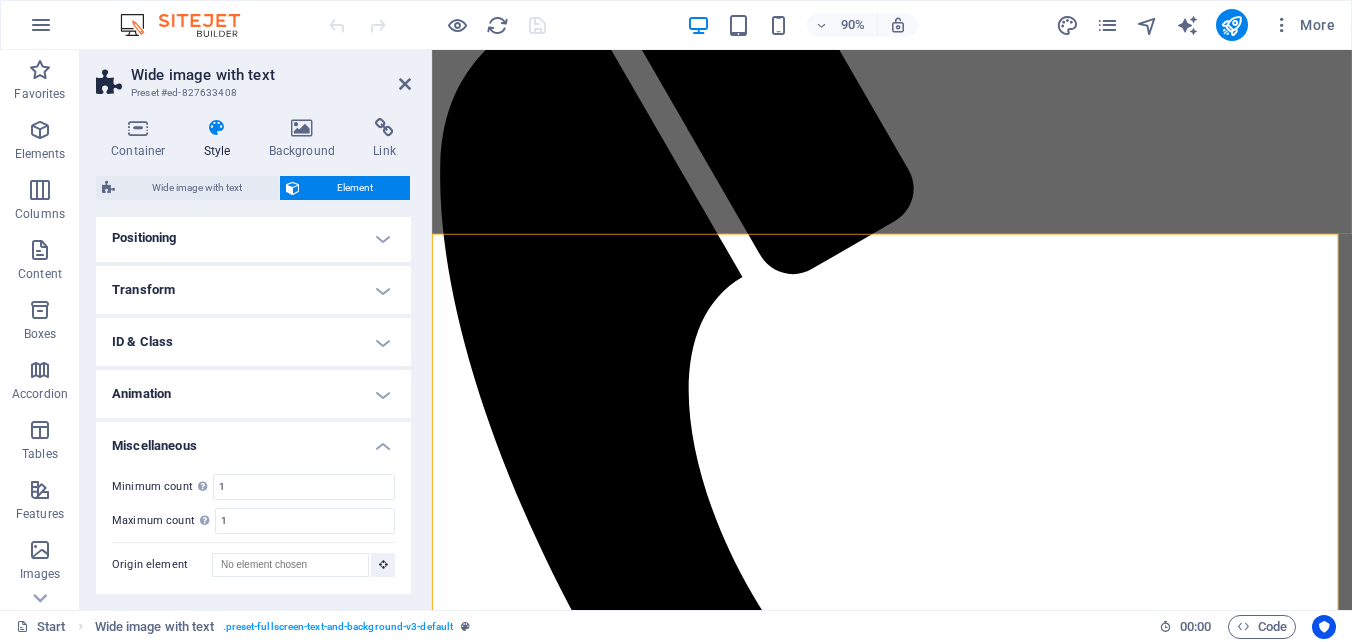 click on "Animation" at bounding box center [253, 394] 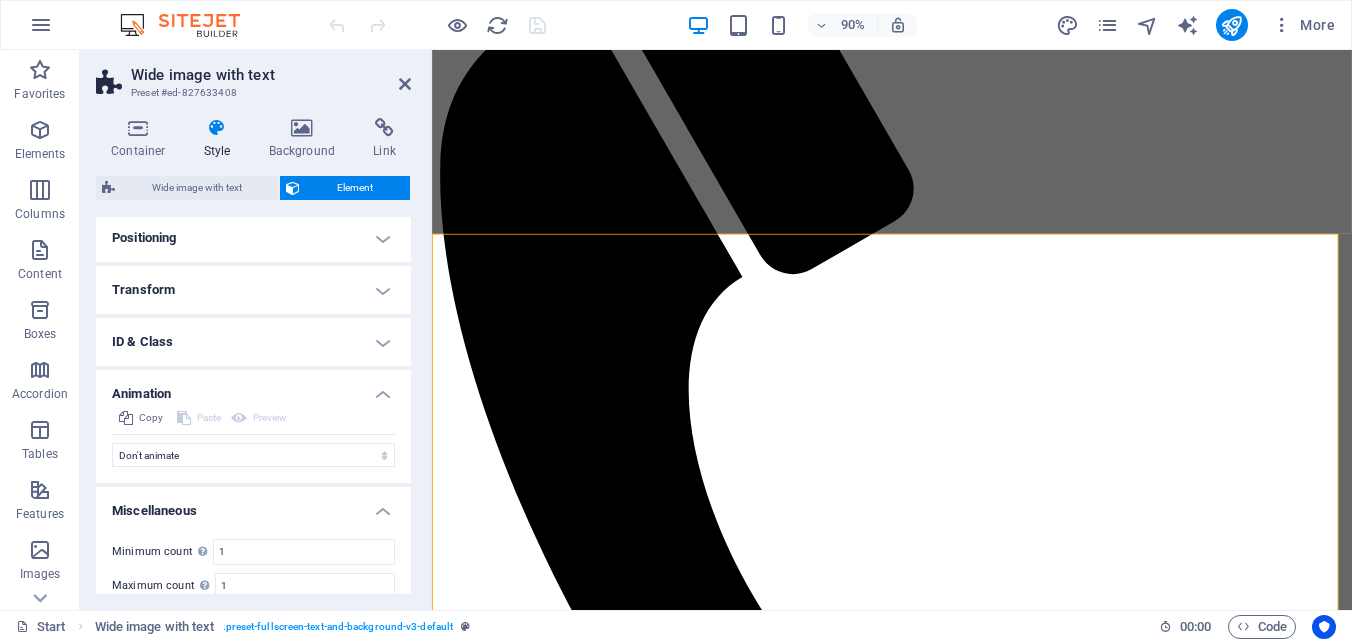 click on "ID & Class" at bounding box center [253, 342] 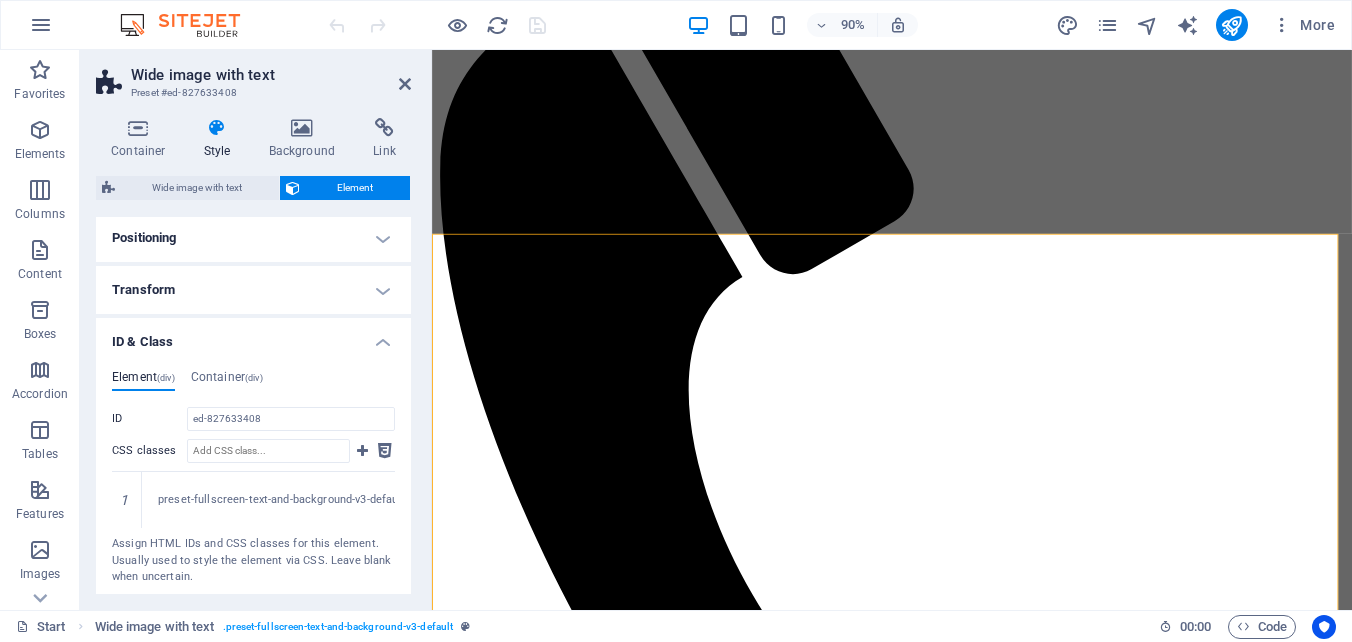 click on "Transform" at bounding box center (253, 290) 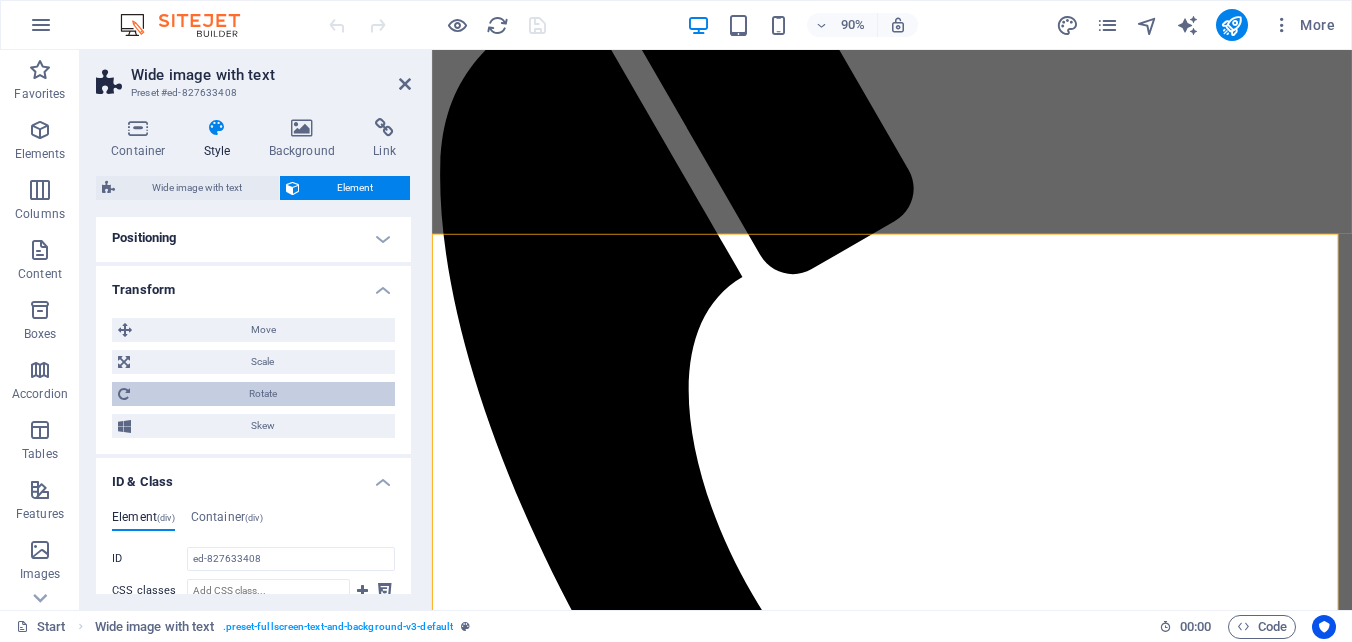 scroll, scrollTop: 163, scrollLeft: 0, axis: vertical 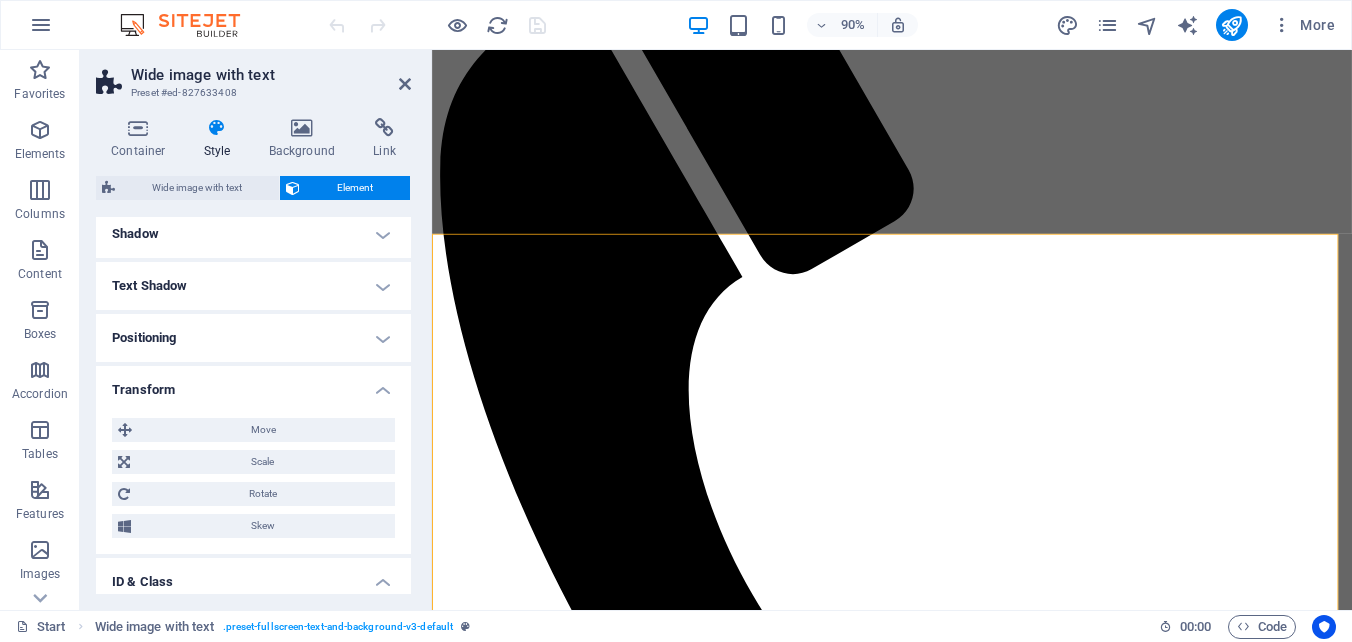 click on "Positioning" at bounding box center (253, 338) 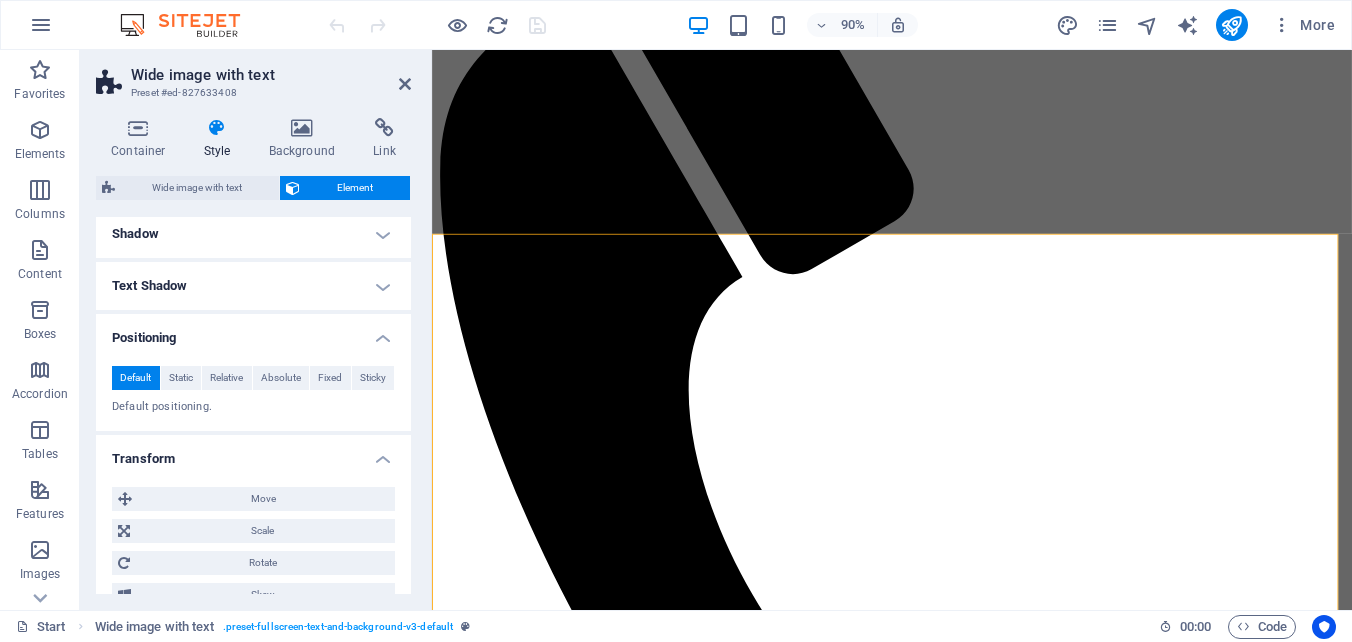 click on "Text Shadow" at bounding box center (253, 286) 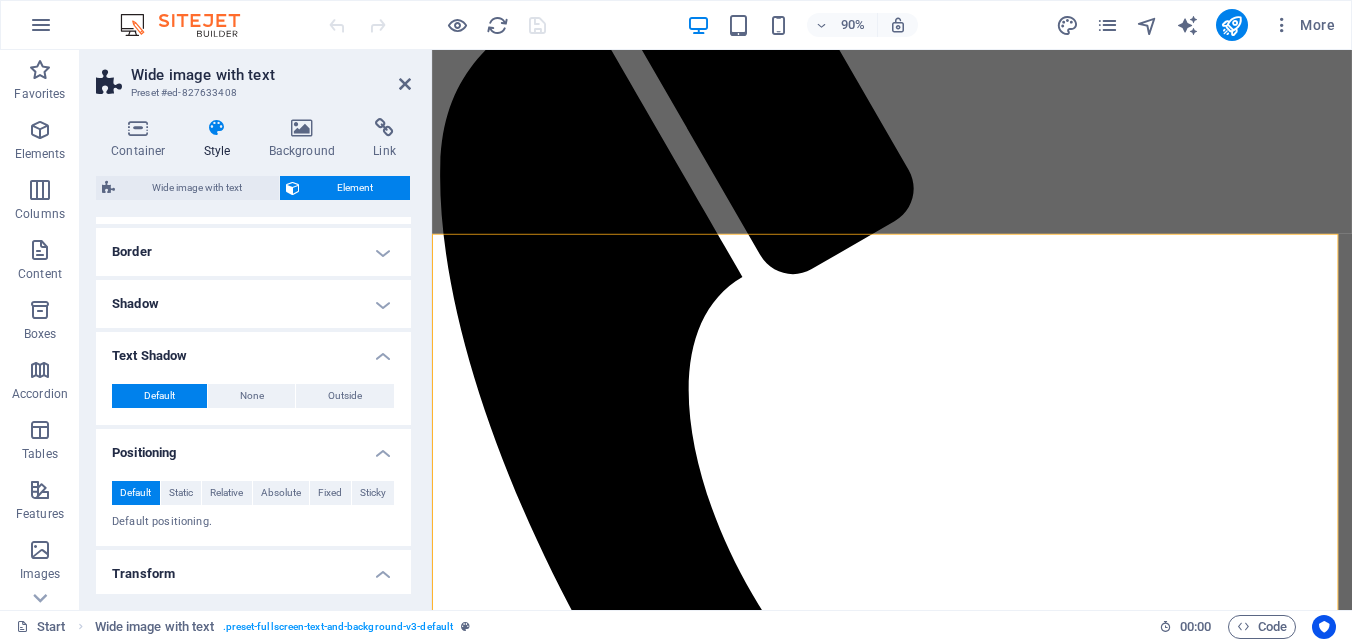 scroll, scrollTop: 63, scrollLeft: 0, axis: vertical 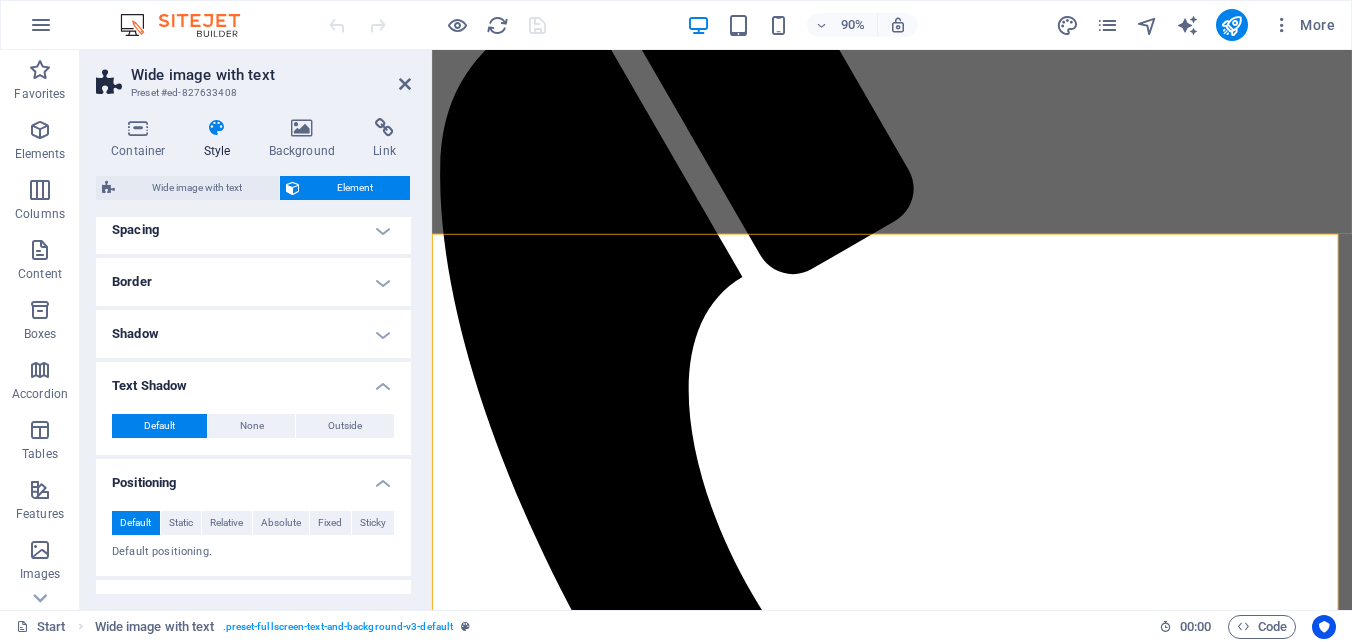 click on "Shadow" at bounding box center (253, 334) 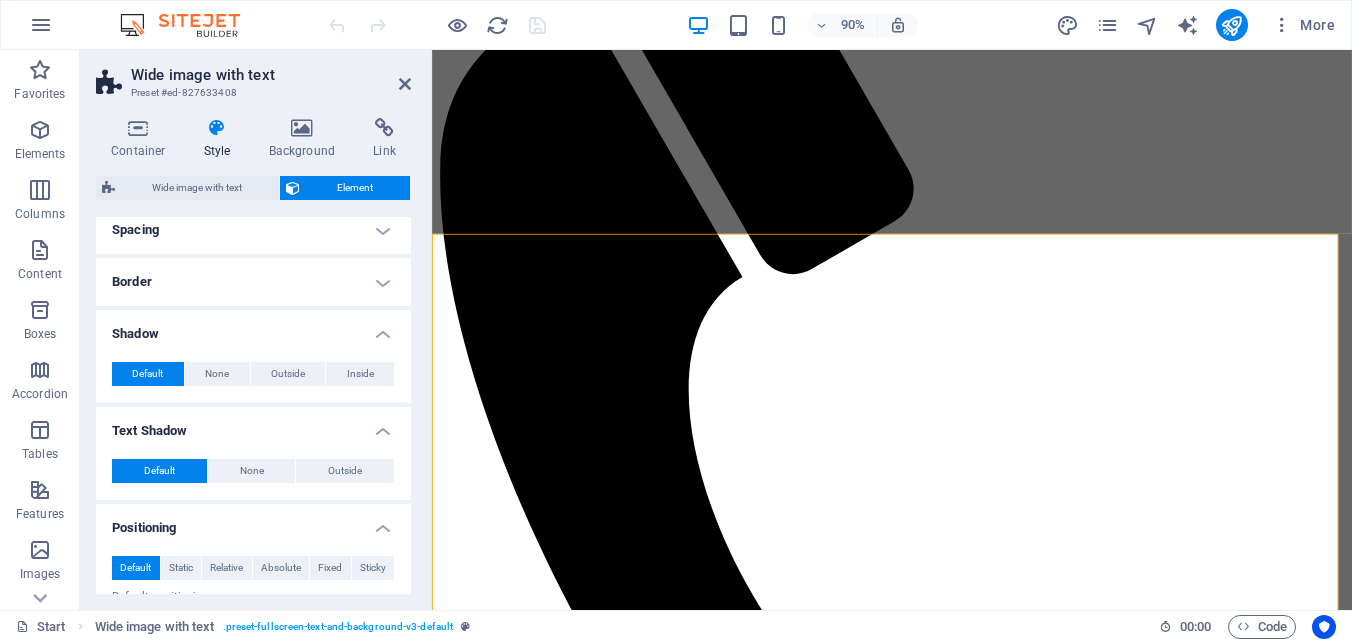 click on "Border" at bounding box center [253, 282] 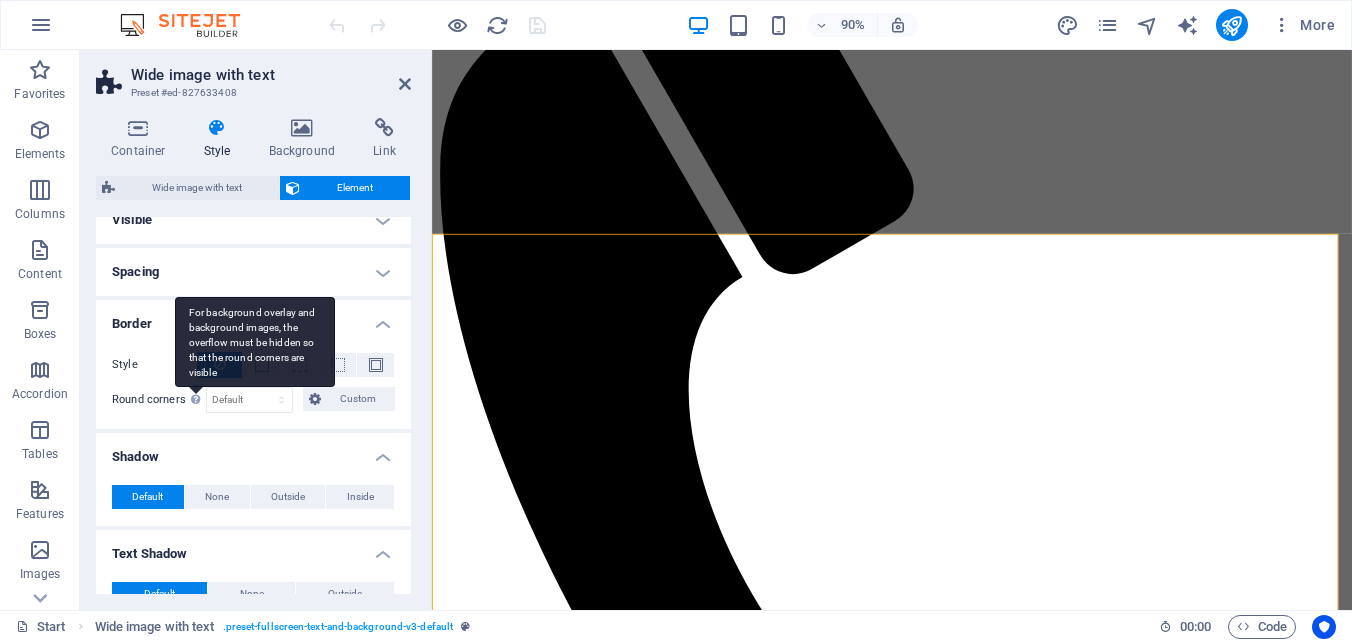scroll, scrollTop: 0, scrollLeft: 0, axis: both 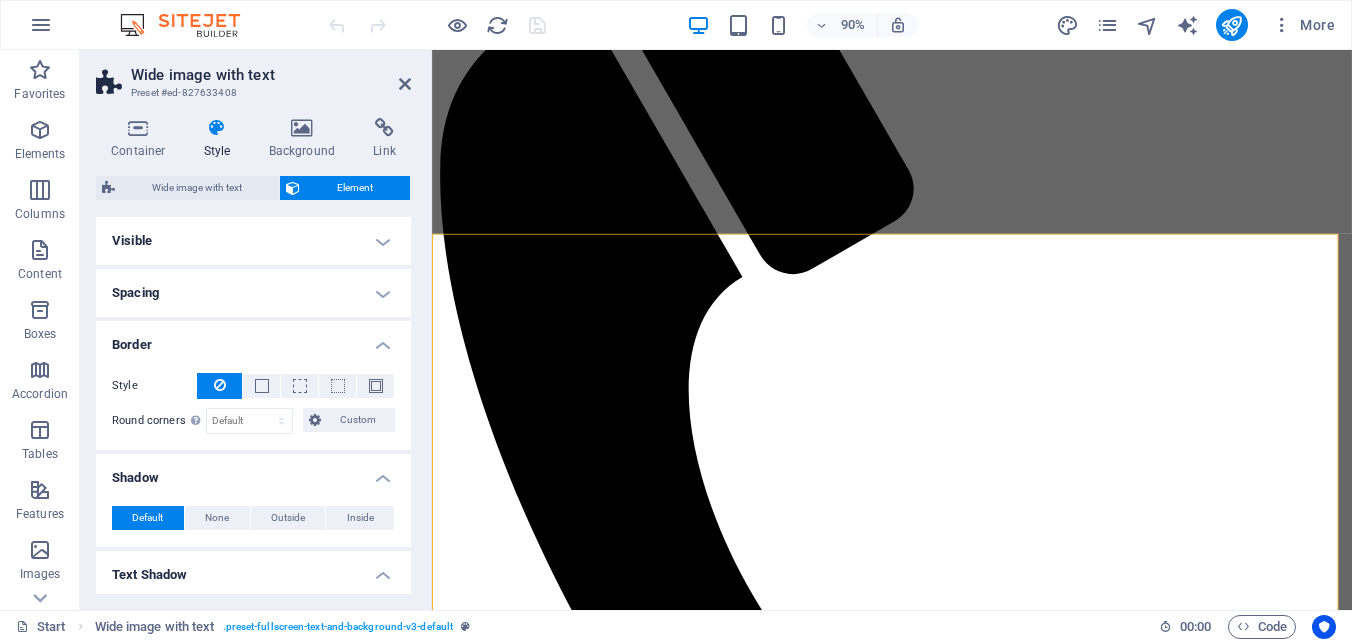 click on "Spacing" at bounding box center [253, 293] 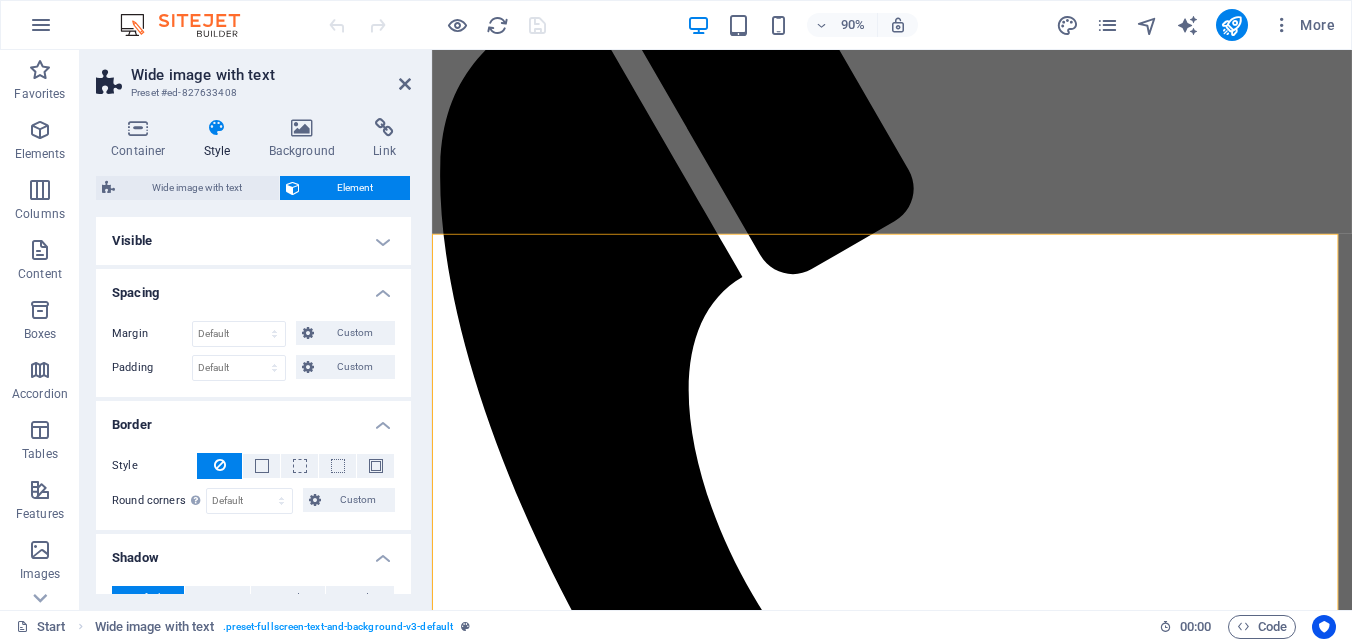 click on "Visible" at bounding box center (253, 241) 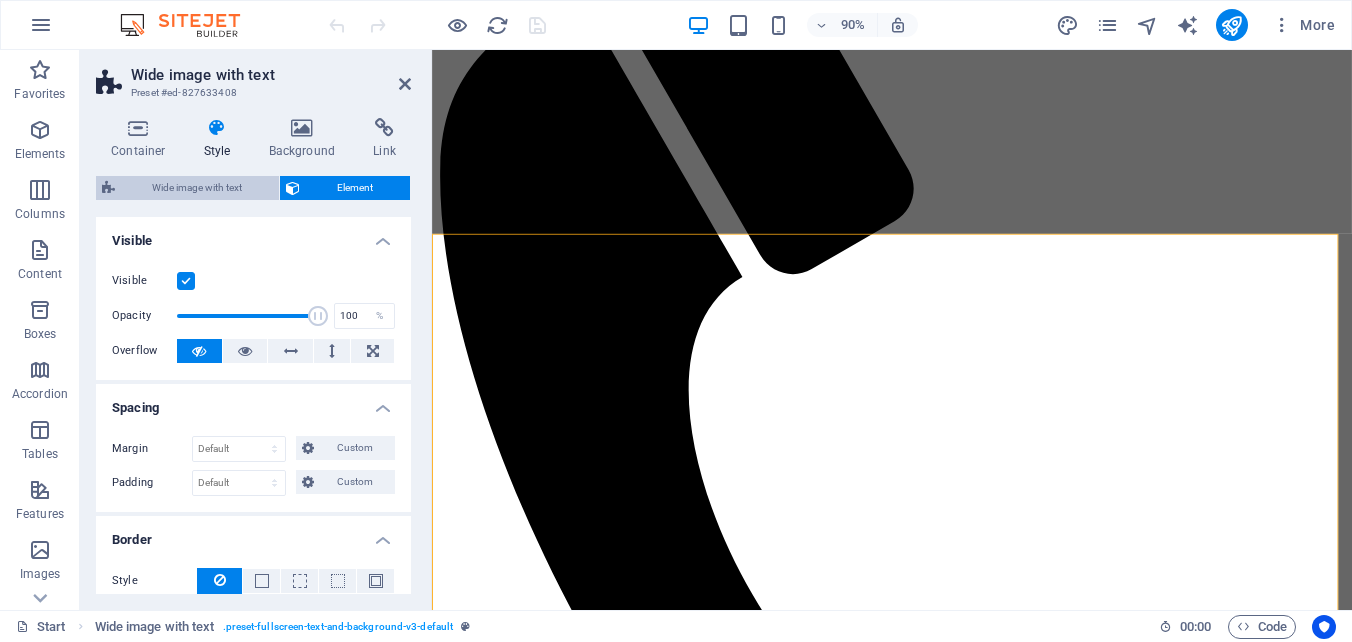 click on "Wide image with text" at bounding box center [197, 188] 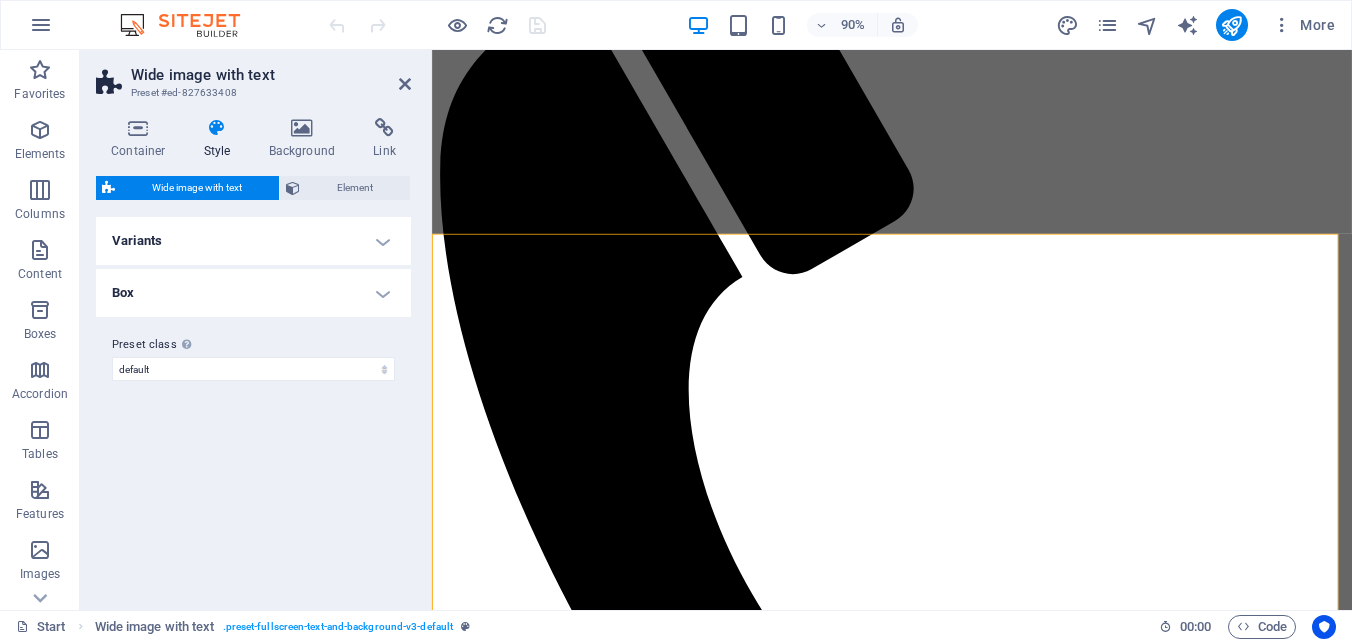 click on "Variants" at bounding box center (253, 241) 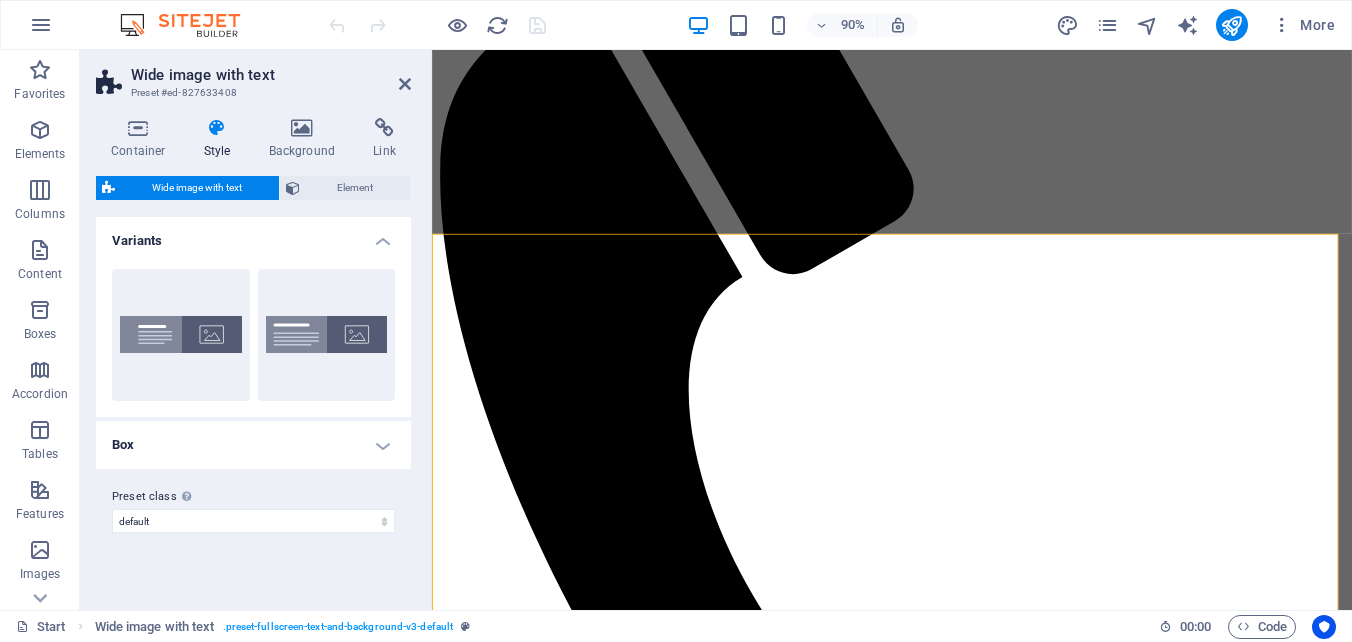 click on "Variants" at bounding box center [253, 235] 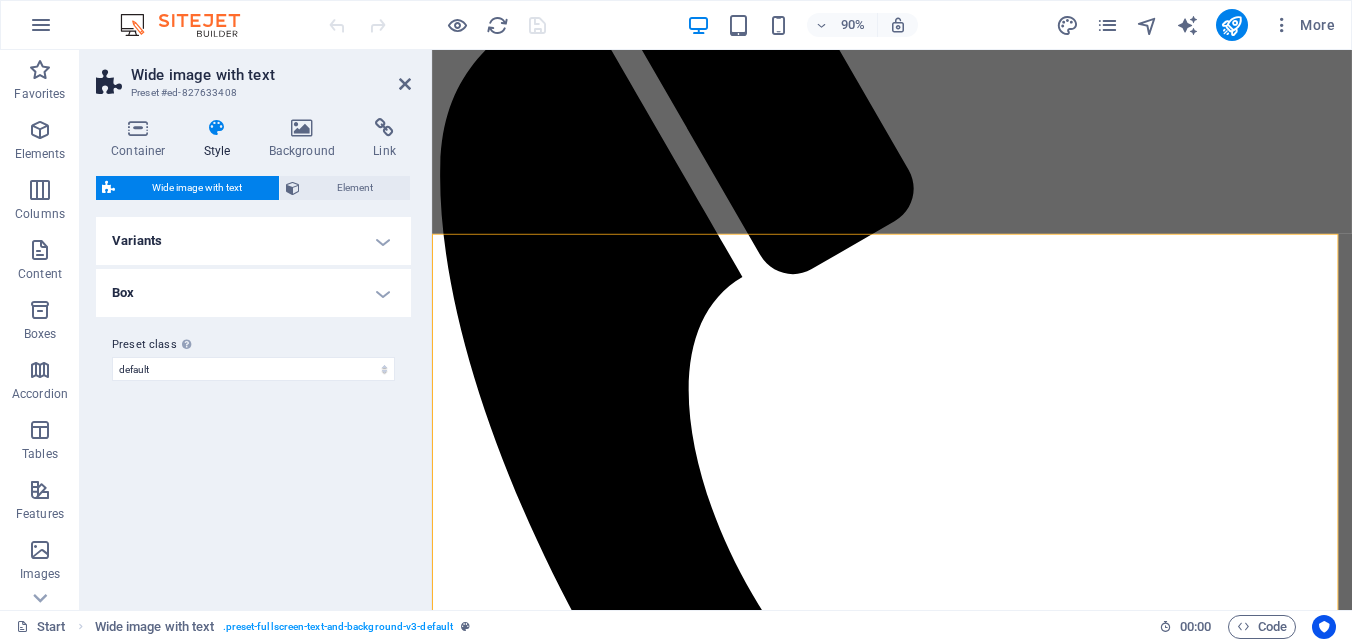 click on "Box" at bounding box center [253, 293] 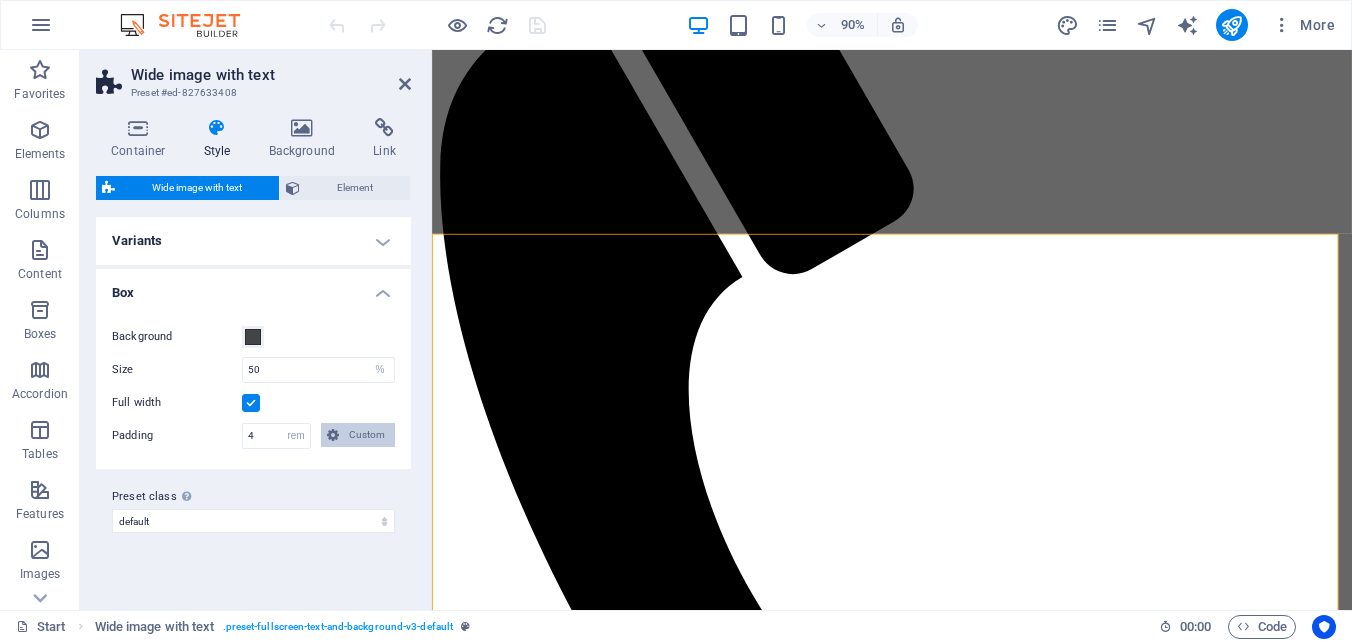 click on "Custom" at bounding box center [358, 435] 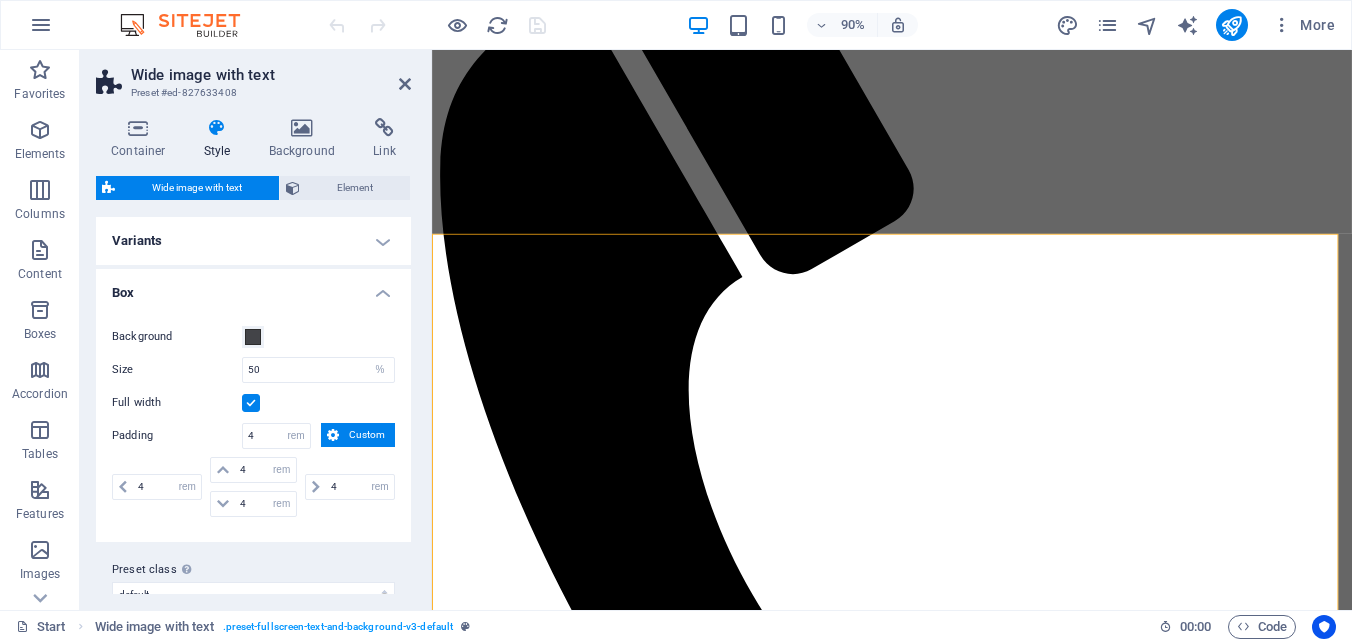click on "Custom" at bounding box center (367, 435) 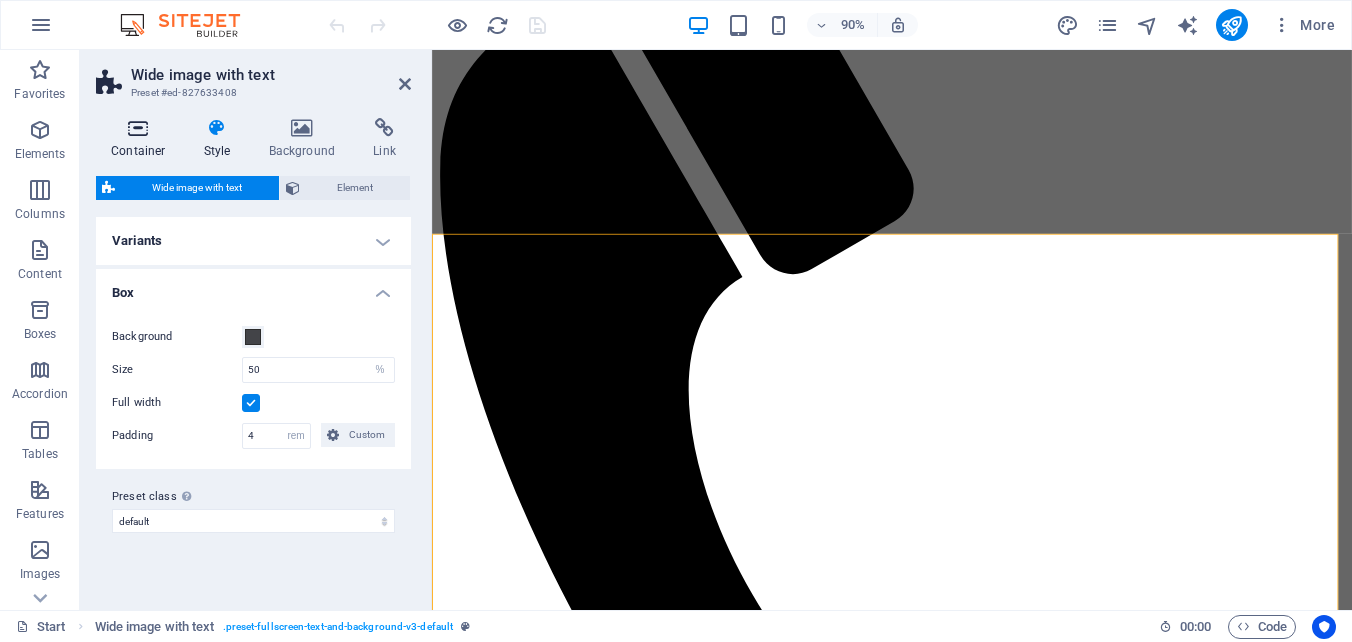click at bounding box center [138, 128] 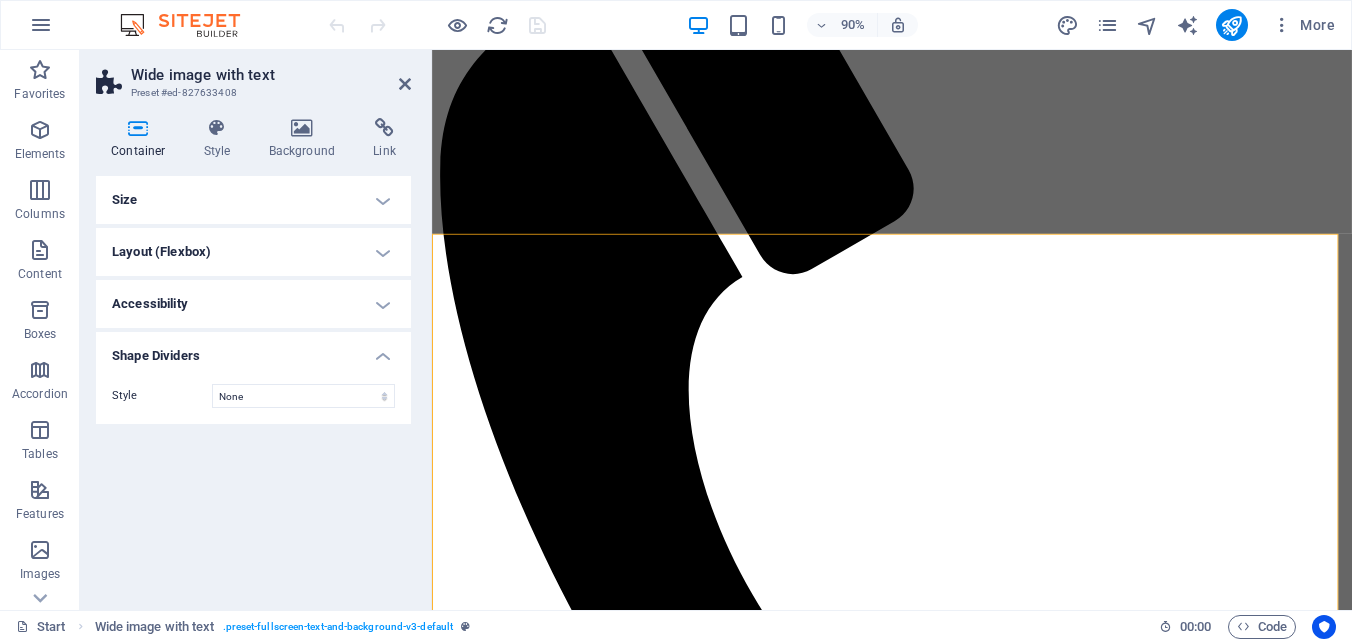 click on "Size" at bounding box center (253, 200) 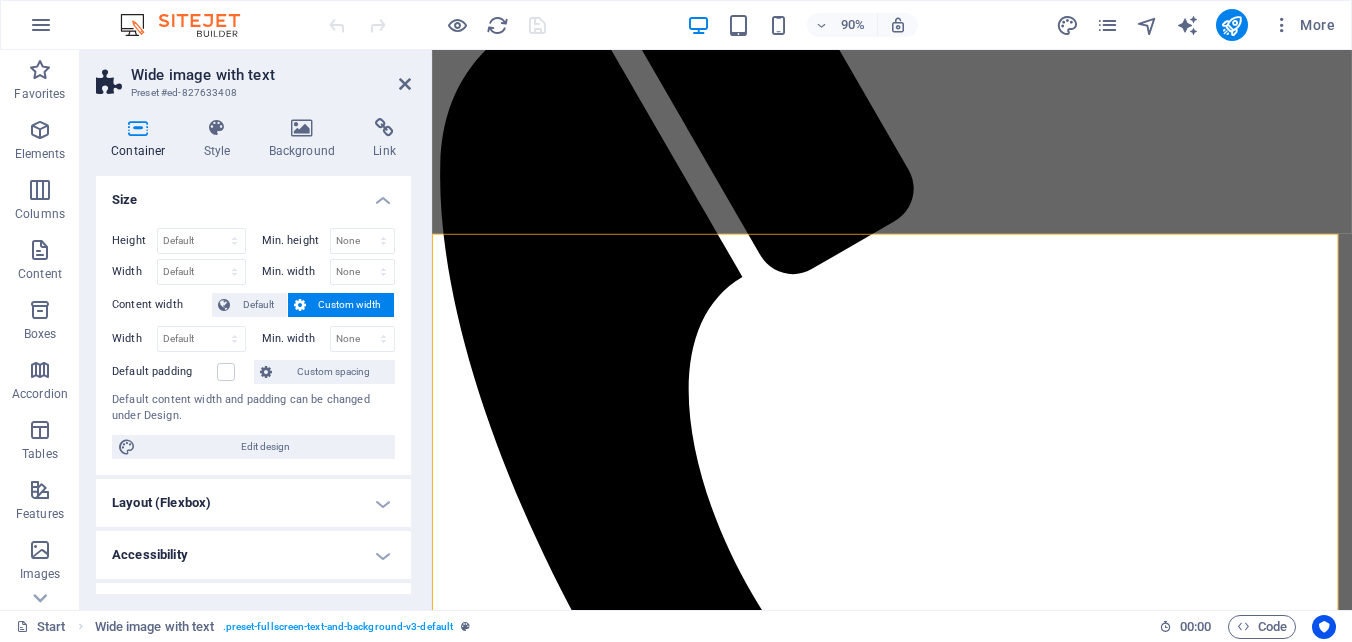 click on "Size" at bounding box center [253, 194] 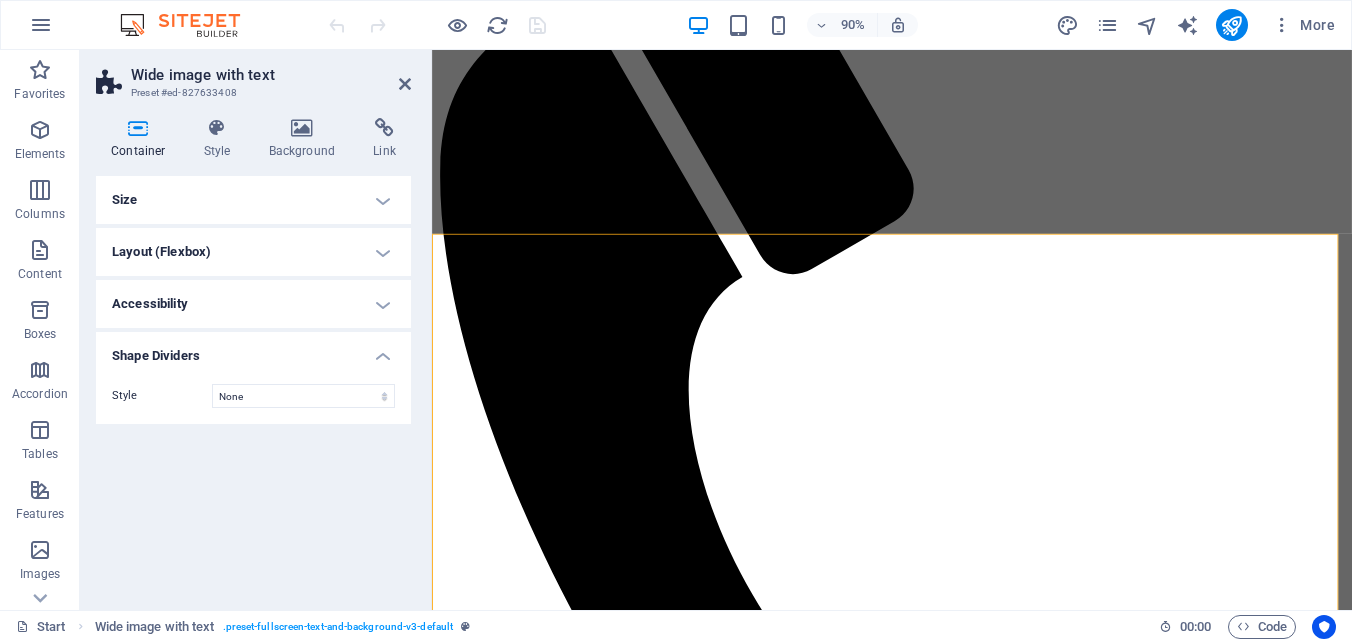 click on "Layout (Flexbox)" at bounding box center [253, 252] 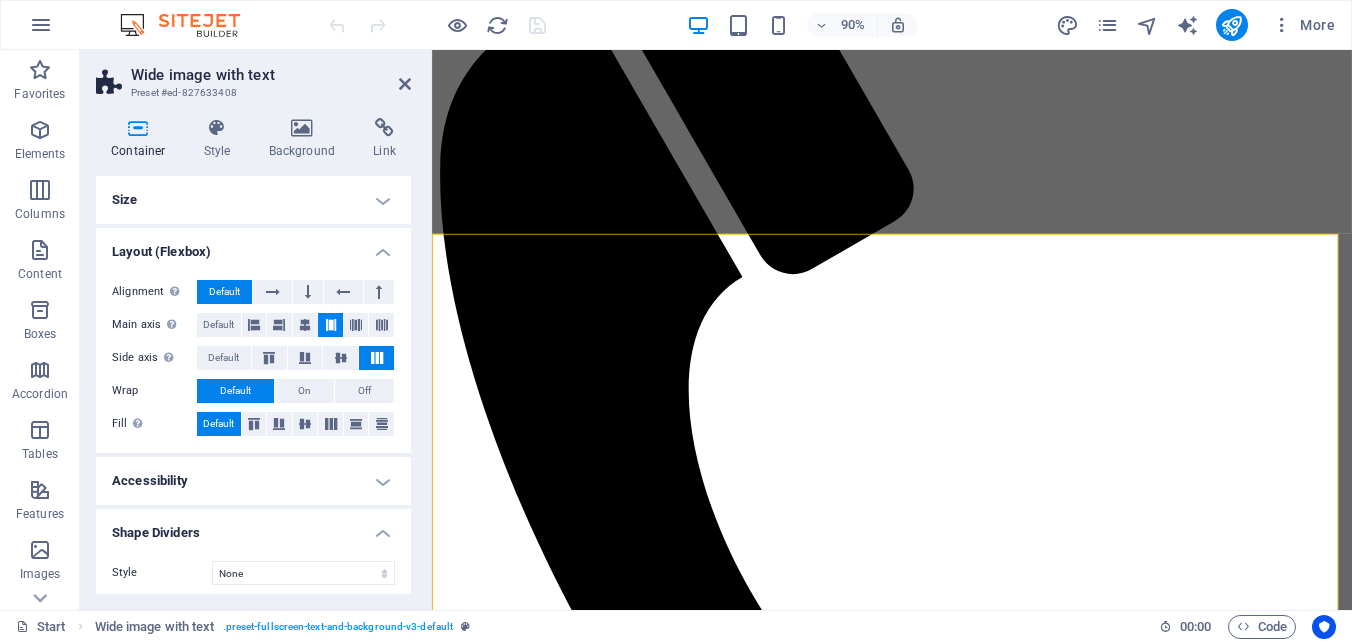 click on "Layout (Flexbox)" at bounding box center [253, 246] 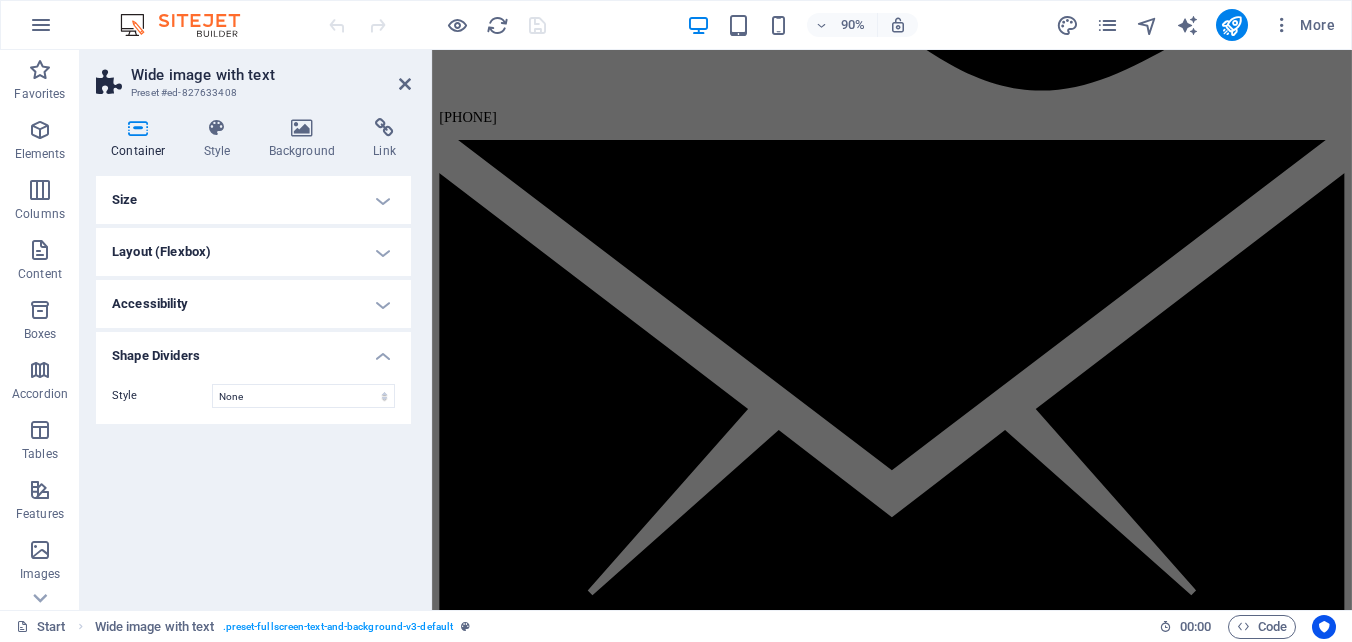 scroll, scrollTop: 2850, scrollLeft: 0, axis: vertical 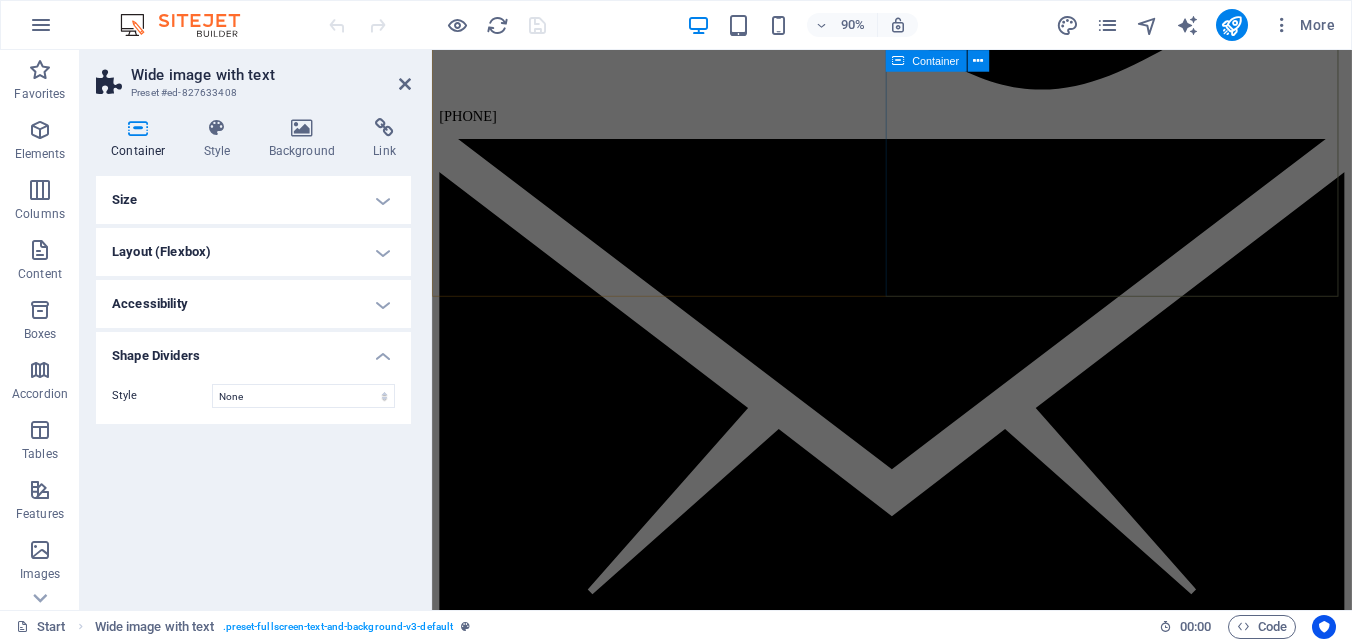 click on "Gestión de Compras Lorem ipsum dolor sit amet, consectetur adipisicing elit. Vitae, eos, voluptatem, et sequi distinctio adipisci omnis in error quas fuga tempore fugit incidunt quos. Atque, debitis architecto ducimus eligendi dignissimos modi ut non officiis repudiandae maiores. Fugit sit atque eaque dolorum autem reprehenderit porro omnis obcaecati laborum? Fugit sit atque eaque dolorum autem reprehenderit porro omnis obcaecati laborum? Mistinctio adipisci error fuga Tempore Reprehenderit porro omnis obcaecati laborum Omnis odit saepe soluta atque magni consequuntur Fugit sit atque eaque modi fuga dolorum Lorem ipsum dolor sit amet, consectetur adipisicing elit" at bounding box center [943, 16949] 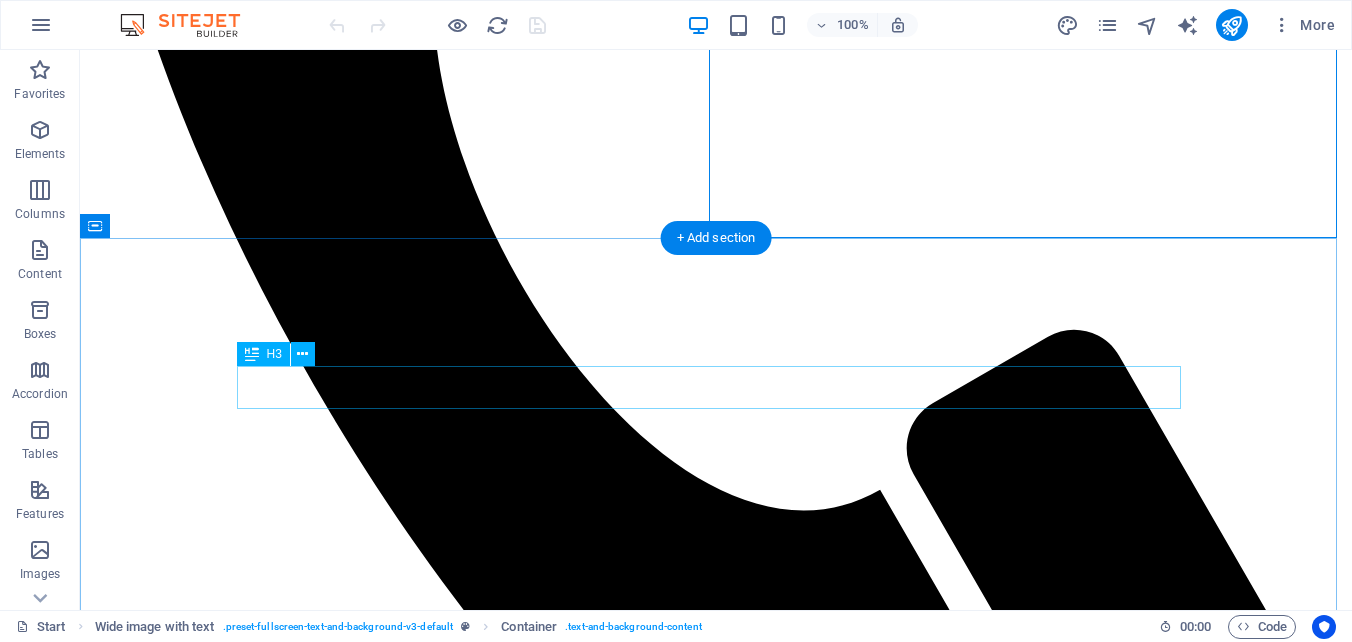 scroll, scrollTop: 2566, scrollLeft: 0, axis: vertical 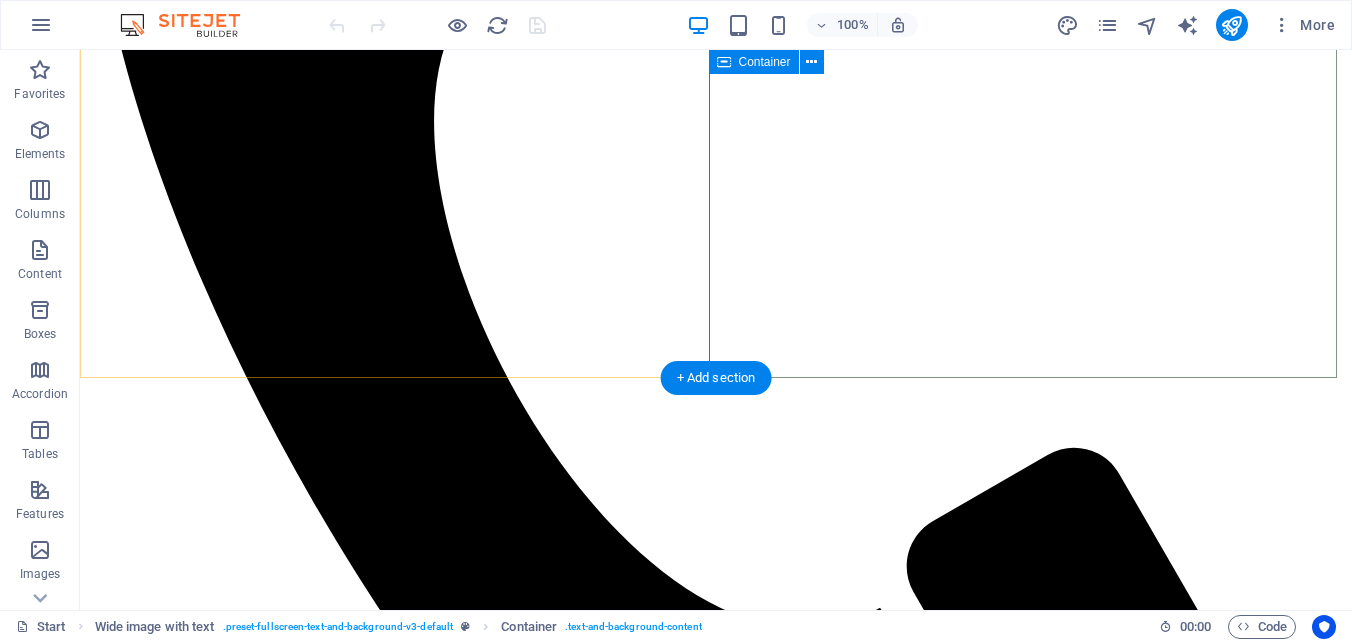 click on "Gestión de Compras Lorem ipsum dolor sit amet, consectetur adipisicing elit. Vitae, eos, voluptatem, et sequi distinctio adipisci omnis in error quas fuga tempore fugit incidunt quos. Atque, debitis architecto ducimus eligendi dignissimos modi ut non officiis repudiandae maiores. Fugit sit atque eaque dolorum autem reprehenderit porro omnis obcaecati laborum? Fugit sit atque eaque dolorum autem reprehenderit porro omnis obcaecati laborum? Mistinctio adipisci error fuga Tempore Reprehenderit porro omnis obcaecati laborum Omnis odit saepe soluta atque magni consequuntur Fugit sit atque eaque modi fuga dolorum Lorem ipsum dolor sit amet, consectetur adipisicing elit" at bounding box center [716, 20683] 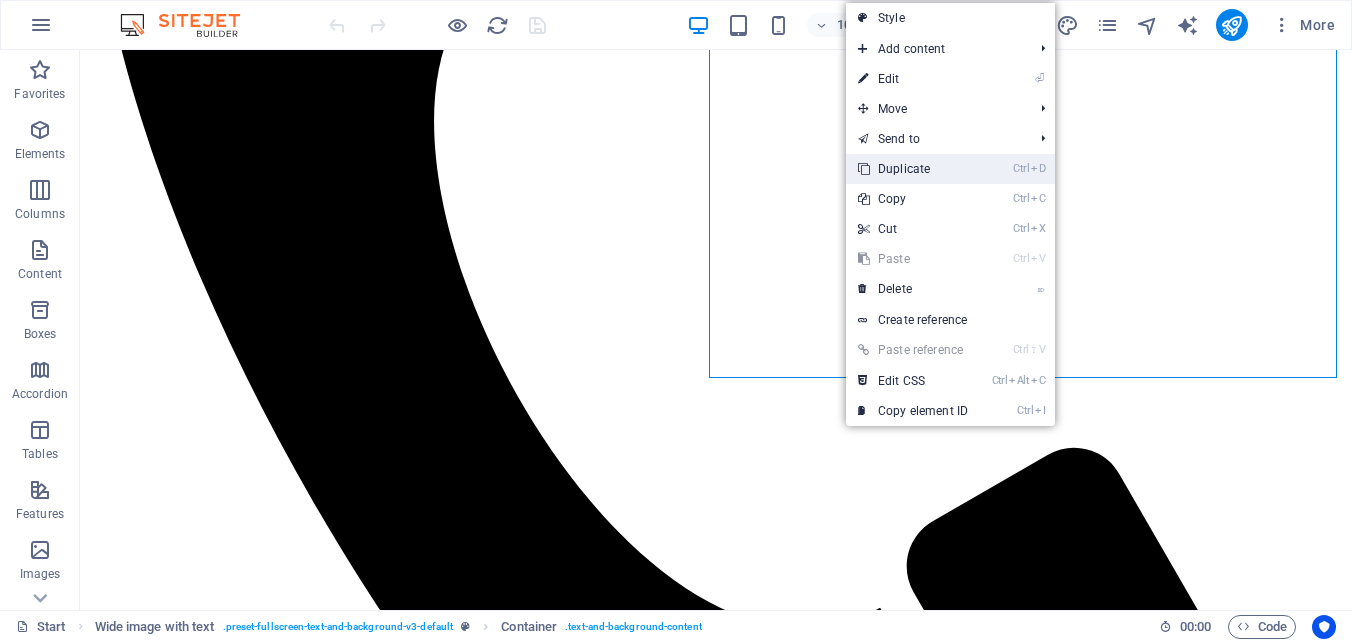 click on "Ctrl D  Duplicate" at bounding box center (913, 169) 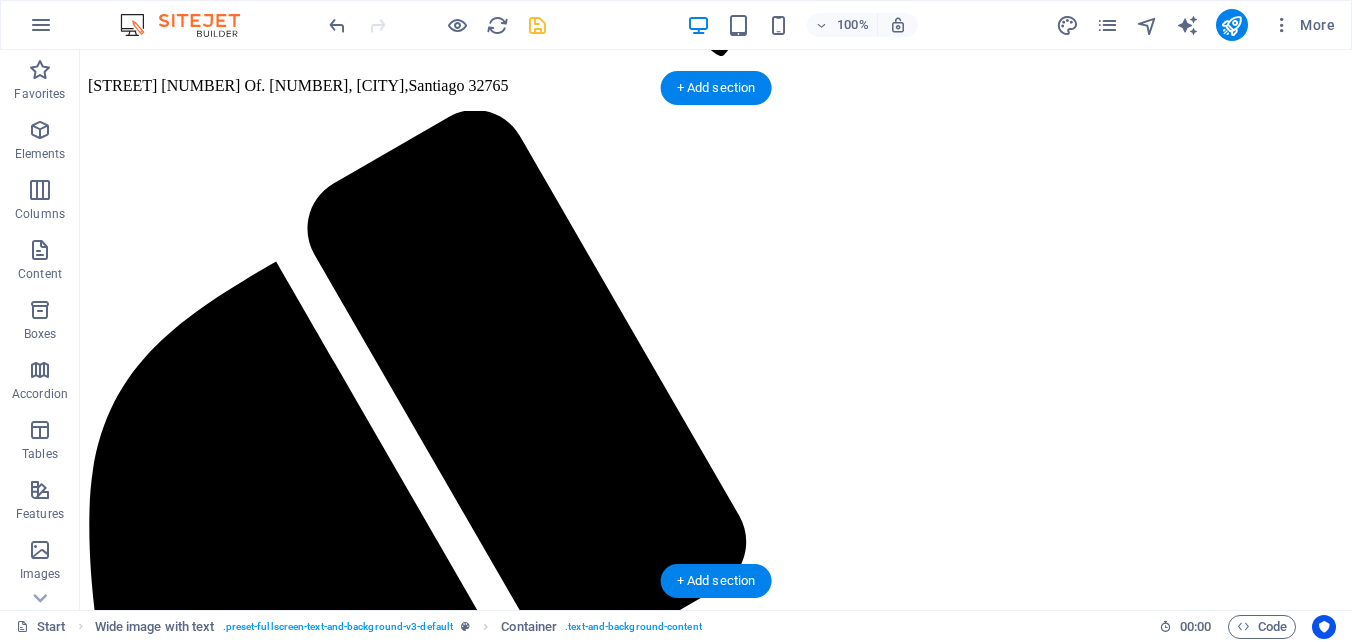 scroll, scrollTop: 1766, scrollLeft: 0, axis: vertical 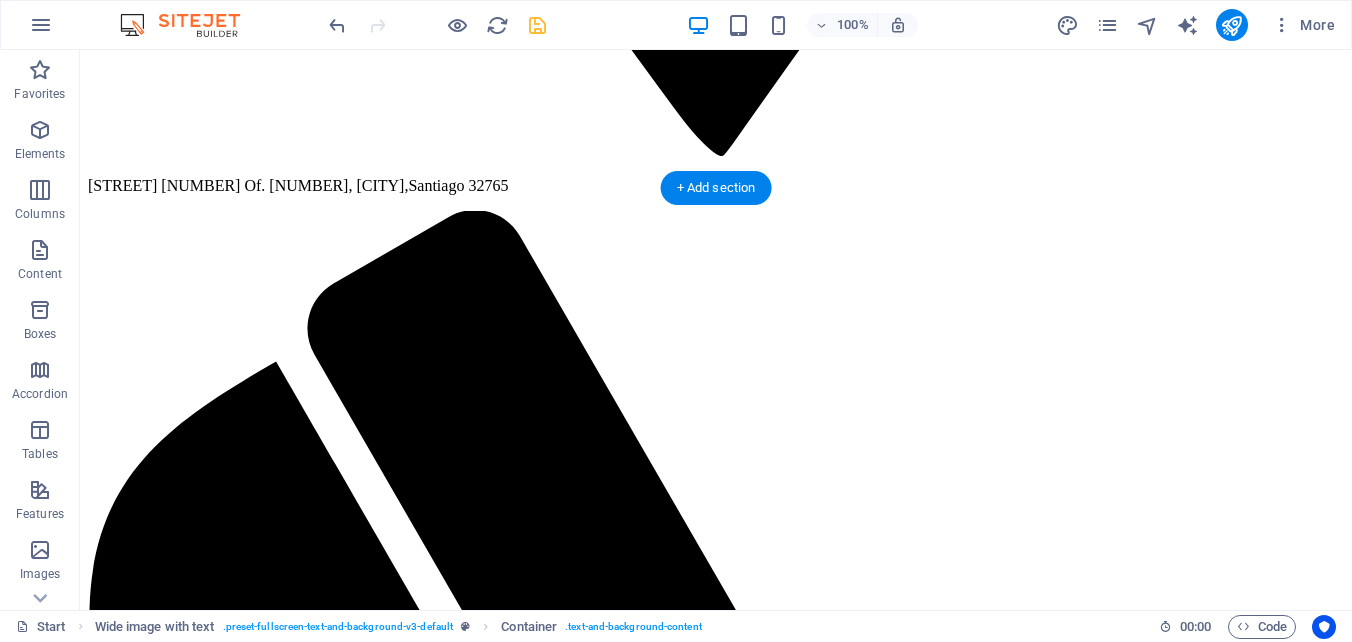 click at bounding box center [716, 19915] 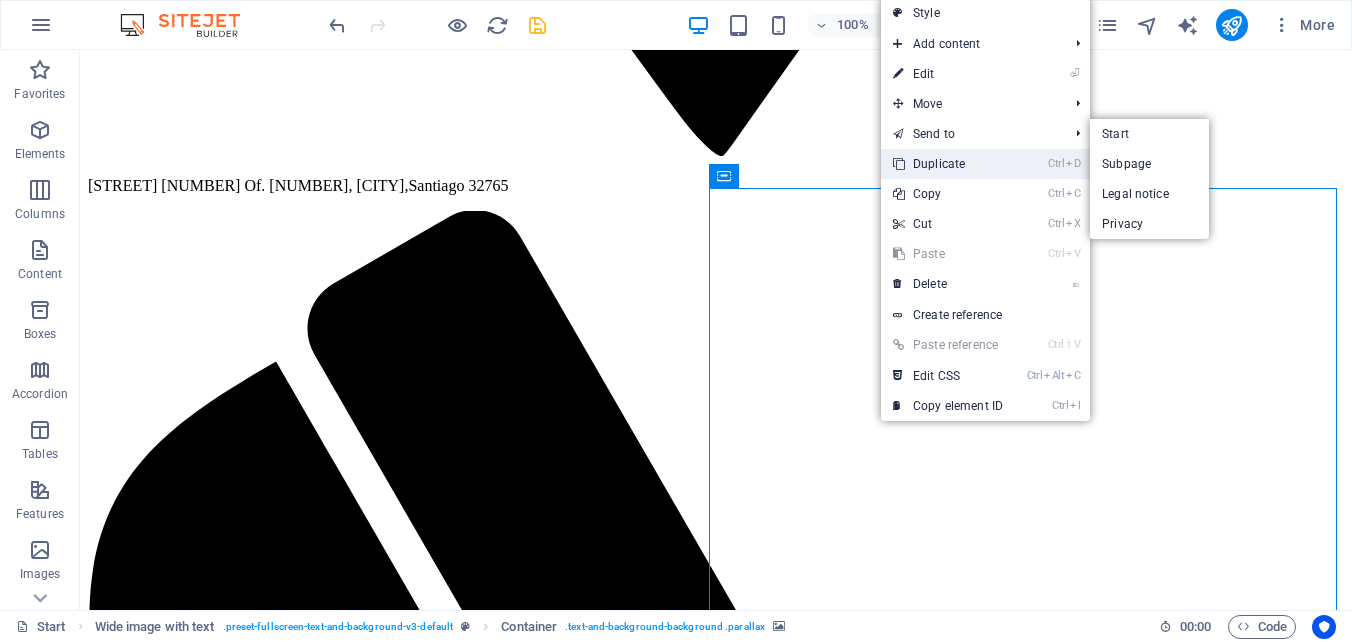 click on "Ctrl D  Duplicate" at bounding box center (948, 164) 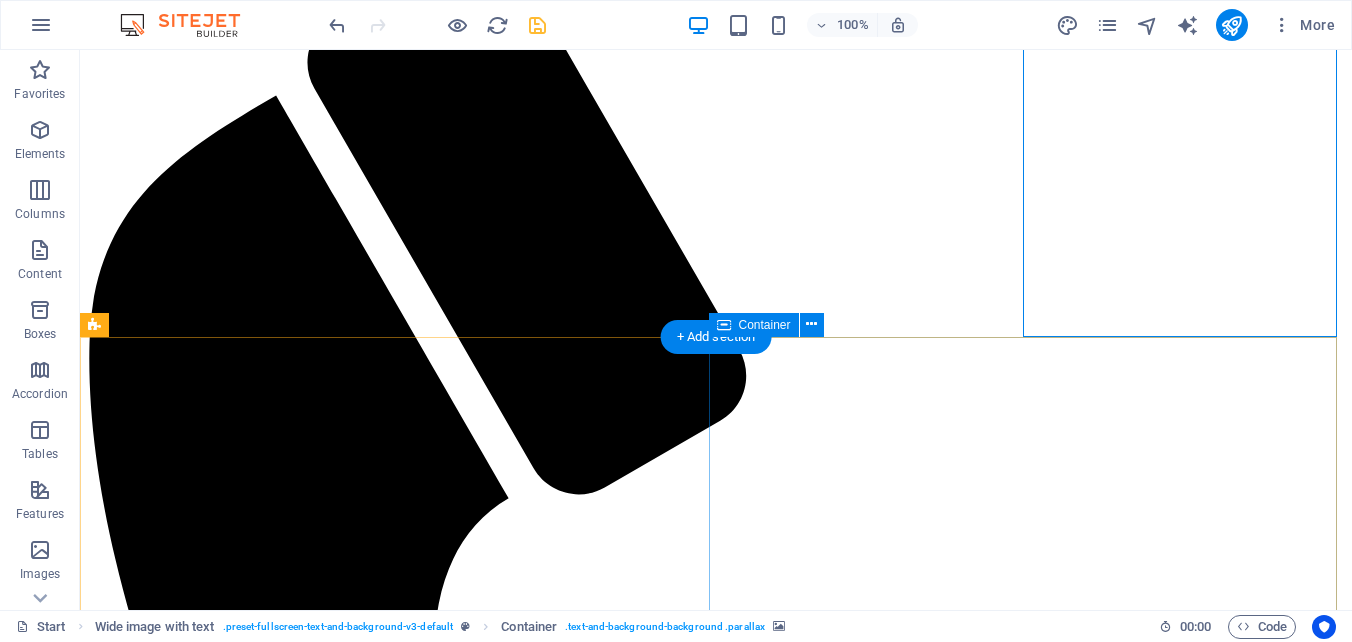 scroll, scrollTop: 1866, scrollLeft: 0, axis: vertical 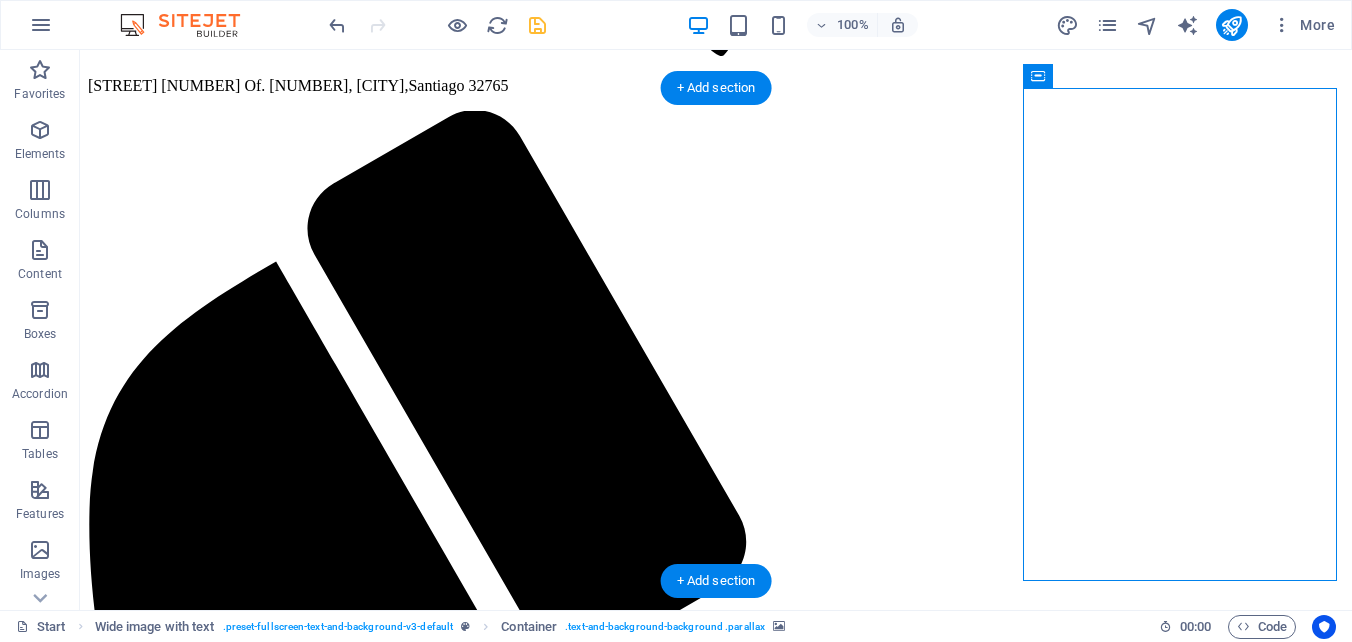 click at bounding box center (716, 20534) 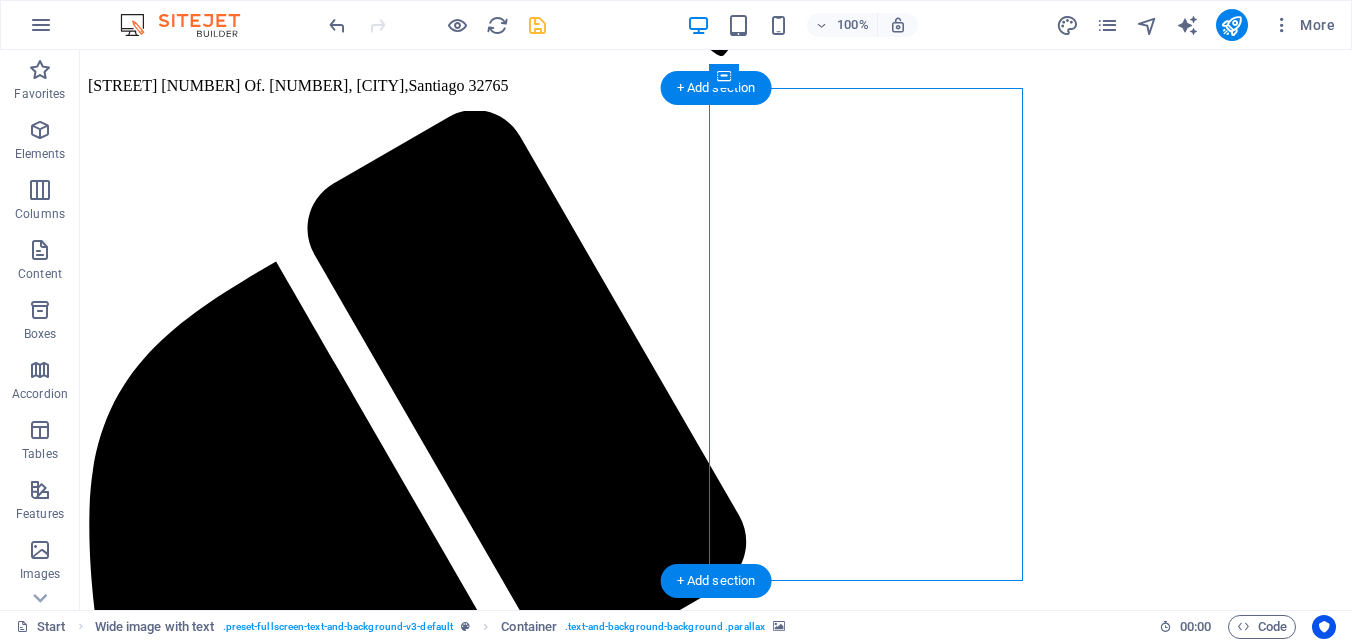 click at bounding box center [716, 20534] 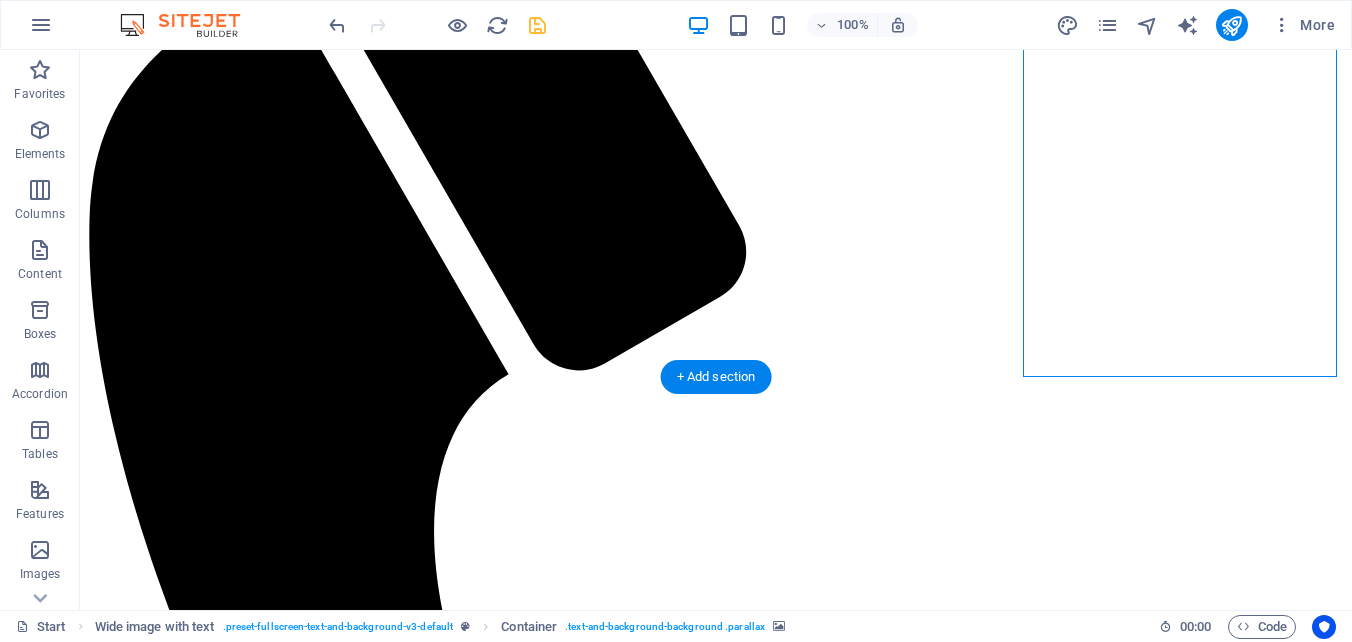 scroll, scrollTop: 2166, scrollLeft: 0, axis: vertical 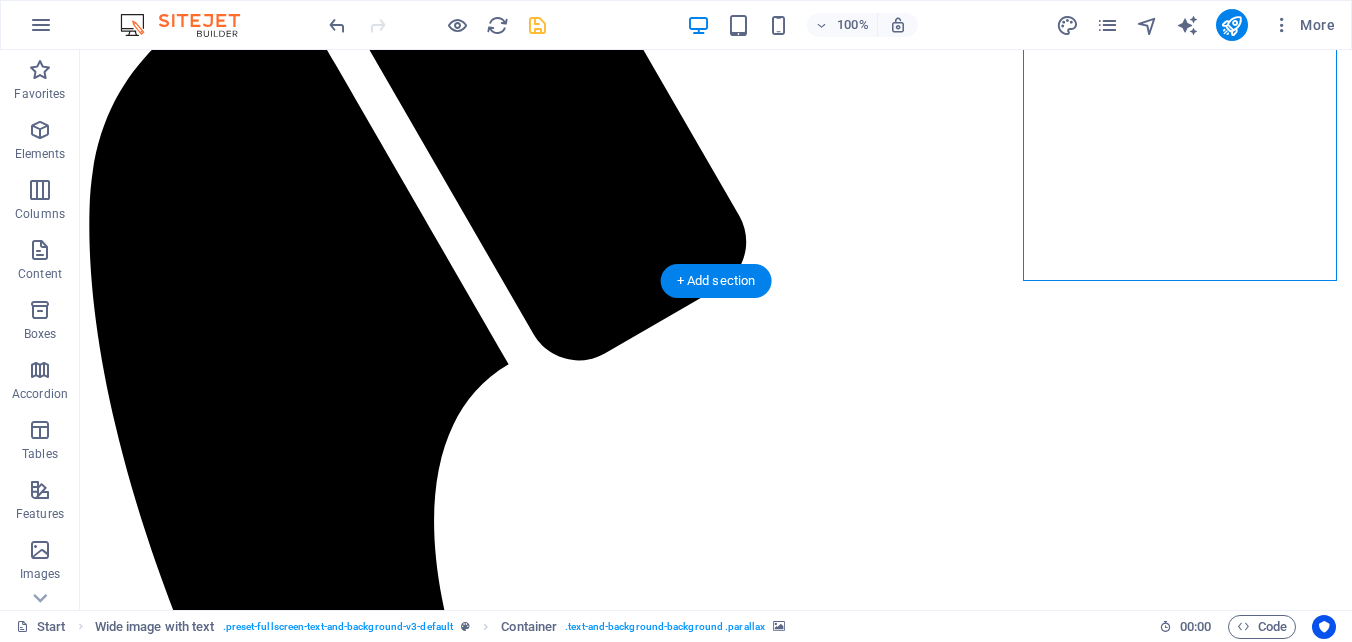 drag, startPoint x: 1119, startPoint y: 221, endPoint x: 1089, endPoint y: 248, distance: 40.36087 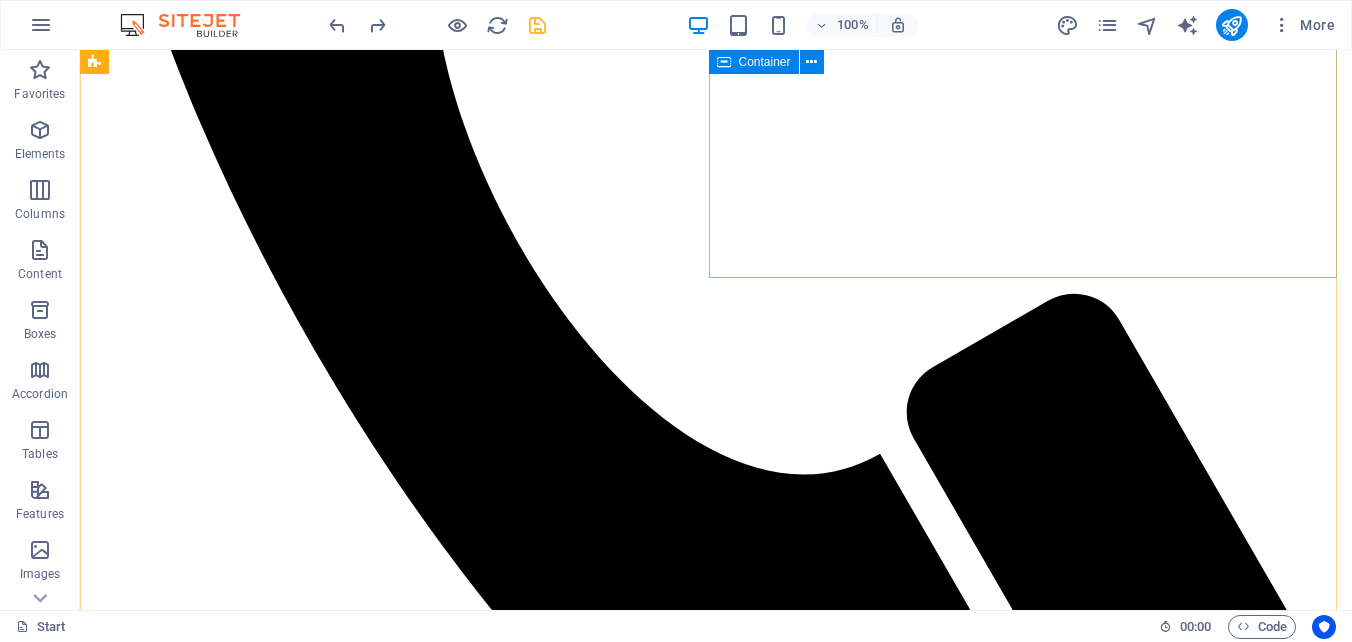 scroll, scrollTop: 2766, scrollLeft: 0, axis: vertical 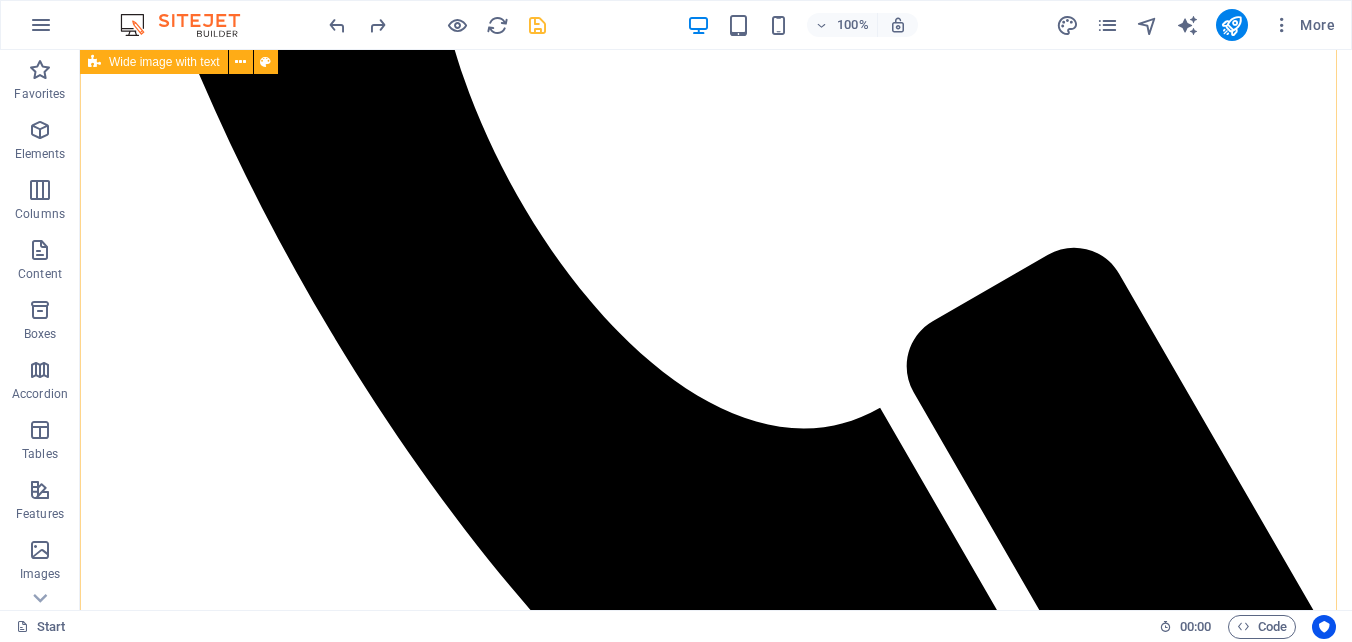 click on "Drop content here or  Add elements  Paste clipboard Gestión de Compras Lorem ipsum dolor sit amet, consectetur adipisicing elit. Vitae, eos, voluptatem, et sequi distinctio adipisci omnis in error quas fuga tempore fugit incidunt quos. Atque, debitis architecto ducimus eligendi dignissimos modi ut non officiis repudiandae maiores. Fugit sit atque eaque dolorum autem reprehenderit porro omnis obcaecati laborum? Fugit sit atque eaque dolorum autem reprehenderit porro omnis obcaecati laborum? Mistinctio adipisci error fuga Tempore Reprehenderit porro omnis obcaecati laborum Omnis odit saepe soluta atque magni consequuntur Fugit sit atque eaque modi fuga dolorum Lorem ipsum dolor sit amet, consectetur adipisicing elit Gestión de Compras Mistinctio adipisci error fuga Tempore Reprehenderit porro omnis obcaecati laborum Omnis odit saepe soluta atque magni consequuntur Fugit sit atque eaque modi fuga dolorum Lorem ipsum dolor sit amet, consectetur adipisicing elit" at bounding box center [716, 20307] 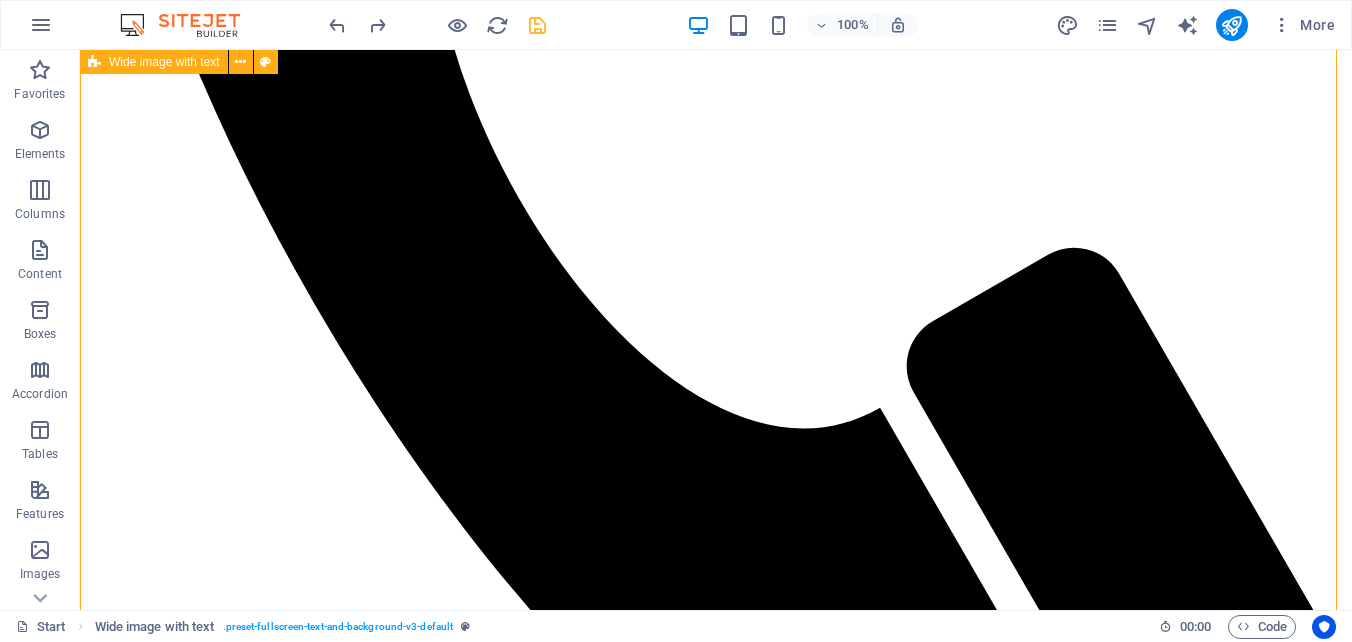 click on "Drop content here or  Add elements  Paste clipboard Gestión de Compras Lorem ipsum dolor sit amet, consectetur adipisicing elit. Vitae, eos, voluptatem, et sequi distinctio adipisci omnis in error quas fuga tempore fugit incidunt quos. Atque, debitis architecto ducimus eligendi dignissimos modi ut non officiis repudiandae maiores. Fugit sit atque eaque dolorum autem reprehenderit porro omnis obcaecati laborum? Fugit sit atque eaque dolorum autem reprehenderit porro omnis obcaecati laborum? Mistinctio adipisci error fuga Tempore Reprehenderit porro omnis obcaecati laborum Omnis odit saepe soluta atque magni consequuntur Fugit sit atque eaque modi fuga dolorum Lorem ipsum dolor sit amet, consectetur adipisicing elit Gestión de Compras Mistinctio adipisci error fuga Tempore Reprehenderit porro omnis obcaecati laborum Omnis odit saepe soluta atque magni consequuntur Fugit sit atque eaque modi fuga dolorum Lorem ipsum dolor sit amet, consectetur adipisicing elit" at bounding box center (716, 20307) 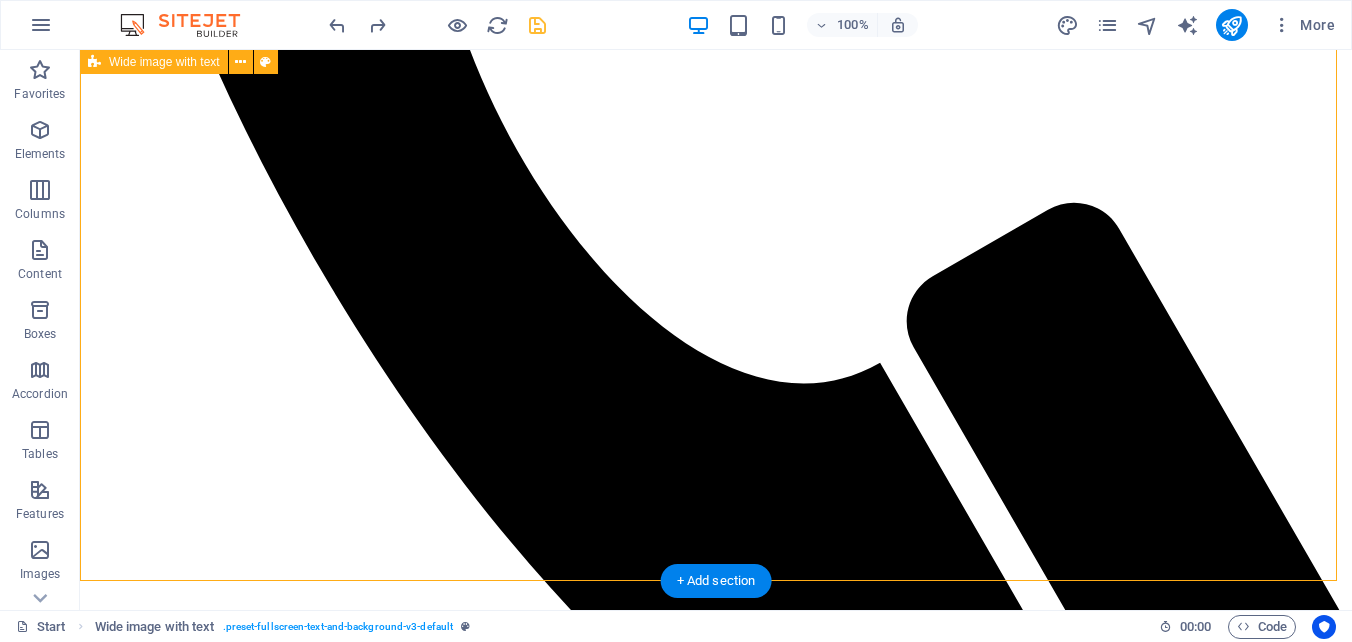 scroll, scrollTop: 2766, scrollLeft: 0, axis: vertical 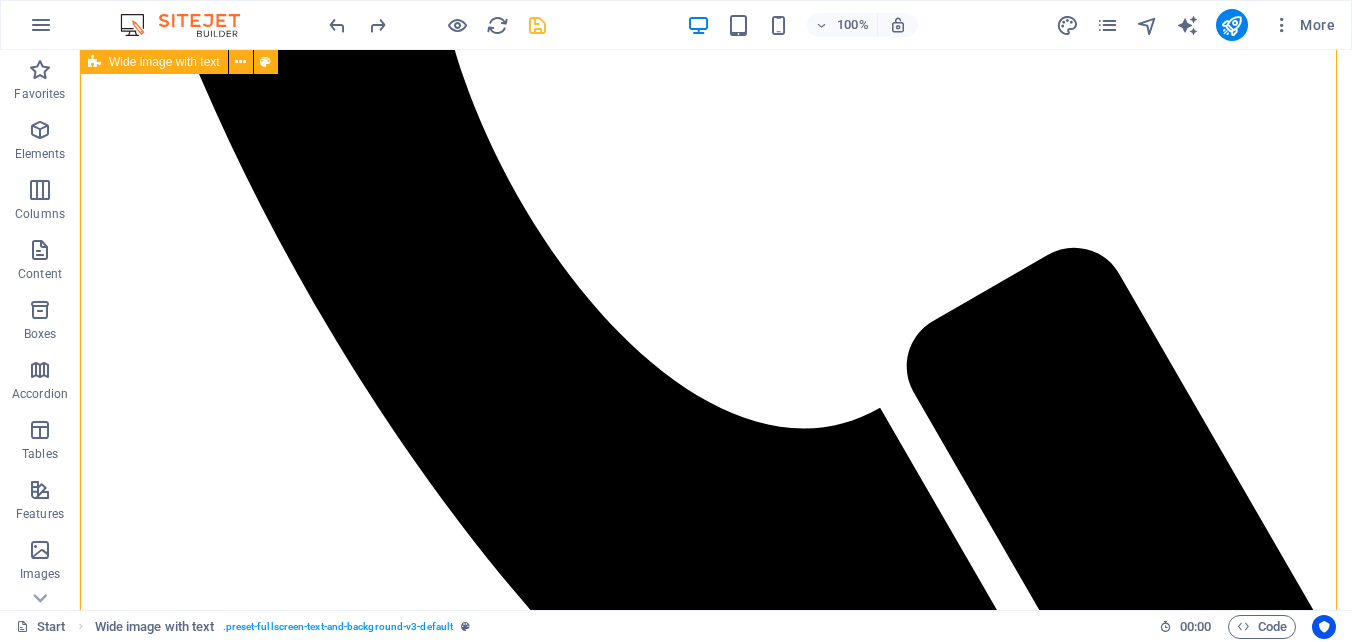 click on "Drop content here or  Add elements  Paste clipboard Gestión de Compras Lorem ipsum dolor sit amet, consectetur adipisicing elit. Vitae, eos, voluptatem, et sequi distinctio adipisci omnis in error quas fuga tempore fugit incidunt quos. Atque, debitis architecto ducimus eligendi dignissimos modi ut non officiis repudiandae maiores. Fugit sit atque eaque dolorum autem reprehenderit porro omnis obcaecati laborum? Fugit sit atque eaque dolorum autem reprehenderit porro omnis obcaecati laborum? Mistinctio adipisci error fuga Tempore Reprehenderit porro omnis obcaecati laborum Omnis odit saepe soluta atque magni consequuntur Fugit sit atque eaque modi fuga dolorum Lorem ipsum dolor sit amet, consectetur adipisicing elit Gestión de Compras Mistinctio adipisci error fuga Tempore Reprehenderit porro omnis obcaecati laborum Omnis odit saepe soluta atque magni consequuntur Fugit sit atque eaque modi fuga dolorum Lorem ipsum dolor sit amet, consectetur adipisicing elit" at bounding box center (716, 20307) 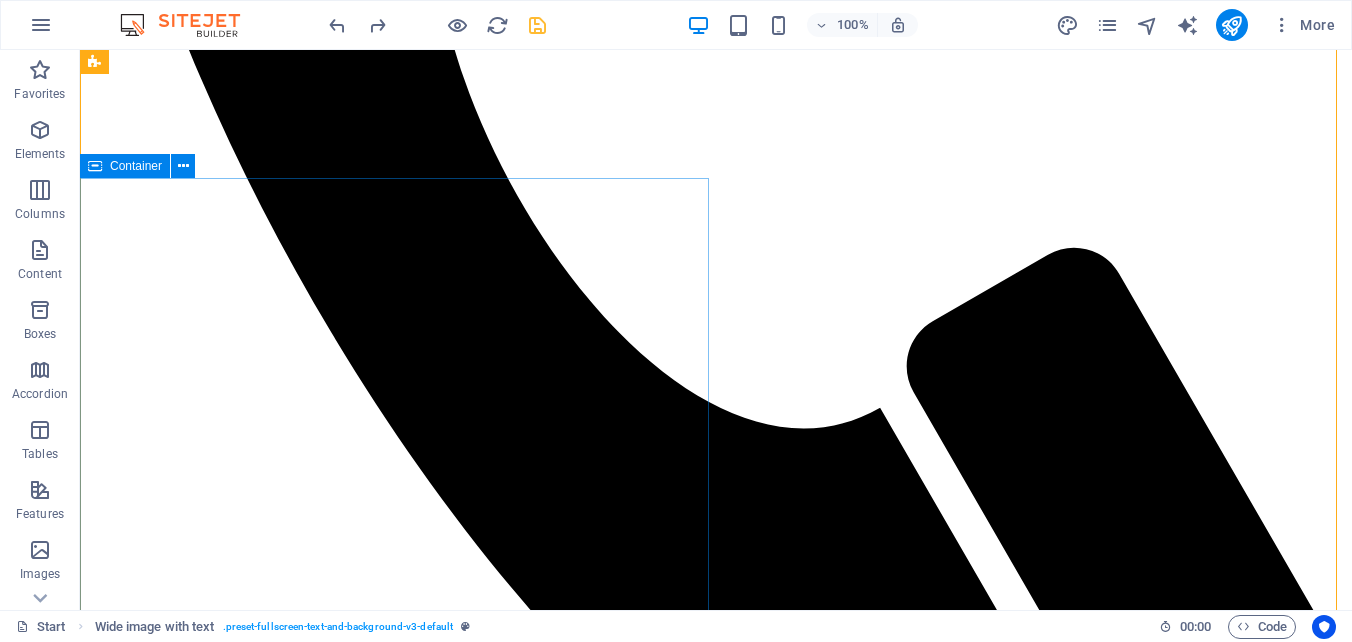 click on "Gestión de Compras Lorem ipsum dolor sit amet, consectetur adipisicing elit. Vitae, eos, voluptatem, et sequi distinctio adipisci omnis in error quas fuga tempore fugit incidunt quos. Atque, debitis architecto ducimus eligendi dignissimos modi ut non officiis repudiandae maiores. Fugit sit atque eaque dolorum autem reprehenderit porro omnis obcaecati laborum? Fugit sit atque eaque dolorum autem reprehenderit porro omnis obcaecati laborum? Mistinctio adipisci error fuga Tempore Reprehenderit porro omnis obcaecati laborum Omnis odit saepe soluta atque magni consequuntur Fugit sit atque eaque modi fuga dolorum Lorem ipsum dolor sit amet, consectetur adipisicing elit" at bounding box center (716, 20802) 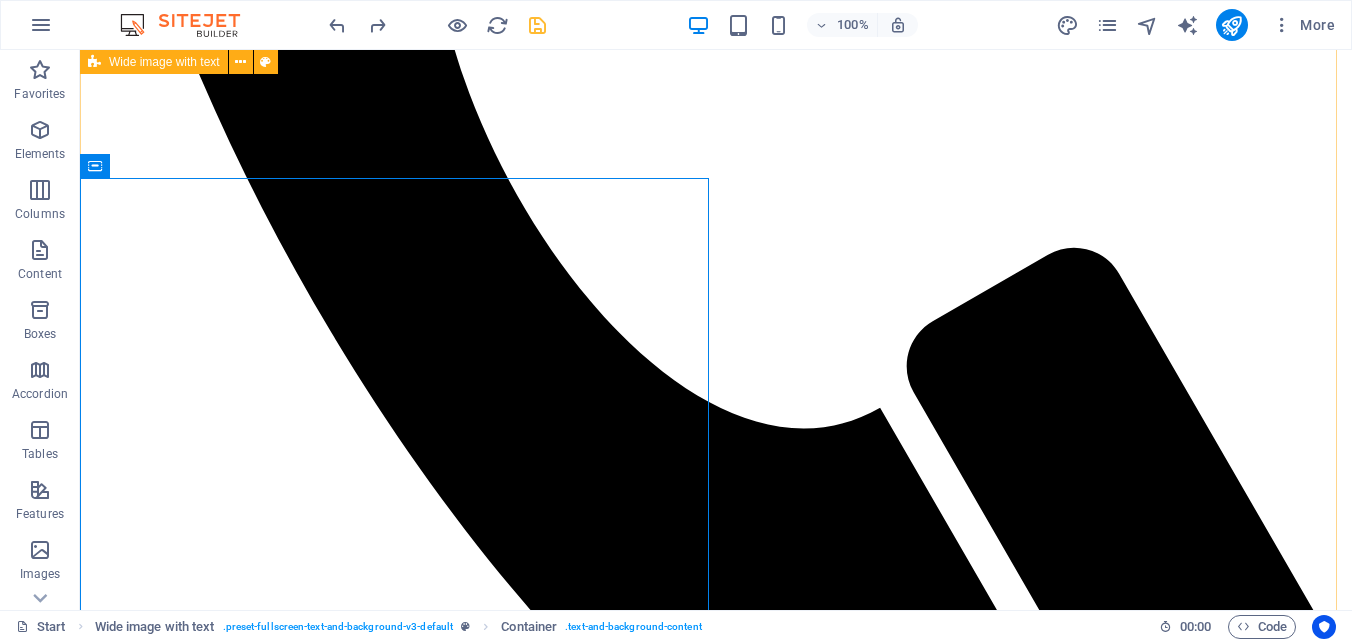 click on "Drop content here or  Add elements  Paste clipboard Gestión de Compras Lorem ipsum dolor sit amet, consectetur adipisicing elit. Vitae, eos, voluptatem, et sequi distinctio adipisci omnis in error quas fuga tempore fugit incidunt quos. Atque, debitis architecto ducimus eligendi dignissimos modi ut non officiis repudiandae maiores. Fugit sit atque eaque dolorum autem reprehenderit porro omnis obcaecati laborum? Fugit sit atque eaque dolorum autem reprehenderit porro omnis obcaecati laborum? Mistinctio adipisci error fuga Tempore Reprehenderit porro omnis obcaecati laborum Omnis odit saepe soluta atque magni consequuntur Fugit sit atque eaque modi fuga dolorum Lorem ipsum dolor sit amet, consectetur adipisicing elit Gestión de Compras Mistinctio adipisci error fuga Tempore Reprehenderit porro omnis obcaecati laborum Omnis odit saepe soluta atque magni consequuntur Fugit sit atque eaque modi fuga dolorum Lorem ipsum dolor sit amet, consectetur adipisicing elit" at bounding box center [716, 20307] 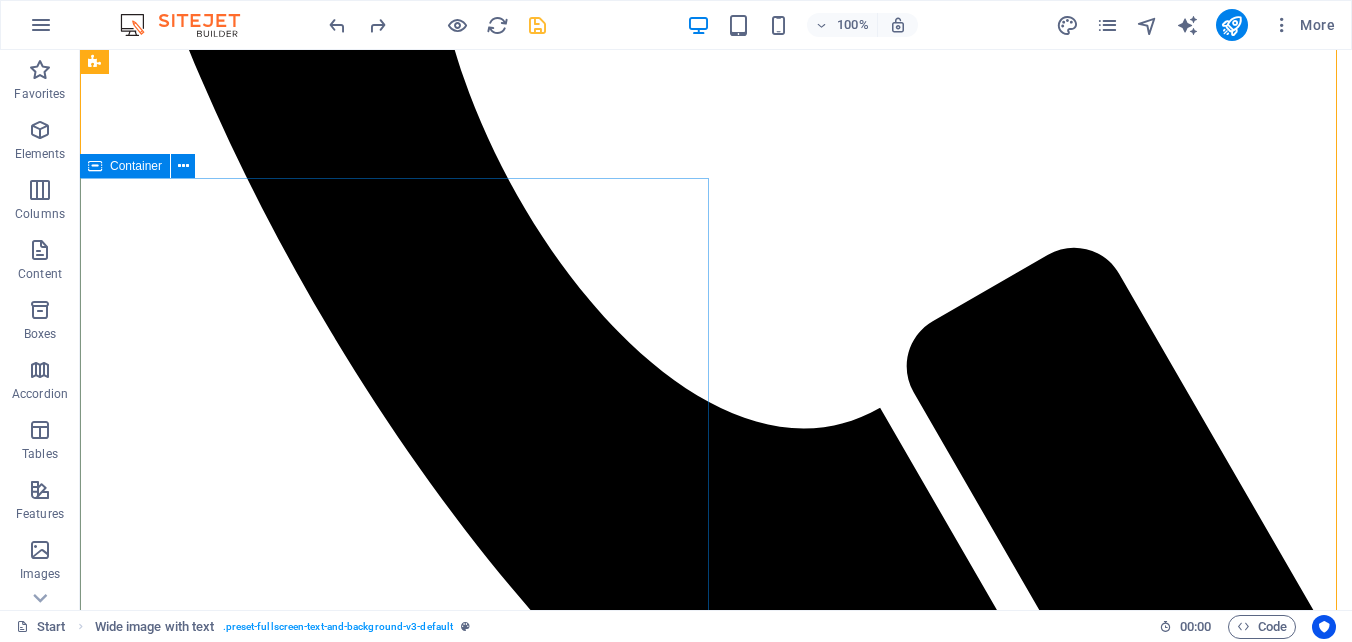 click on "Gestión de Compras Lorem ipsum dolor sit amet, consectetur adipisicing elit. Vitae, eos, voluptatem, et sequi distinctio adipisci omnis in error quas fuga tempore fugit incidunt quos. Atque, debitis architecto ducimus eligendi dignissimos modi ut non officiis repudiandae maiores. Fugit sit atque eaque dolorum autem reprehenderit porro omnis obcaecati laborum? Fugit sit atque eaque dolorum autem reprehenderit porro omnis obcaecati laborum? Mistinctio adipisci error fuga Tempore Reprehenderit porro omnis obcaecati laborum Omnis odit saepe soluta atque magni consequuntur Fugit sit atque eaque modi fuga dolorum Lorem ipsum dolor sit amet, consectetur adipisicing elit" at bounding box center (716, 20802) 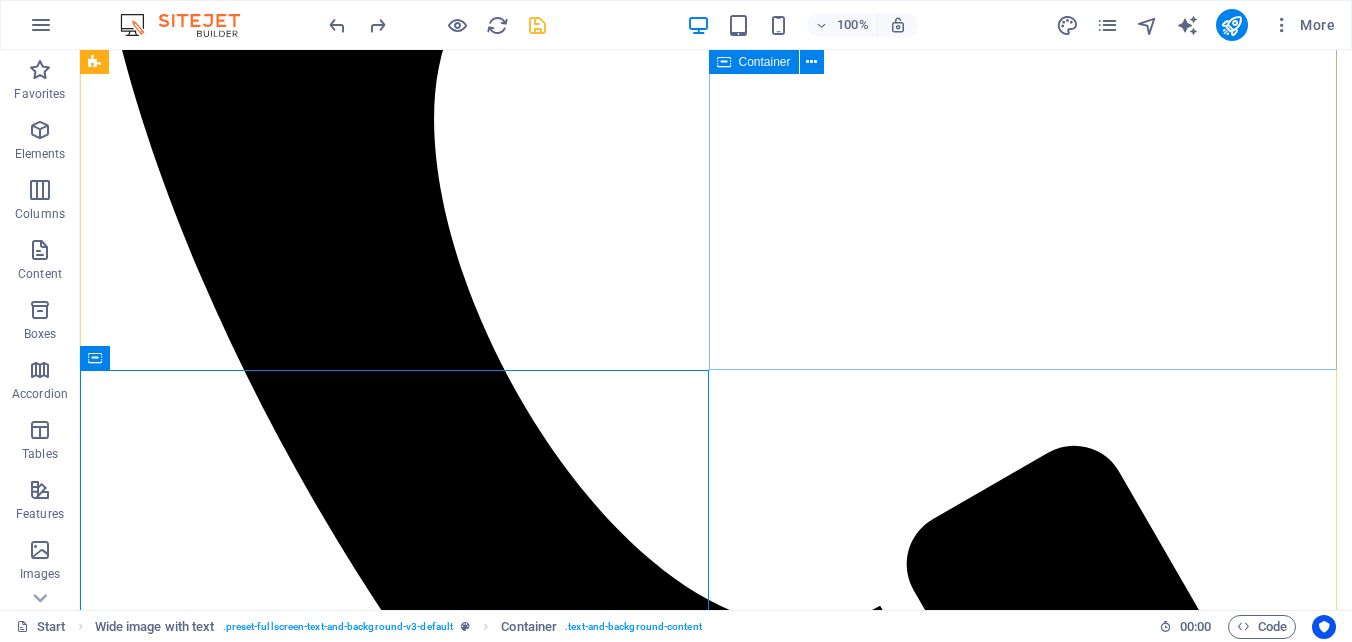 scroll, scrollTop: 2566, scrollLeft: 0, axis: vertical 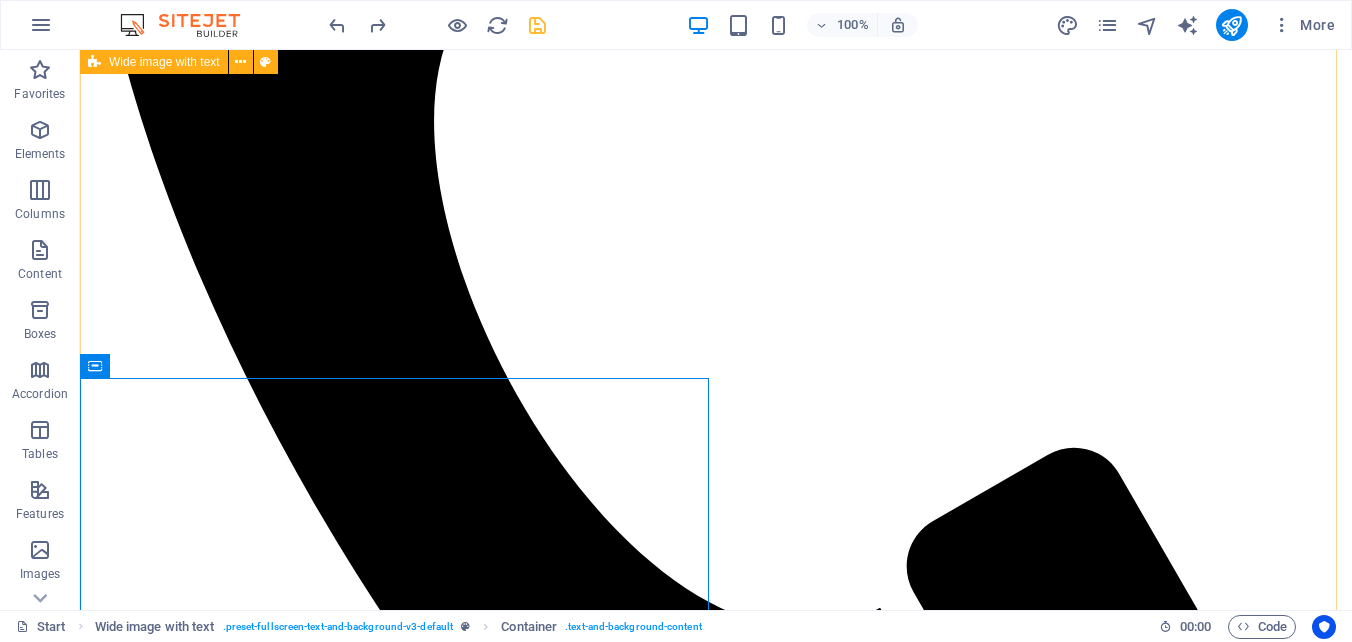 click on "Drop content here or  Add elements  Paste clipboard Gestión de Compras Lorem ipsum dolor sit amet, consectetur adipisicing elit. Vitae, eos, voluptatem, et sequi distinctio adipisci omnis in error quas fuga tempore fugit incidunt quos. Atque, debitis architecto ducimus eligendi dignissimos modi ut non officiis repudiandae maiores. Fugit sit atque eaque dolorum autem reprehenderit porro omnis obcaecati laborum? Fugit sit atque eaque dolorum autem reprehenderit porro omnis obcaecati laborum? Mistinctio adipisci error fuga Tempore Reprehenderit porro omnis obcaecati laborum Omnis odit saepe soluta atque magni consequuntur Fugit sit atque eaque modi fuga dolorum Lorem ipsum dolor sit amet, consectetur adipisicing elit Gestión de Compras Mistinctio adipisci error fuga Tempore Reprehenderit porro omnis obcaecati laborum Omnis odit saepe soluta atque magni consequuntur Fugit sit atque eaque modi fuga dolorum Lorem ipsum dolor sit amet, consectetur adipisicing elit" at bounding box center [716, 20507] 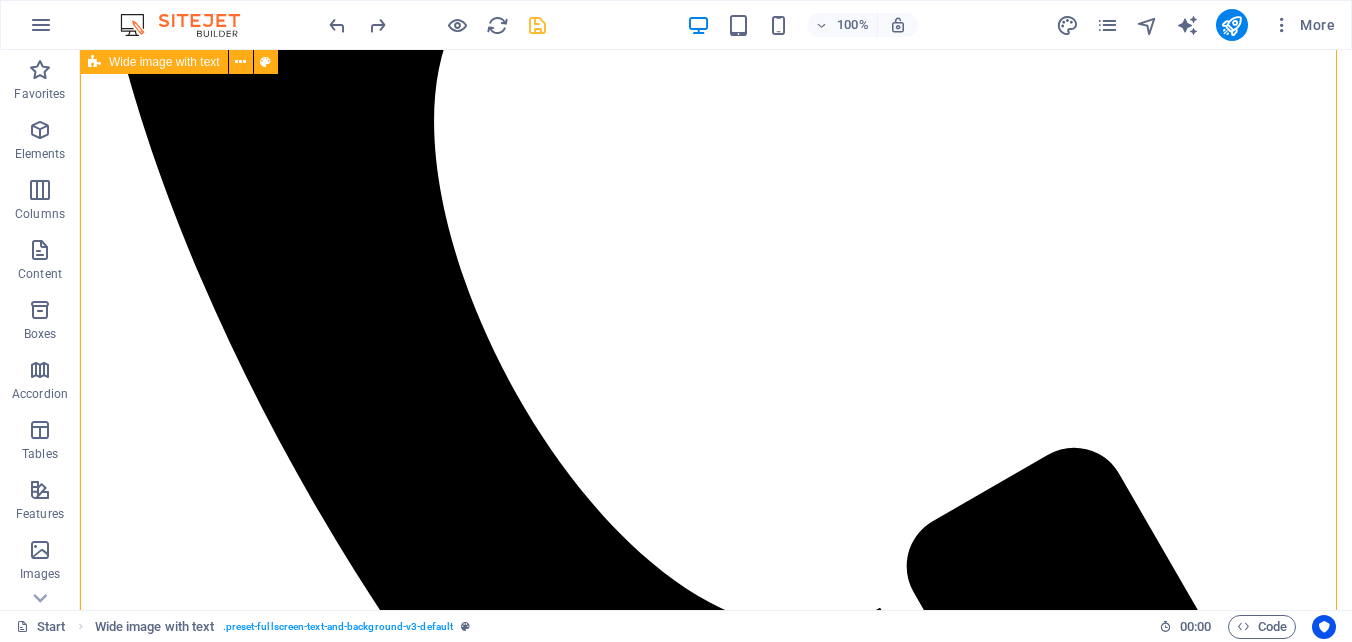 click at bounding box center [716, 19938] 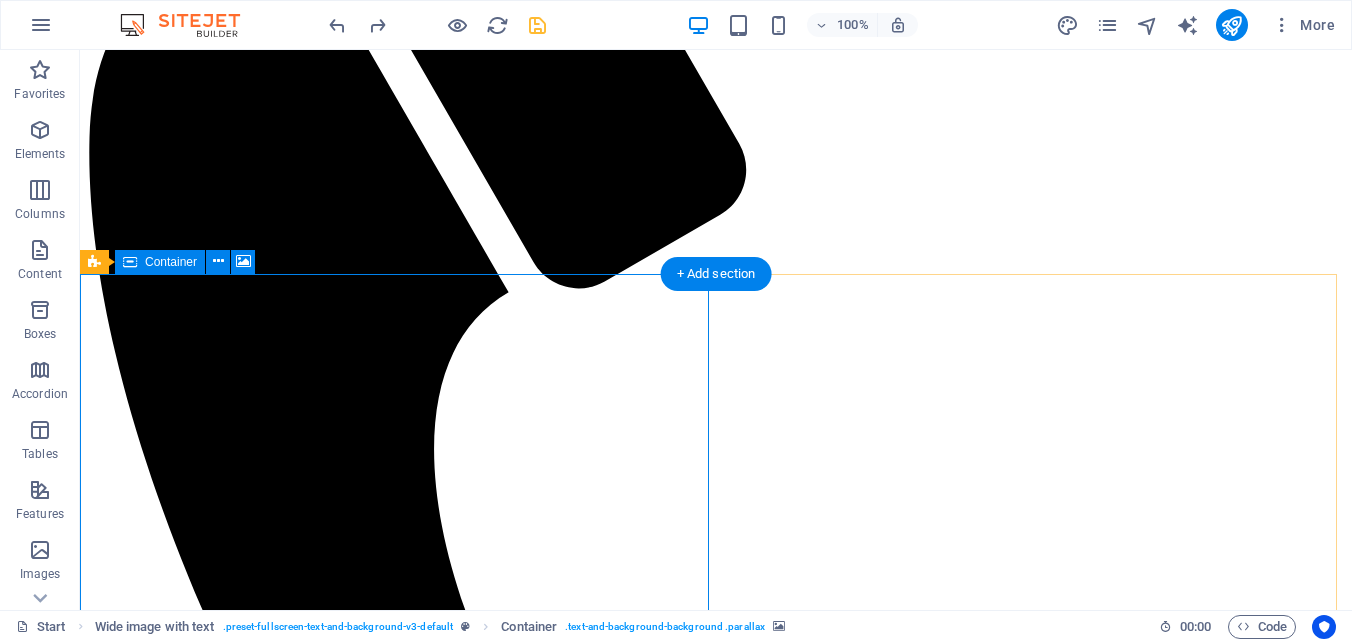 scroll, scrollTop: 2166, scrollLeft: 0, axis: vertical 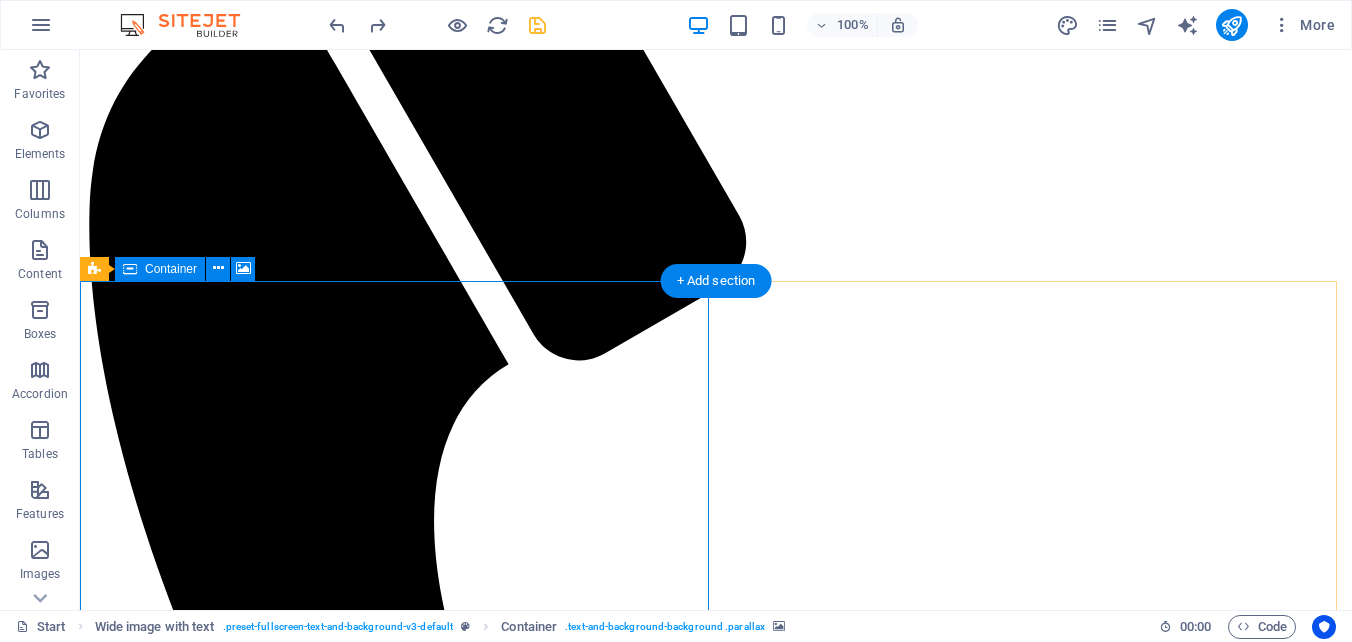 click on "Drop content here or  Add elements  Paste clipboard" at bounding box center [716, 20853] 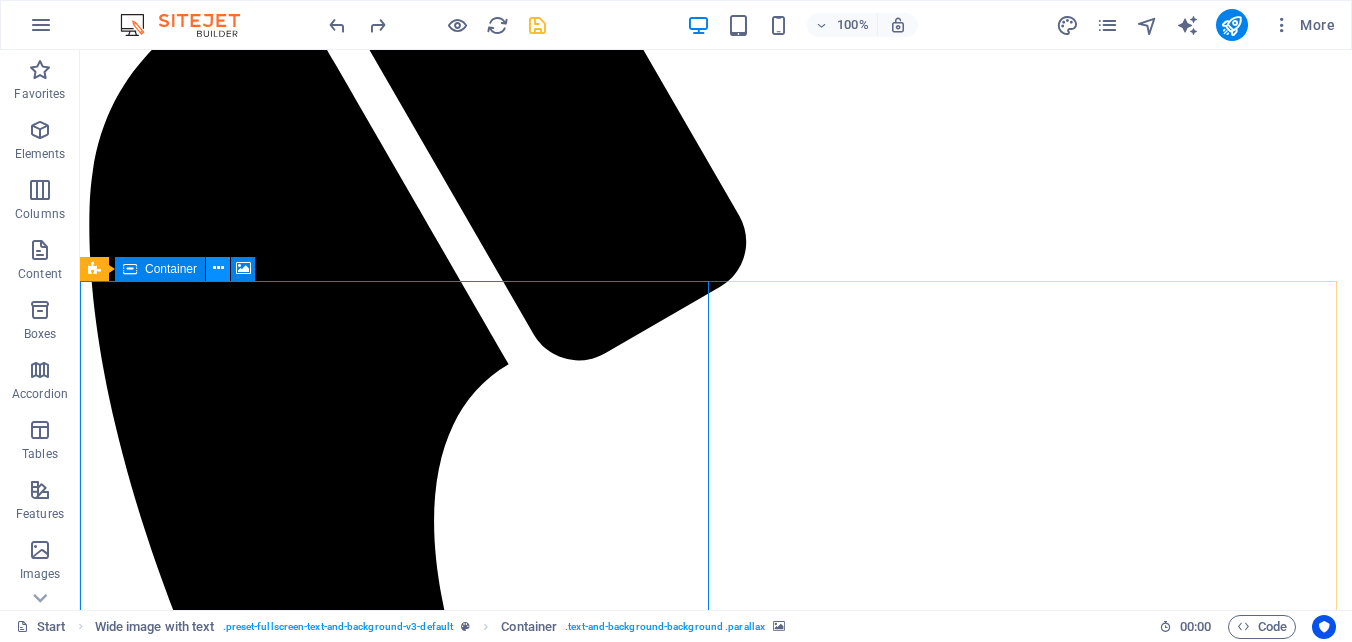 click at bounding box center [218, 268] 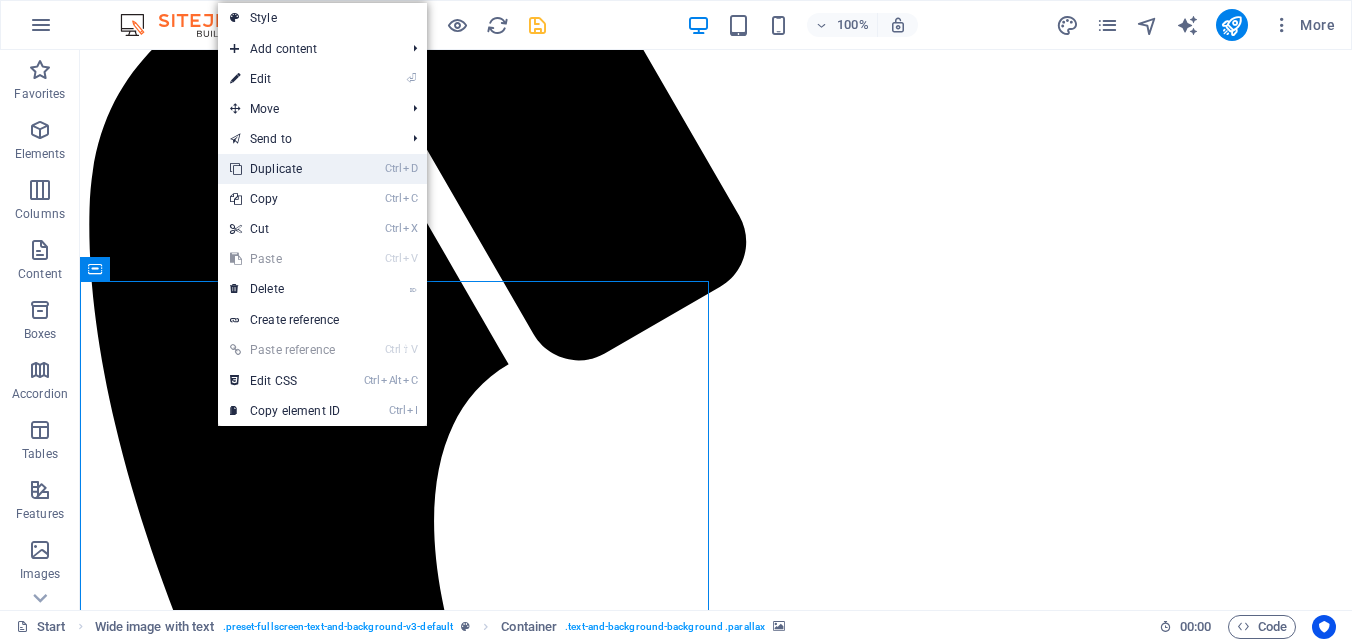 click on "Ctrl D  Duplicate" at bounding box center (285, 169) 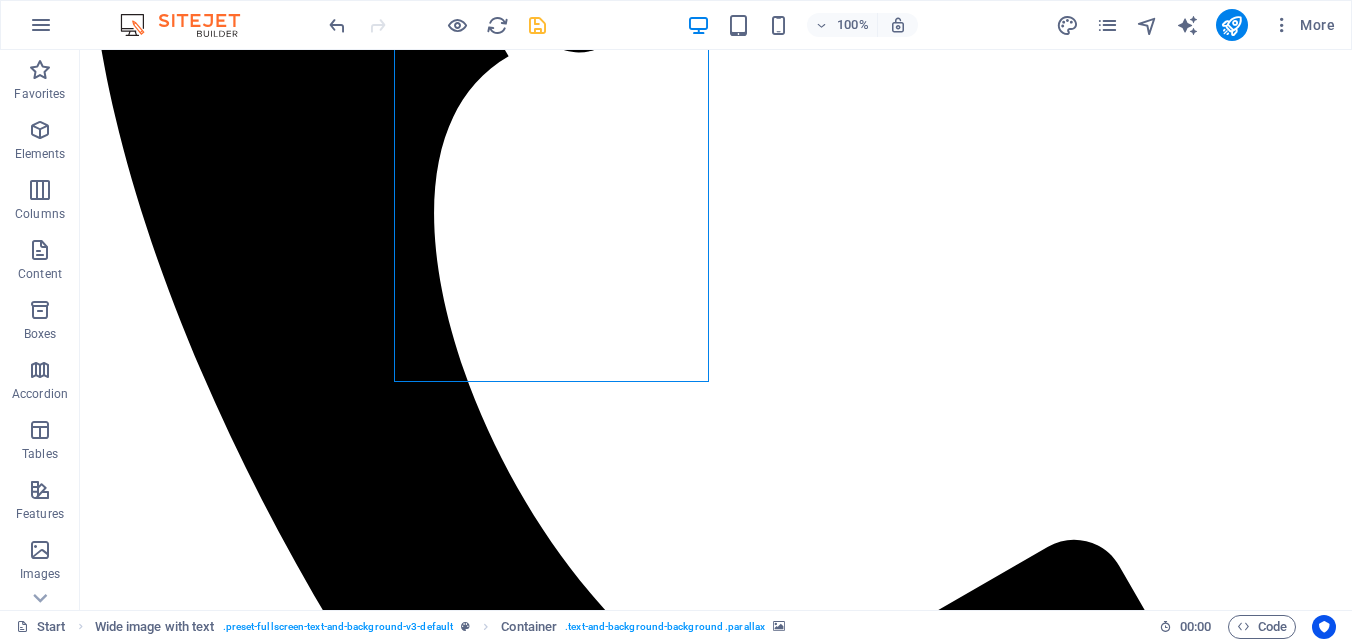 scroll, scrollTop: 2666, scrollLeft: 0, axis: vertical 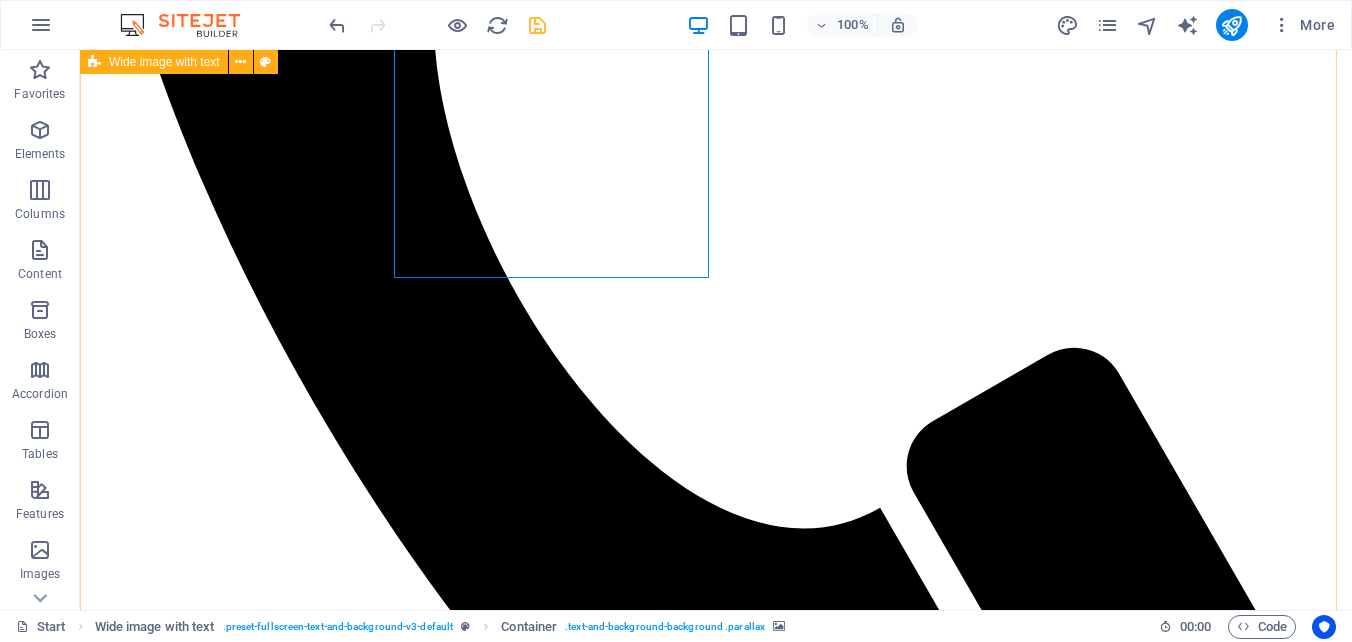 drag, startPoint x: 551, startPoint y: 213, endPoint x: 1005, endPoint y: 509, distance: 541.97046 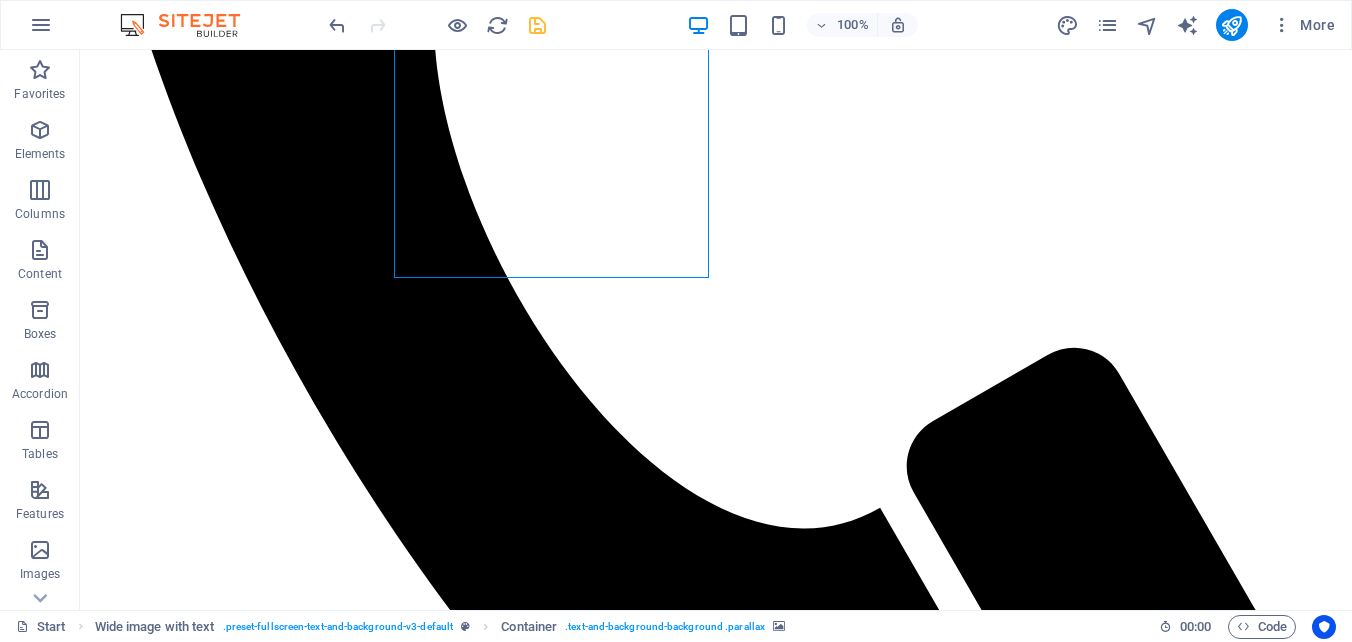 click at bounding box center [716, 19888] 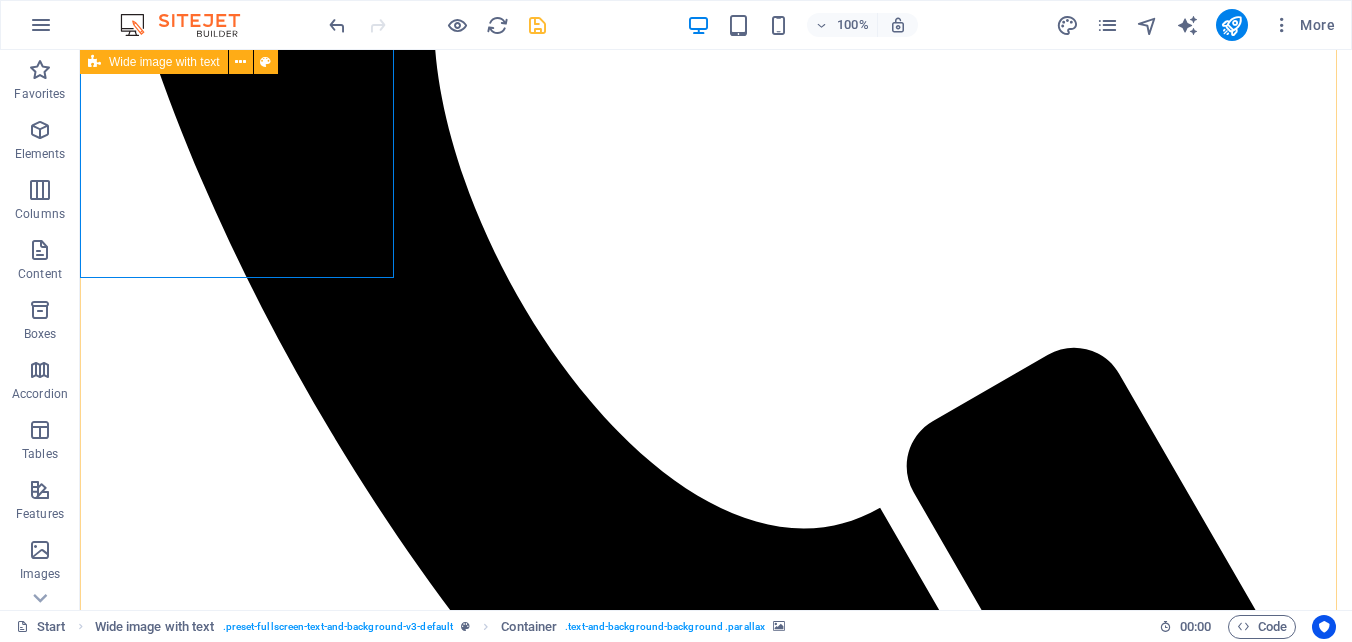 drag, startPoint x: 274, startPoint y: 204, endPoint x: 874, endPoint y: 486, distance: 662.96606 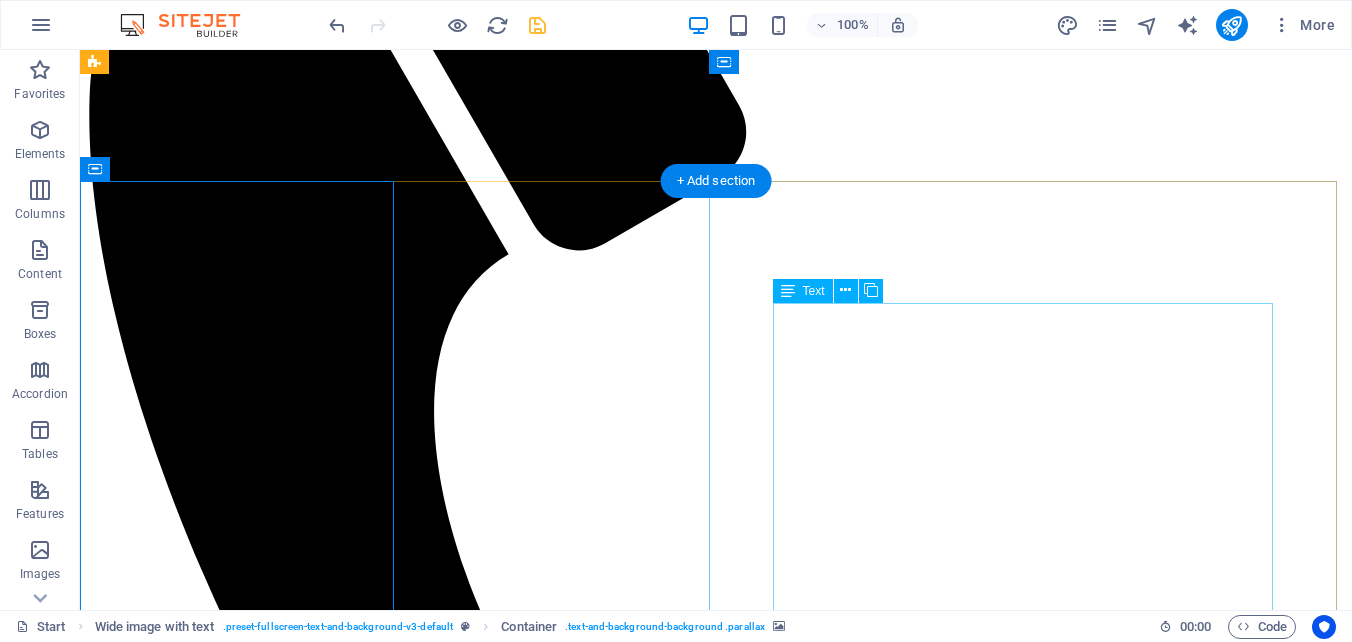 scroll, scrollTop: 2266, scrollLeft: 0, axis: vertical 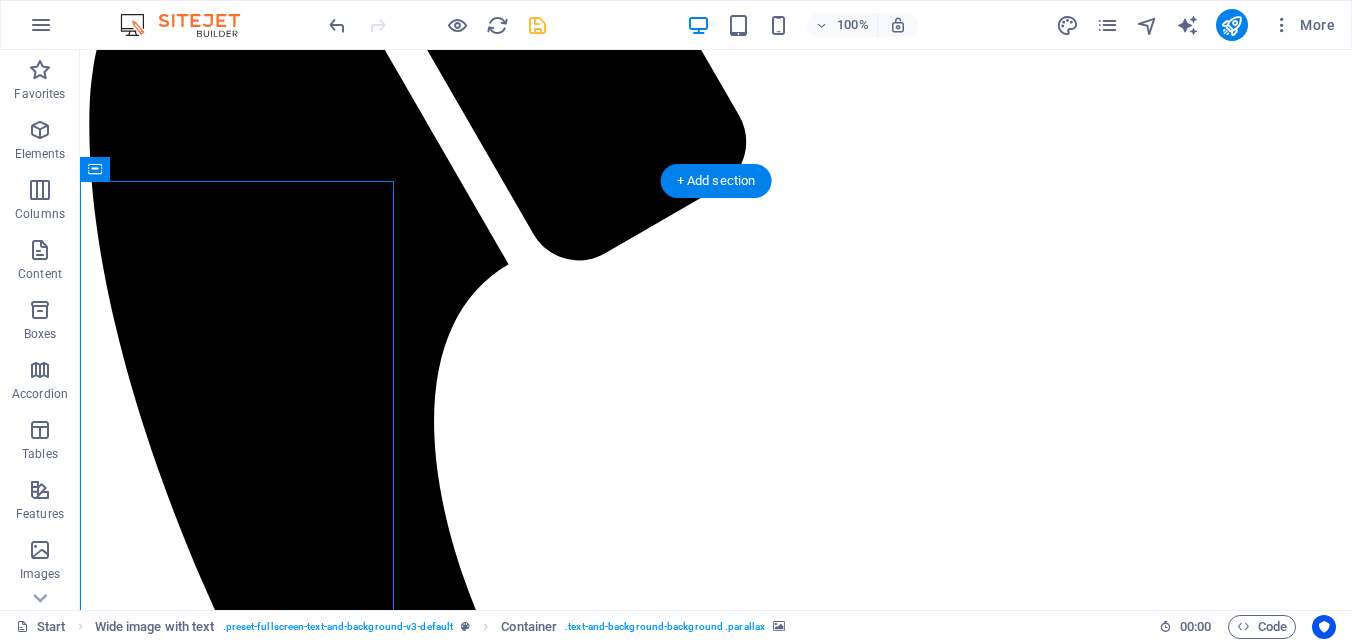 click at bounding box center [716, 20759] 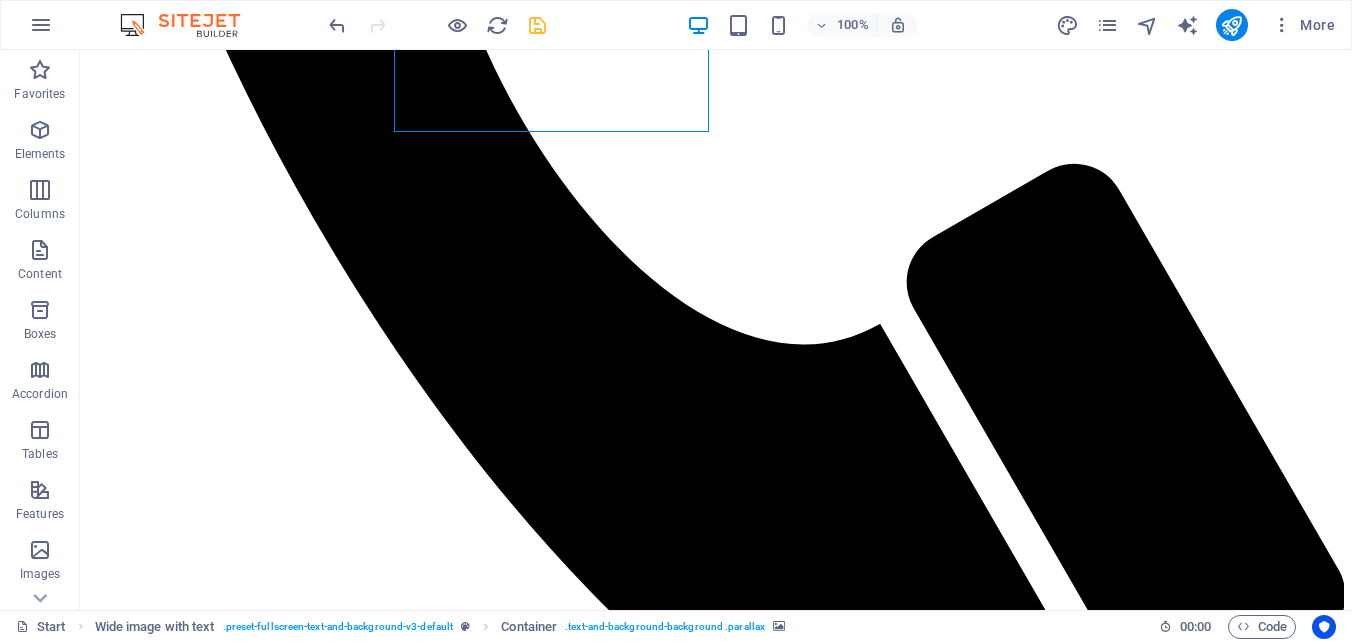 scroll, scrollTop: 2857, scrollLeft: 0, axis: vertical 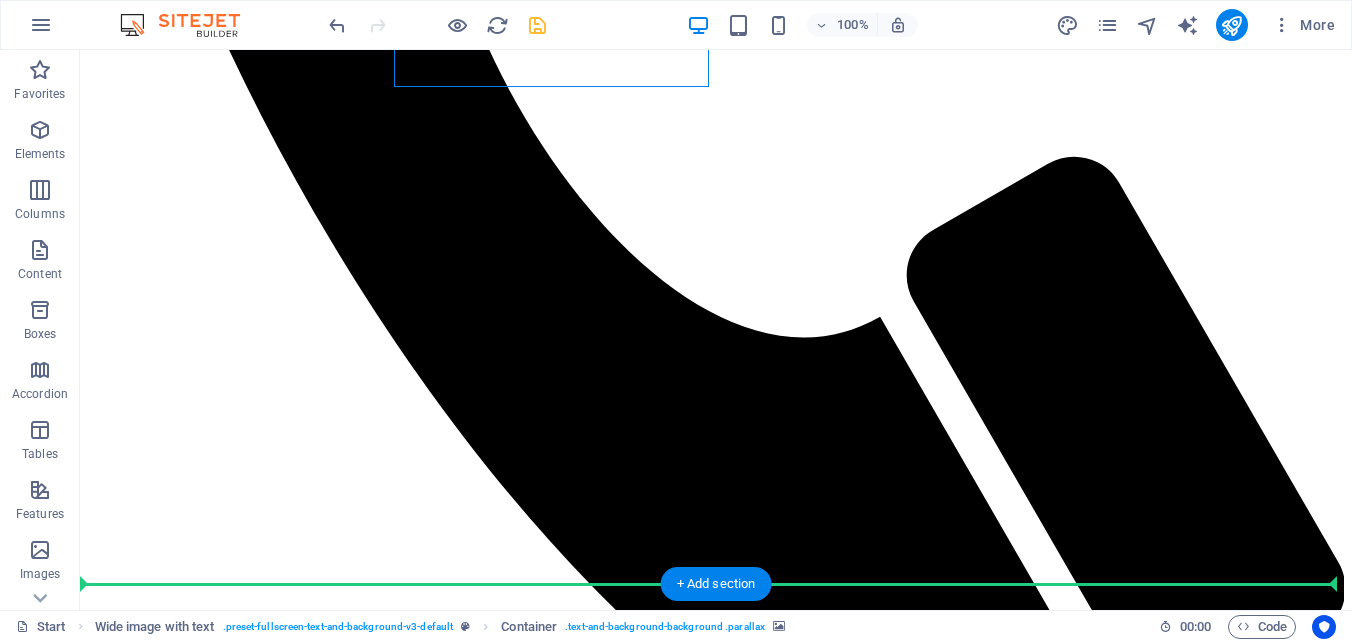 drag, startPoint x: 489, startPoint y: 217, endPoint x: 1008, endPoint y: 317, distance: 528.54614 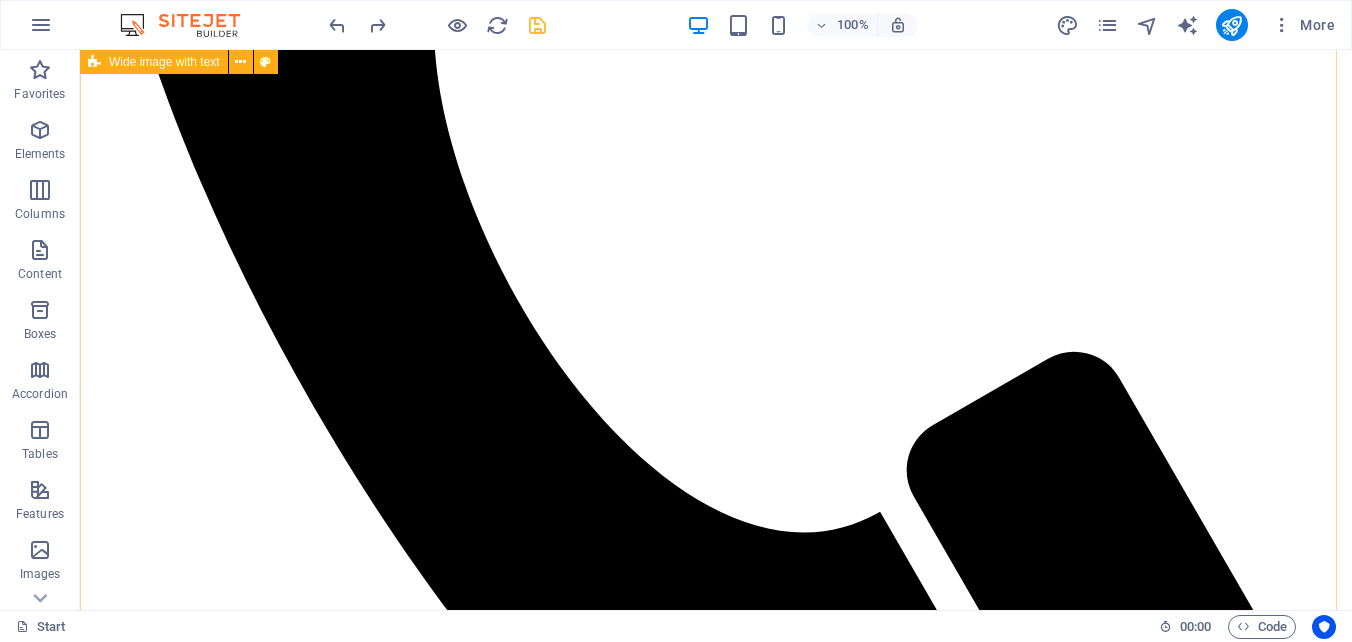 scroll, scrollTop: 2766, scrollLeft: 0, axis: vertical 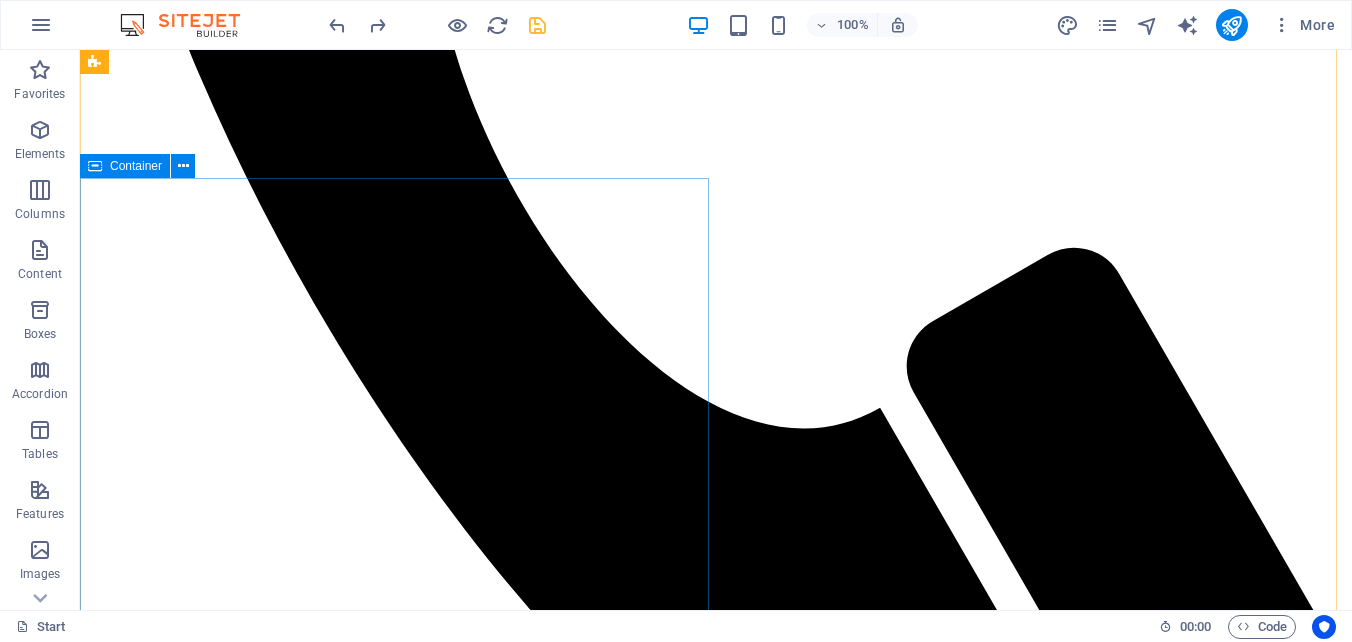 click on "Gestión de Compras Lorem ipsum dolor sit amet, consectetur adipisicing elit. Vitae, eos, voluptatem, et sequi distinctio adipisci omnis in error quas fuga tempore fugit incidunt quos. Atque, debitis architecto ducimus eligendi dignissimos modi ut non officiis repudiandae maiores. Fugit sit atque eaque dolorum autem reprehenderit porro omnis obcaecati laborum? Fugit sit atque eaque dolorum autem reprehenderit porro omnis obcaecati laborum? Mistinctio adipisci error fuga Tempore Reprehenderit porro omnis obcaecati laborum Omnis odit saepe soluta atque magni consequuntur Fugit sit atque eaque modi fuga dolorum Lorem ipsum dolor sit amet, consectetur adipisicing elit" at bounding box center (716, 20802) 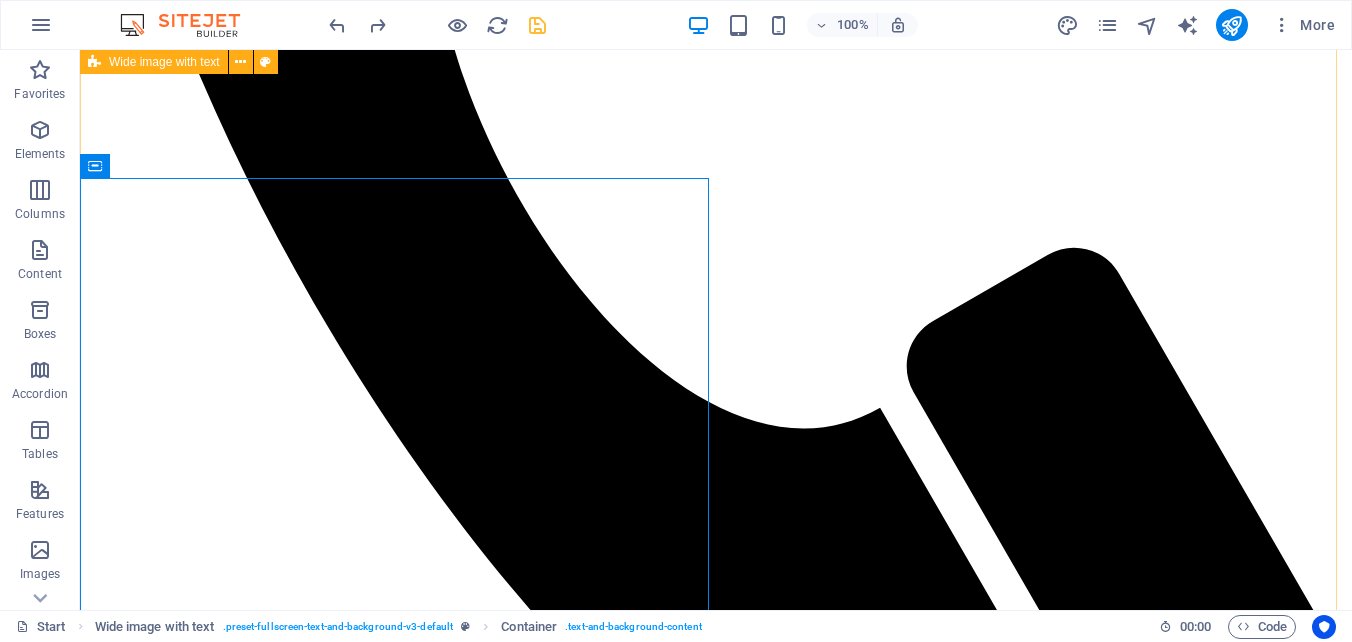 click on "Drop content here or  Add elements  Paste clipboard Gestión de Compras Lorem ipsum dolor sit amet, consectetur adipisicing elit. Vitae, eos, voluptatem, et sequi distinctio adipisci omnis in error quas fuga tempore fugit incidunt quos. Atque, debitis architecto ducimus eligendi dignissimos modi ut non officiis repudiandae maiores. Fugit sit atque eaque dolorum autem reprehenderit porro omnis obcaecati laborum? Fugit sit atque eaque dolorum autem reprehenderit porro omnis obcaecati laborum? Mistinctio adipisci error fuga Tempore Reprehenderit porro omnis obcaecati laborum Omnis odit saepe soluta atque magni consequuntur Fugit sit atque eaque modi fuga dolorum Lorem ipsum dolor sit amet, consectetur adipisicing elit Gestión de Compras Mistinctio adipisci error fuga Tempore Reprehenderit porro omnis obcaecati laborum Omnis odit saepe soluta atque magni consequuntur Fugit sit atque eaque modi fuga dolorum Lorem ipsum dolor sit amet, consectetur adipisicing elit" at bounding box center [716, 20307] 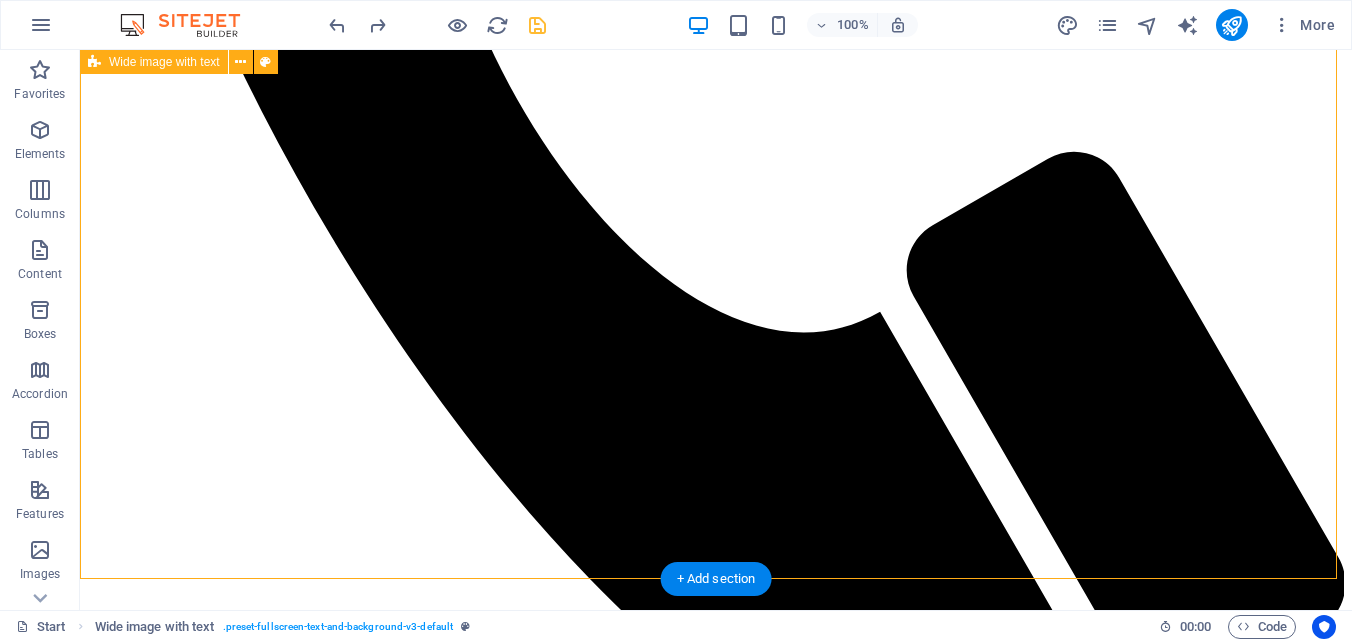 scroll, scrollTop: 2966, scrollLeft: 0, axis: vertical 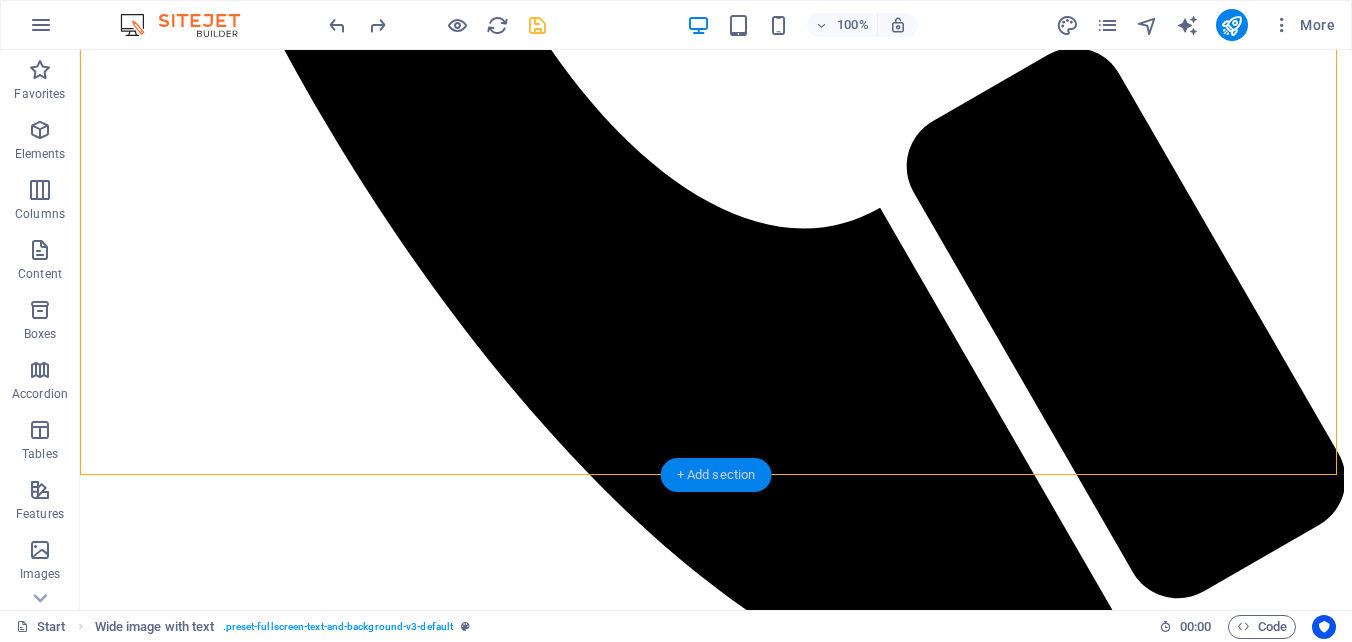 click on "+ Add section" at bounding box center [716, 475] 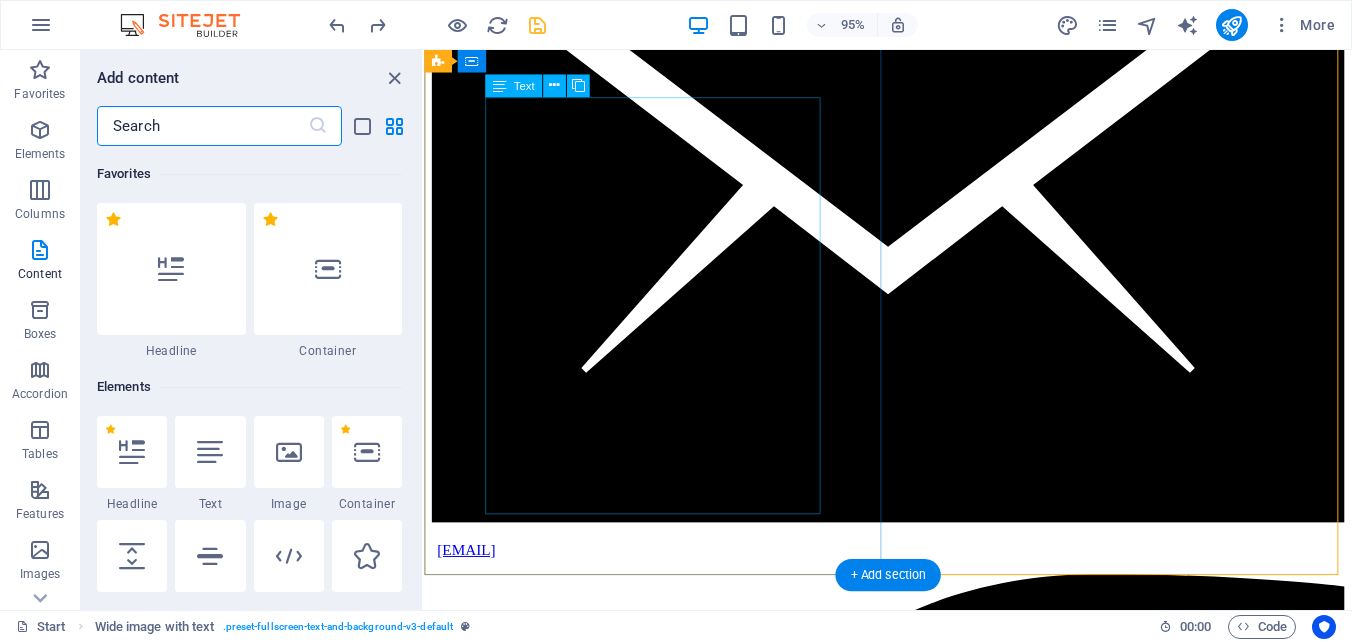 scroll, scrollTop: 3270, scrollLeft: 0, axis: vertical 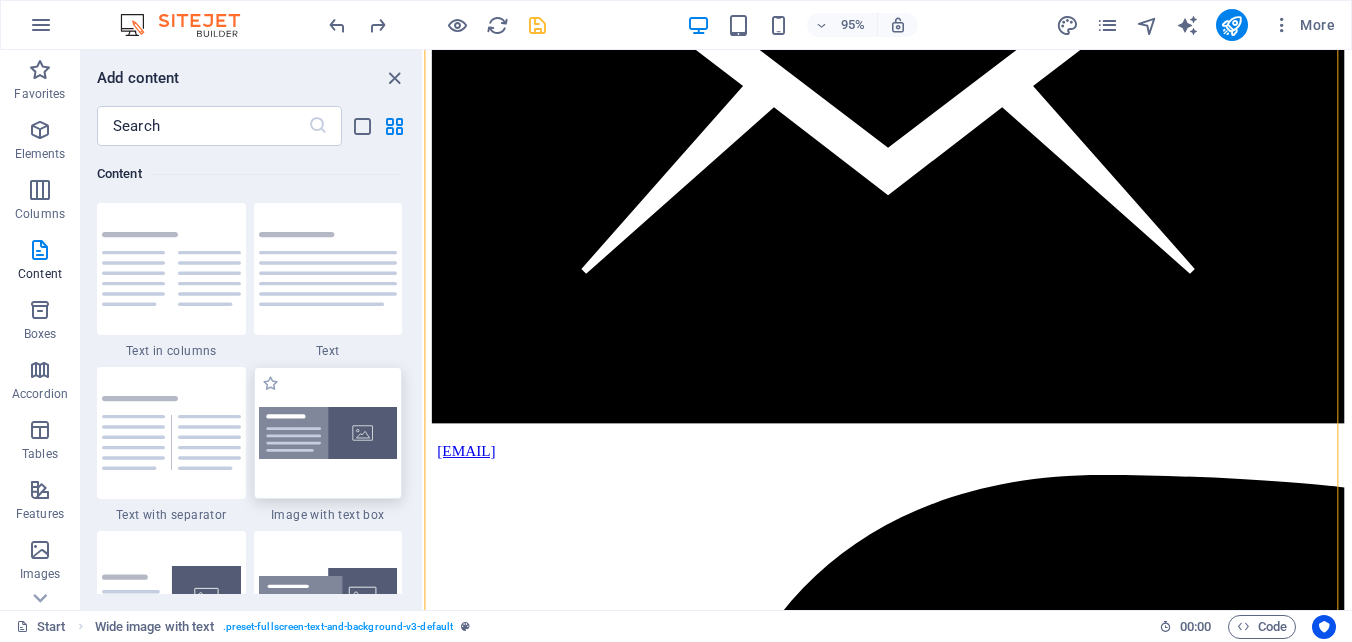 click at bounding box center (328, 433) 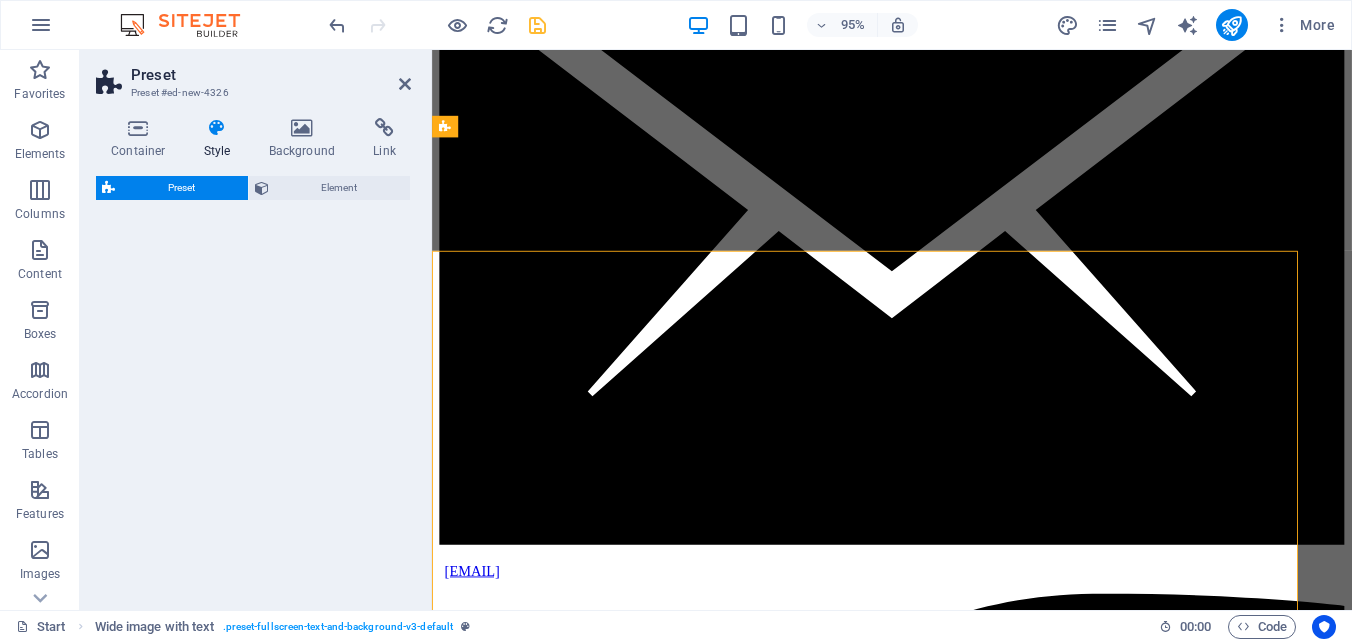 scroll, scrollTop: 3600, scrollLeft: 0, axis: vertical 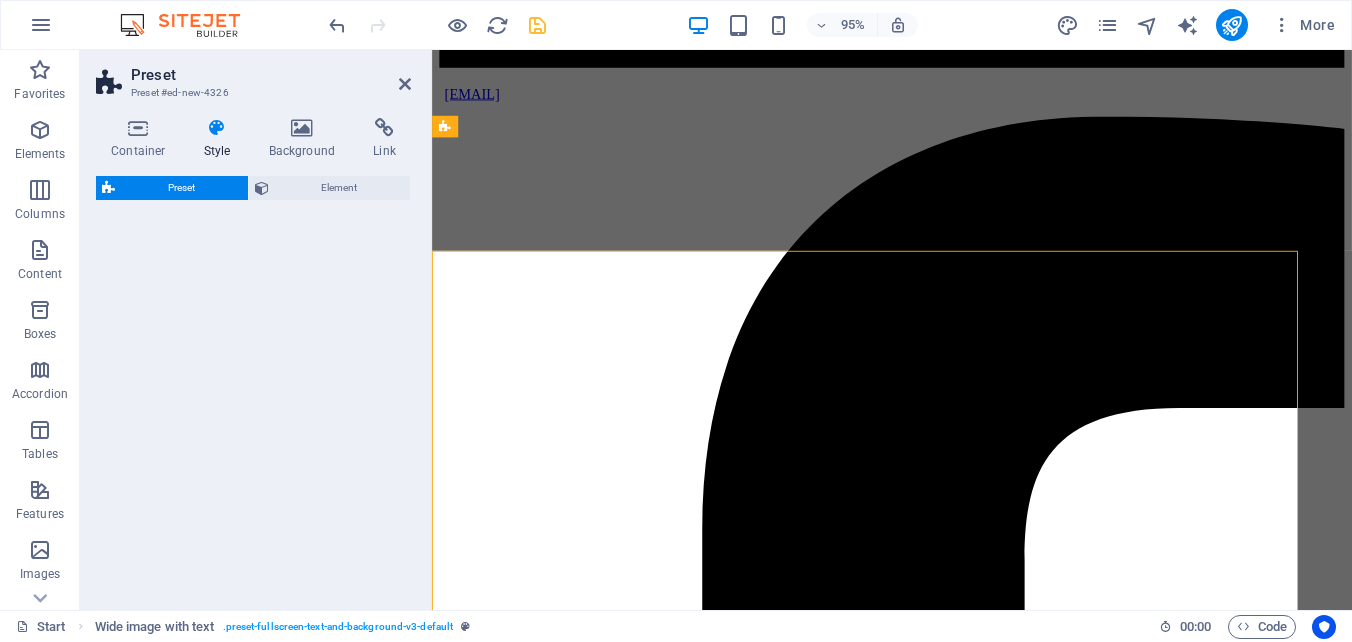 select on "rem" 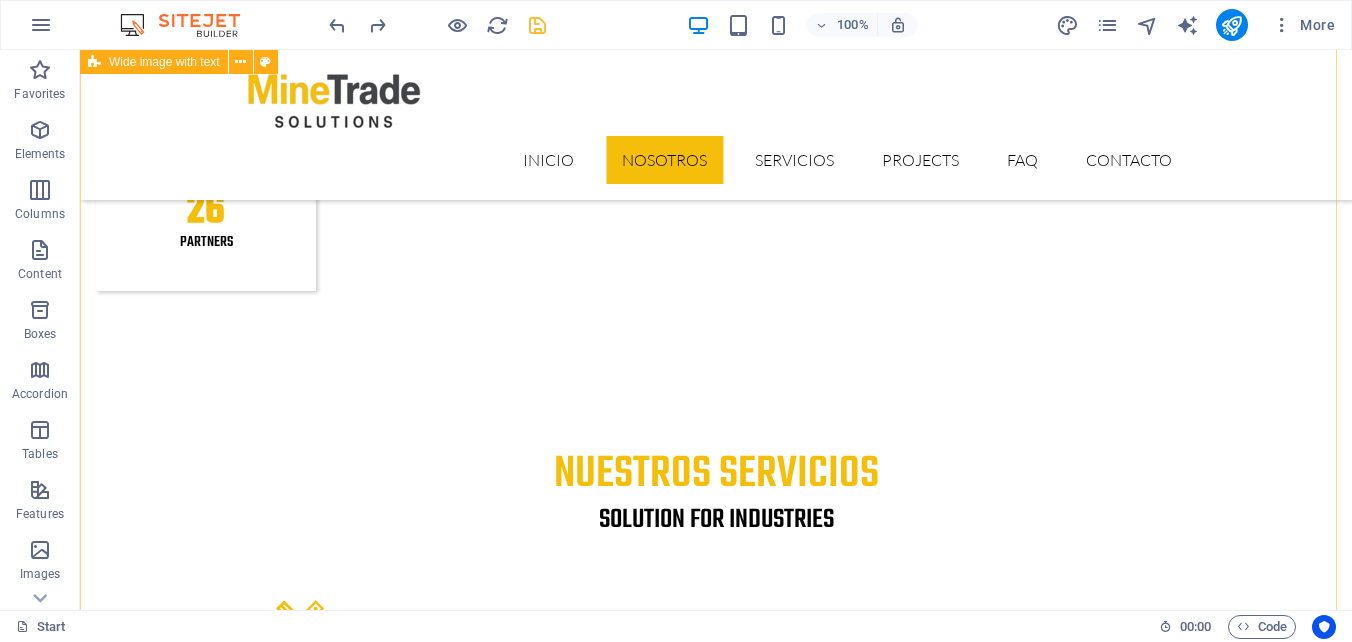 scroll, scrollTop: 2620, scrollLeft: 0, axis: vertical 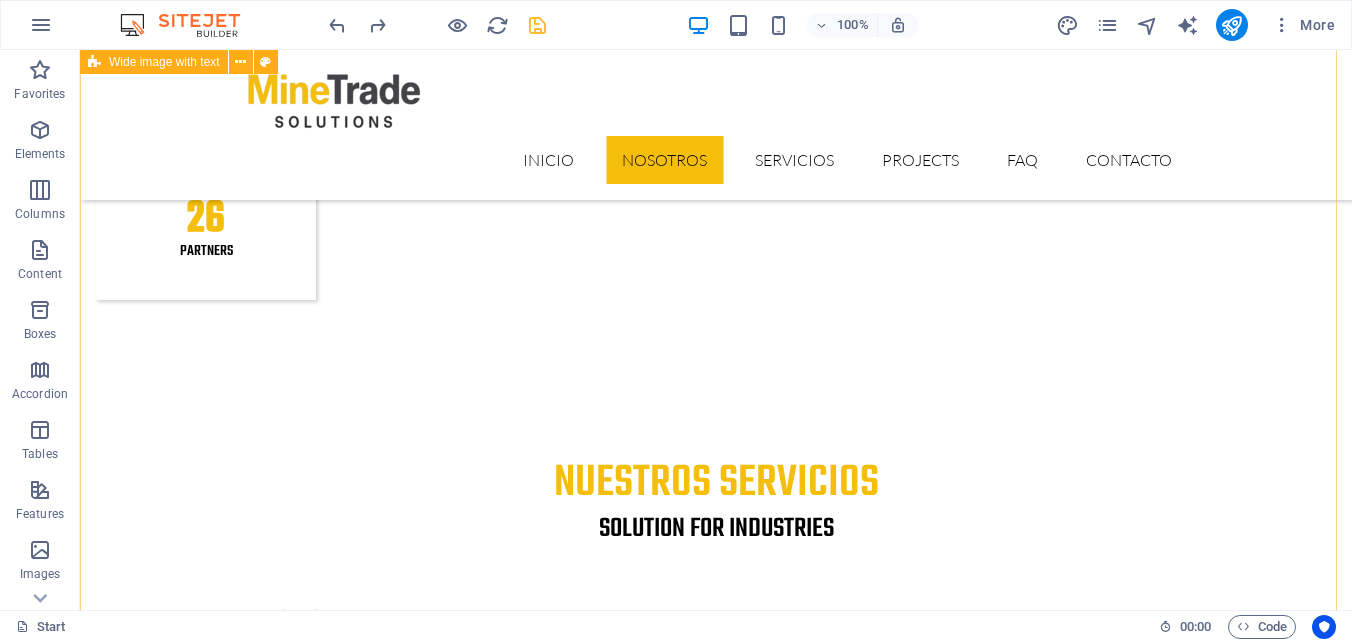 click on "Drop content here or  Add elements  Paste clipboard Gestión de Compras Lorem ipsum dolor sit amet, consectetur adipisicing elit. Vitae, eos, voluptatem, et sequi distinctio adipisci omnis in error quas fuga tempore fugit incidunt quos. Atque, debitis architecto ducimus eligendi dignissimos modi ut non officiis repudiandae maiores. Fugit sit atque eaque dolorum autem reprehenderit porro omnis obcaecati laborum? Fugit sit atque eaque dolorum autem reprehenderit porro omnis obcaecati laborum? Mistinctio adipisci error fuga Tempore Reprehenderit porro omnis obcaecati laborum Omnis odit saepe soluta atque magni consequuntur Fugit sit atque eaque modi fuga dolorum Lorem ipsum dolor sit amet, consectetur adipisicing elit Gestión de Compras Mistinctio adipisci error fuga Tempore Reprehenderit porro omnis obcaecati laborum Omnis odit saepe soluta atque magni consequuntur Fugit sit atque eaque modi fuga dolorum Lorem ipsum dolor sit amet, consectetur adipisicing elit" at bounding box center (716, 4009) 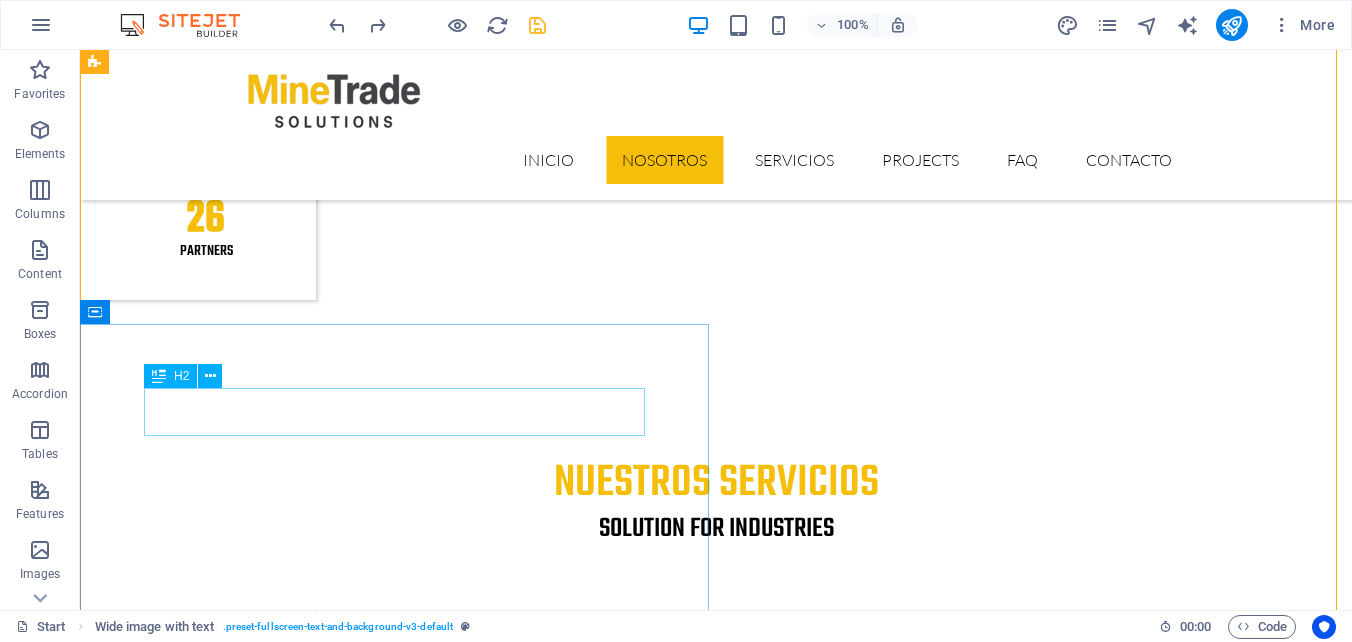 click on "Gestión de Compras" at bounding box center (716, 4433) 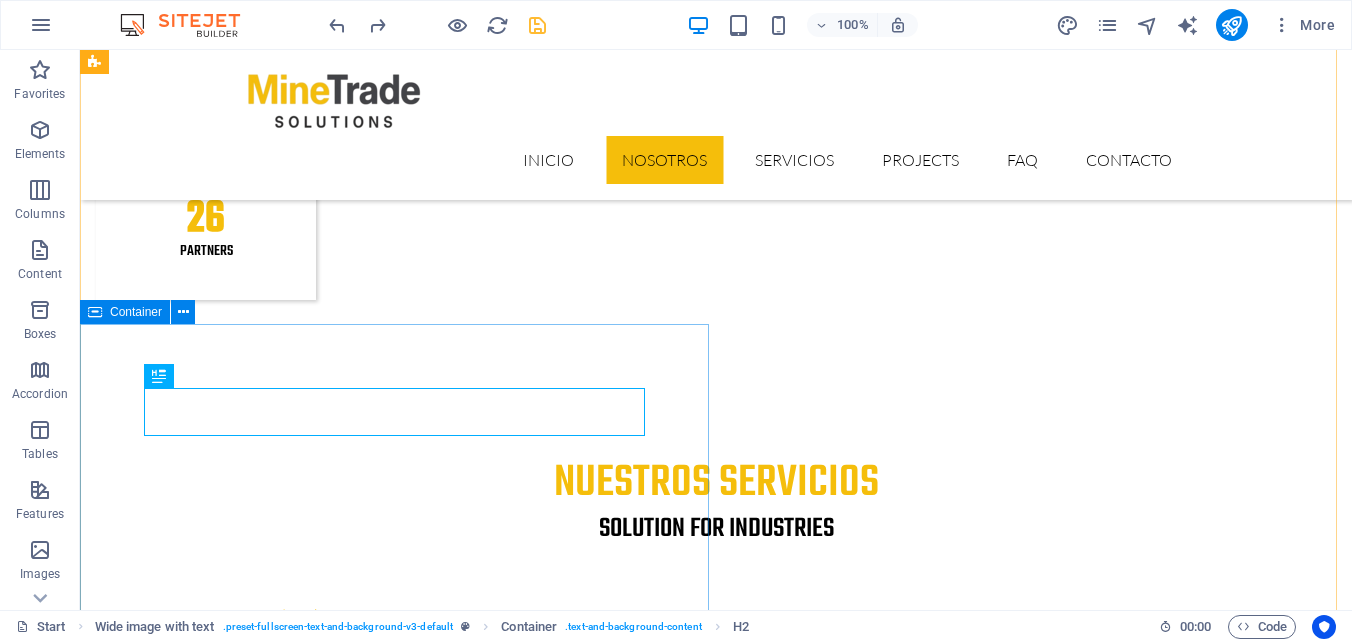 click on "Gestión de Compras Lorem ipsum dolor sit amet, consectetur adipisicing elit. Vitae, eos, voluptatem, et sequi distinctio adipisci omnis in error quas fuga tempore fugit incidunt quos. Atque, debitis architecto ducimus eligendi dignissimos modi ut non officiis repudiandae maiores. Fugit sit atque eaque dolorum autem reprehenderit porro omnis obcaecati laborum? Fugit sit atque eaque dolorum autem reprehenderit porro omnis obcaecati laborum? Mistinctio adipisci error fuga Tempore Reprehenderit porro omnis obcaecati laborum Omnis odit saepe soluta atque magni consequuntur Fugit sit atque eaque modi fuga dolorum Lorem ipsum dolor sit amet, consectetur adipisicing elit" at bounding box center [716, 4566] 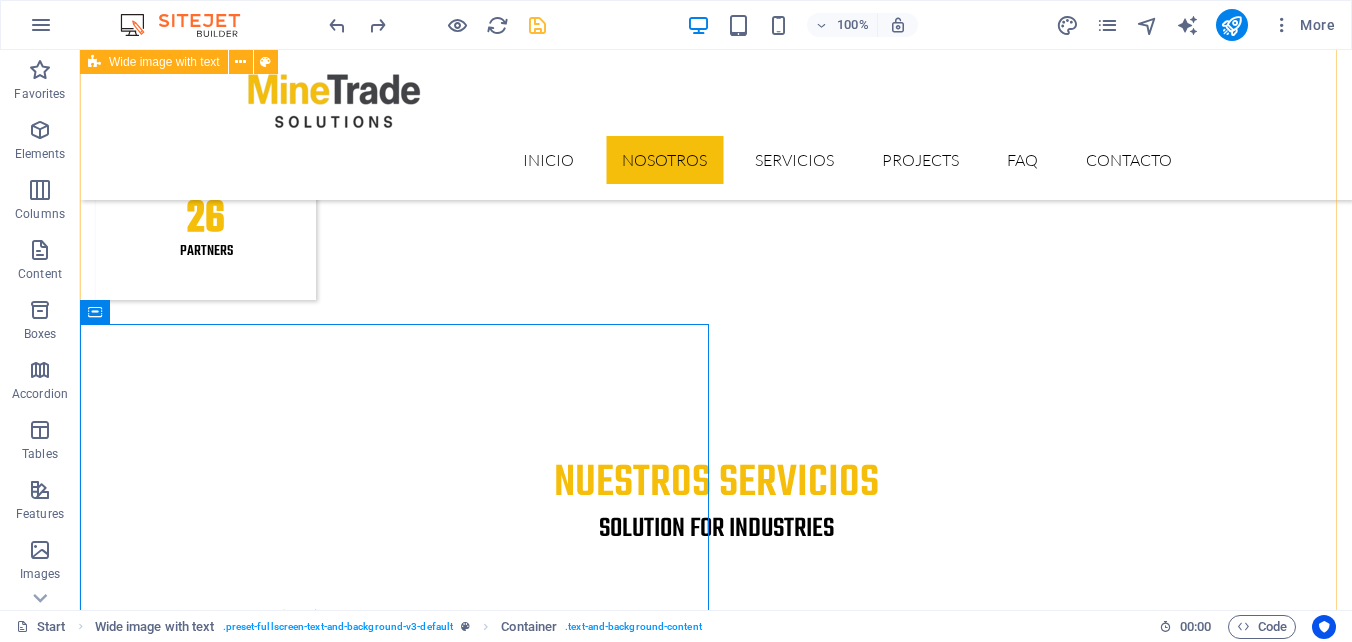click on "Drop content here or  Add elements  Paste clipboard Gestión de Compras Lorem ipsum dolor sit amet, consectetur adipisicing elit. Vitae, eos, voluptatem, et sequi distinctio adipisci omnis in error quas fuga tempore fugit incidunt quos. Atque, debitis architecto ducimus eligendi dignissimos modi ut non officiis repudiandae maiores. Fugit sit atque eaque dolorum autem reprehenderit porro omnis obcaecati laborum? Fugit sit atque eaque dolorum autem reprehenderit porro omnis obcaecati laborum? Mistinctio adipisci error fuga Tempore Reprehenderit porro omnis obcaecati laborum Omnis odit saepe soluta atque magni consequuntur Fugit sit atque eaque modi fuga dolorum Lorem ipsum dolor sit amet, consectetur adipisicing elit Gestión de Compras Mistinctio adipisci error fuga Tempore Reprehenderit porro omnis obcaecati laborum Omnis odit saepe soluta atque magni consequuntur Fugit sit atque eaque modi fuga dolorum Lorem ipsum dolor sit amet, consectetur adipisicing elit" at bounding box center (716, 4009) 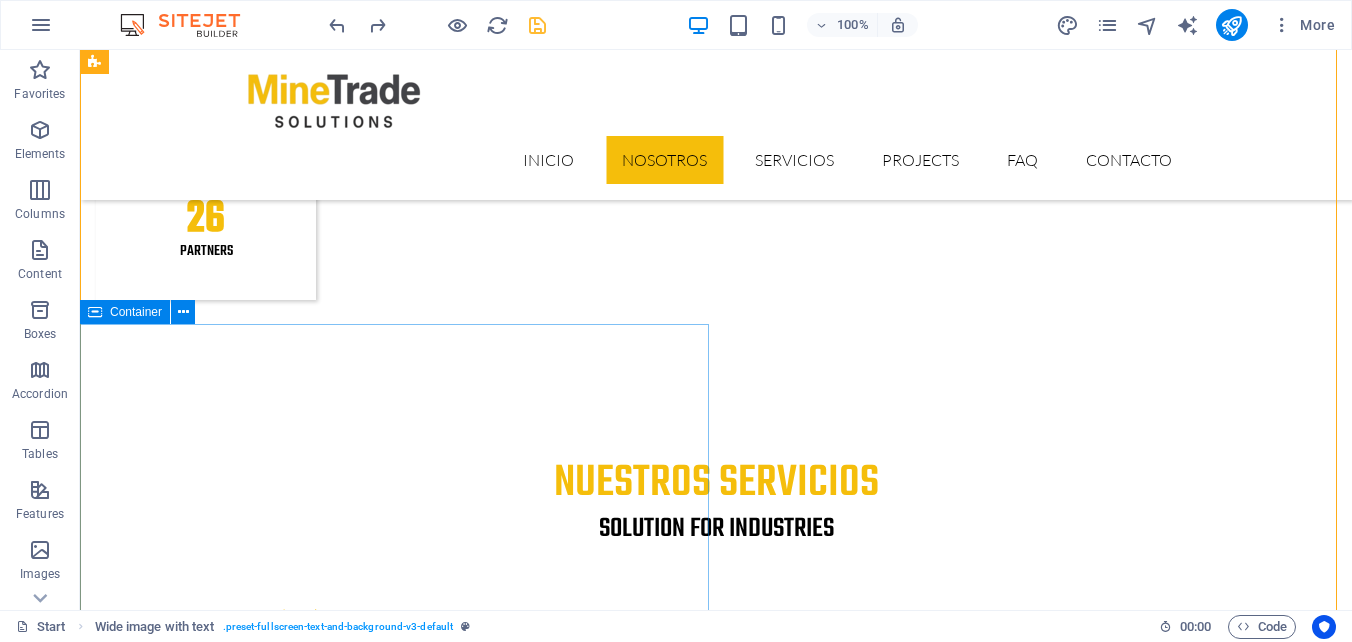 click on "Gestión de Compras Lorem ipsum dolor sit amet, consectetur adipisicing elit. Vitae, eos, voluptatem, et sequi distinctio adipisci omnis in error quas fuga tempore fugit incidunt quos. Atque, debitis architecto ducimus eligendi dignissimos modi ut non officiis repudiandae maiores. Fugit sit atque eaque dolorum autem reprehenderit porro omnis obcaecati laborum? Fugit sit atque eaque dolorum autem reprehenderit porro omnis obcaecati laborum? Mistinctio adipisci error fuga Tempore Reprehenderit porro omnis obcaecati laborum Omnis odit saepe soluta atque magni consequuntur Fugit sit atque eaque modi fuga dolorum Lorem ipsum dolor sit amet, consectetur adipisicing elit" at bounding box center [716, 4566] 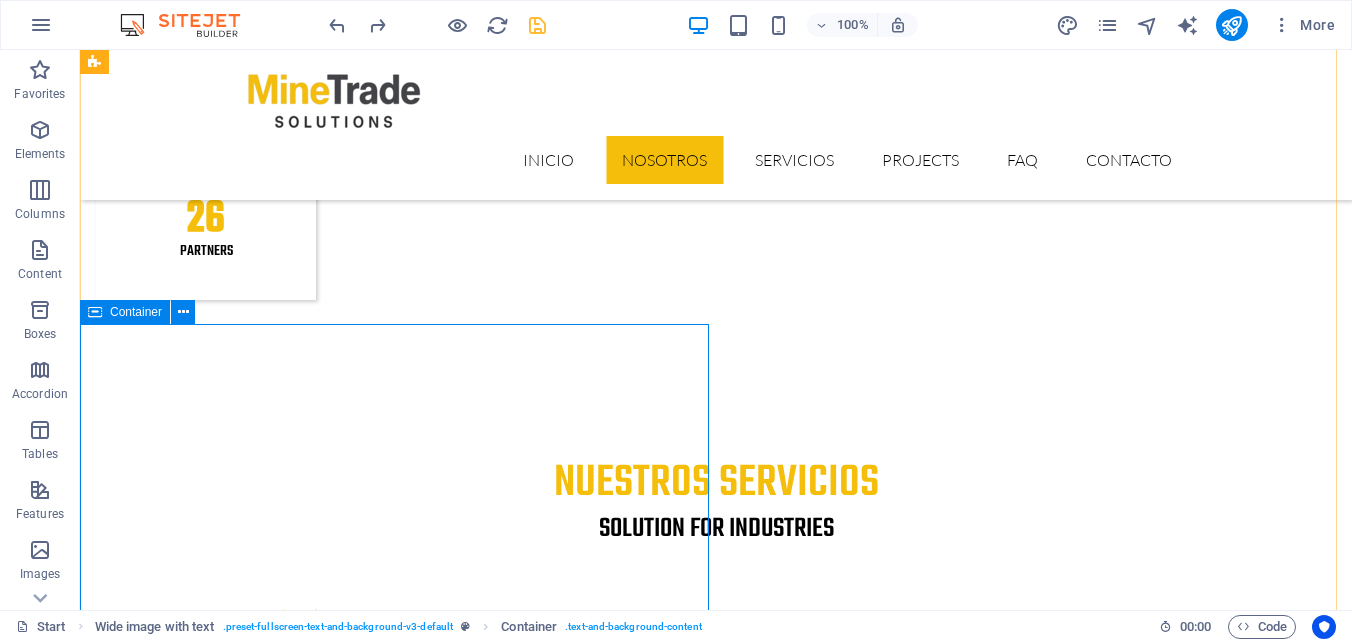 click on "Gestión de Compras Lorem ipsum dolor sit amet, consectetur adipisicing elit. Vitae, eos, voluptatem, et sequi distinctio adipisci omnis in error quas fuga tempore fugit incidunt quos. Atque, debitis architecto ducimus eligendi dignissimos modi ut non officiis repudiandae maiores. Fugit sit atque eaque dolorum autem reprehenderit porro omnis obcaecati laborum? Fugit sit atque eaque dolorum autem reprehenderit porro omnis obcaecati laborum? Mistinctio adipisci error fuga Tempore Reprehenderit porro omnis obcaecati laborum Omnis odit saepe soluta atque magni consequuntur Fugit sit atque eaque modi fuga dolorum Lorem ipsum dolor sit amet, consectetur adipisicing elit" at bounding box center (716, 4566) 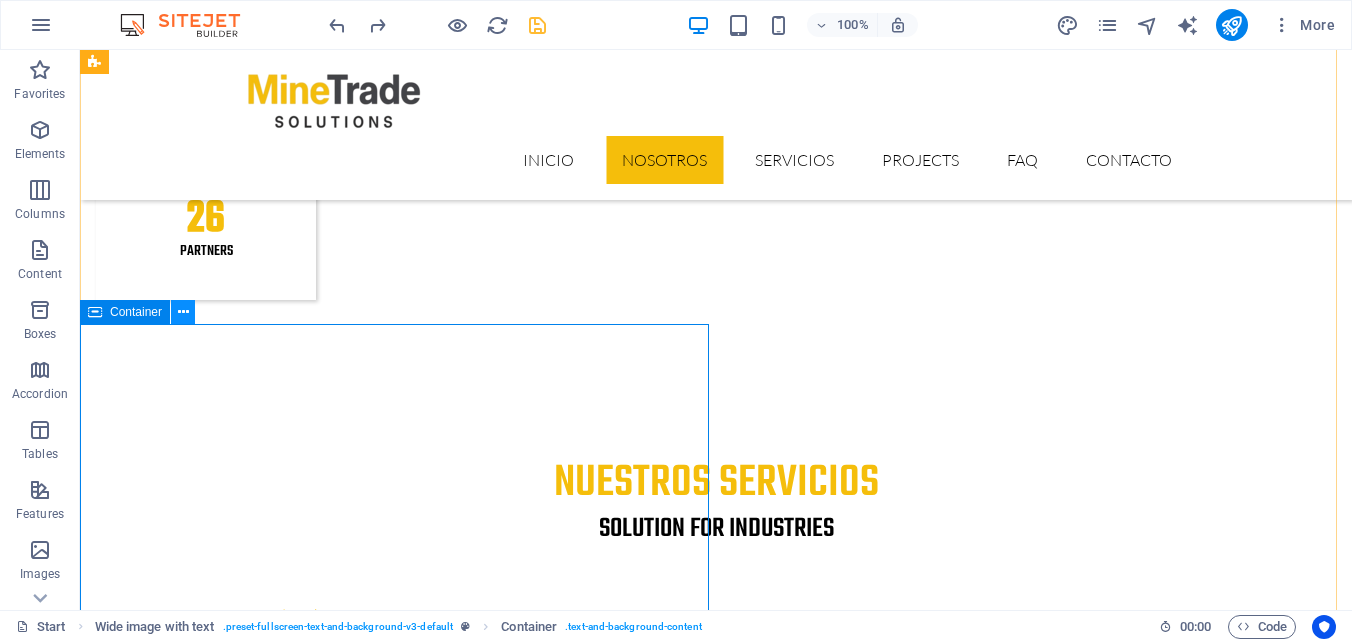 click at bounding box center [183, 312] 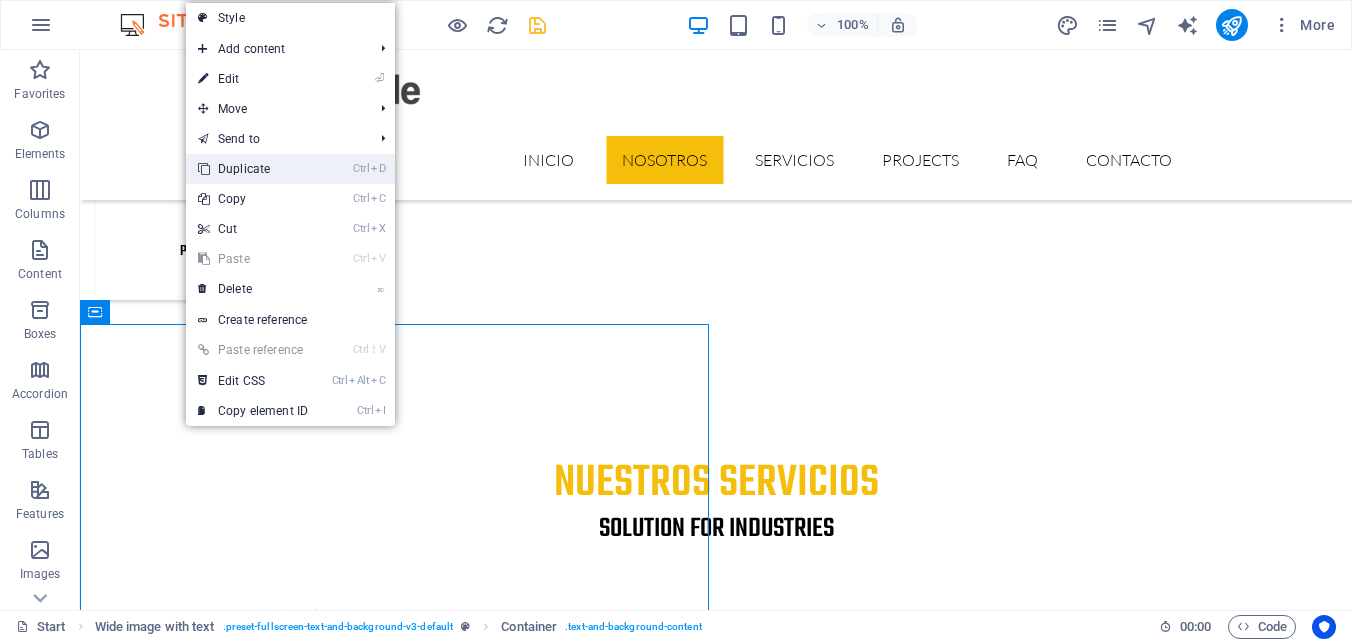 click on "Ctrl D  Duplicate" at bounding box center [253, 169] 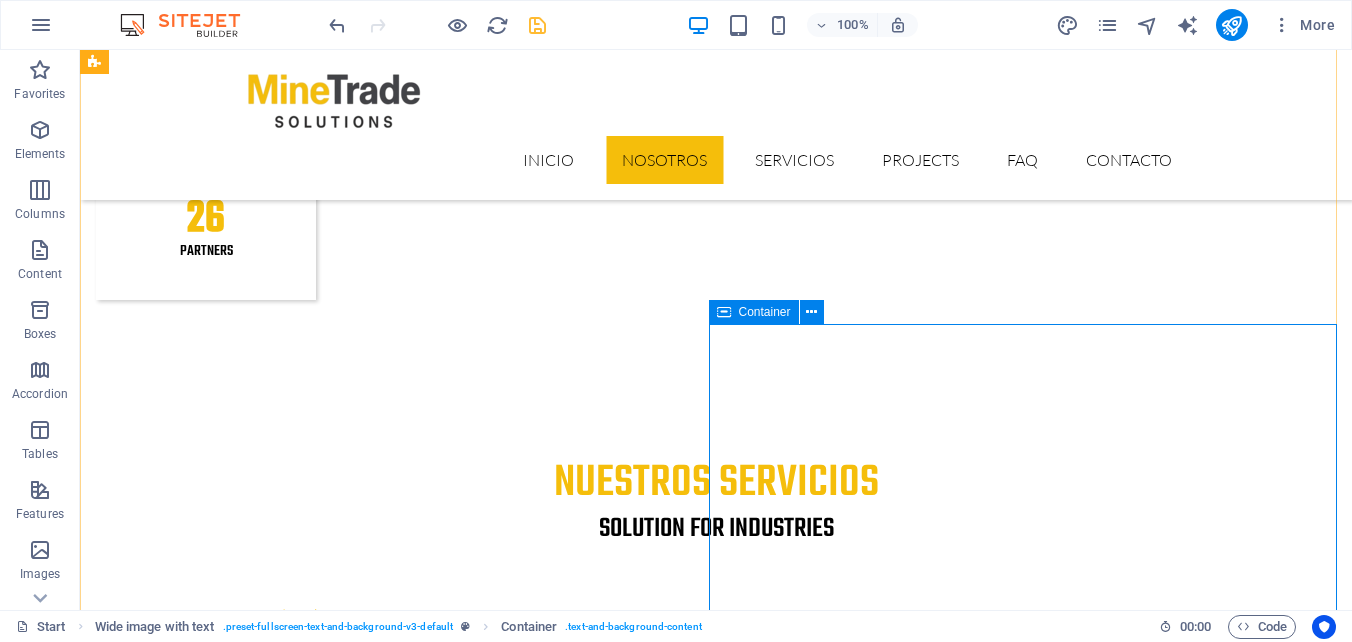 click on "Gestión de Compras Lorem ipsum dolor sit amet, consectetur adipisicing elit. Vitae, eos, voluptatem, et sequi distinctio adipisci omnis in error quas fuga tempore fugit incidunt quos. Atque, debitis architecto ducimus eligendi dignissimos modi ut non officiis repudiandae maiores. Fugit sit atque eaque dolorum autem reprehenderit porro omnis obcaecati laborum? Fugit sit atque eaque dolorum autem reprehenderit porro omnis obcaecati laborum? Mistinctio adipisci error fuga Tempore Reprehenderit porro omnis obcaecati laborum Omnis odit saepe soluta atque magni consequuntur Fugit sit atque eaque modi fuga dolorum Lorem ipsum dolor sit amet, consectetur adipisicing elit" at bounding box center [716, 5009] 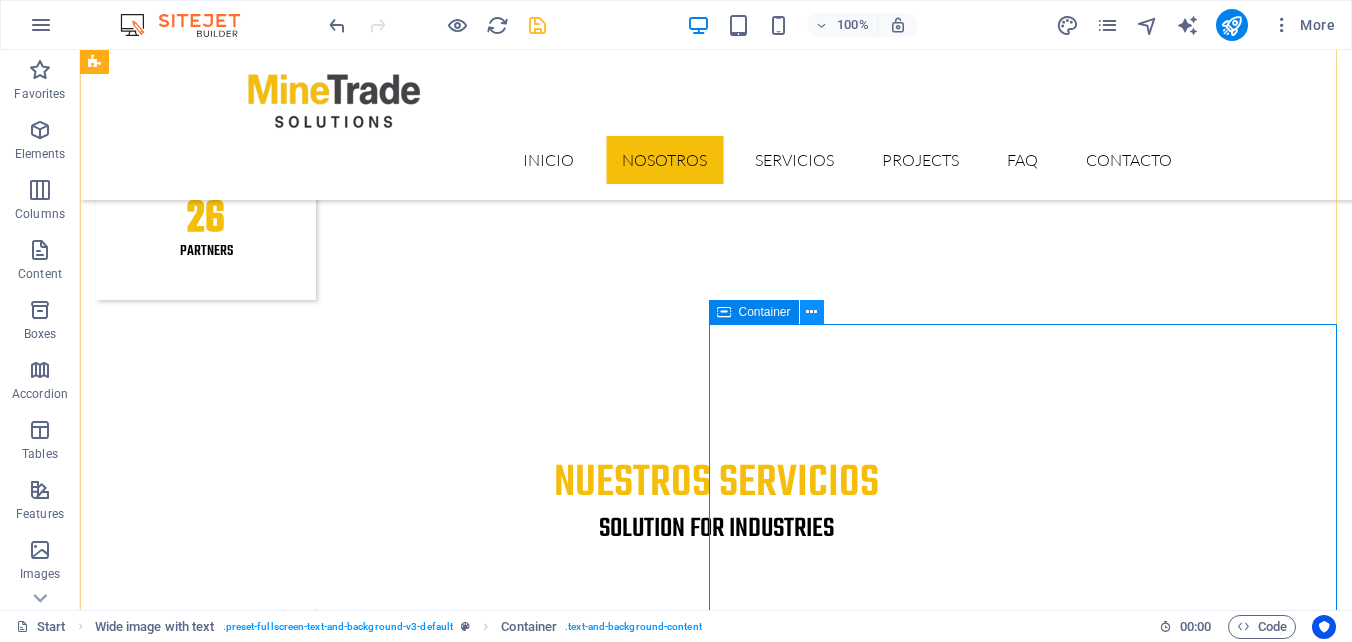 click at bounding box center [811, 312] 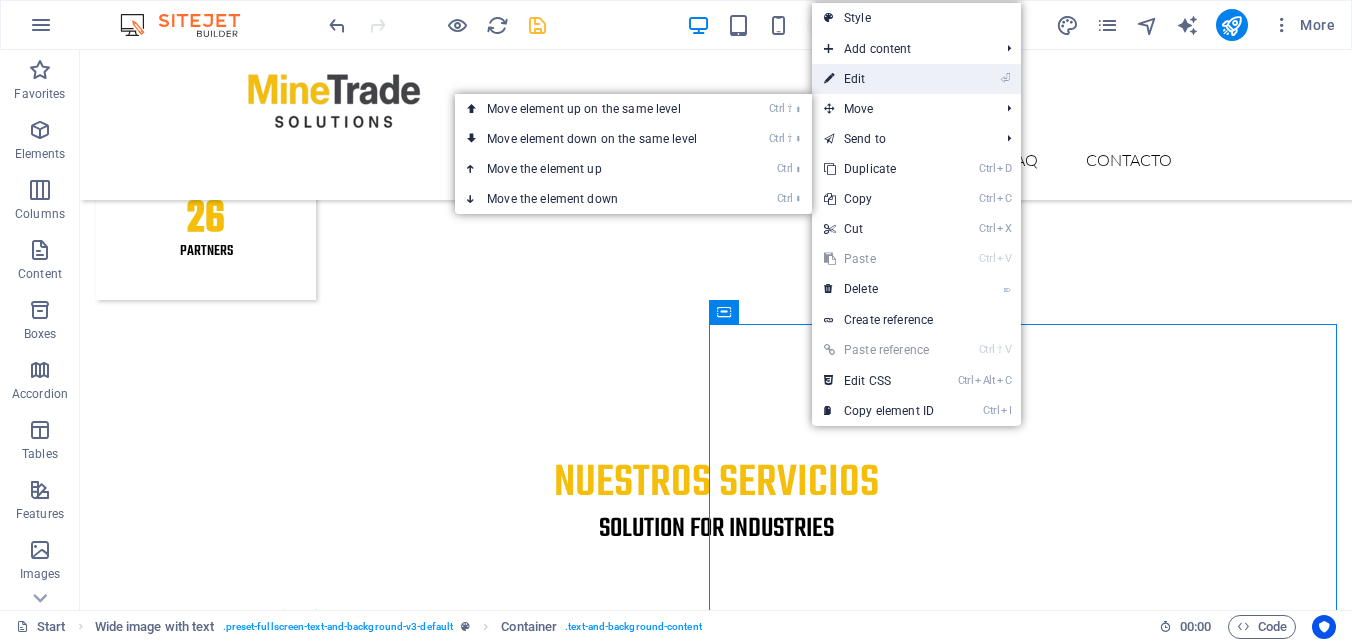 click on "⏎  Edit" at bounding box center [879, 79] 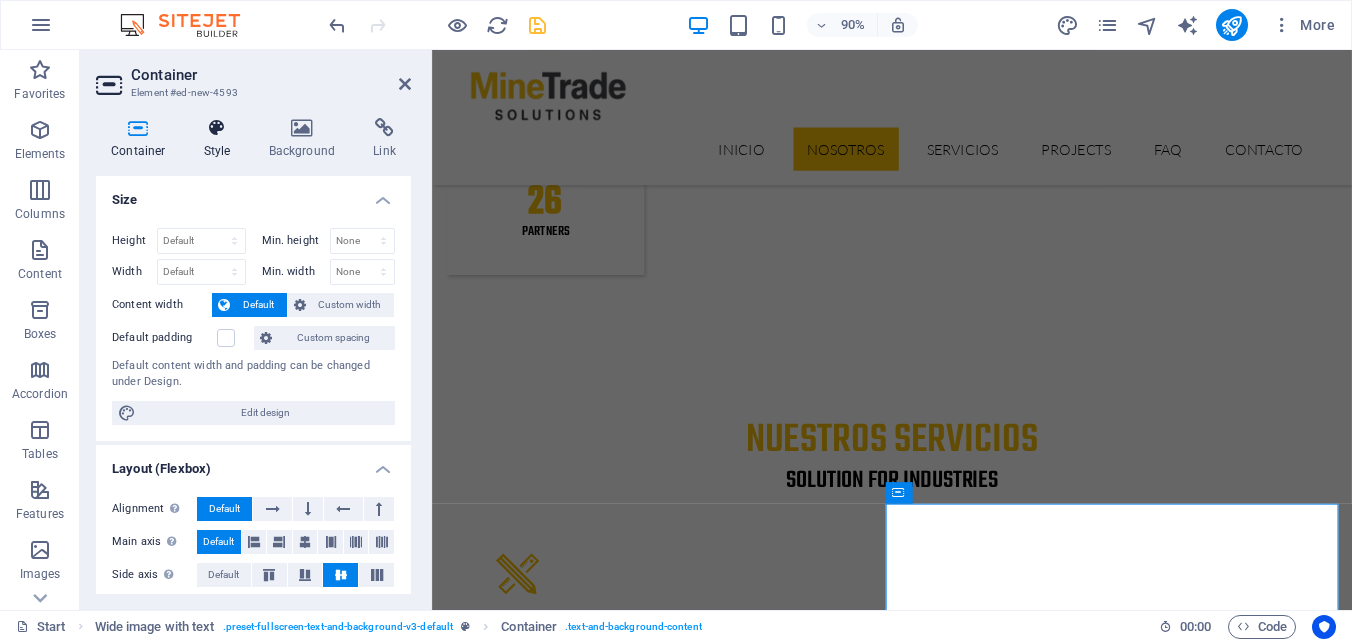 click on "Style" at bounding box center [221, 139] 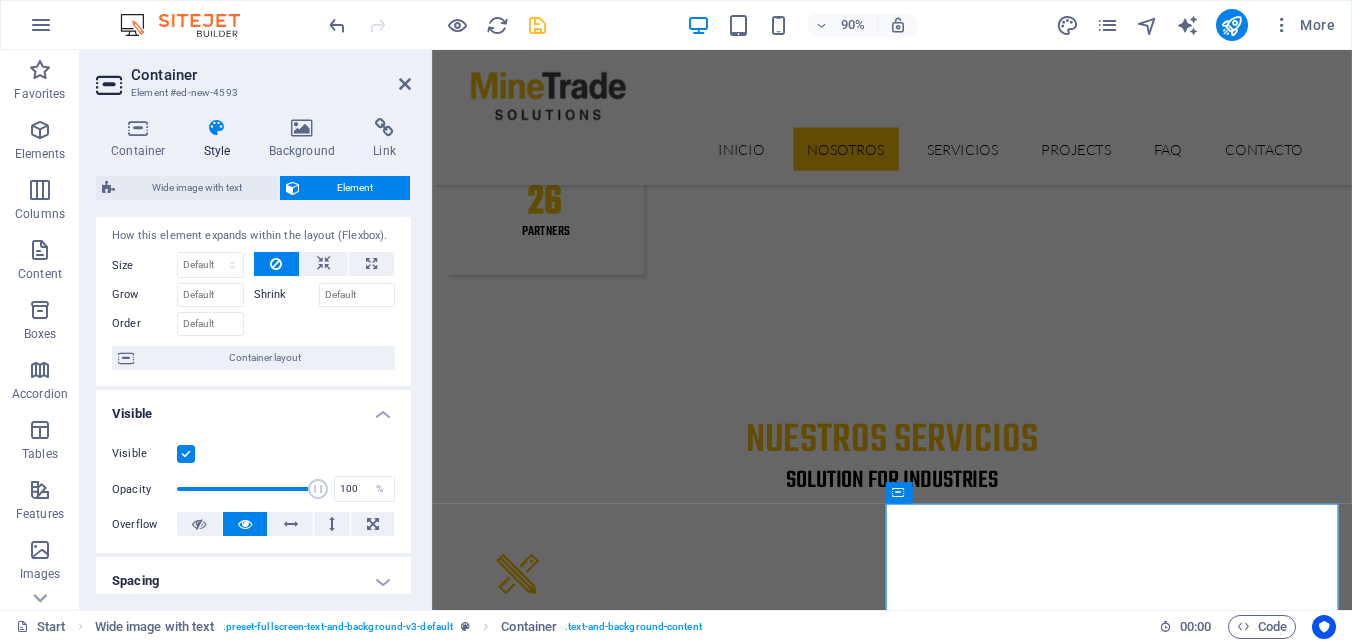 scroll, scrollTop: 0, scrollLeft: 0, axis: both 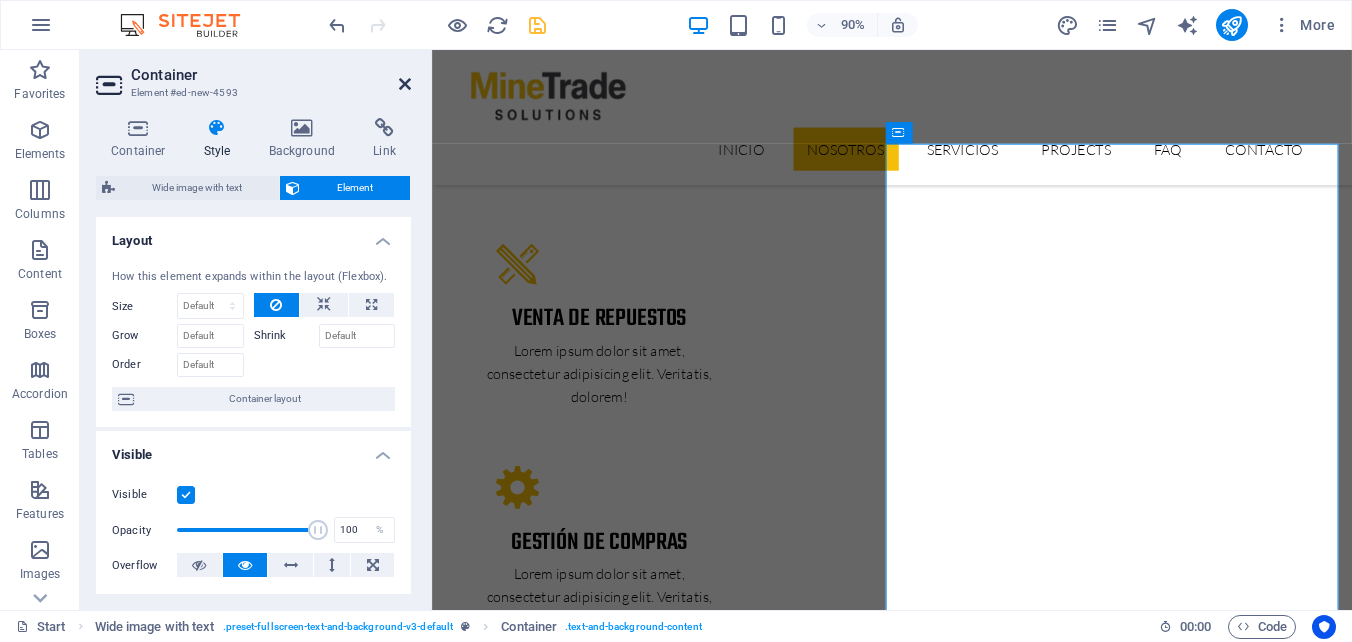 click at bounding box center [405, 84] 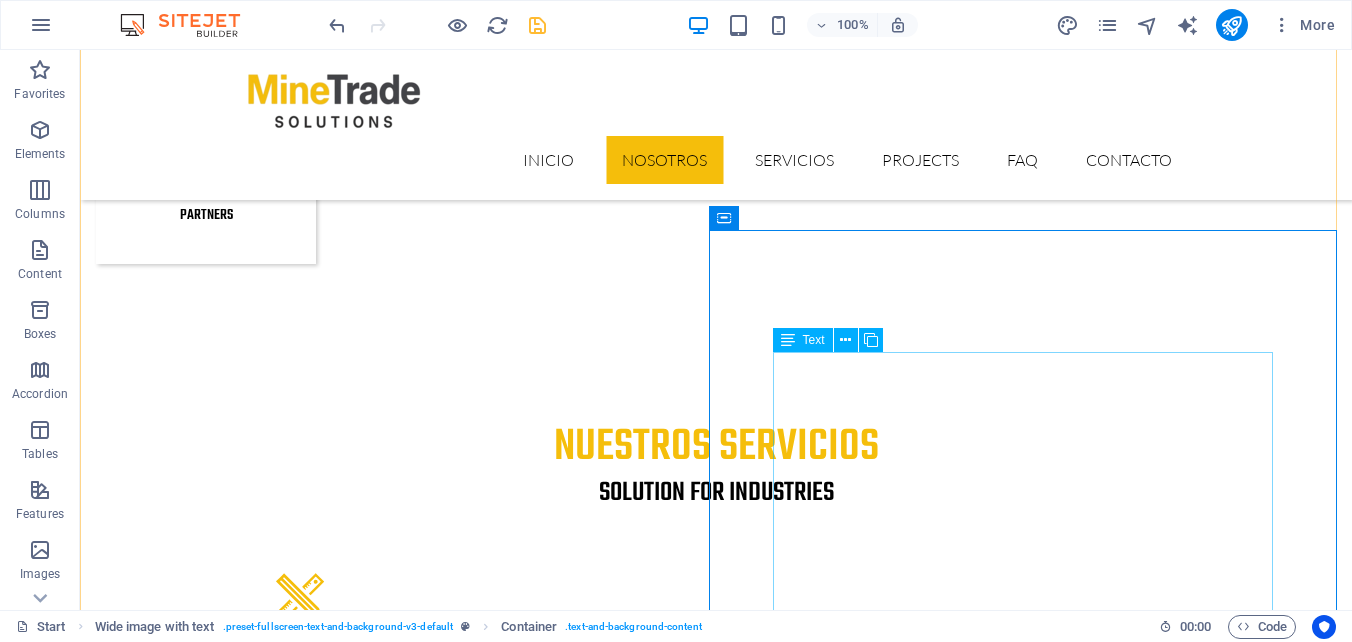 scroll, scrollTop: 2620, scrollLeft: 0, axis: vertical 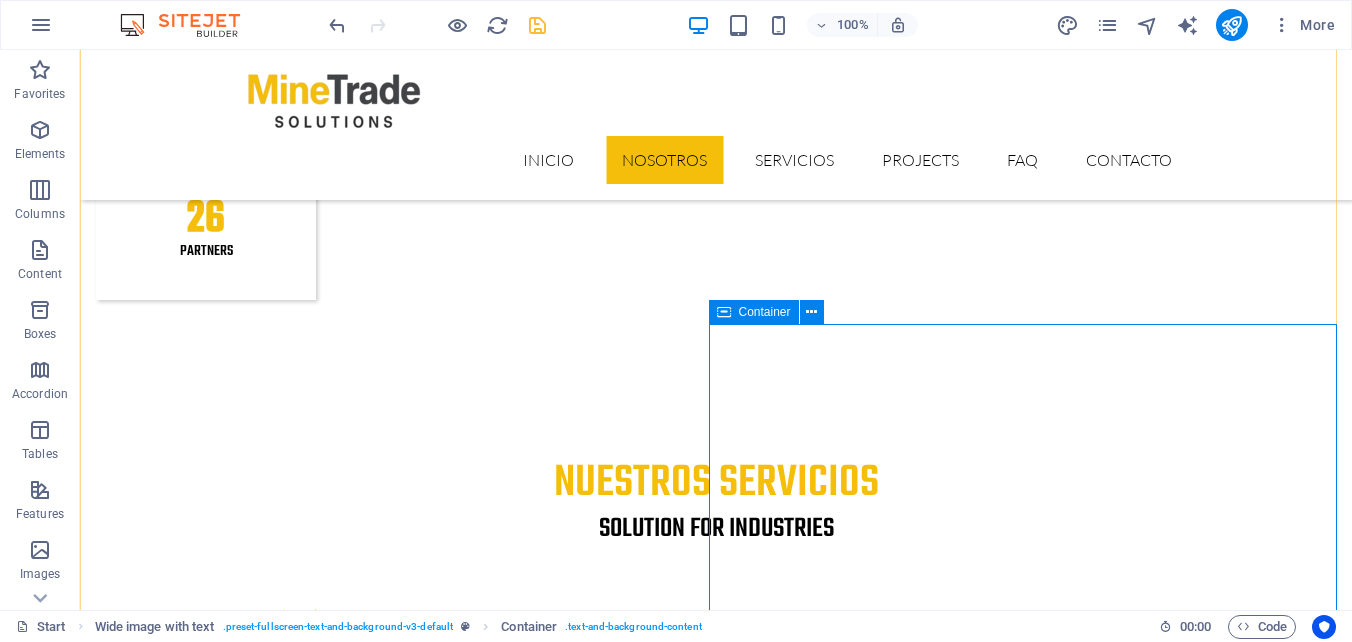 click on "Gestión de Compras Lorem ipsum dolor sit amet, consectetur adipisicing elit. Vitae, eos, voluptatem, et sequi distinctio adipisci omnis in error quas fuga tempore fugit incidunt quos. Atque, debitis architecto ducimus eligendi dignissimos modi ut non officiis repudiandae maiores. Fugit sit atque eaque dolorum autem reprehenderit porro omnis obcaecati laborum? Fugit sit atque eaque dolorum autem reprehenderit porro omnis obcaecati laborum? Mistinctio adipisci error fuga Tempore Reprehenderit porro omnis obcaecati laborum Omnis odit saepe soluta atque magni consequuntur Fugit sit atque eaque modi fuga dolorum Lorem ipsum dolor sit amet, consectetur adipisicing elit" at bounding box center [716, 5009] 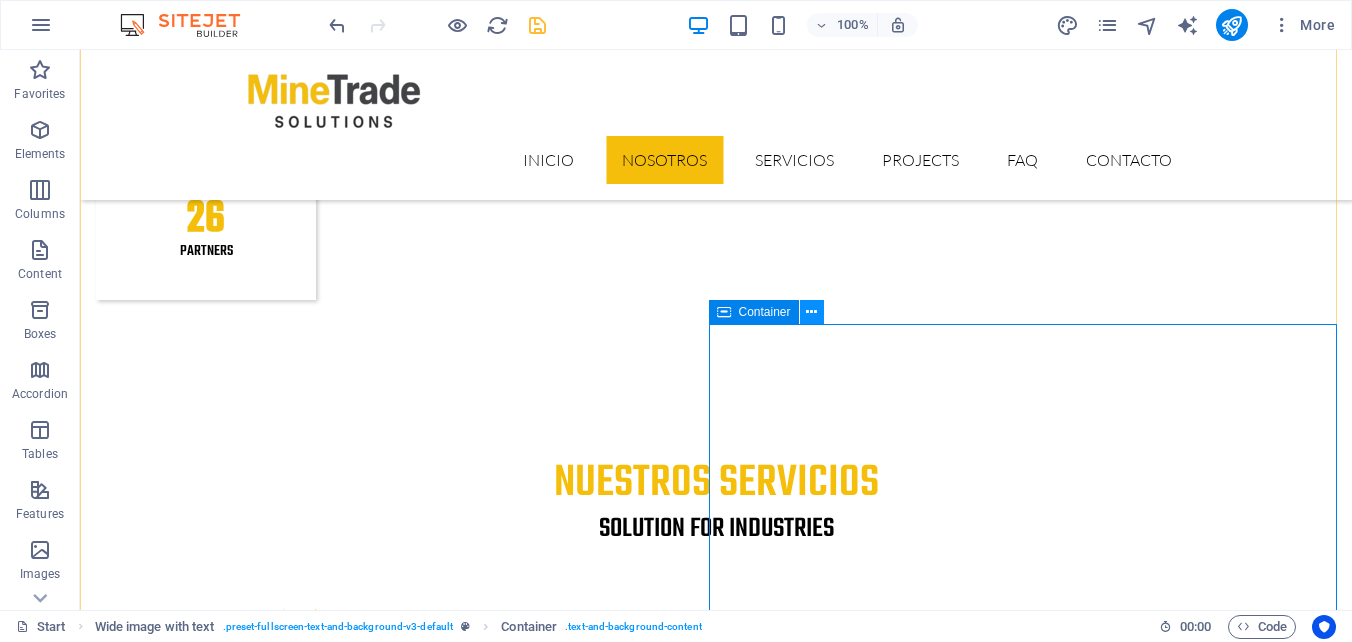 click at bounding box center [811, 312] 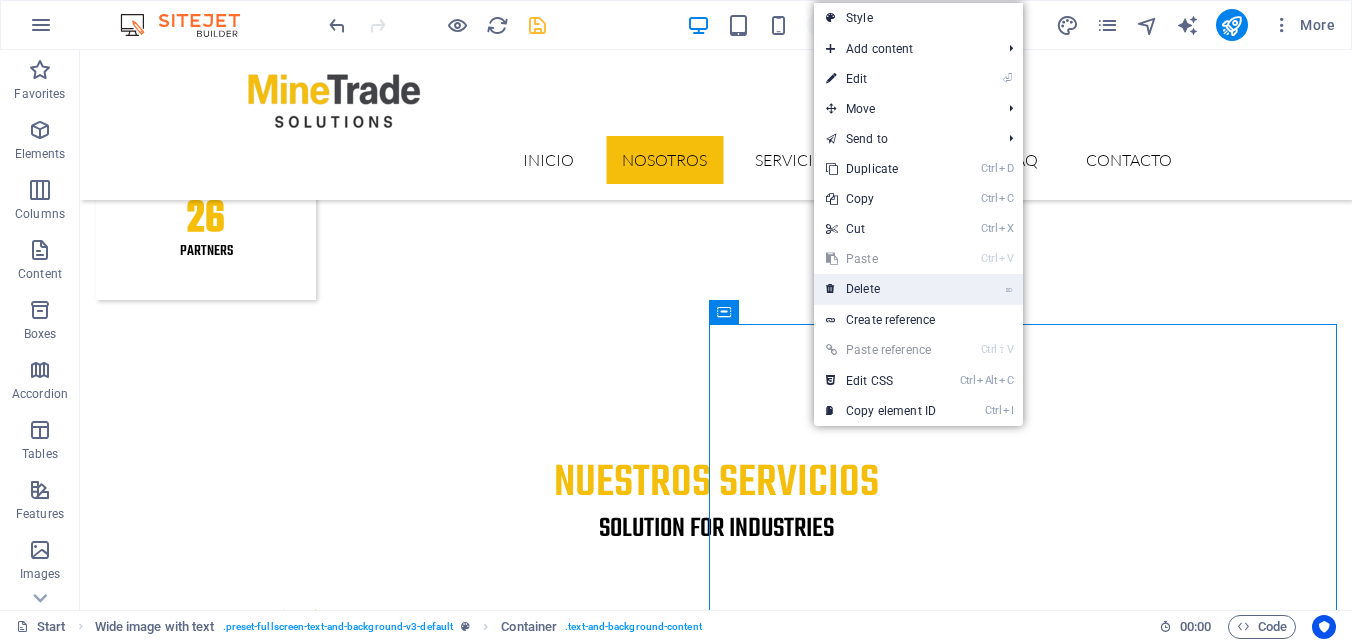 click on "⌦  Delete" at bounding box center [881, 289] 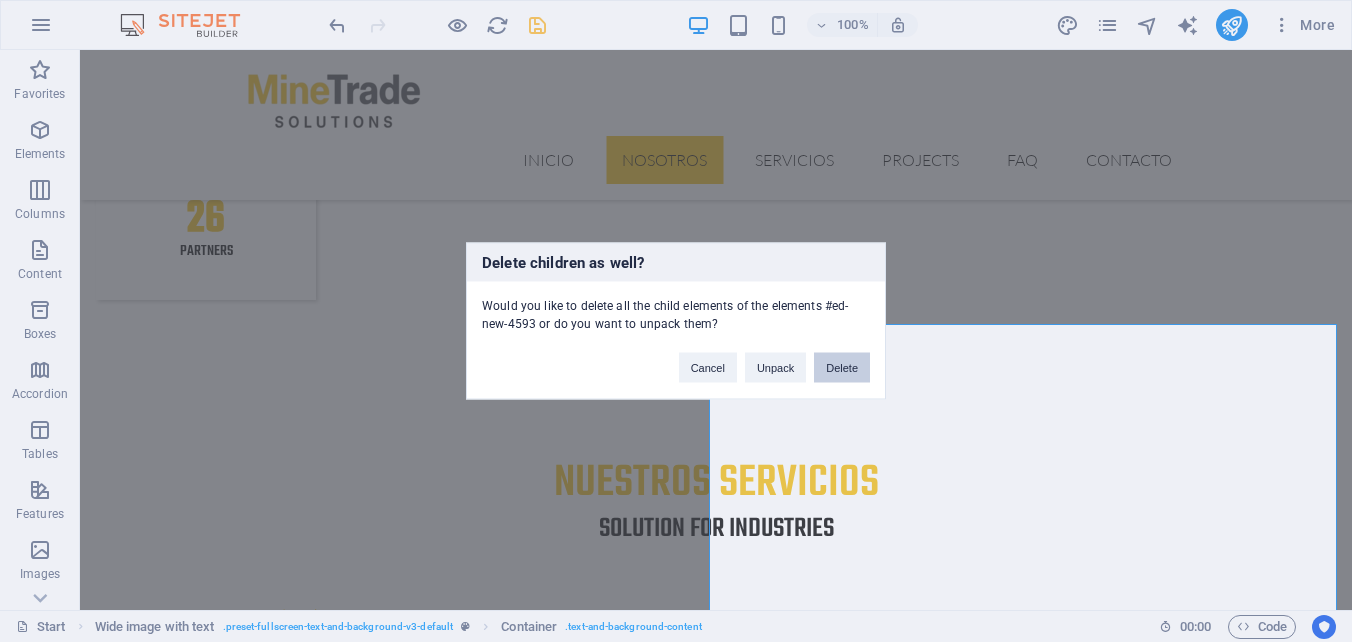 click on "Delete" at bounding box center [842, 368] 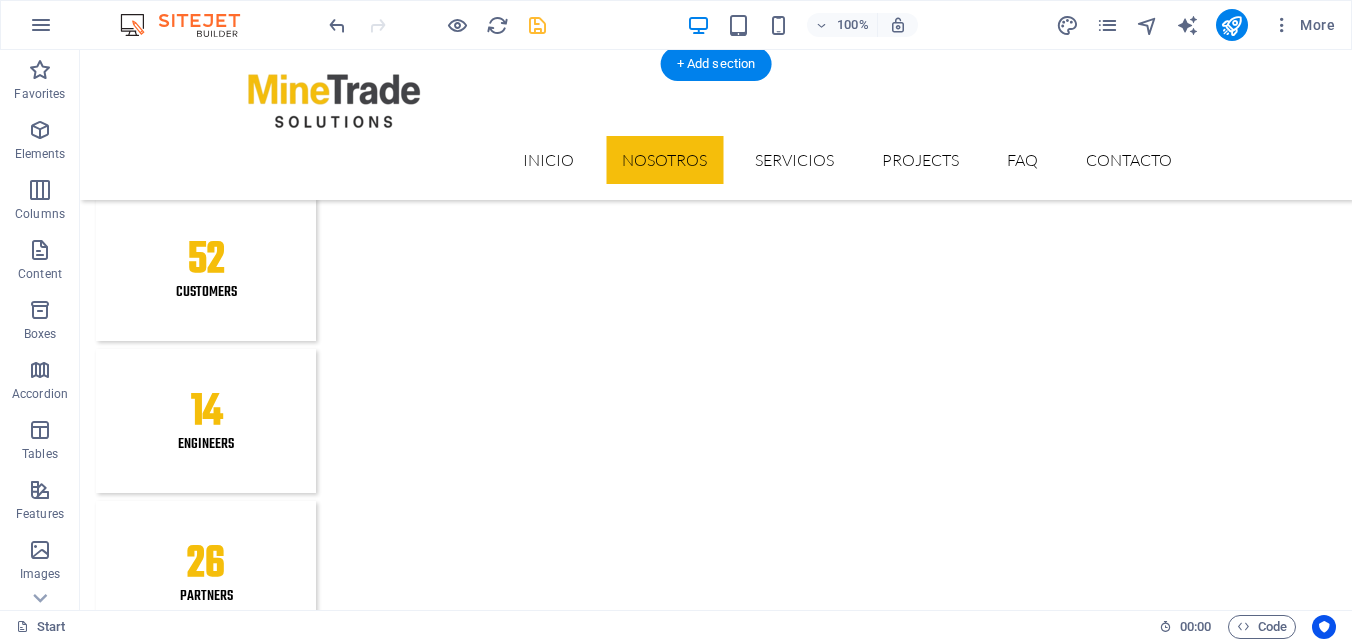 scroll, scrollTop: 2220, scrollLeft: 0, axis: vertical 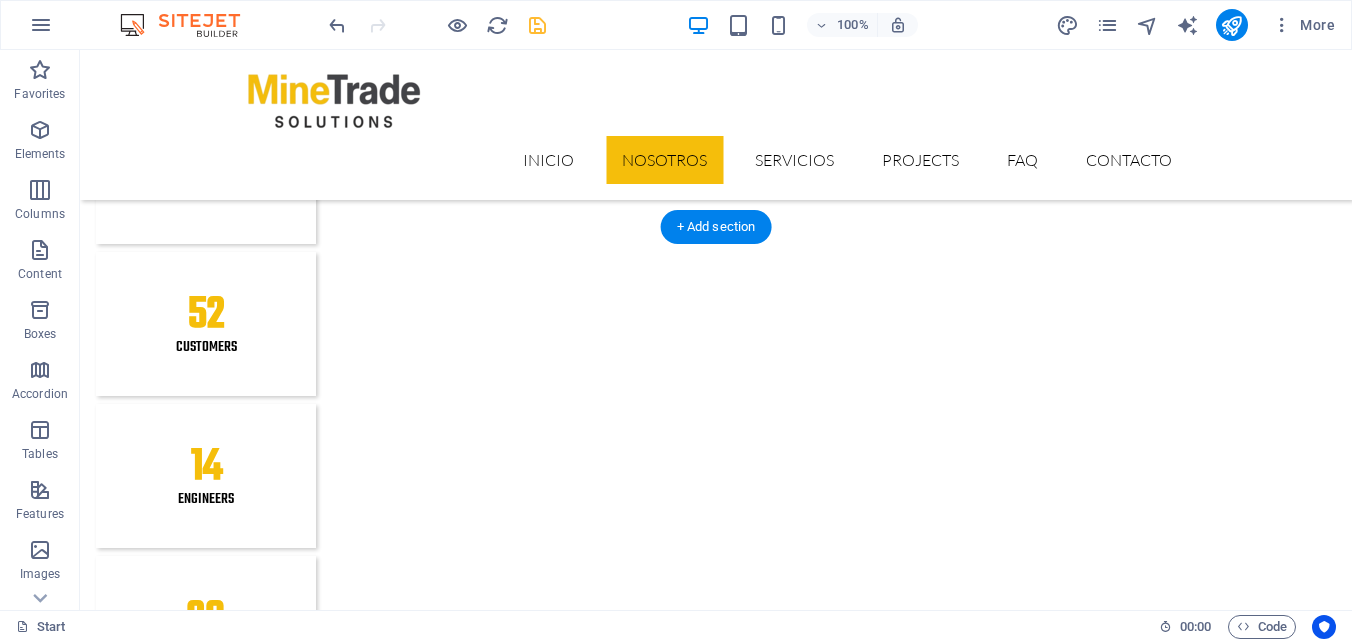 click at bounding box center [716, 3807] 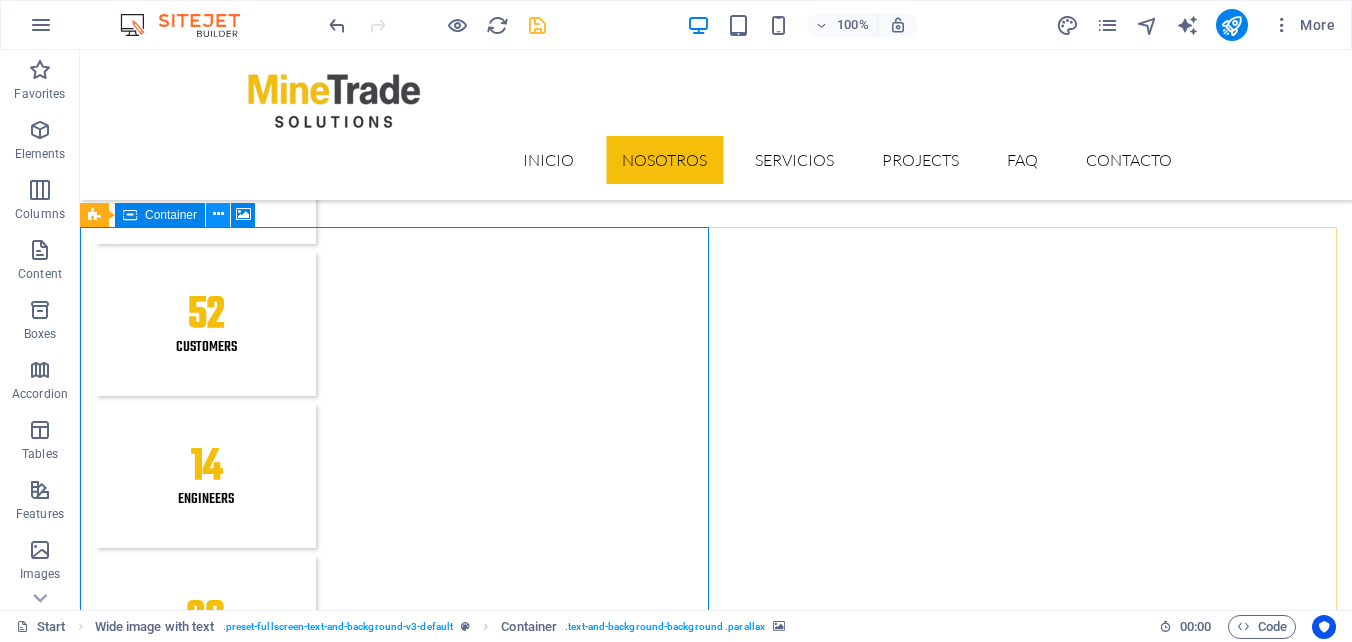click at bounding box center (218, 214) 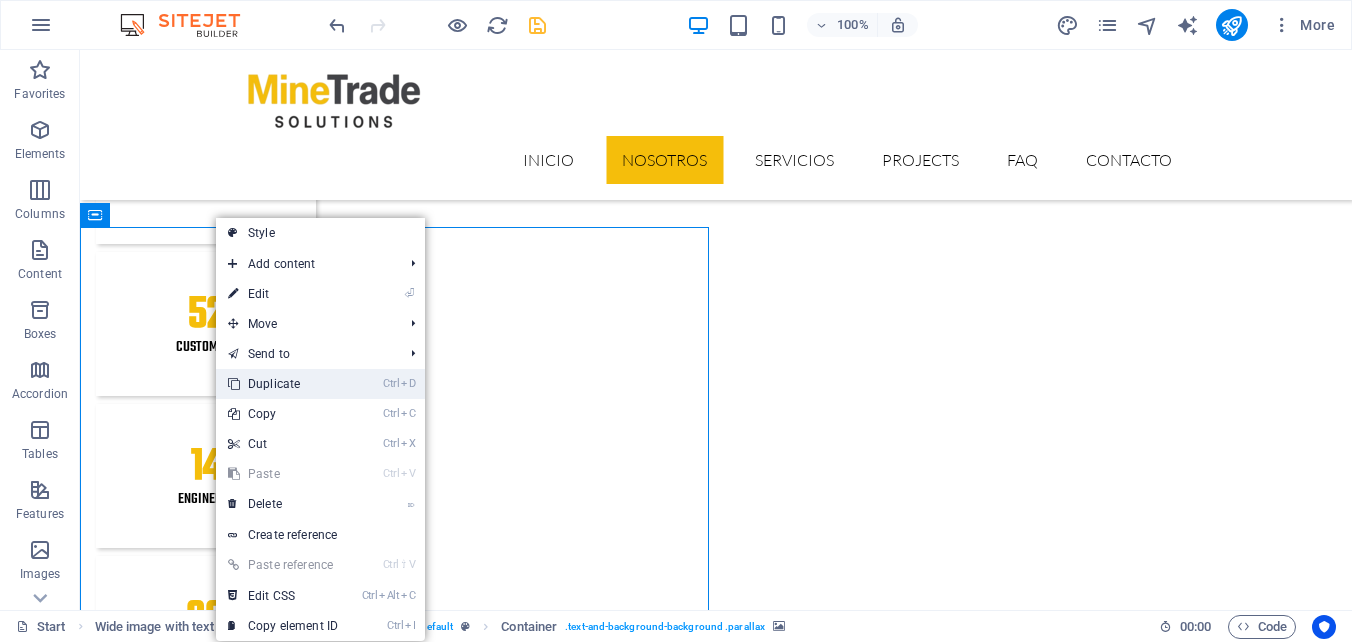 click on "Ctrl D  Duplicate" at bounding box center [283, 384] 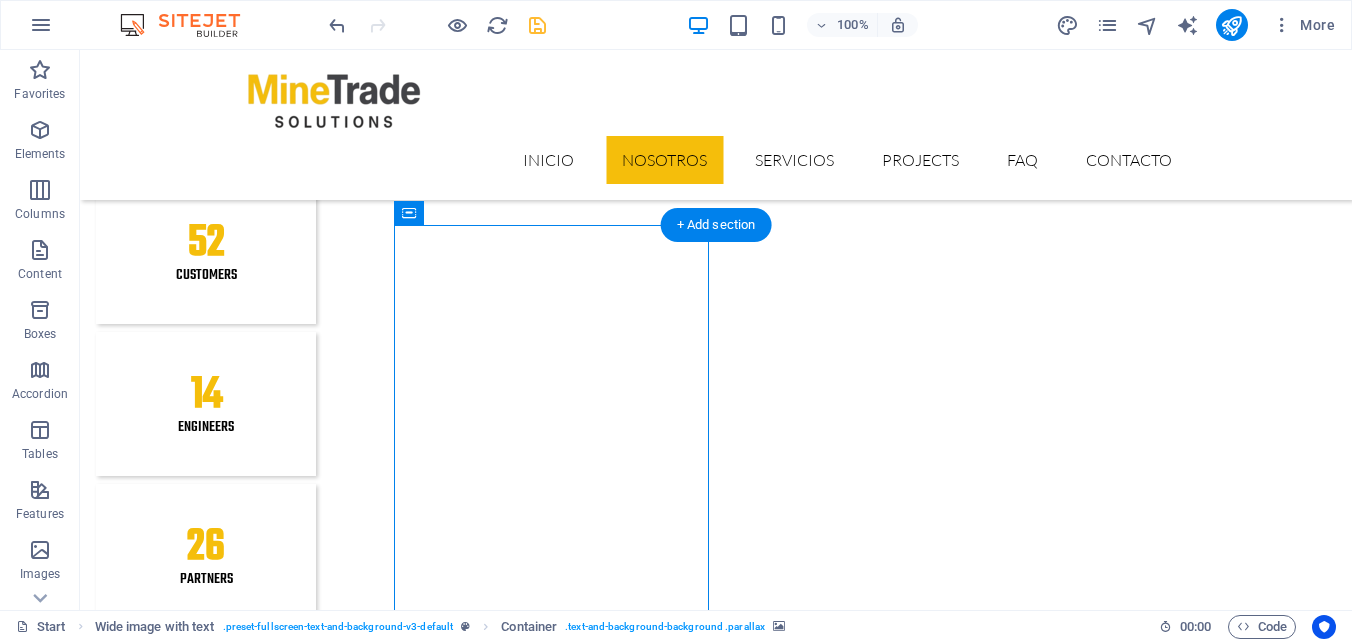 scroll, scrollTop: 2320, scrollLeft: 0, axis: vertical 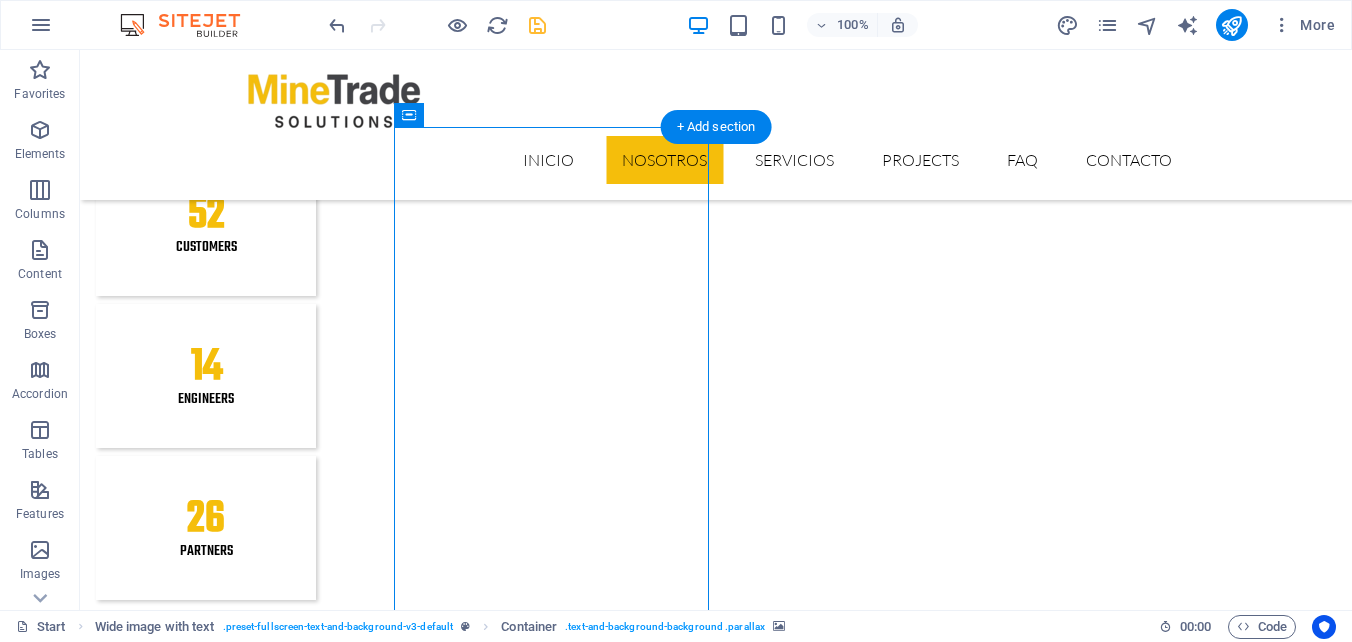 click at bounding box center (716, 4449) 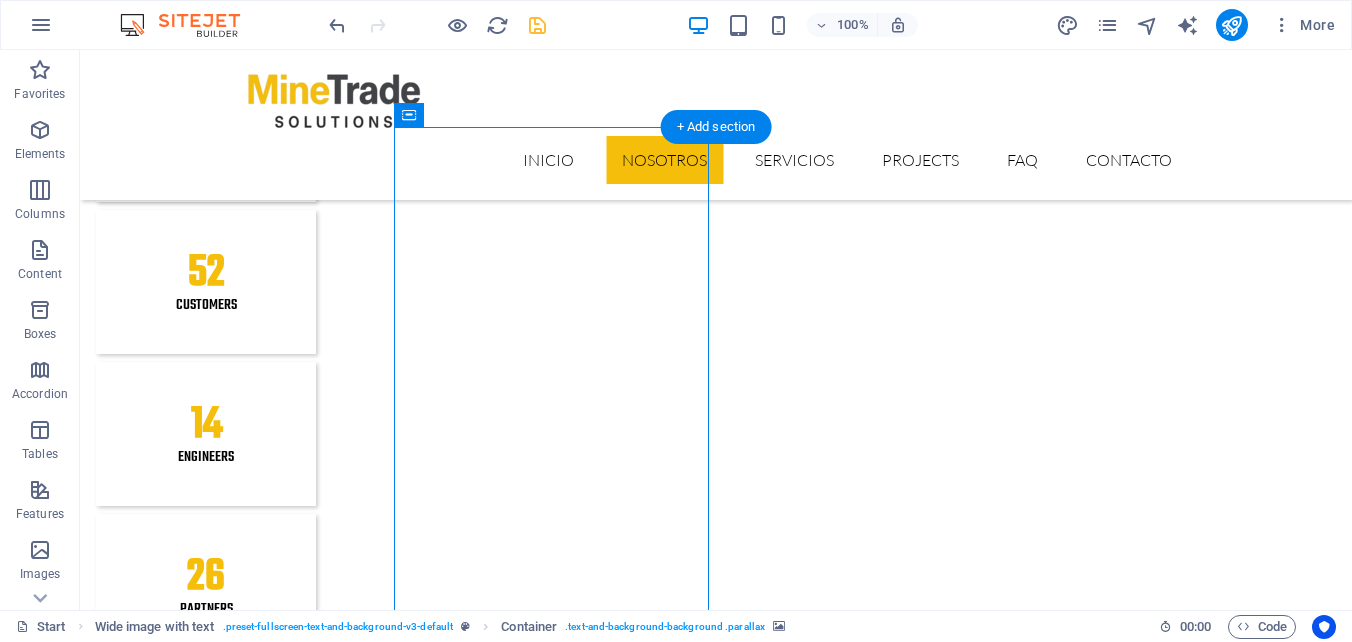 scroll, scrollTop: 2220, scrollLeft: 0, axis: vertical 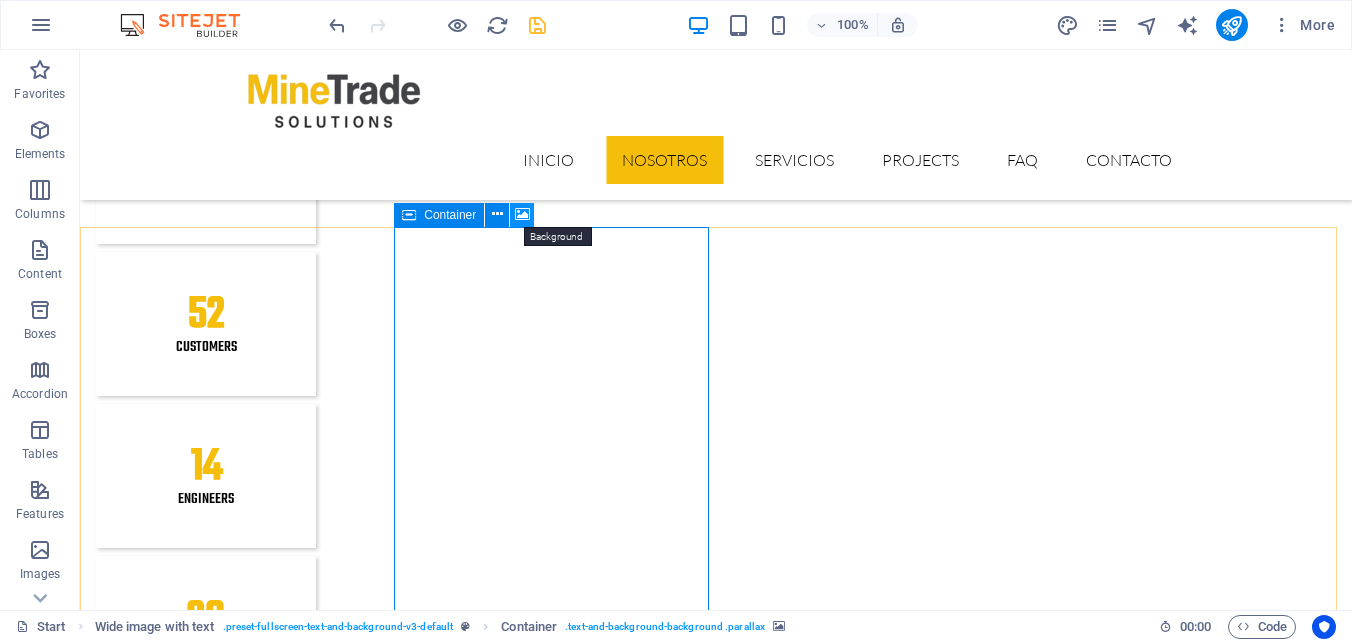 click at bounding box center (522, 214) 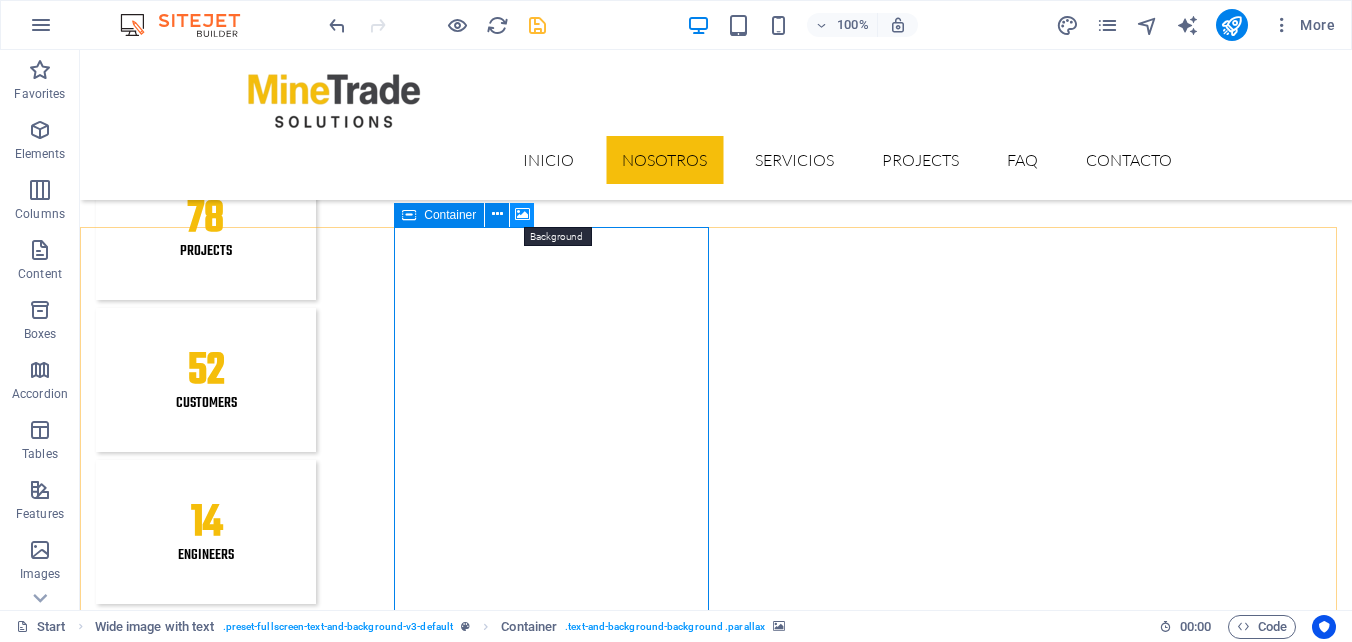 scroll, scrollTop: 2322, scrollLeft: 0, axis: vertical 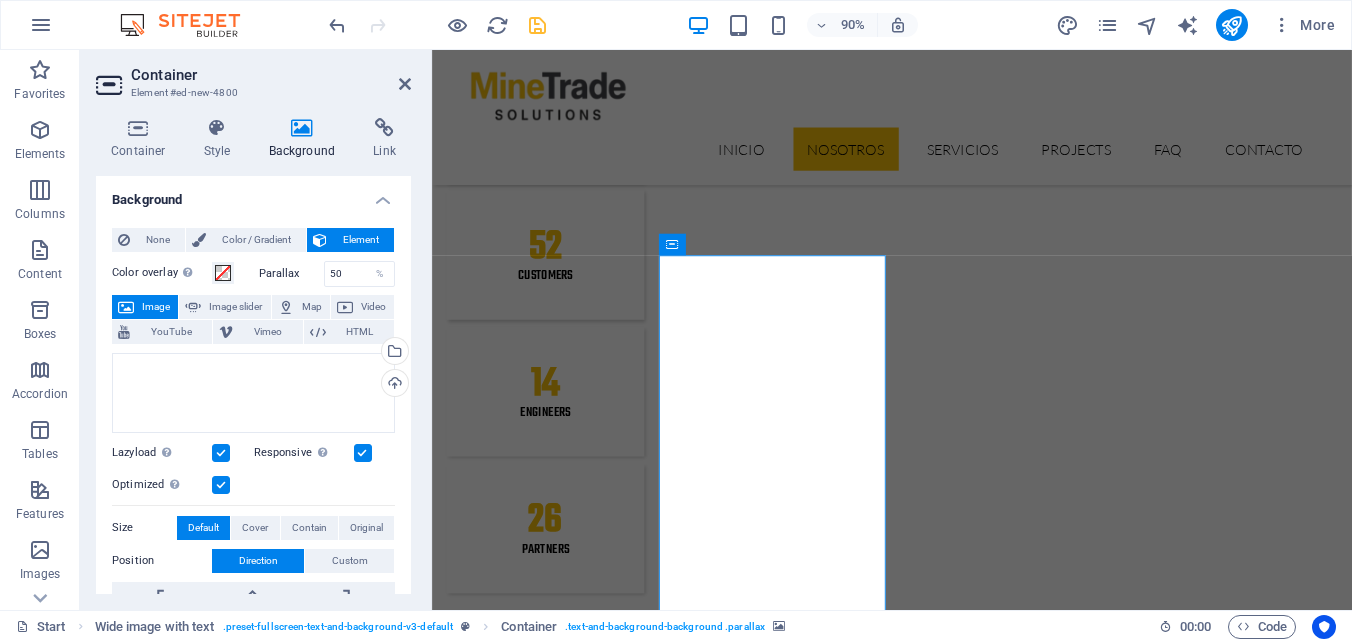 click at bounding box center (943, 4597) 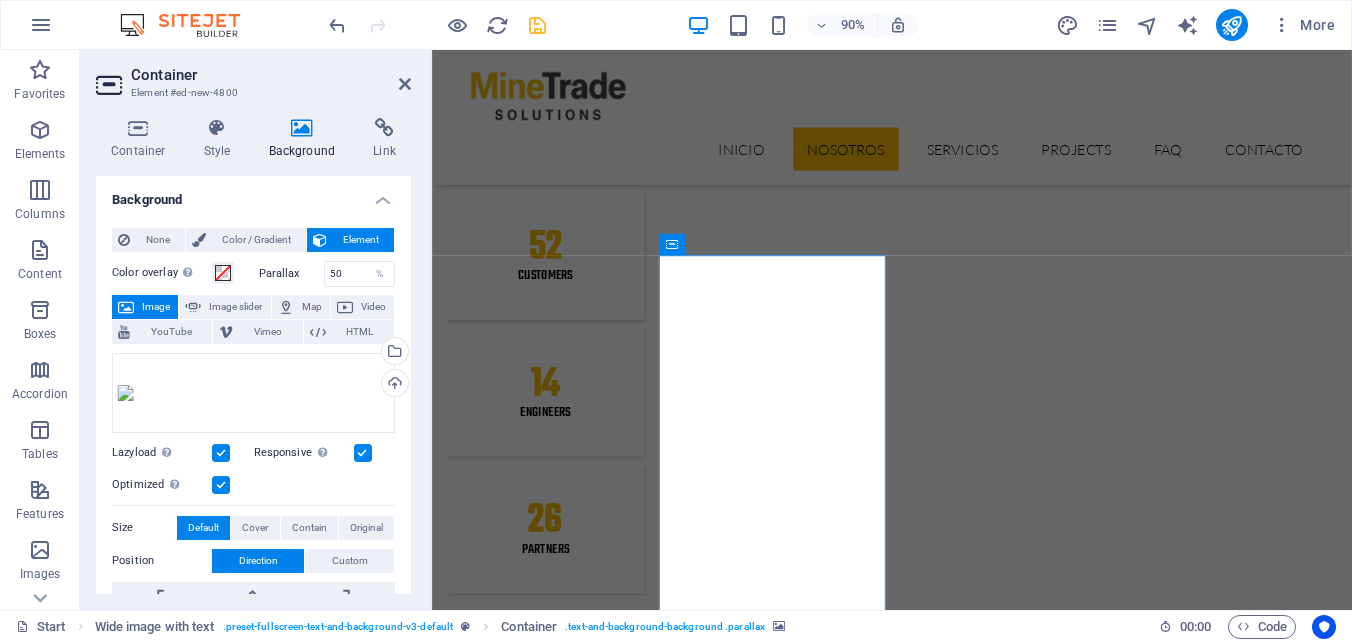 click at bounding box center [943, 3852] 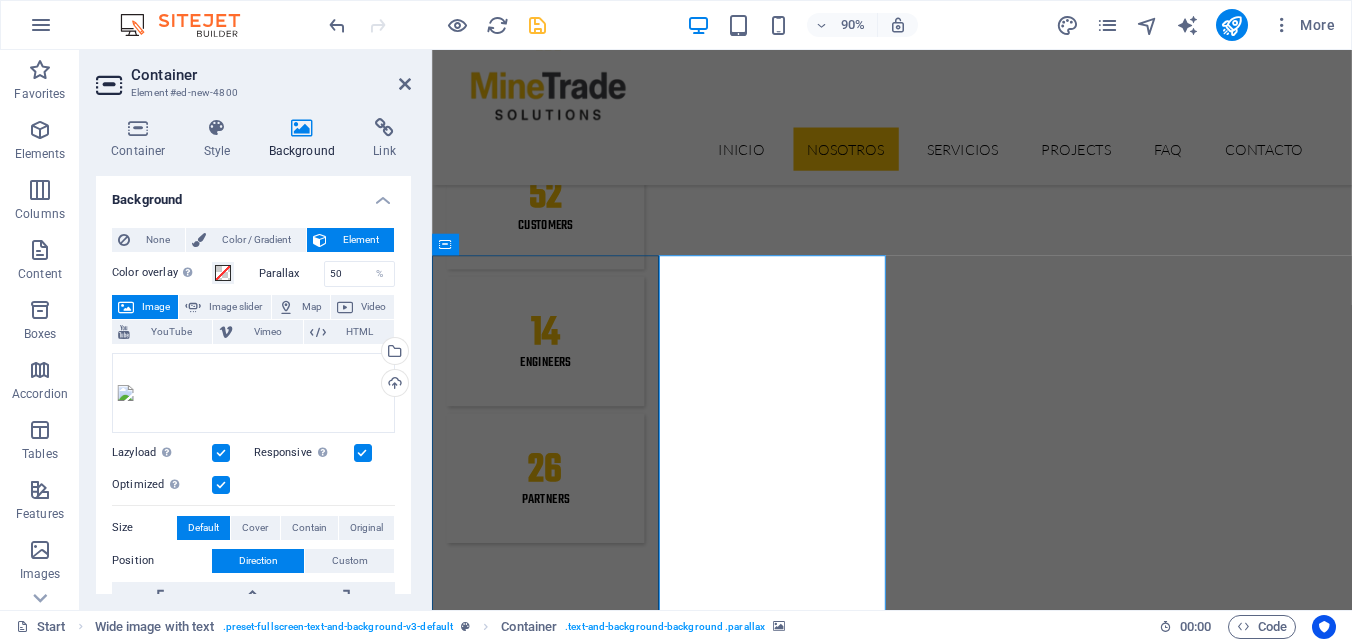 scroll, scrollTop: 2220, scrollLeft: 0, axis: vertical 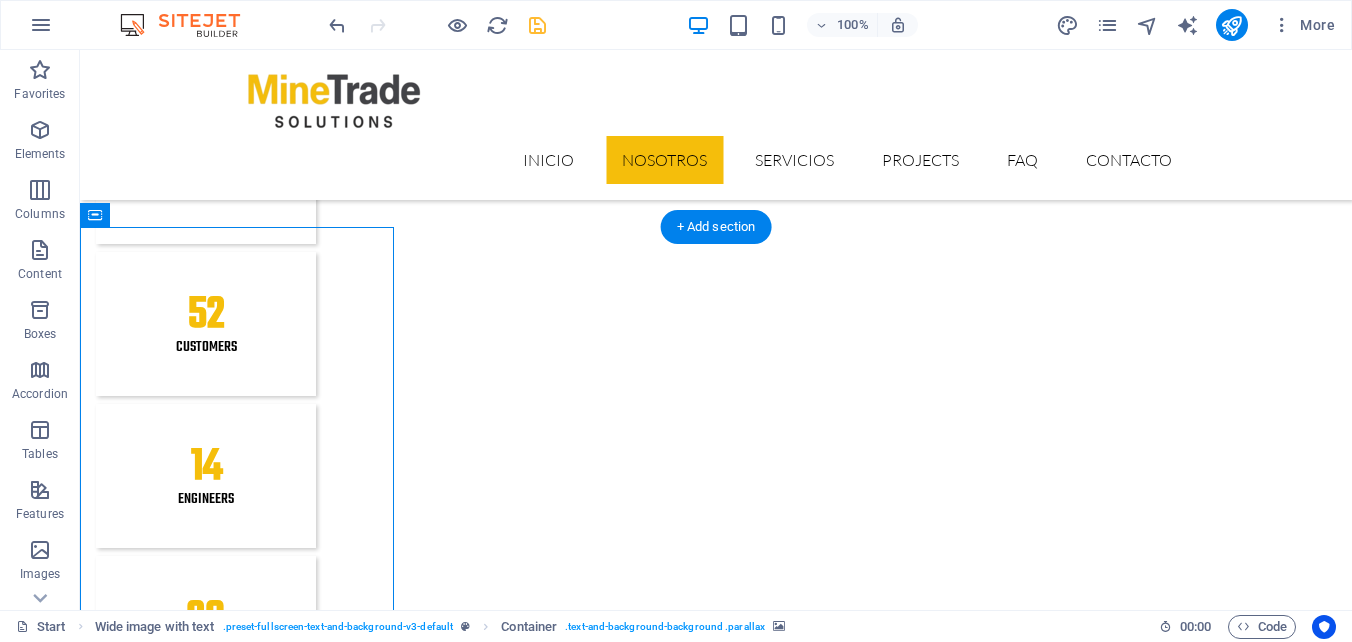 click at bounding box center [716, 4499] 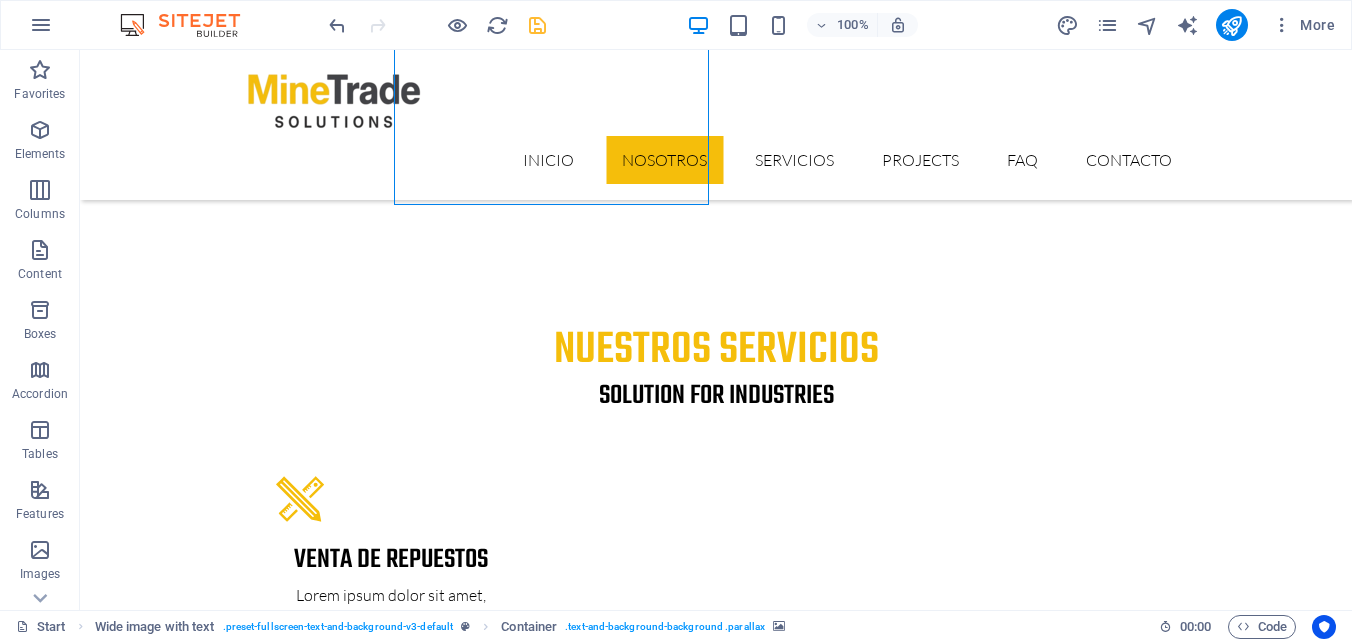 scroll, scrollTop: 2783, scrollLeft: 0, axis: vertical 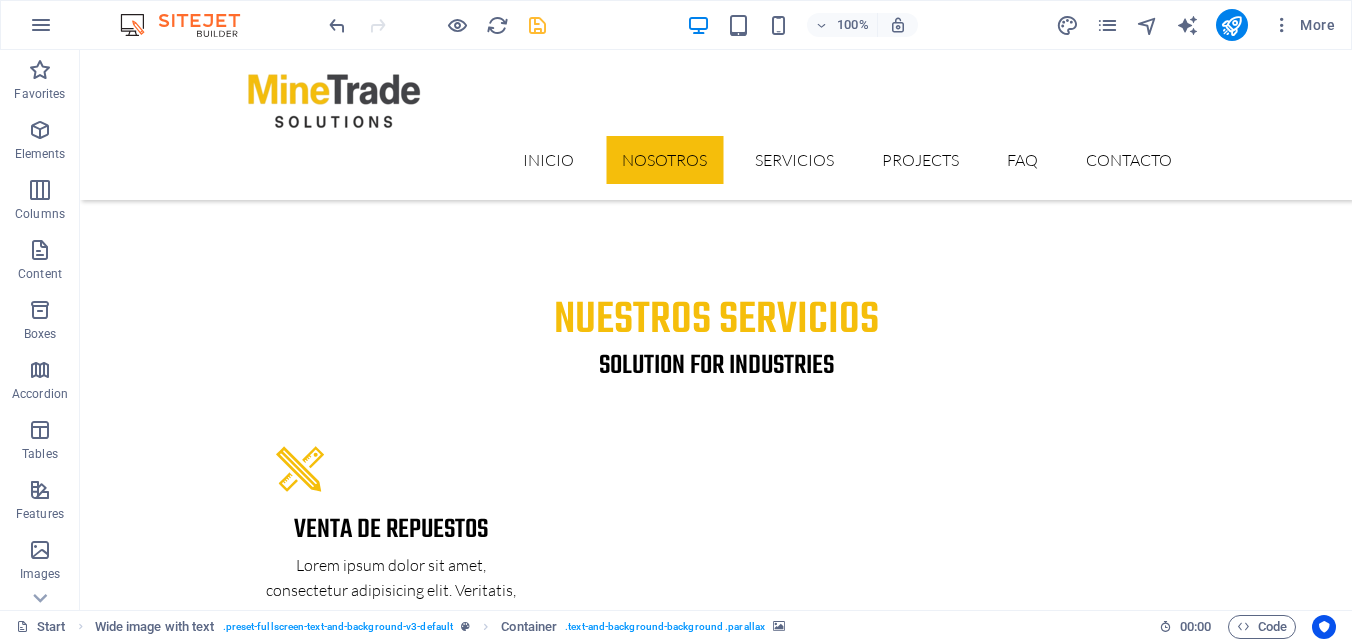 drag, startPoint x: 520, startPoint y: 268, endPoint x: 823, endPoint y: 427, distance: 342.18417 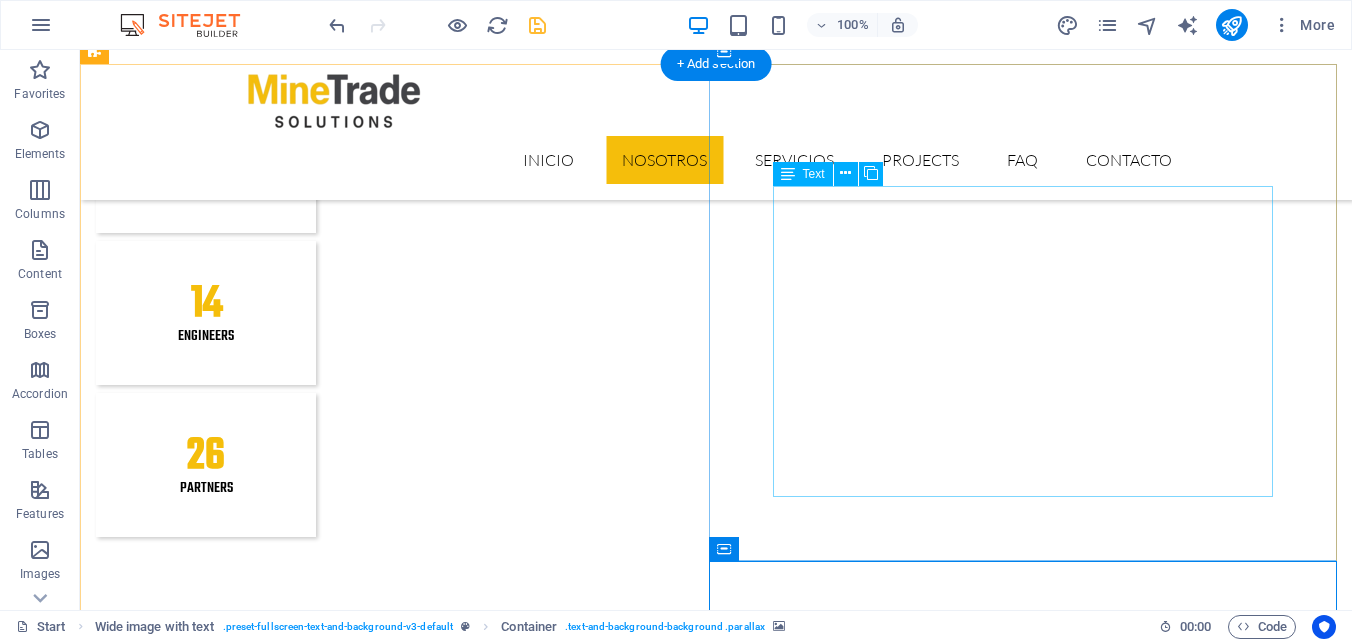 scroll, scrollTop: 2583, scrollLeft: 0, axis: vertical 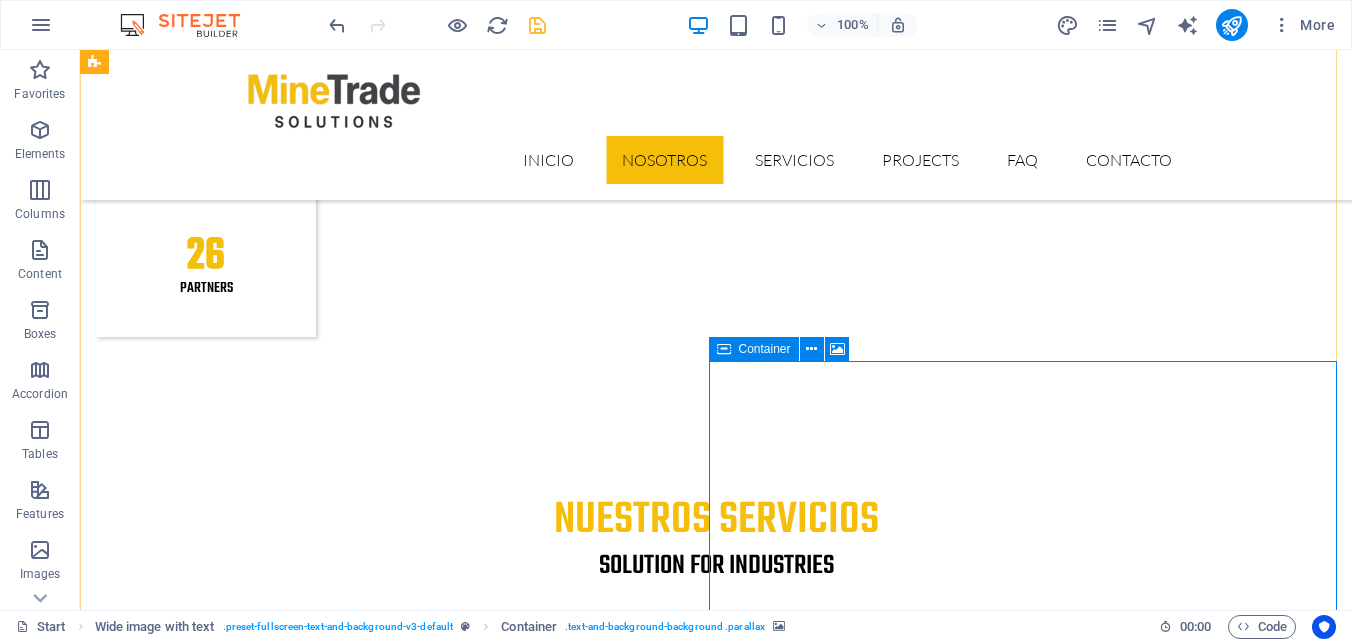 click on "Add elements" at bounding box center (657, 5496) 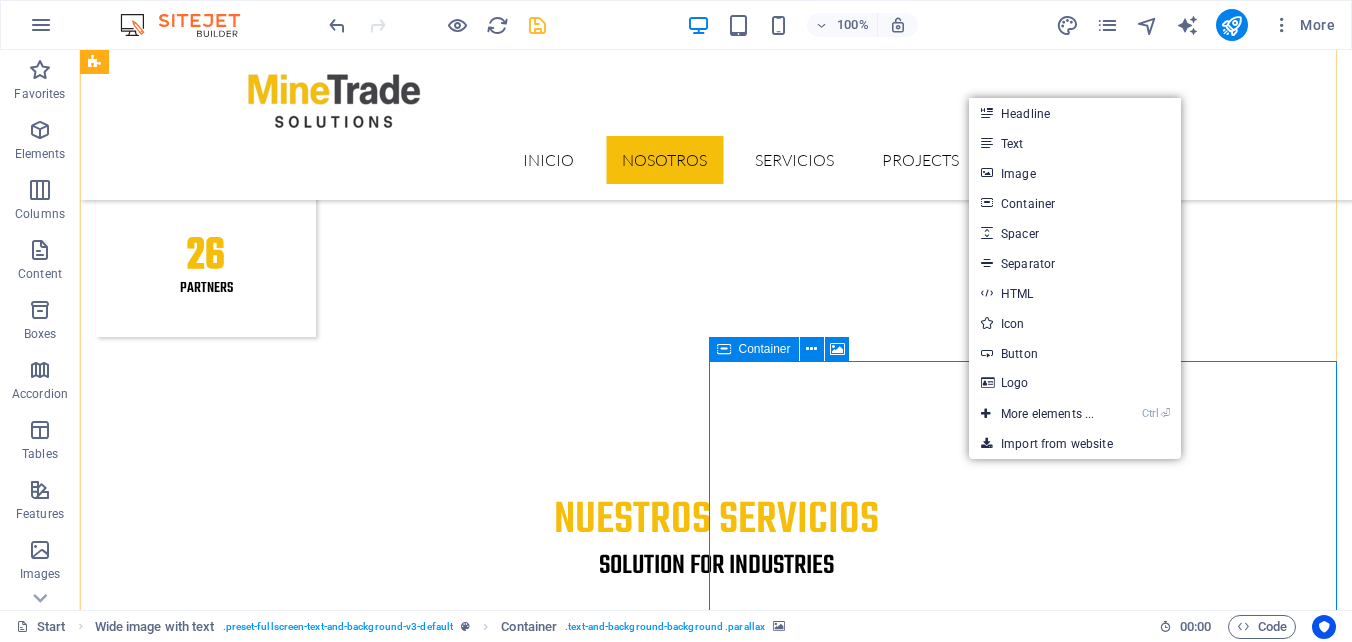 click on "Drop content here or  Add elements  Paste clipboard" at bounding box center [716, 5466] 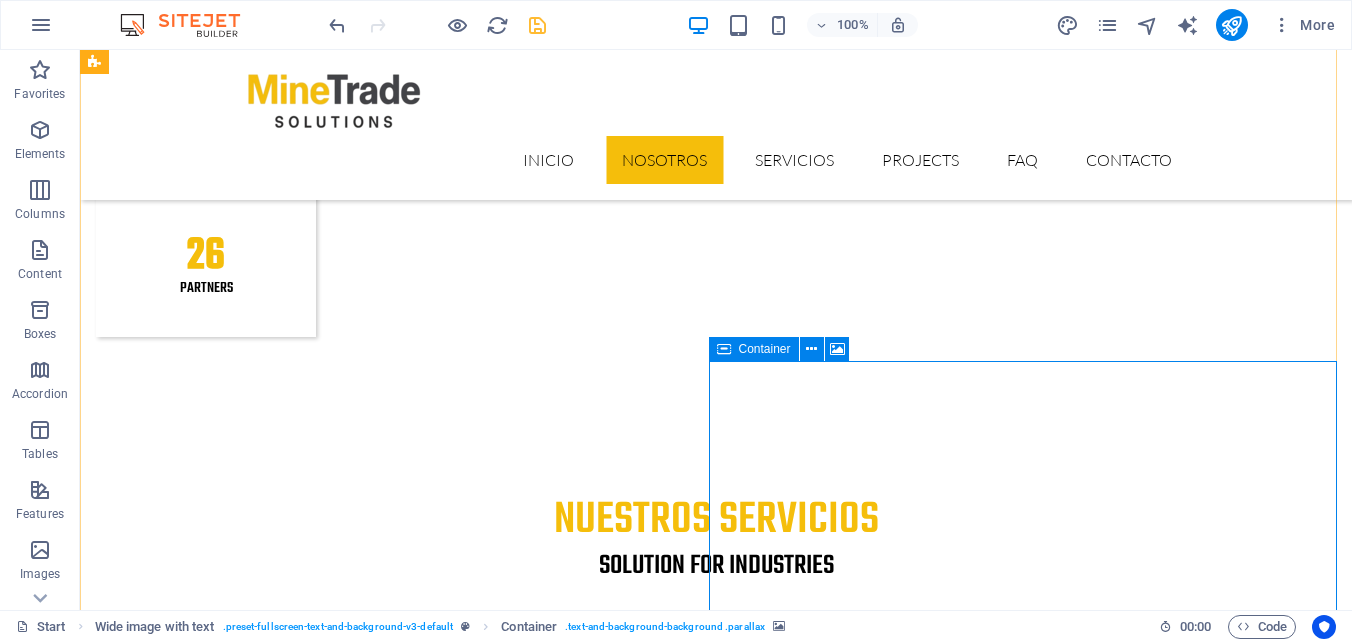 click on "Drop content here or  Add elements  Paste clipboard" at bounding box center [716, 5466] 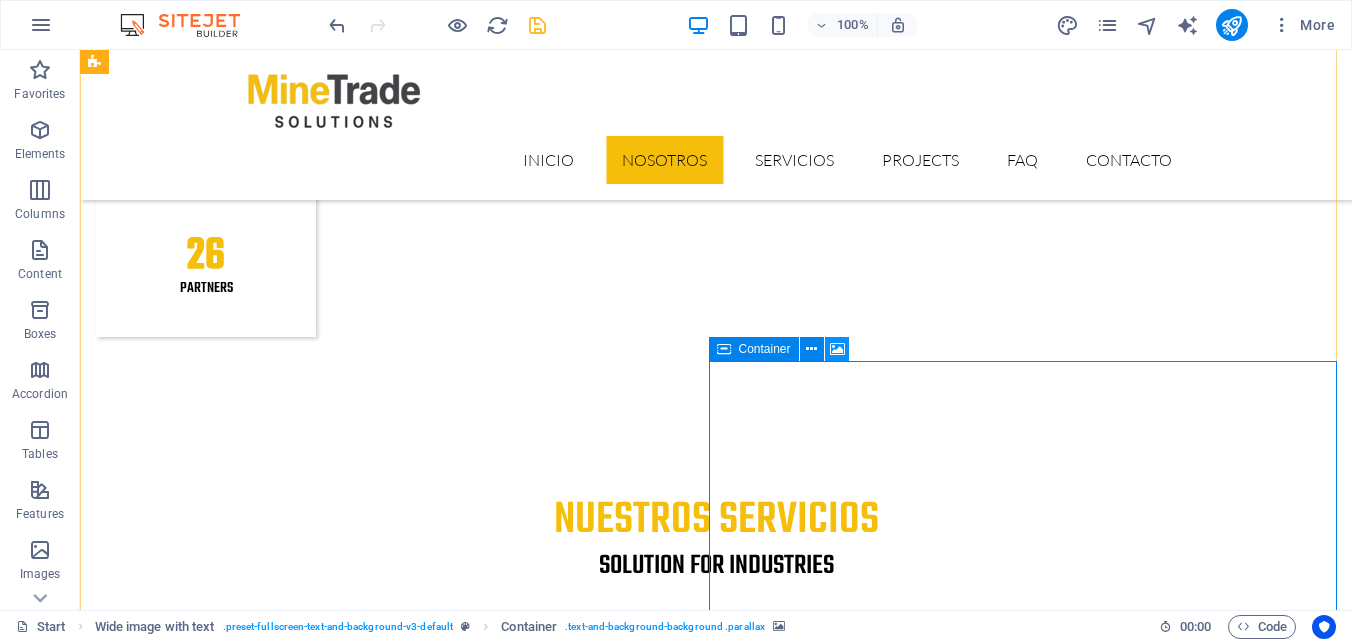 click at bounding box center [837, 349] 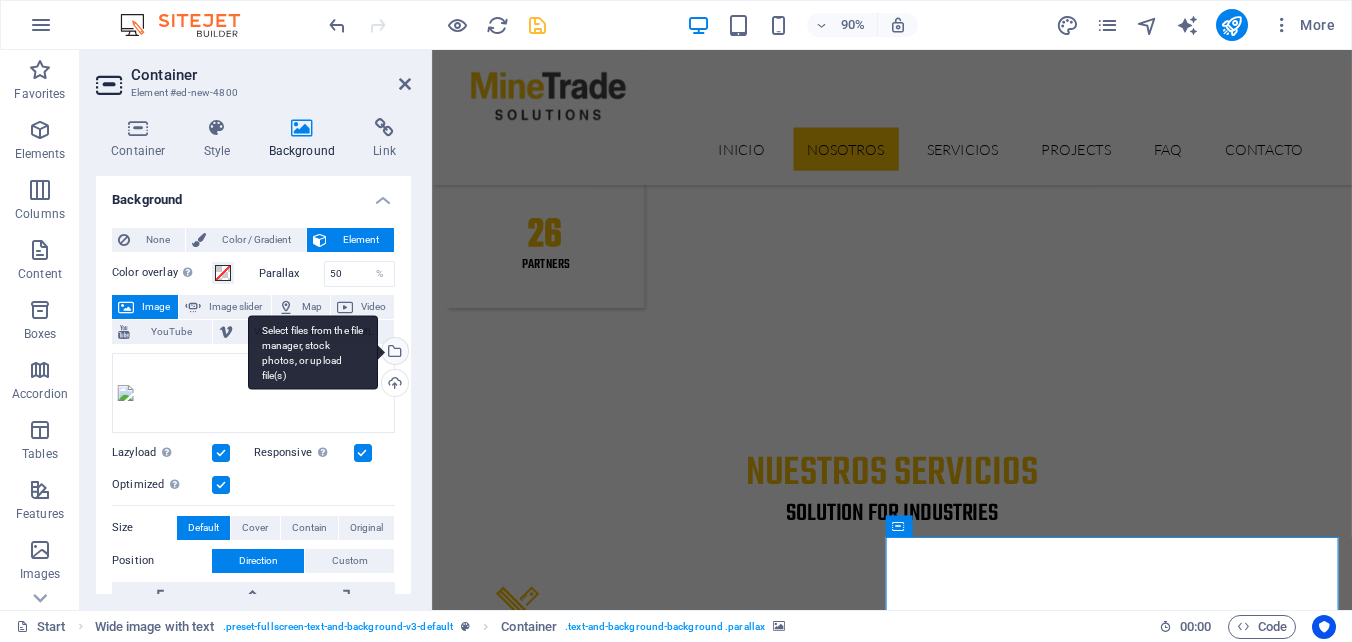 click on "Select files from the file manager, stock photos, or upload file(s)" at bounding box center (393, 353) 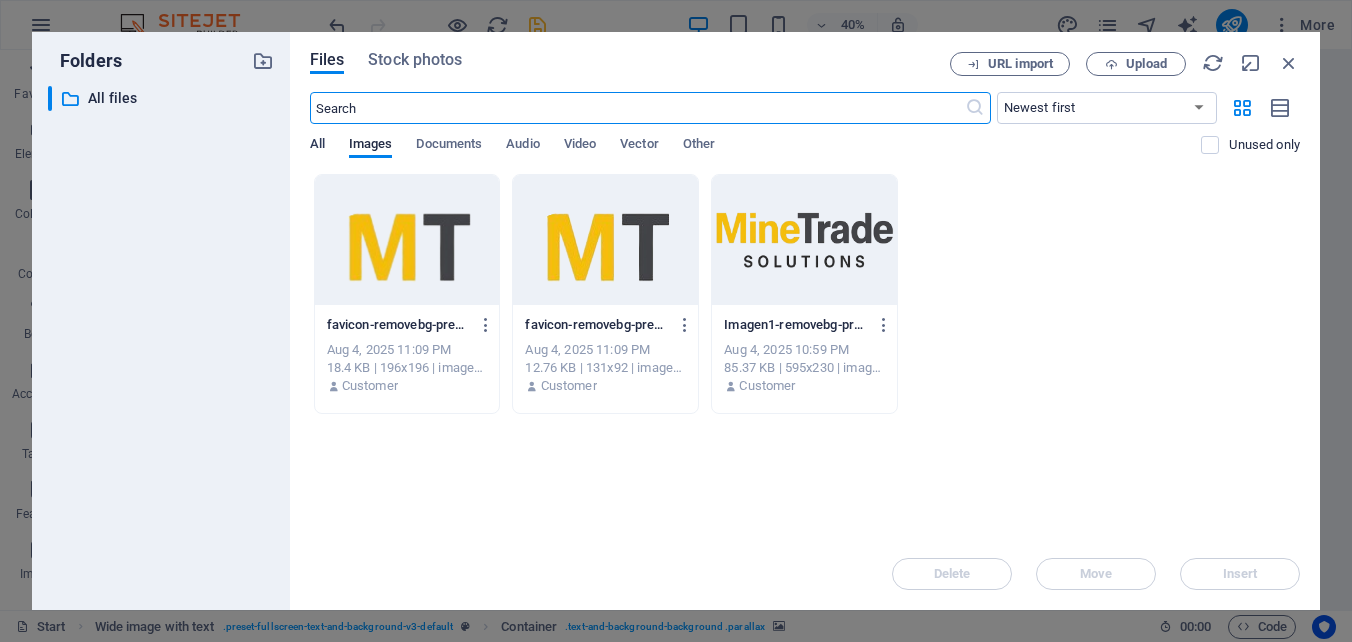click on "All" at bounding box center [317, 146] 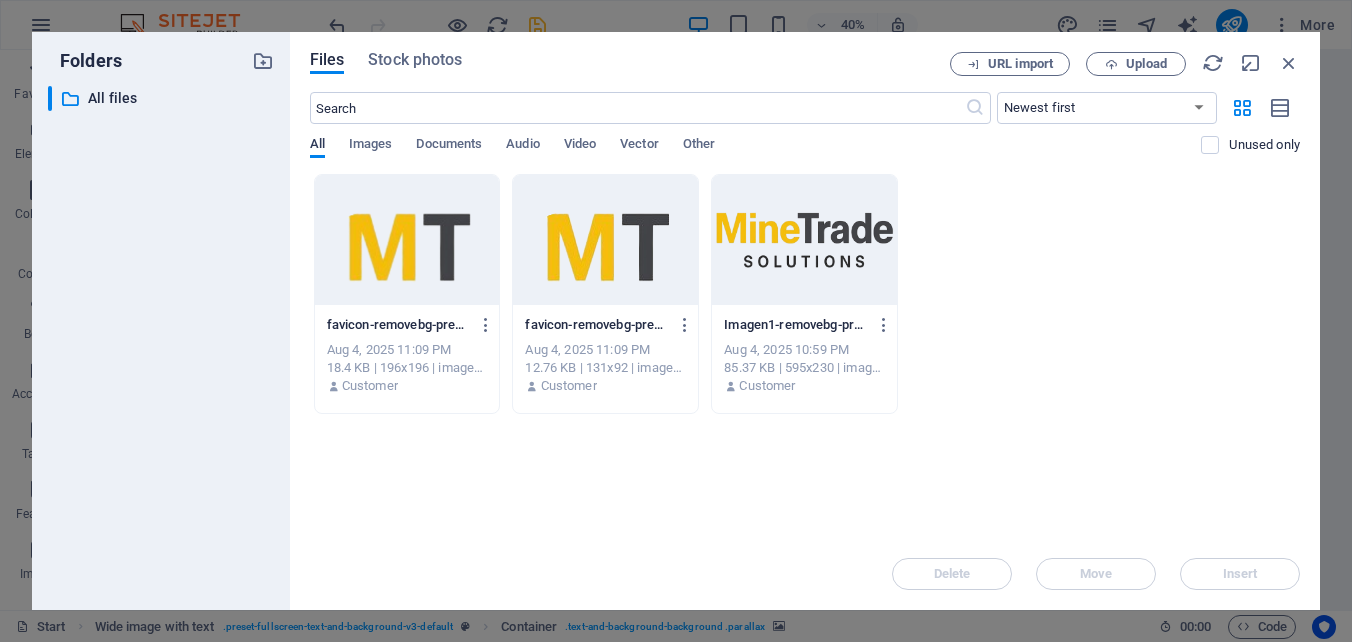click on "All" at bounding box center [317, 146] 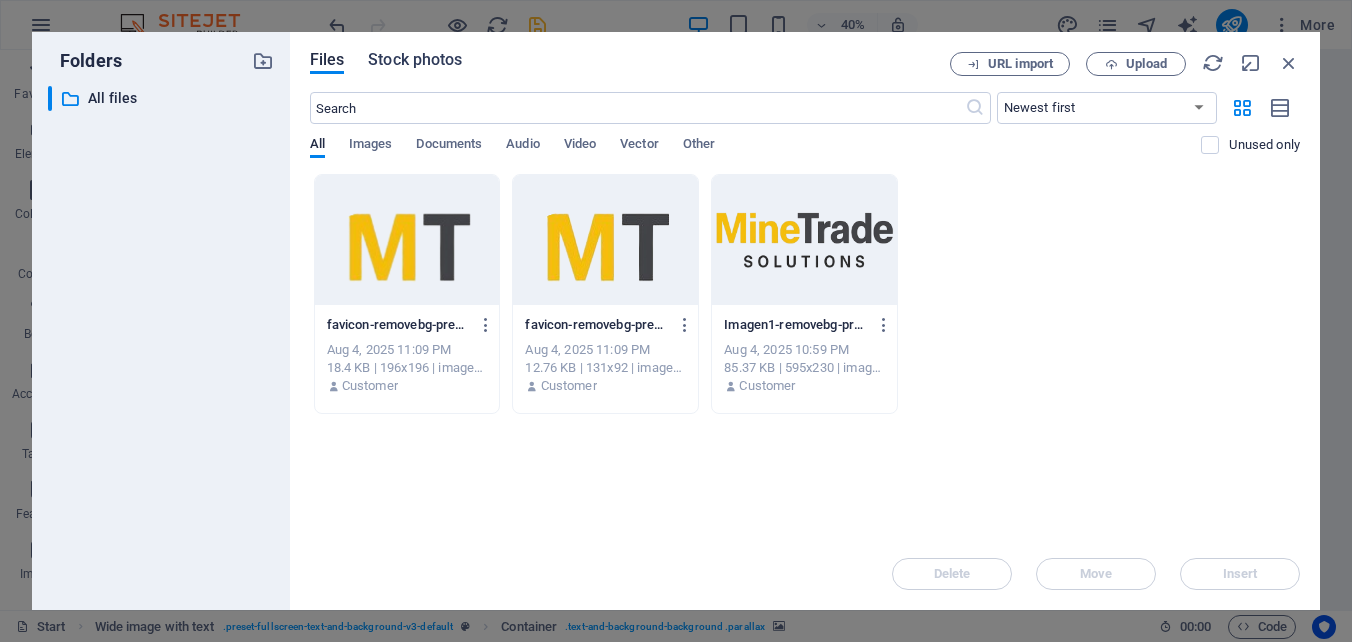 click on "Stock photos" at bounding box center [415, 60] 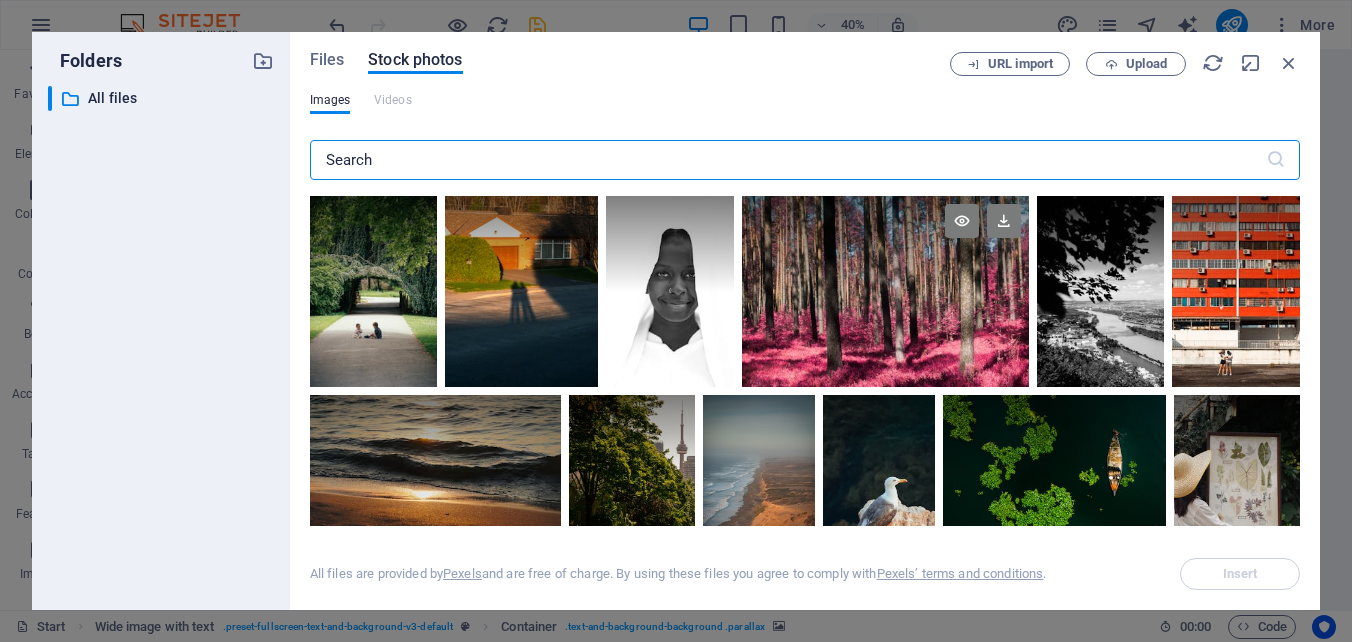 scroll, scrollTop: 200, scrollLeft: 0, axis: vertical 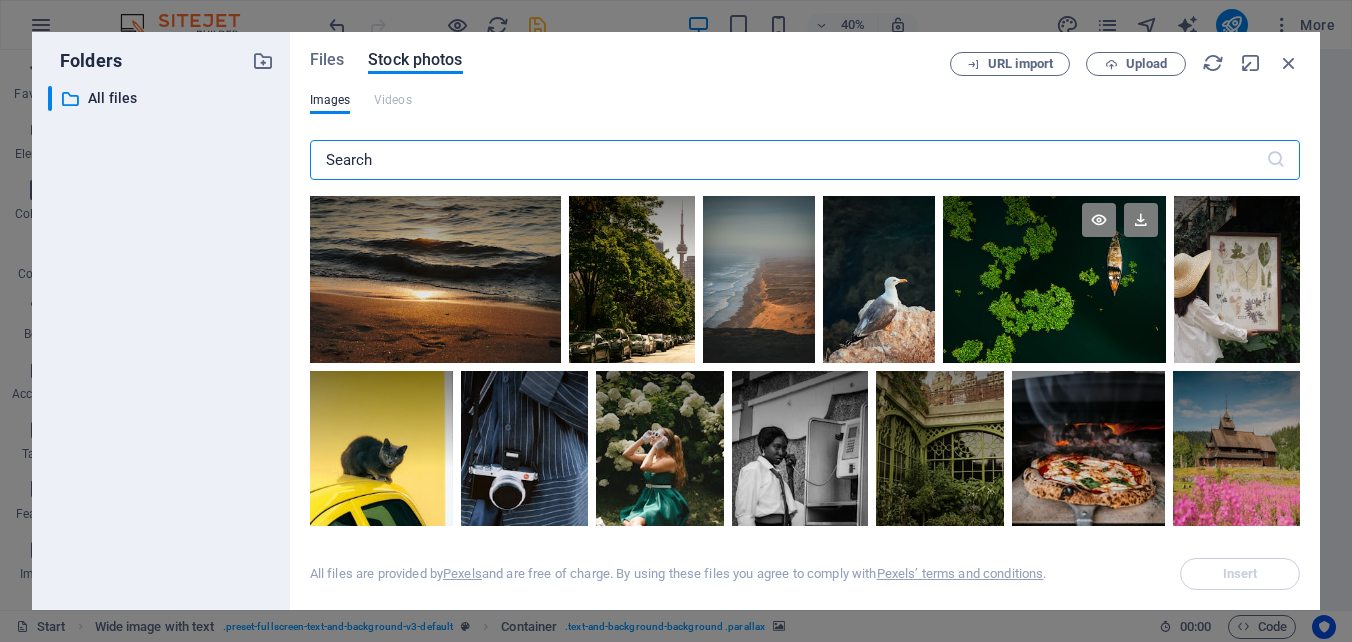 click at bounding box center (1055, 279) 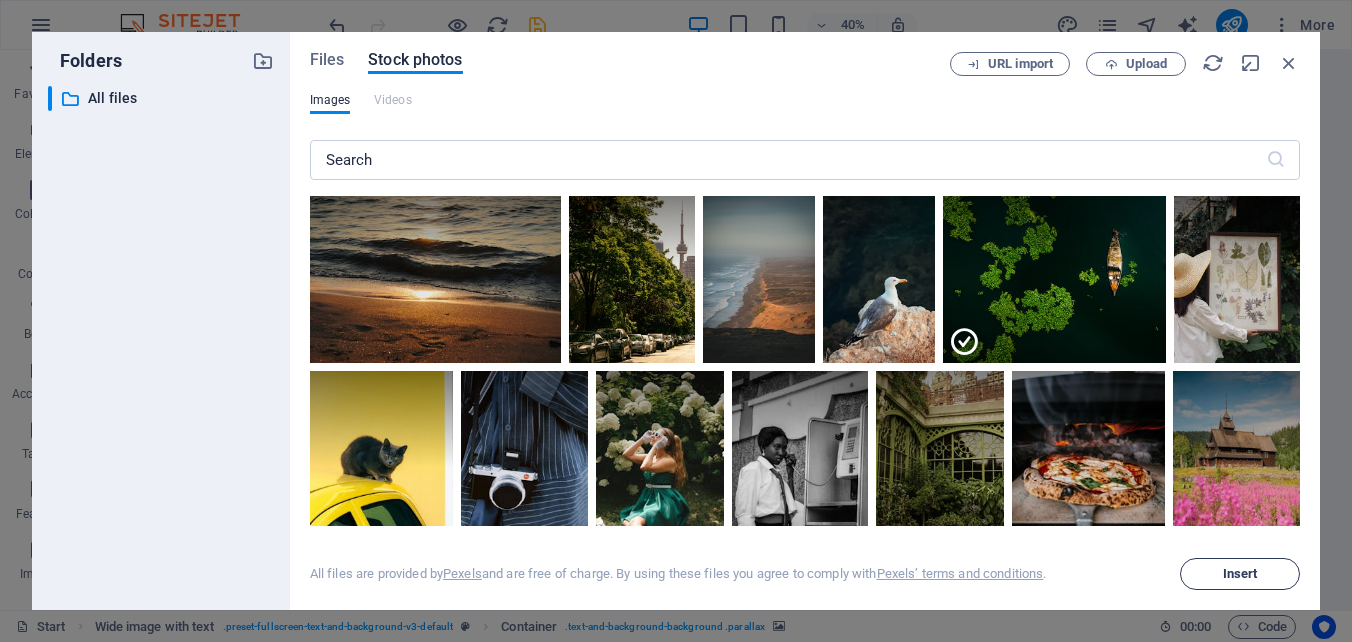 click on "Insert" at bounding box center (1240, 574) 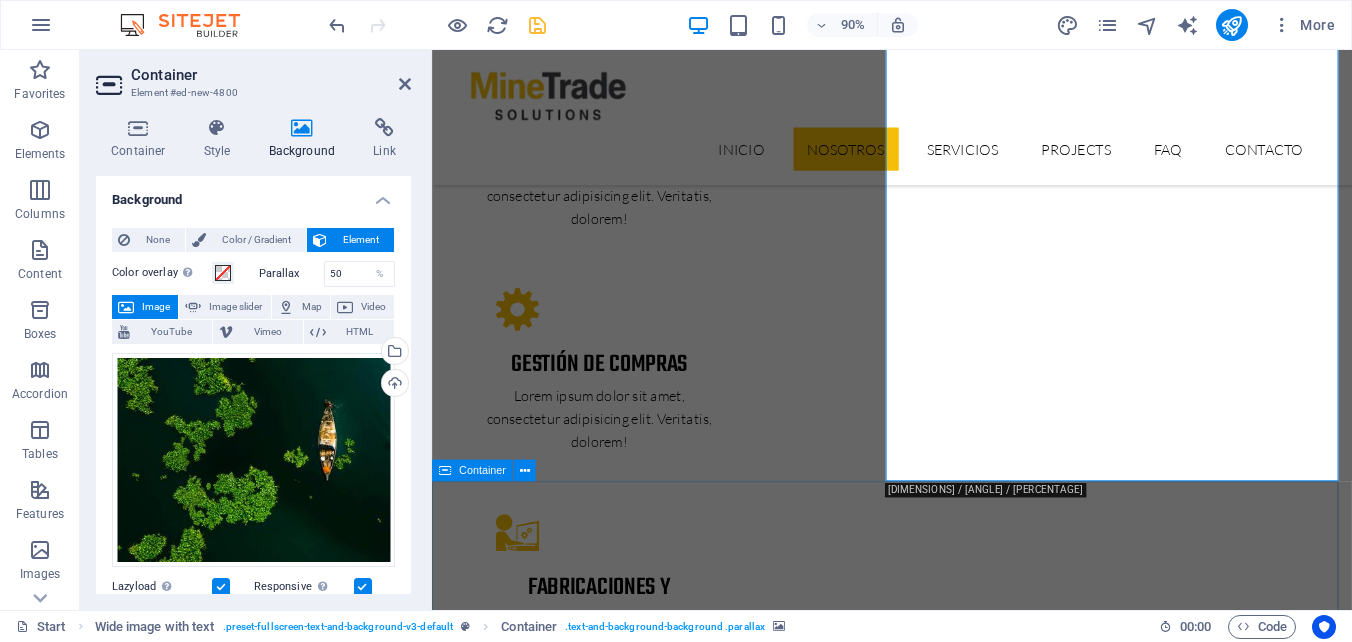 click on "Latest Projects Solution for Industries PROJECT 1 Our latest project Lorem ipsum dolor sit amet, consectetur adipisicing elit. Natus, dolores, at, nisi eligendi repellat voluptatem minima officia veritatis quasi animi porro laudantium dicta dolor voluptate non maiores ipsum reprehenderit odio fugiat reiciendis consectetur fuga pariatur libero accusantium quod minus odit debitis. Morrupti ipsum Perferendis Cumque quo adipisci vel vitae aliquid  Corrupti perferendis voluptates Voluptatem minima officia veritatis PROJECT 2 Our latest project Lorem ipsum dolor sit amet, consectetur adipisicing elit. Natus, dolores, at, nisi eligendi repellat voluptatem minima officia veritatis quasi animi porro laudantium dicta dolor voluptate non maiores ipsum reprehenderit odio fugiat reiciendis consectetur fuga pariatur libero accusantium quod minus odit debitis. Morrupti ipsum Perferendis Cumque quo adipisci vel vitae aliquid  Corrupti perferendis voluptates Voluptatem minima officia veritatis PROJECT 3 Our latest project" at bounding box center (943, 6103) 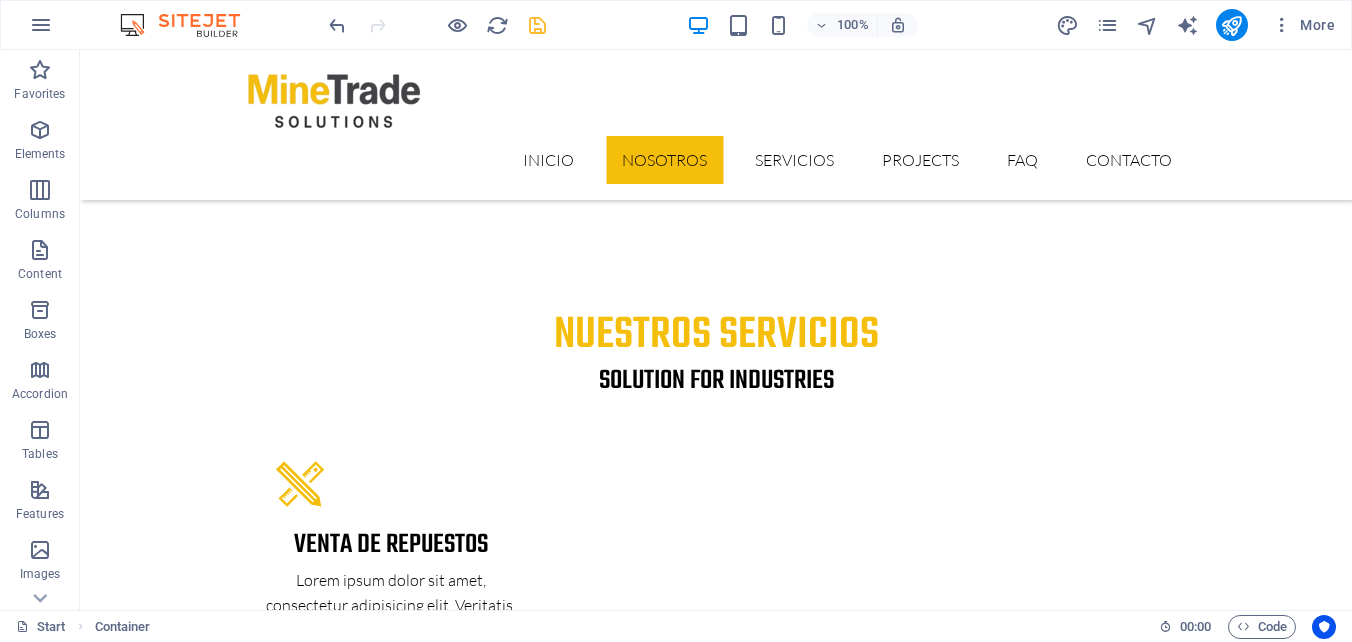 scroll, scrollTop: 2888, scrollLeft: 0, axis: vertical 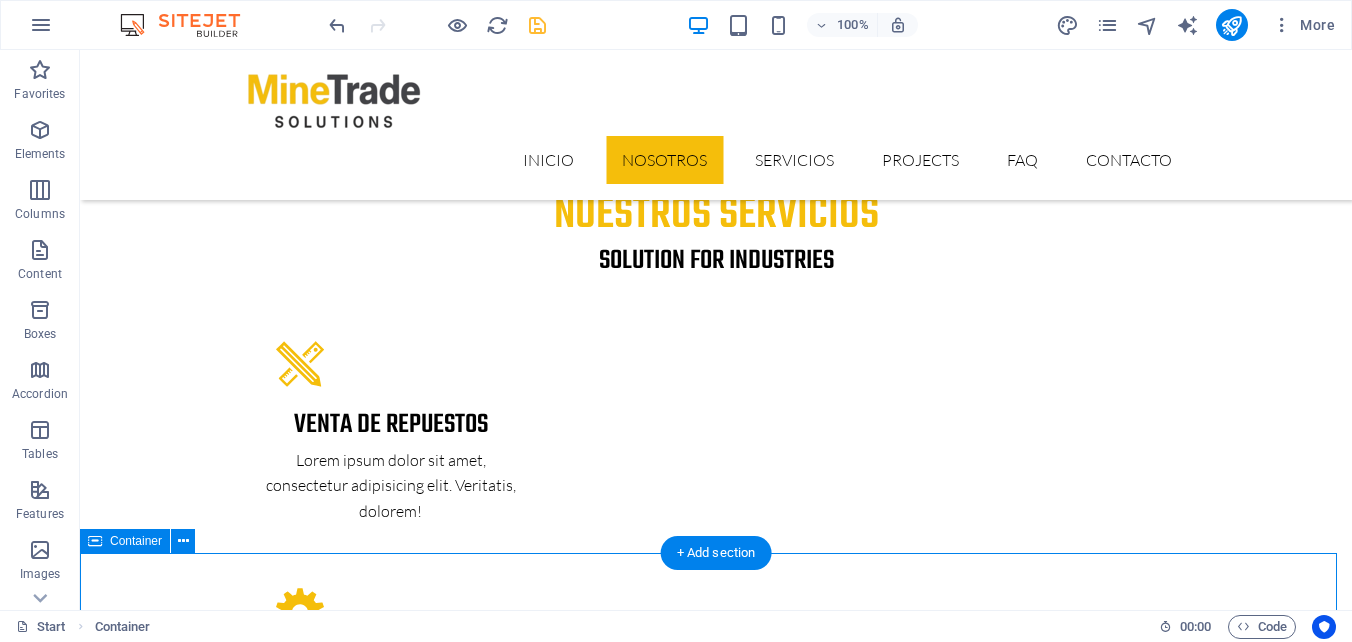 click on "Latest Projects Solution for Industries PROJECT 1 Our latest project Lorem ipsum dolor sit amet, consectetur adipisicing elit. Natus, dolores, at, nisi eligendi repellat voluptatem minima officia veritatis quasi animi porro laudantium dicta dolor voluptate non maiores ipsum reprehenderit odio fugiat reiciendis consectetur fuga pariatur libero accusantium quod minus odit debitis. Morrupti ipsum Perferendis Cumque quo adipisci vel vitae aliquid  Corrupti perferendis voluptates Voluptatem minima officia veritatis PROJECT 2 Our latest project Lorem ipsum dolor sit amet, consectetur adipisicing elit. Natus, dolores, at, nisi eligendi repellat voluptatem minima officia veritatis quasi animi porro laudantium dicta dolor voluptate non maiores ipsum reprehenderit odio fugiat reiciendis consectetur fuga pariatur libero accusantium quod minus odit debitis. Morrupti ipsum Perferendis Cumque quo adipisci vel vitae aliquid  Corrupti perferendis voluptates Voluptatem minima officia veritatis PROJECT 3 Our latest project" at bounding box center [716, 6188] 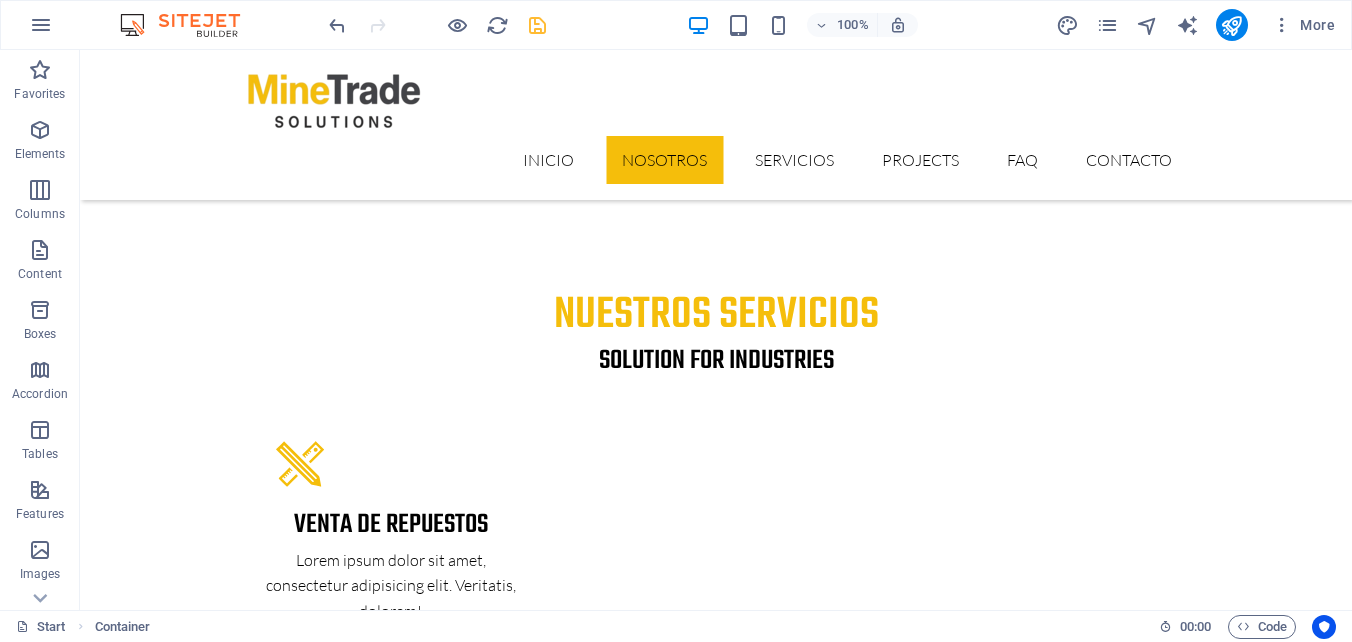 scroll, scrollTop: 2688, scrollLeft: 0, axis: vertical 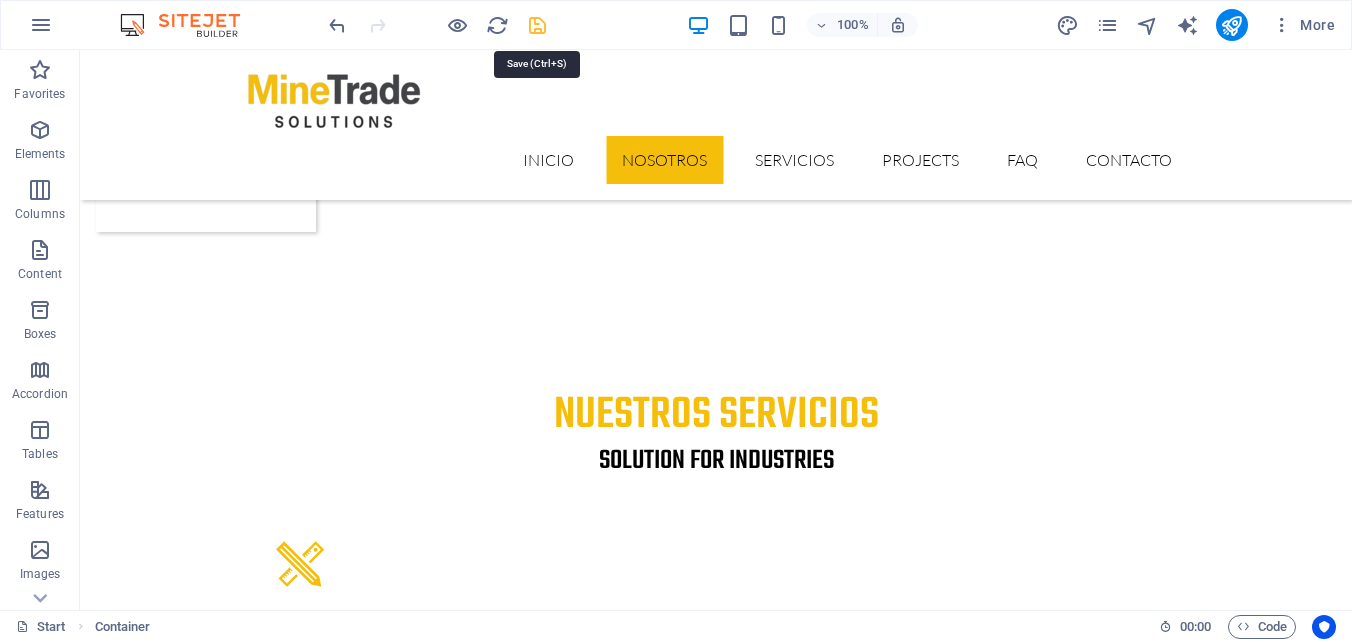 click at bounding box center (537, 25) 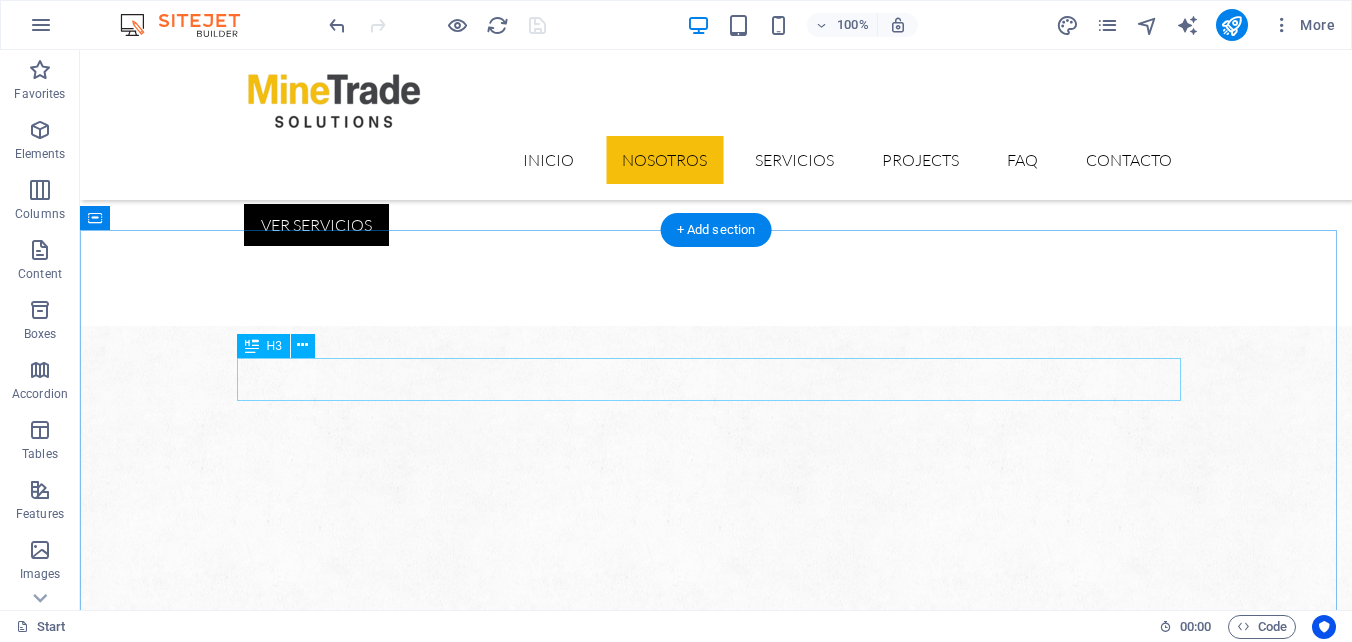 scroll, scrollTop: 888, scrollLeft: 0, axis: vertical 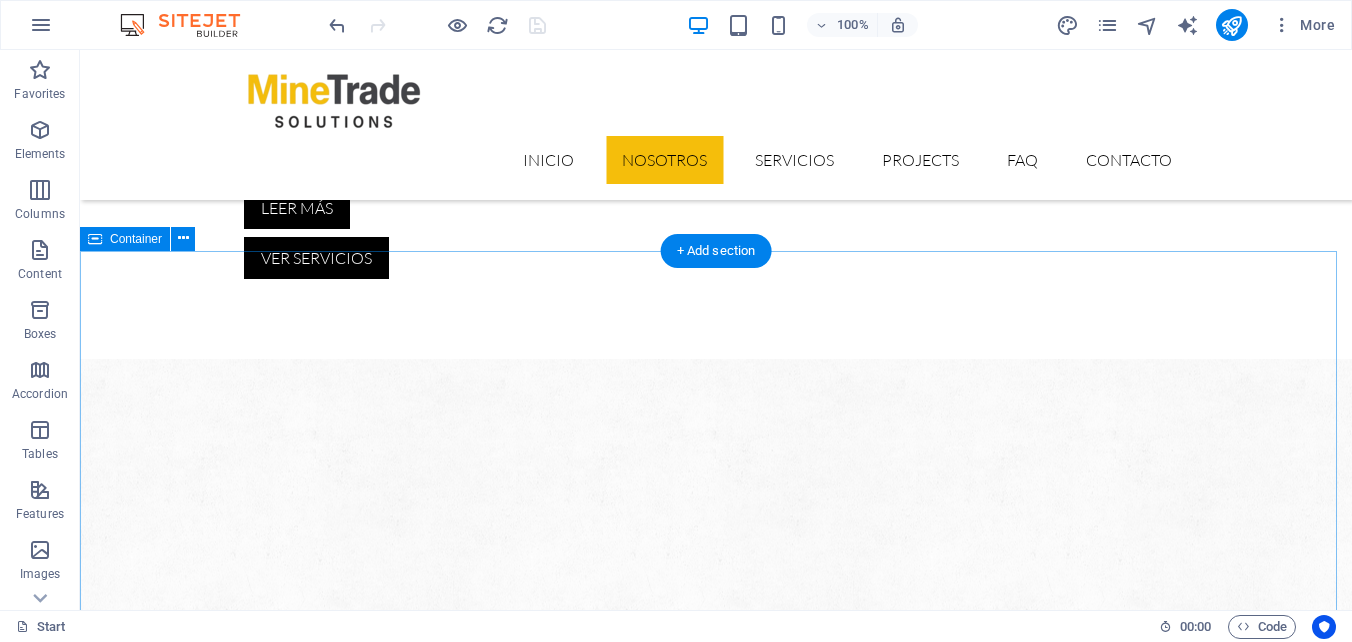 click on "nuestros servicios Solution for Industries Venta de repuestos Lorem ipsum dolor sit amet, consectetur adipisicing elit. Veritatis, dolorem! gestión de compras Lorem ipsum dolor sit amet, consectetur adipisicing elit. Veritatis, dolorem! fabricaciones y metalmecánica Lorem ipsum dolor sit amet, consectetur adipisicing elit. Veritatis, dolorem! Oil Industry Lorem ipsum dolor sit amet, consectetur adipisicing elit. Veritatis, dolorem! Car Industry Lorem ipsum dolor sit amet, consectetur adipisicing elit. Veritatis, dolorem! House Building Lorem ipsum dolor sit amet, consectetur adipisicing elit. Veritatis, dolorem!" at bounding box center (716, 3007) 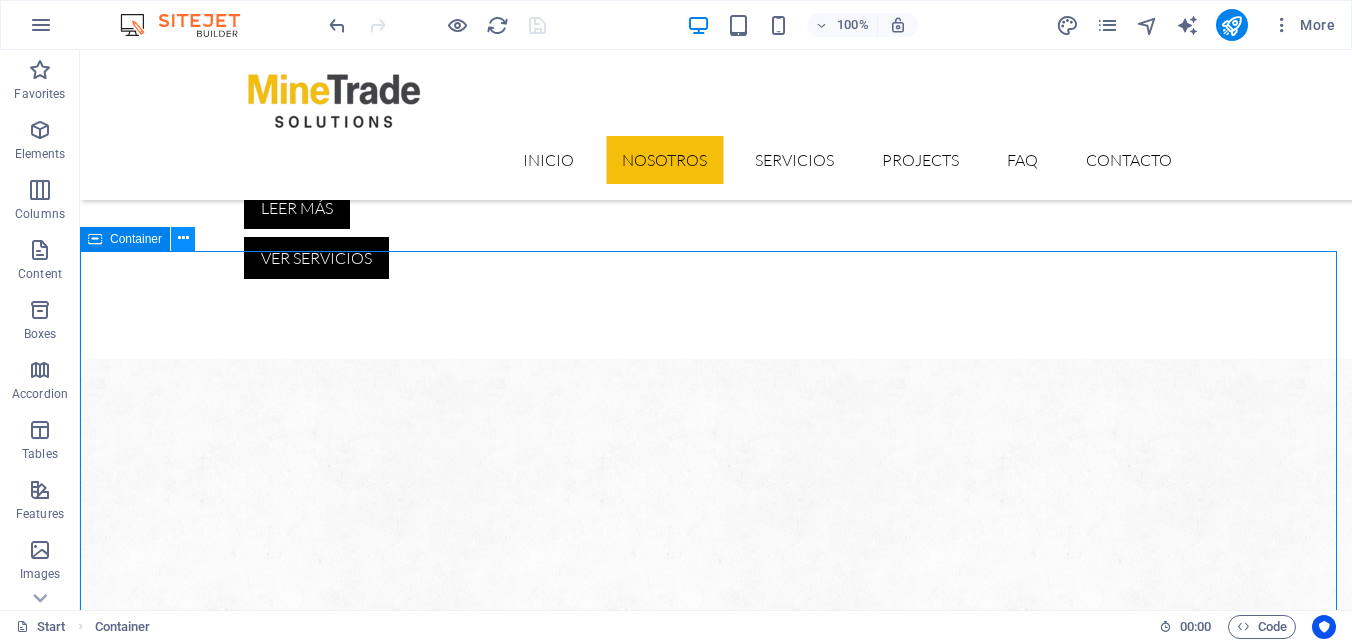 click at bounding box center (183, 238) 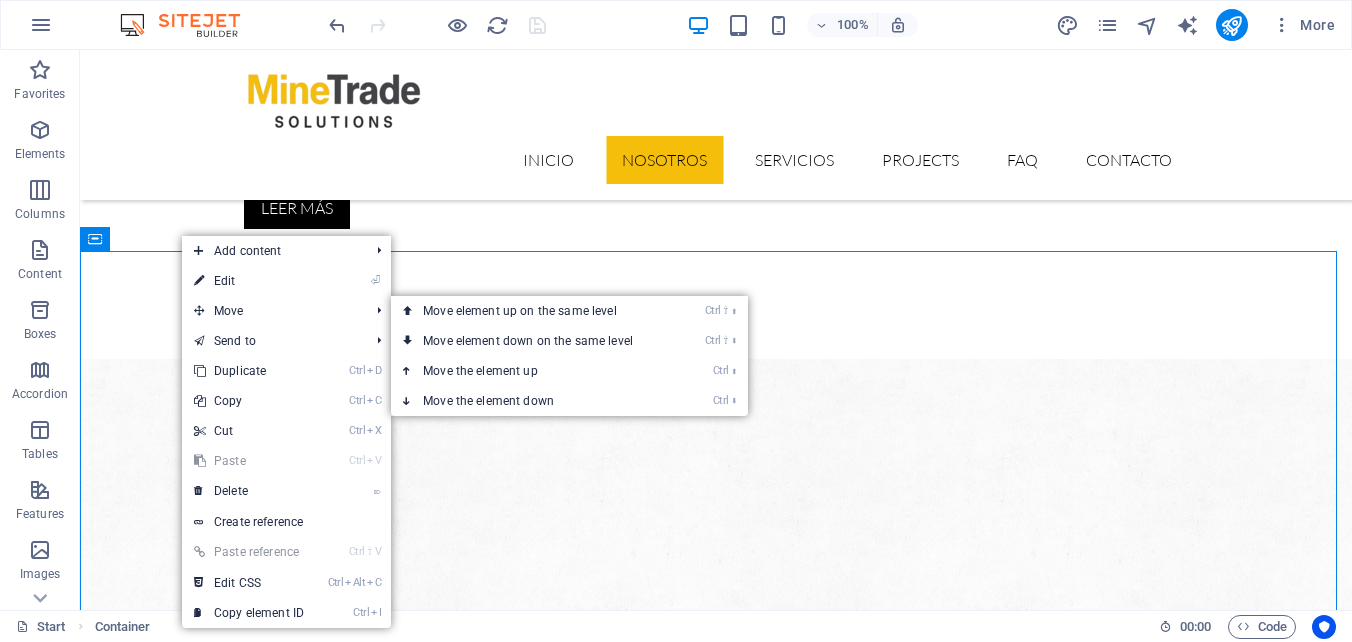 click on "⏎  Edit" at bounding box center (249, 281) 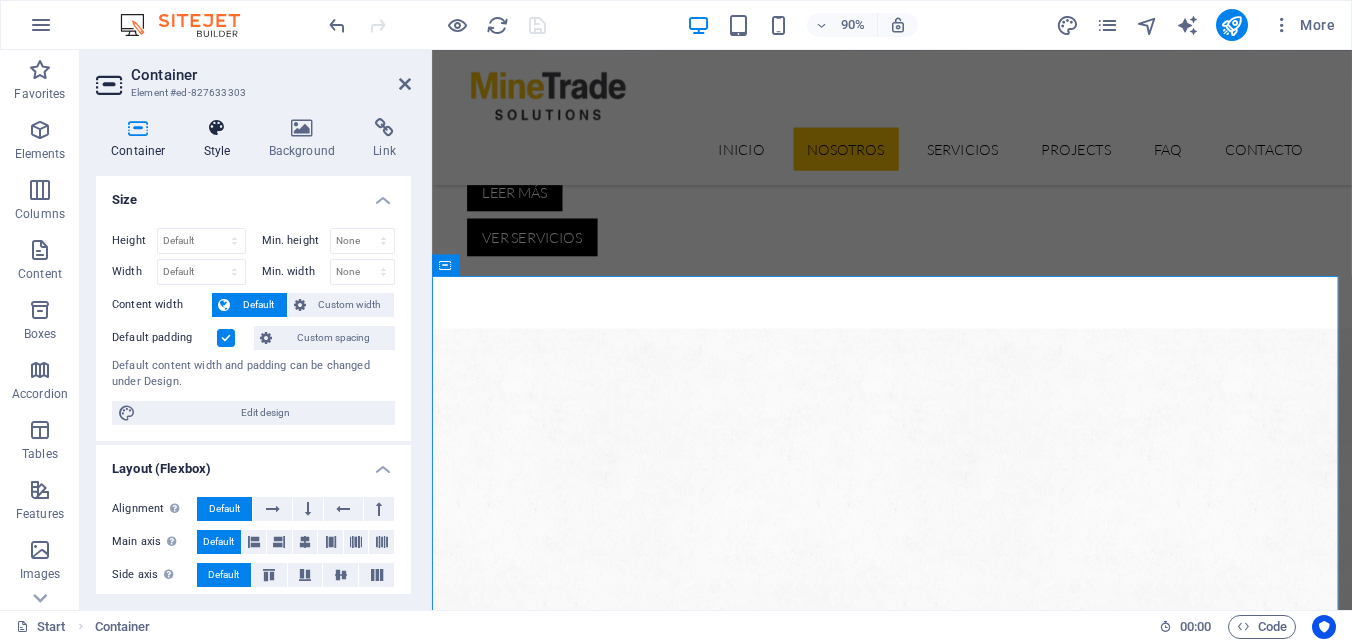 click on "Style" at bounding box center [221, 139] 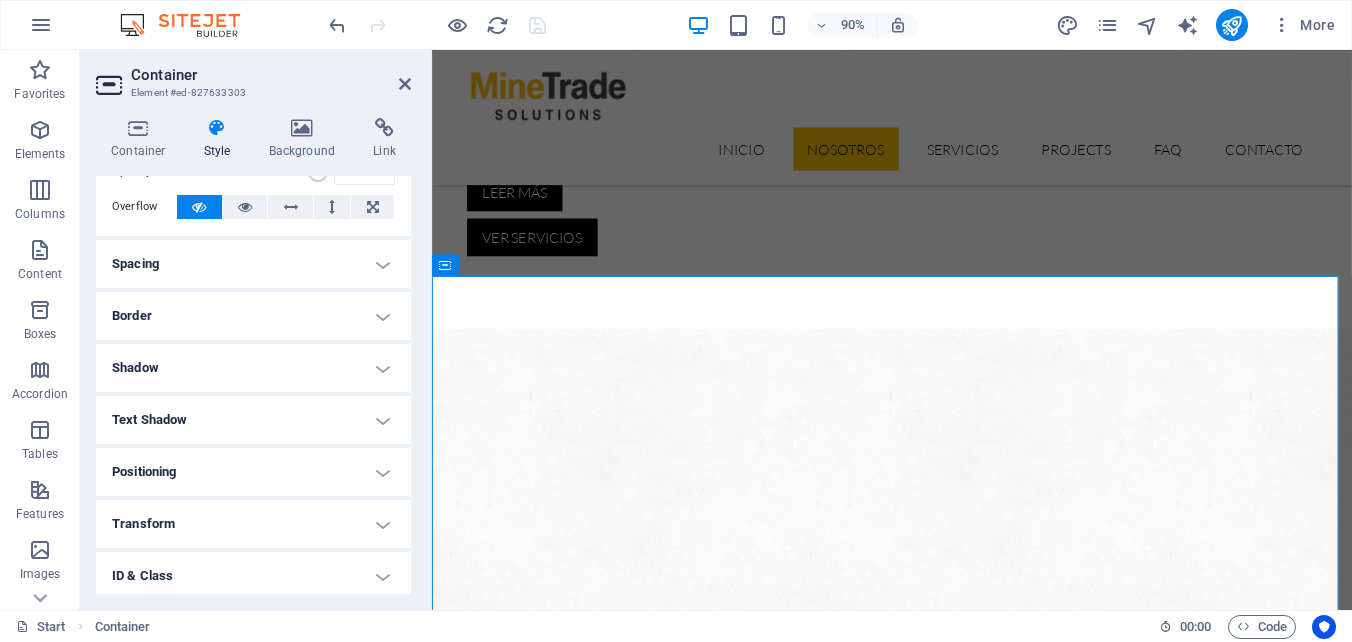 scroll, scrollTop: 213, scrollLeft: 0, axis: vertical 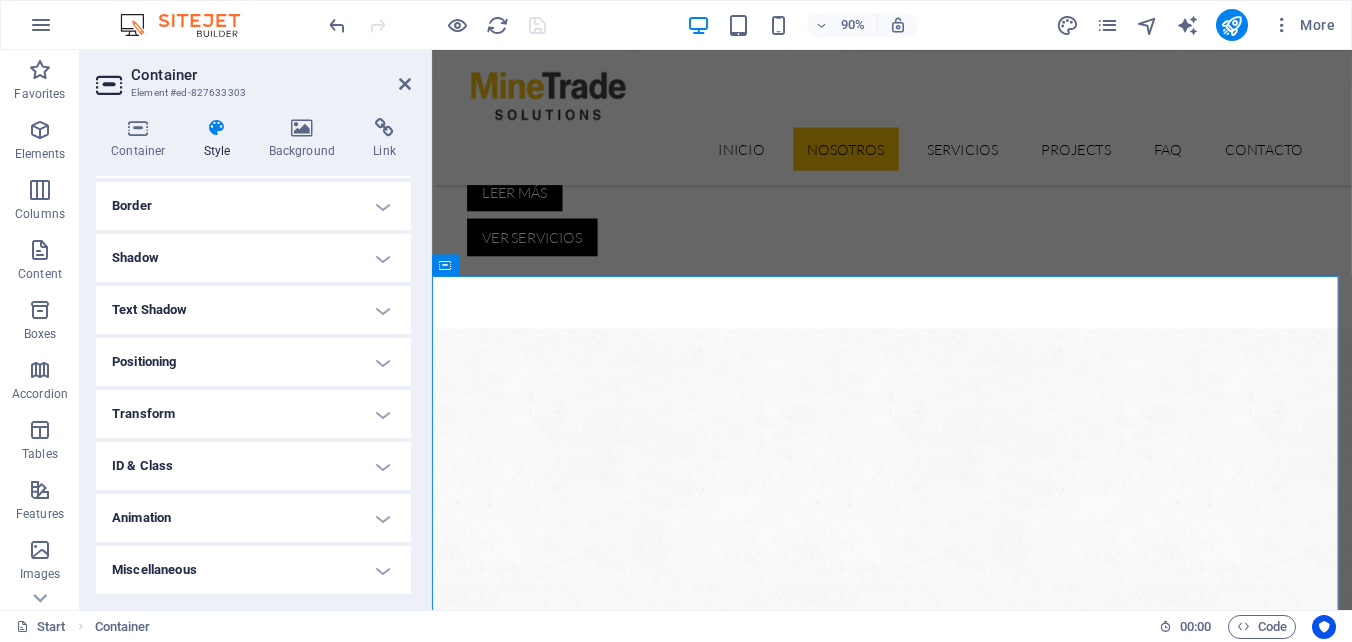 click on "ID & Class" at bounding box center [253, 466] 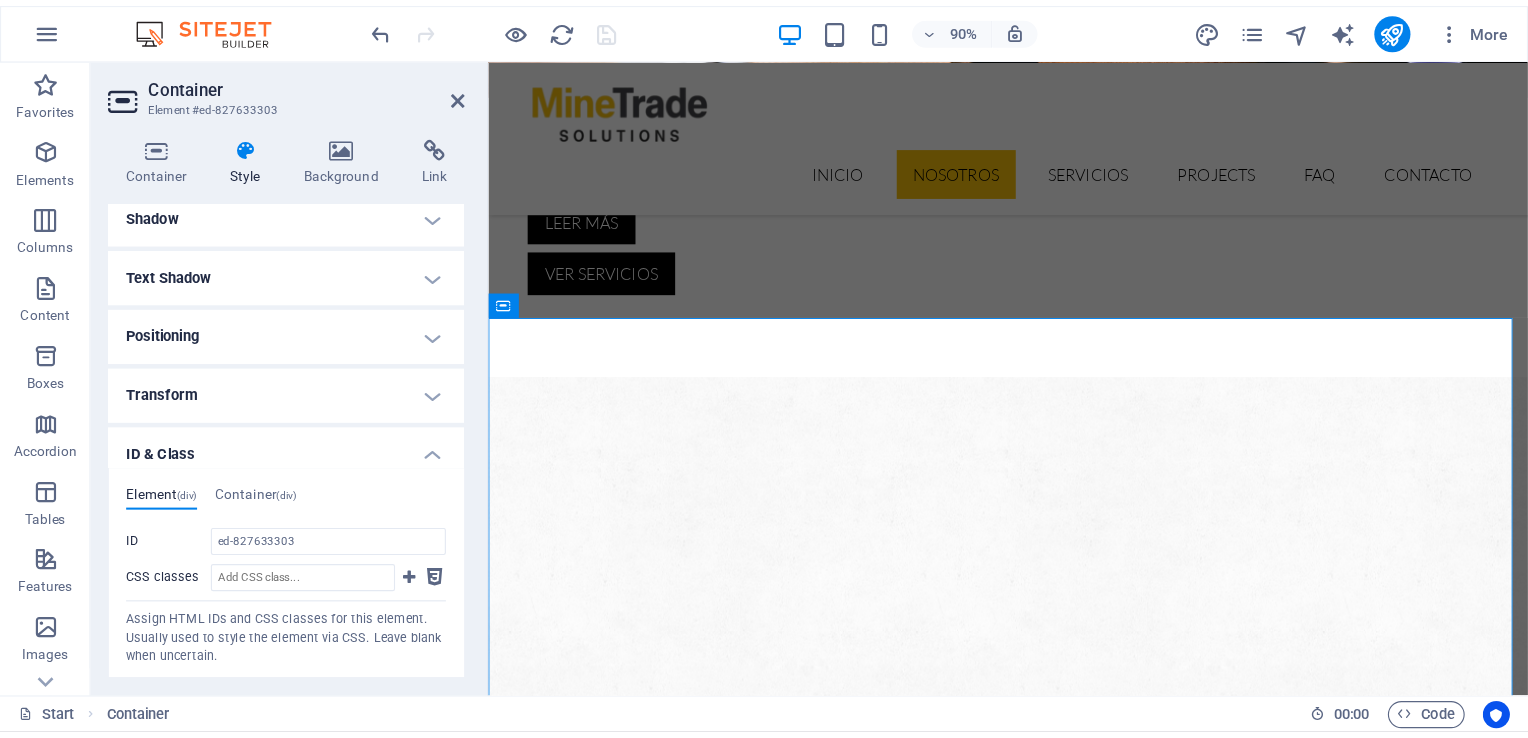 scroll, scrollTop: 313, scrollLeft: 0, axis: vertical 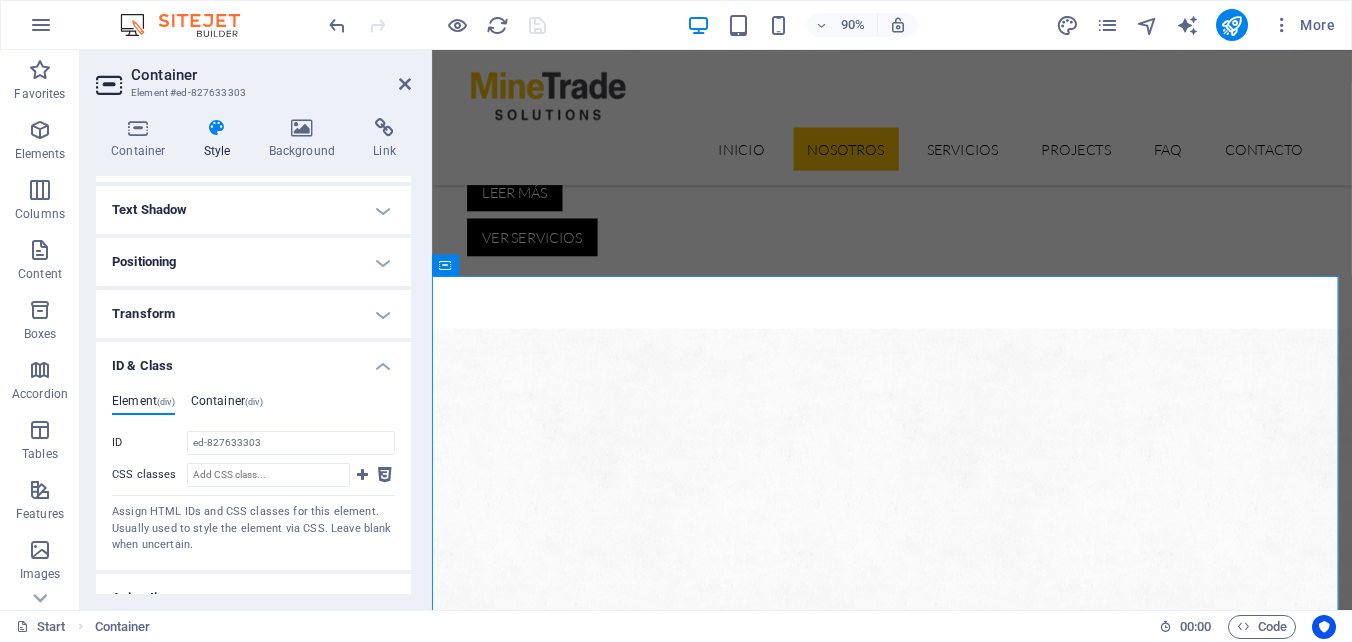 click on "(div)" at bounding box center (254, 402) 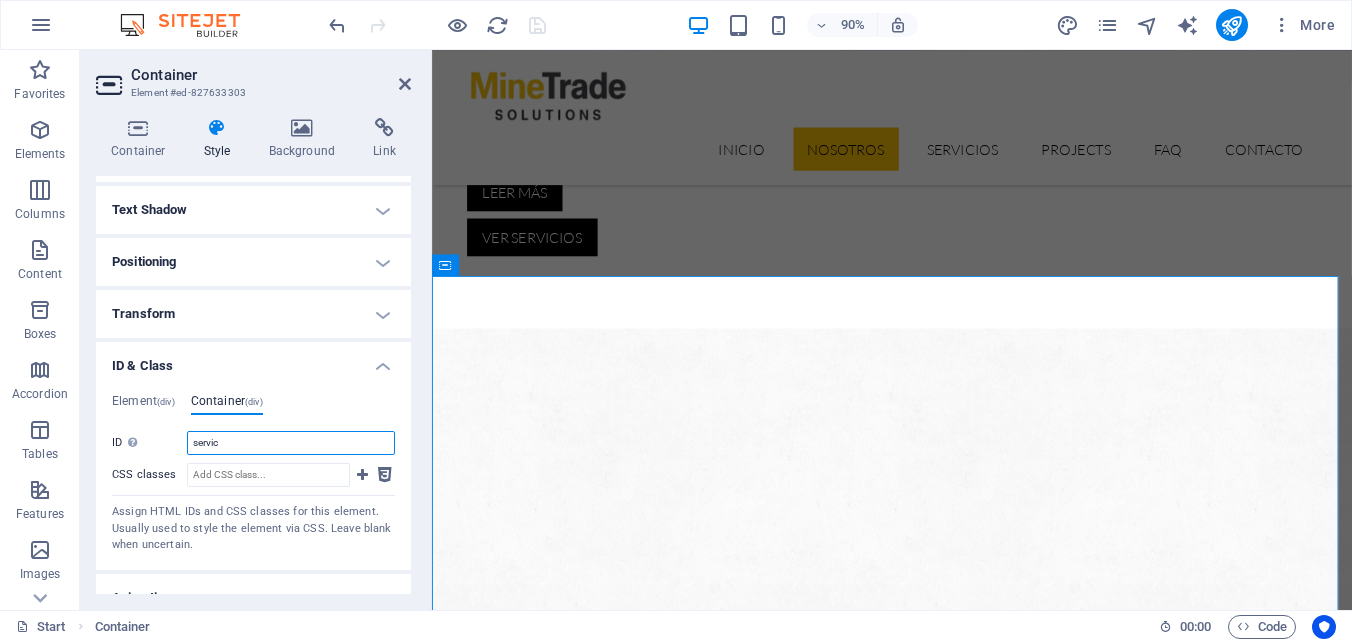 click on "servic" at bounding box center [291, 443] 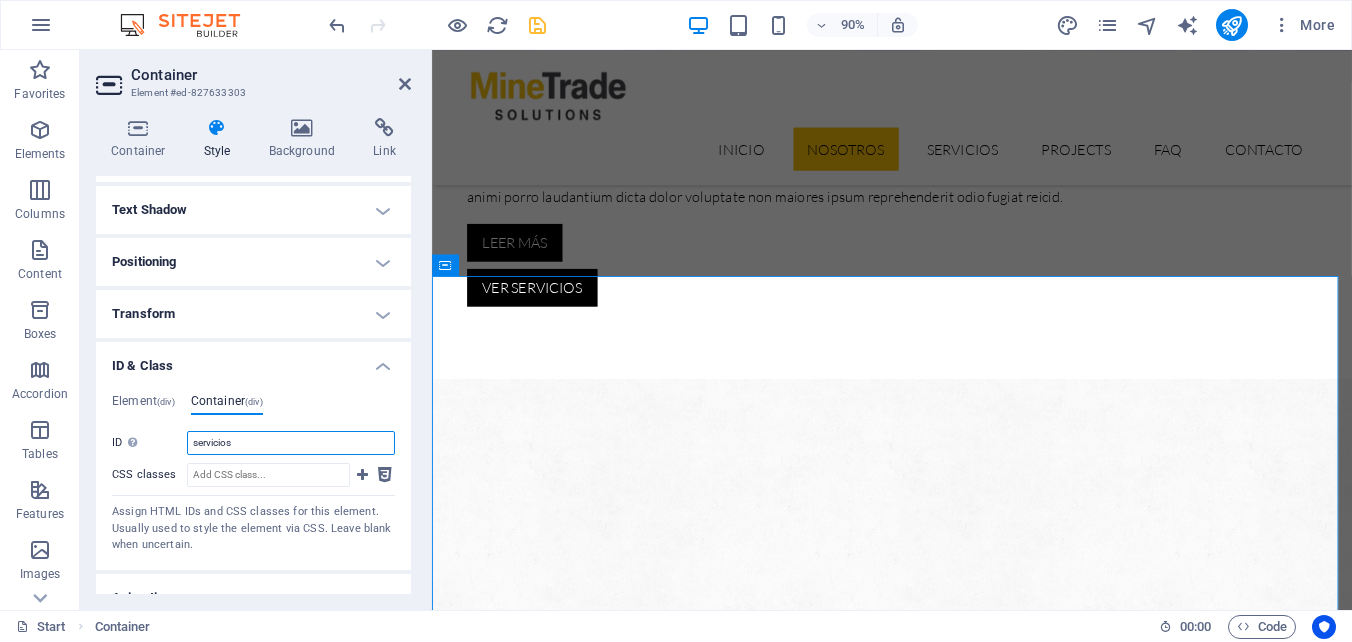 type on "servicios" 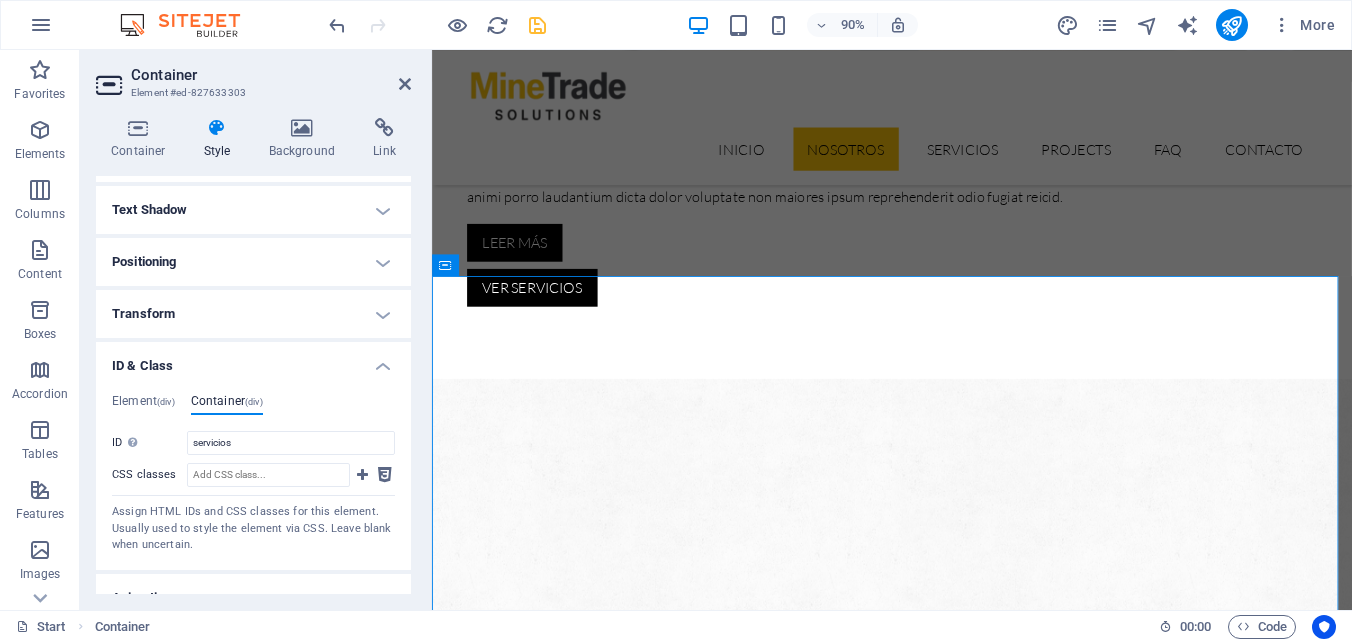 click on "Container Style Background Link Size Height Default px rem % vh vw Min. height None px rem % vh vw Width Default px rem % em vh vw Min. width None px rem % vh vw Content width Default Custom width Width Default px rem % em vh vw Min. width None px rem % vh vw Default padding Custom spacing Default content width and padding can be changed under Design. Edit design Layout (Flexbox) Alignment Determines the flex direction. Default Main axis Determine how elements should behave along the main axis inside this container (justify content). Default Side axis Control the vertical direction of the element inside of the container (align items). Default Wrap Default On Off Fill Controls the distances and direction of elements on the y-axis across several lines (align content). Default Accessibility ARIA helps assistive technologies (like screen readers) to understand the role, state, and behavior of web elements Role The ARIA role defines the purpose of an element.  None Alert Article Banner Comment Fan" at bounding box center (253, 356) 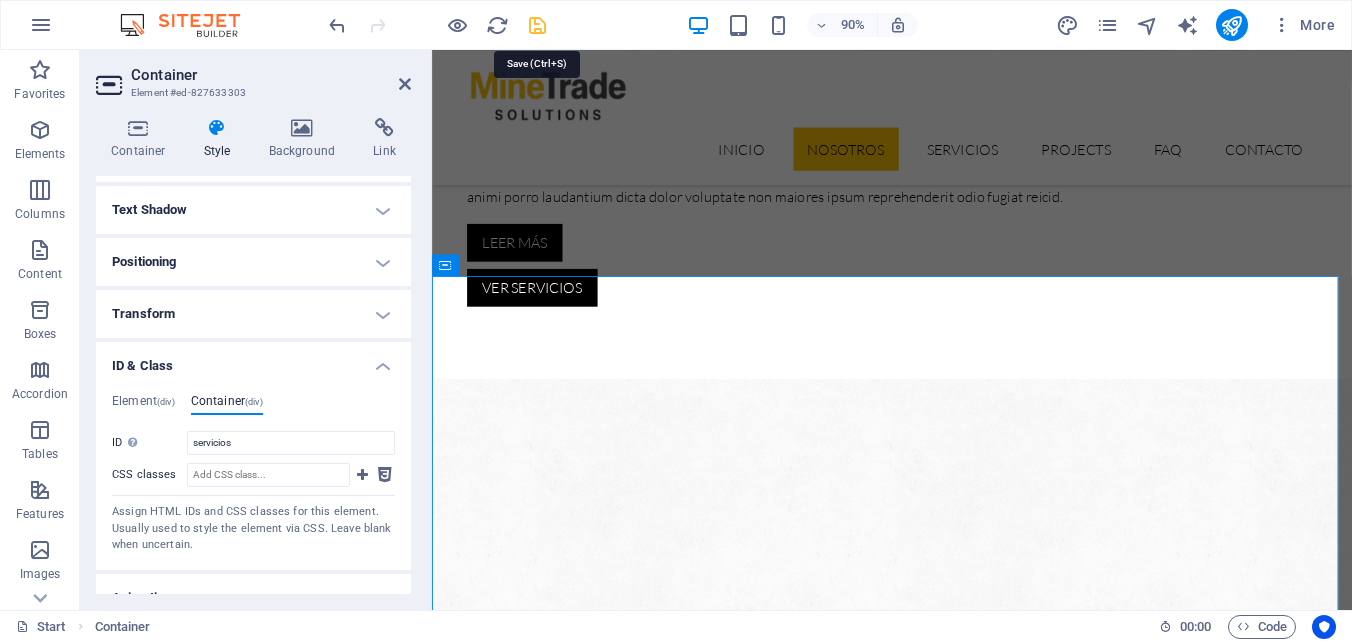 click at bounding box center [537, 25] 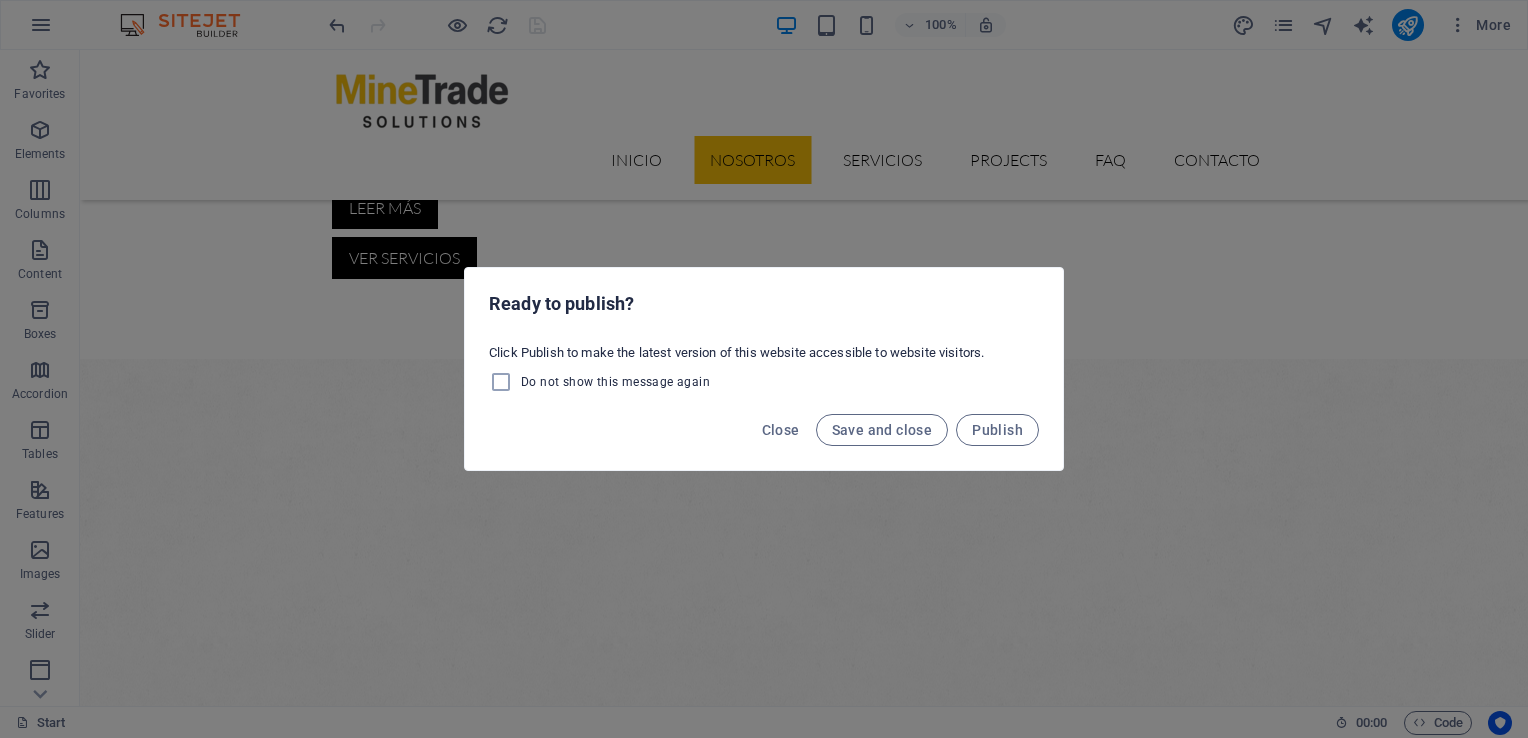 scroll, scrollTop: 968, scrollLeft: 0, axis: vertical 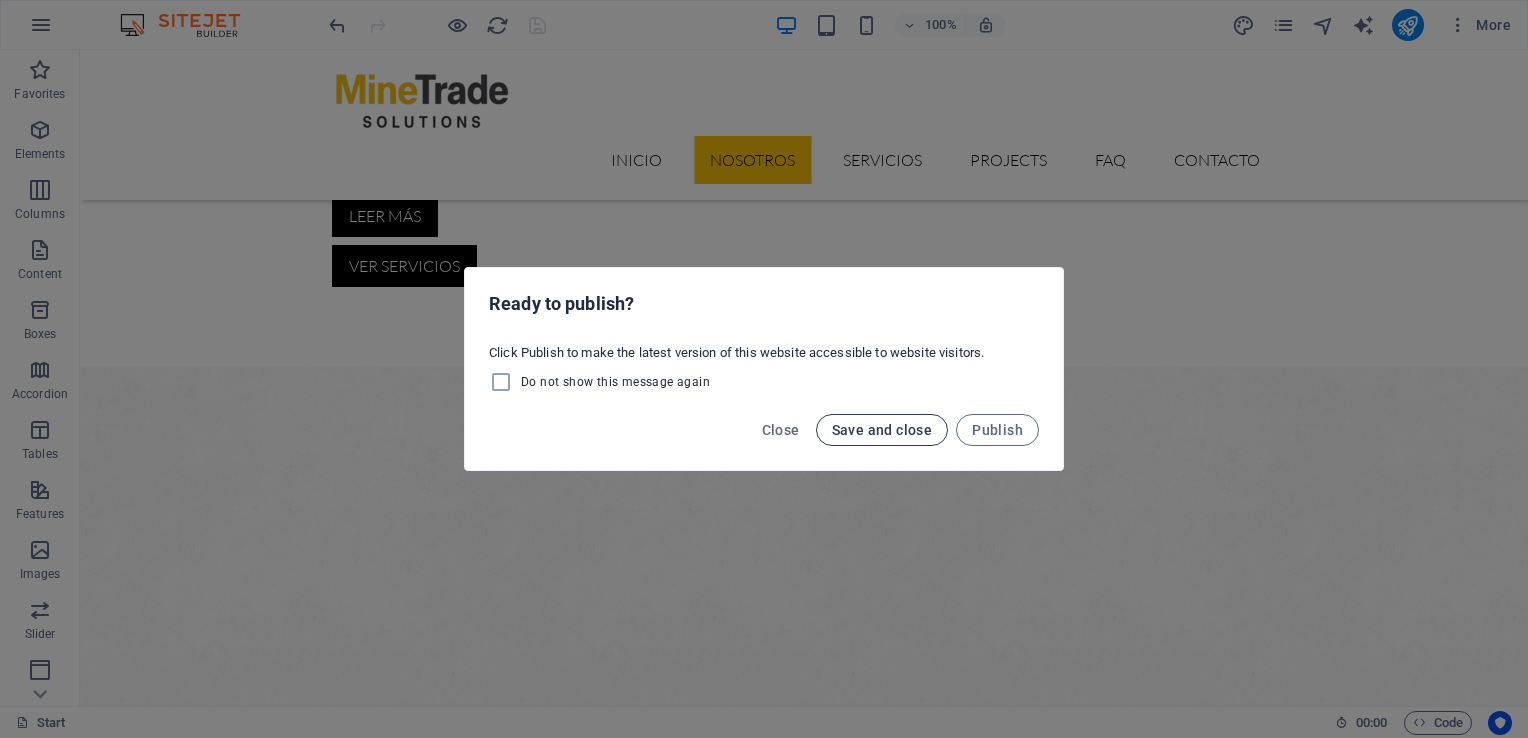 click on "Save and close" at bounding box center (882, 430) 